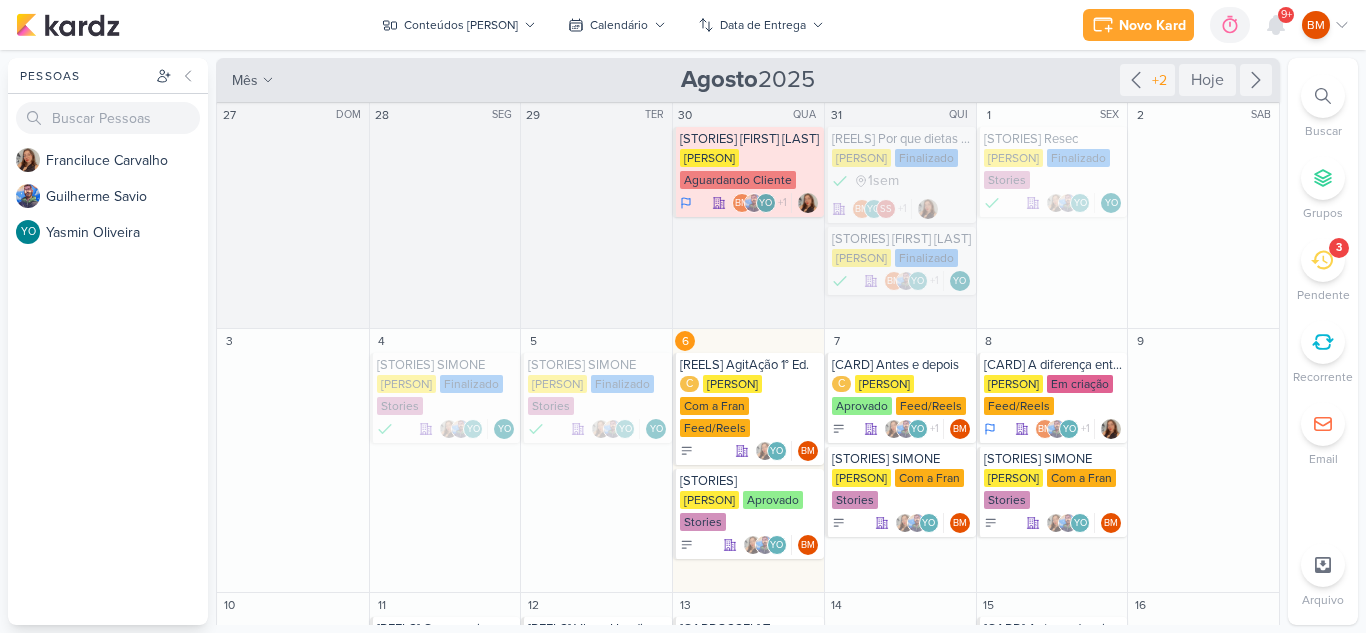 scroll, scrollTop: 0, scrollLeft: 0, axis: both 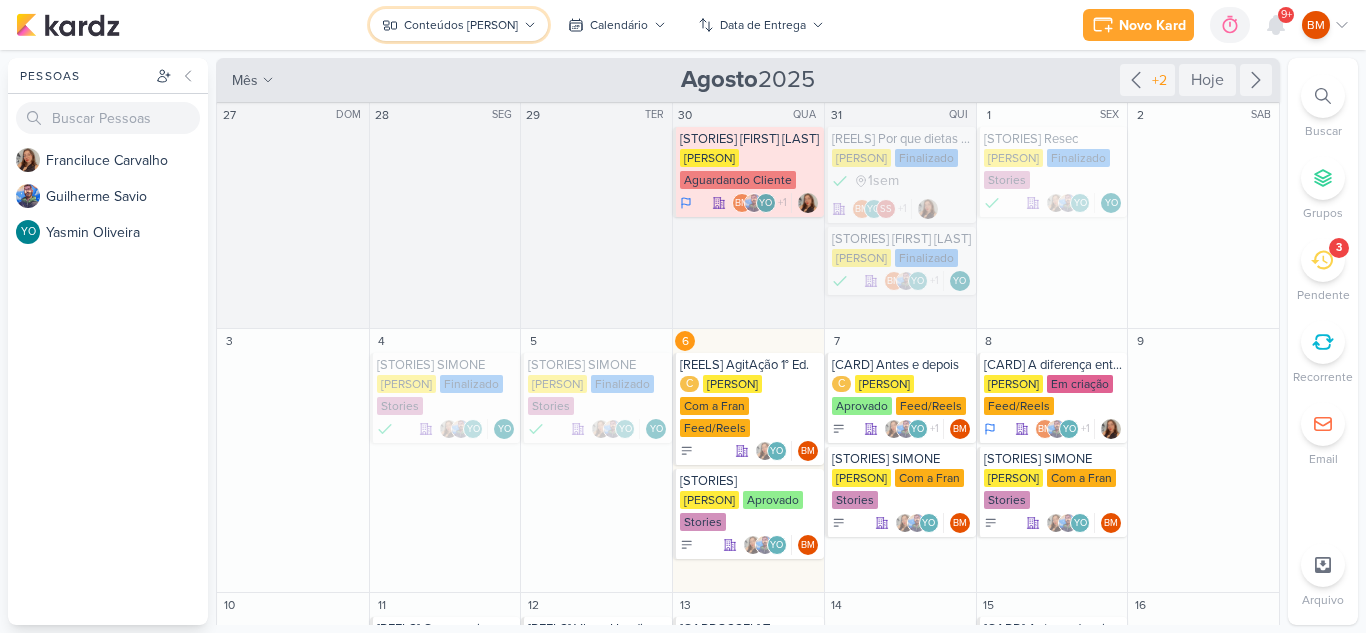 click on "Conteúdos [PERSON]" at bounding box center [461, 25] 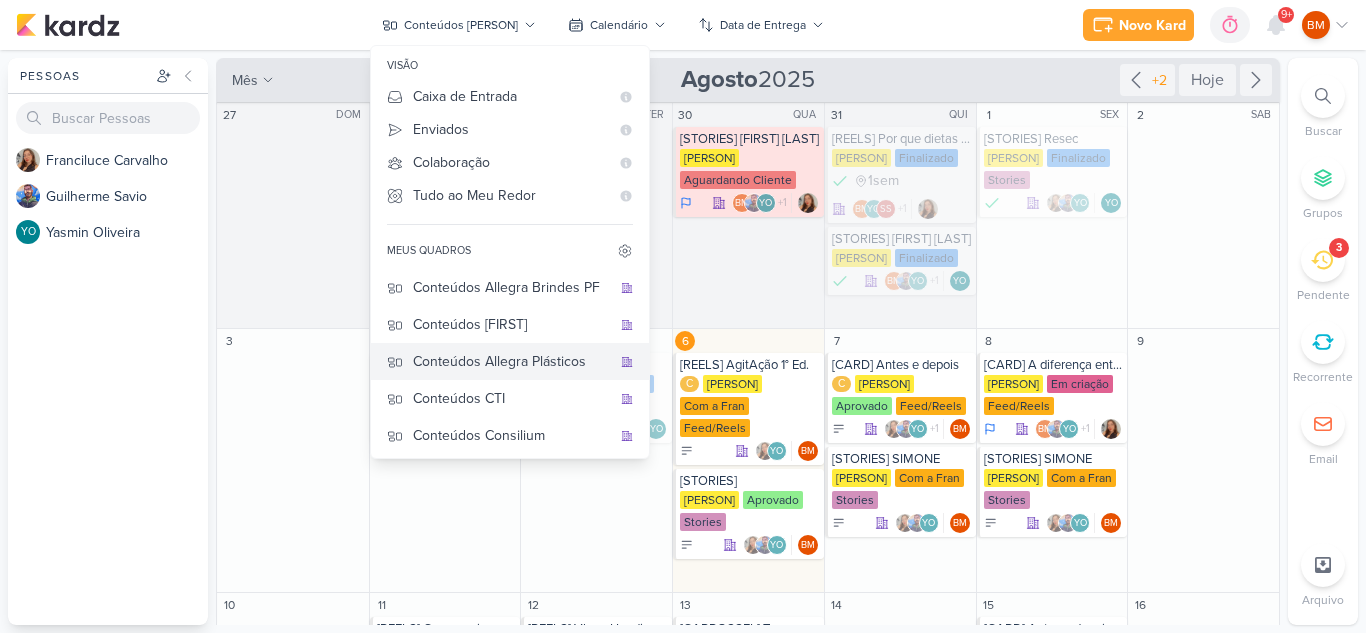 click on "Conteúdos Allegra Plásticos" at bounding box center (512, 361) 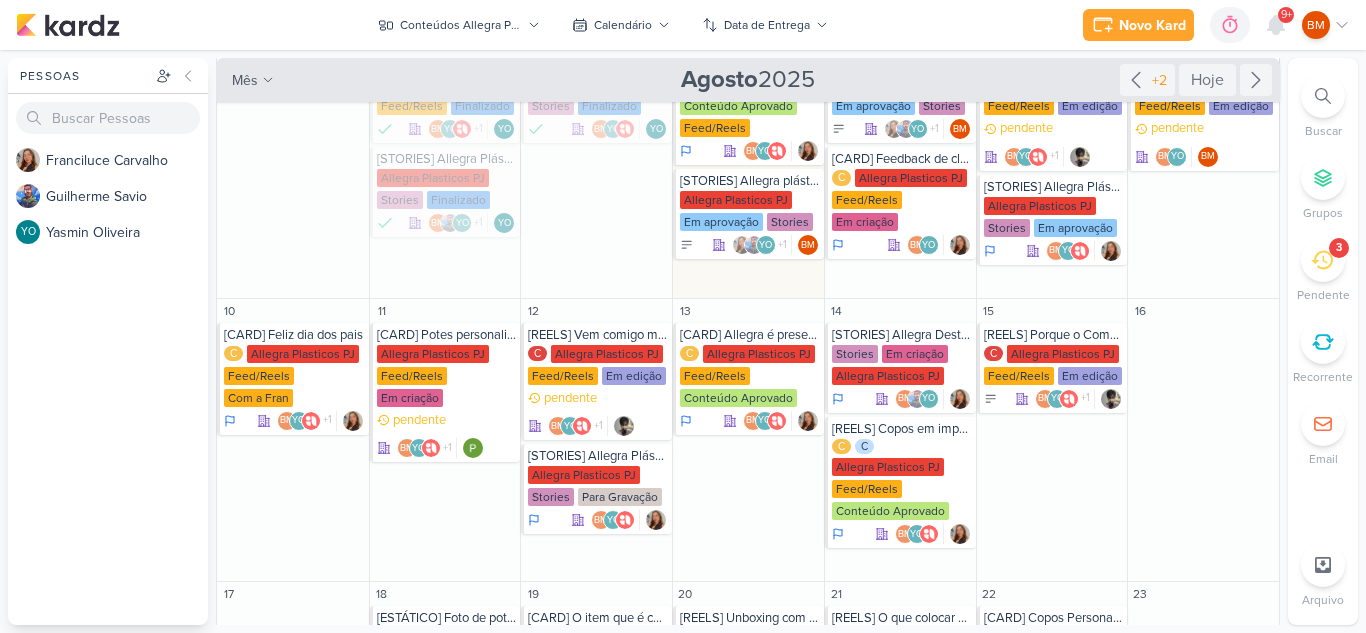 scroll, scrollTop: 240, scrollLeft: 0, axis: vertical 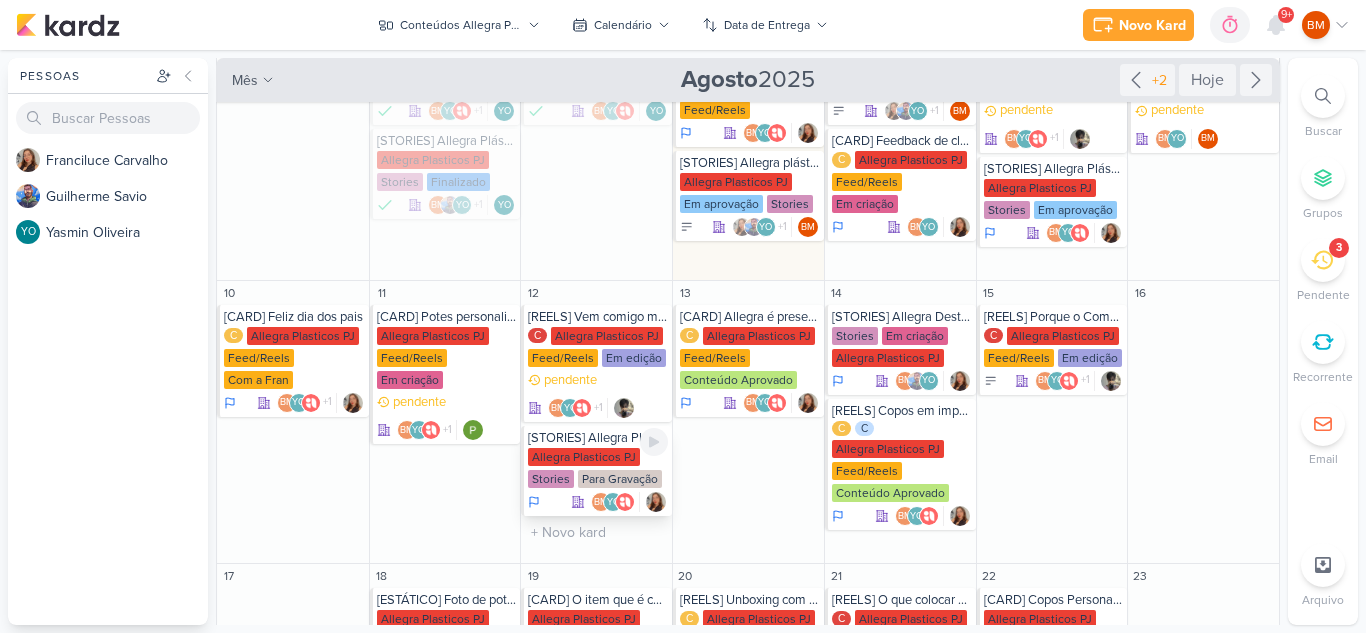 click on "Para Gravação" at bounding box center (620, 479) 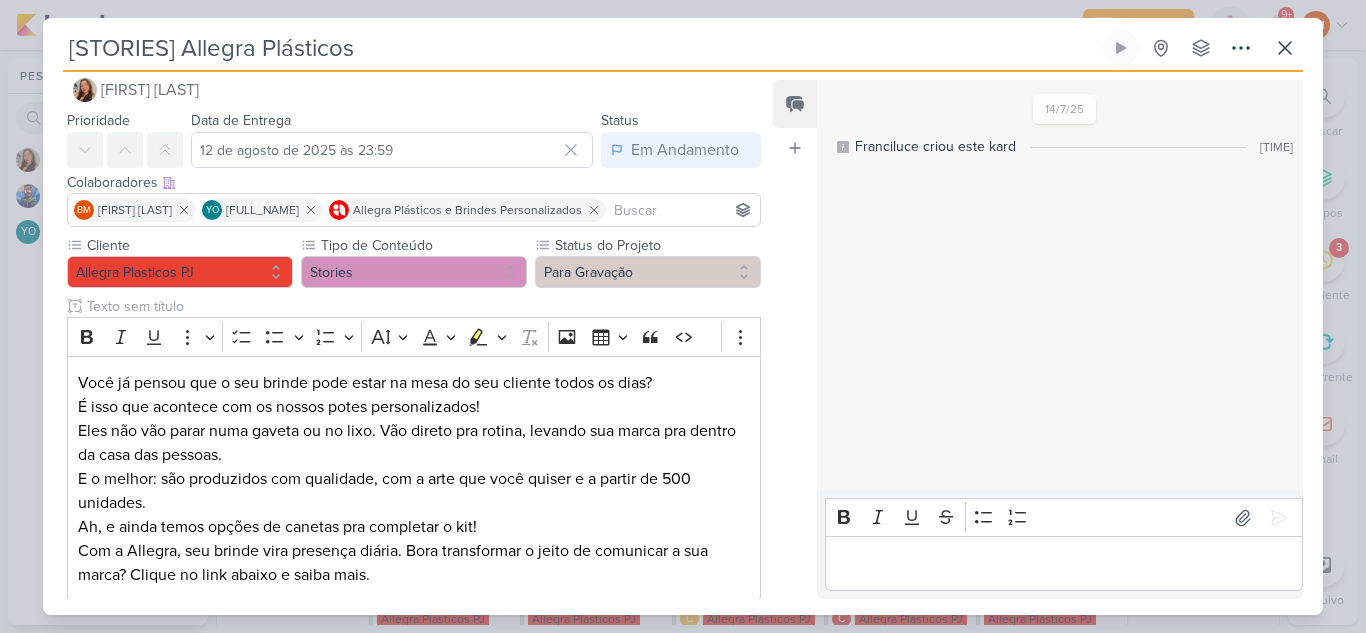 scroll, scrollTop: 142, scrollLeft: 0, axis: vertical 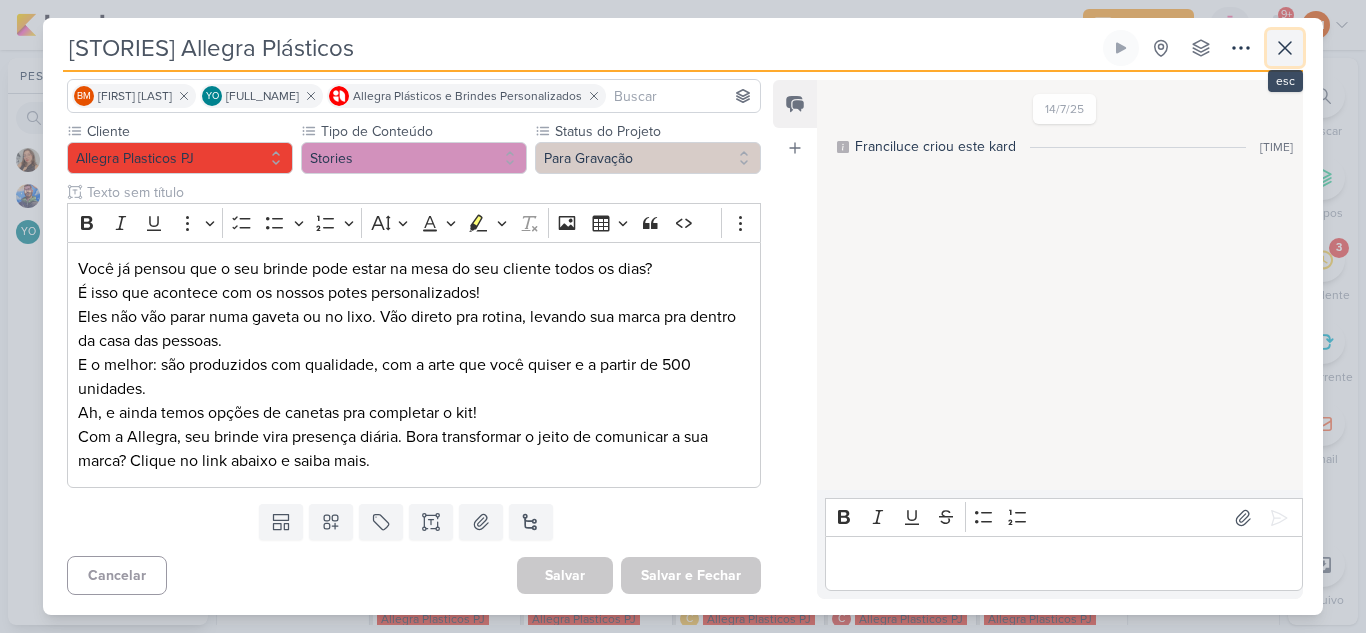 click 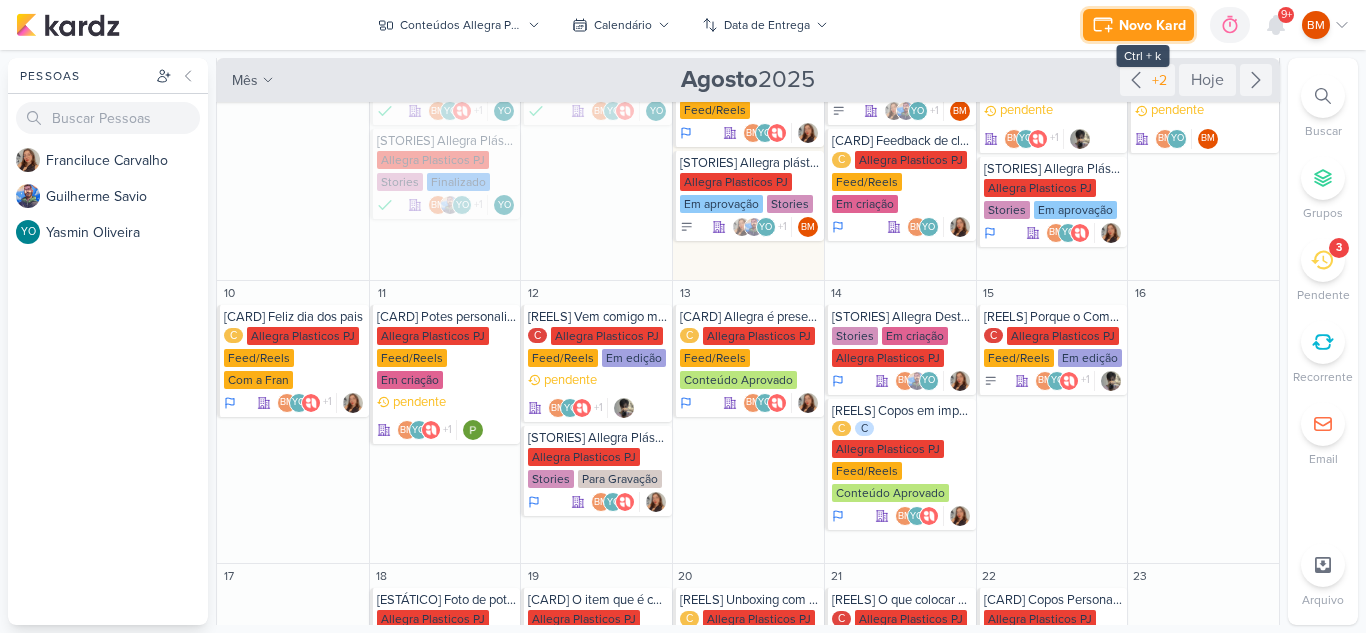 click on "Novo Kard" at bounding box center (1152, 25) 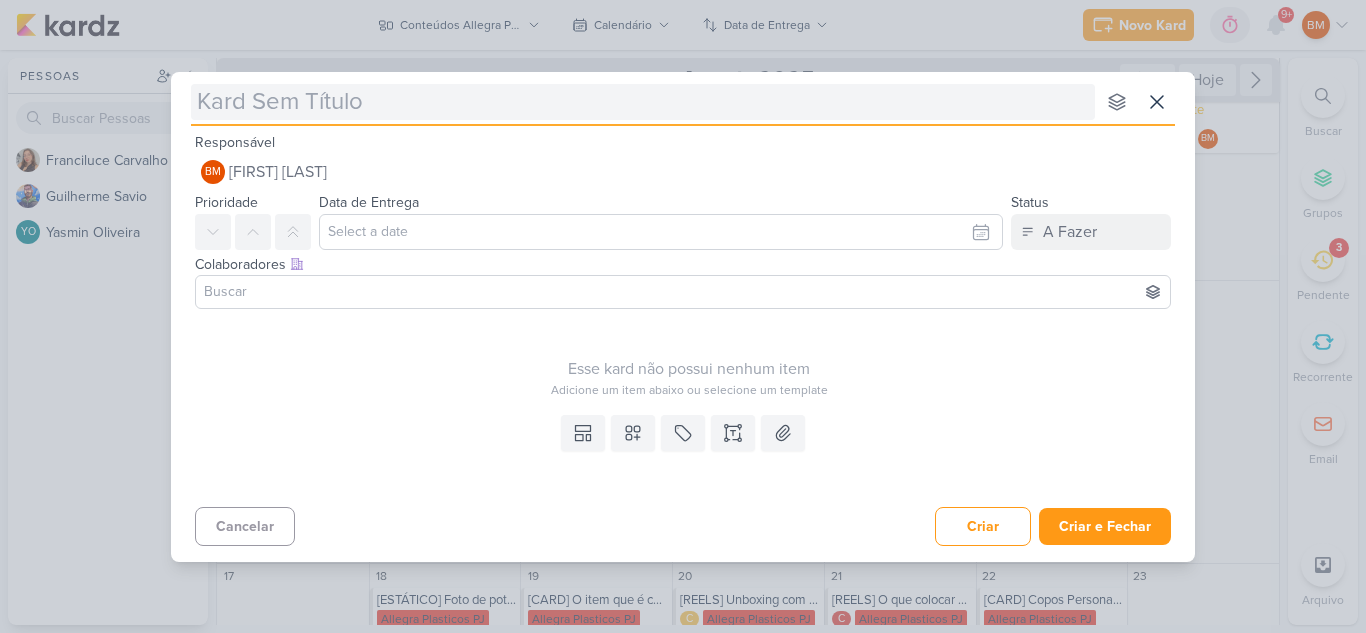 click at bounding box center (643, 102) 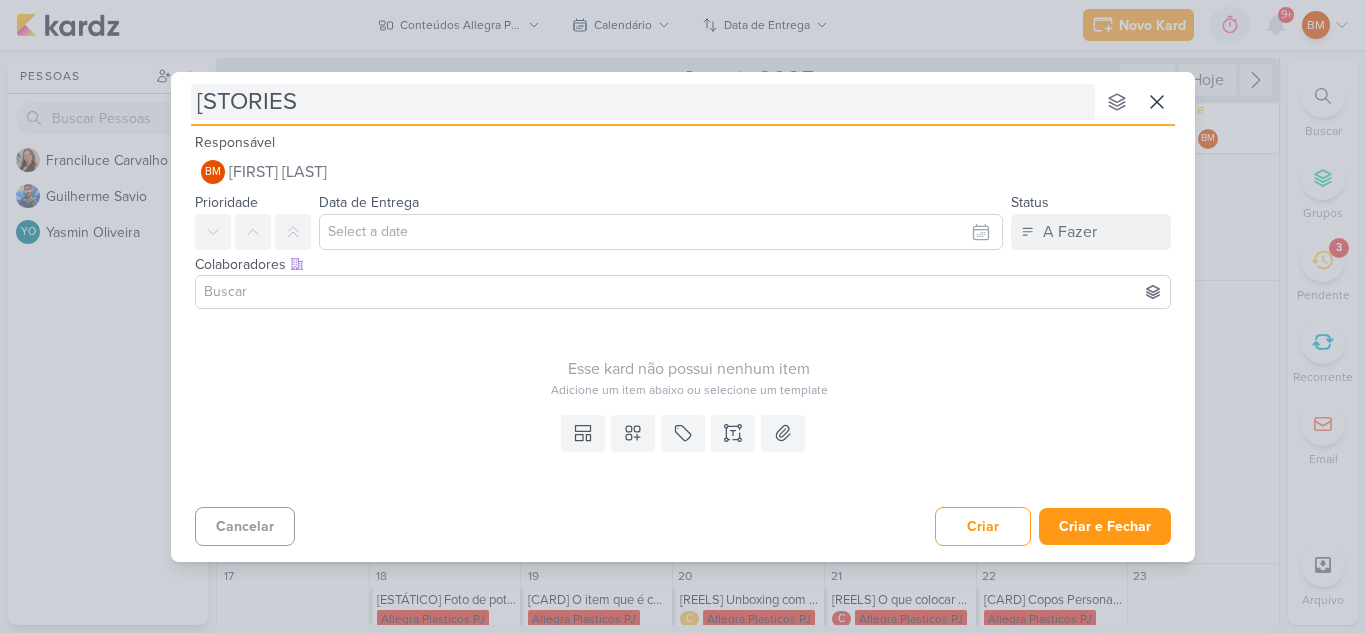 type on "[STORIES]" 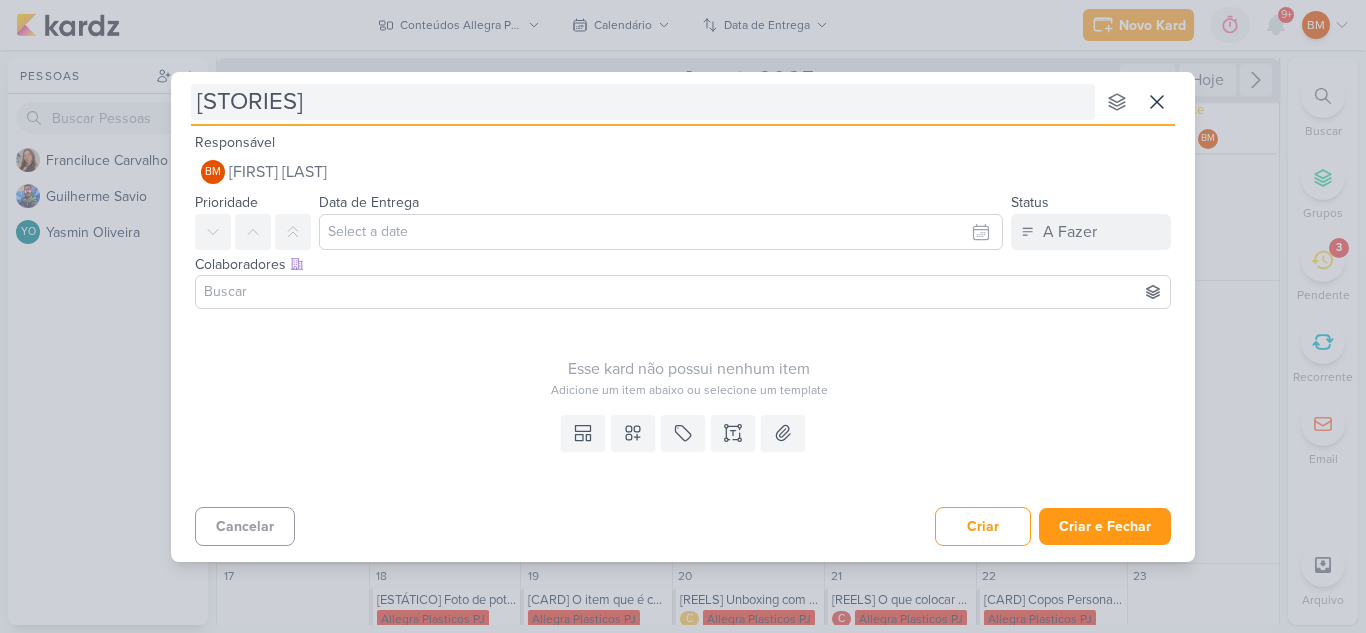 type 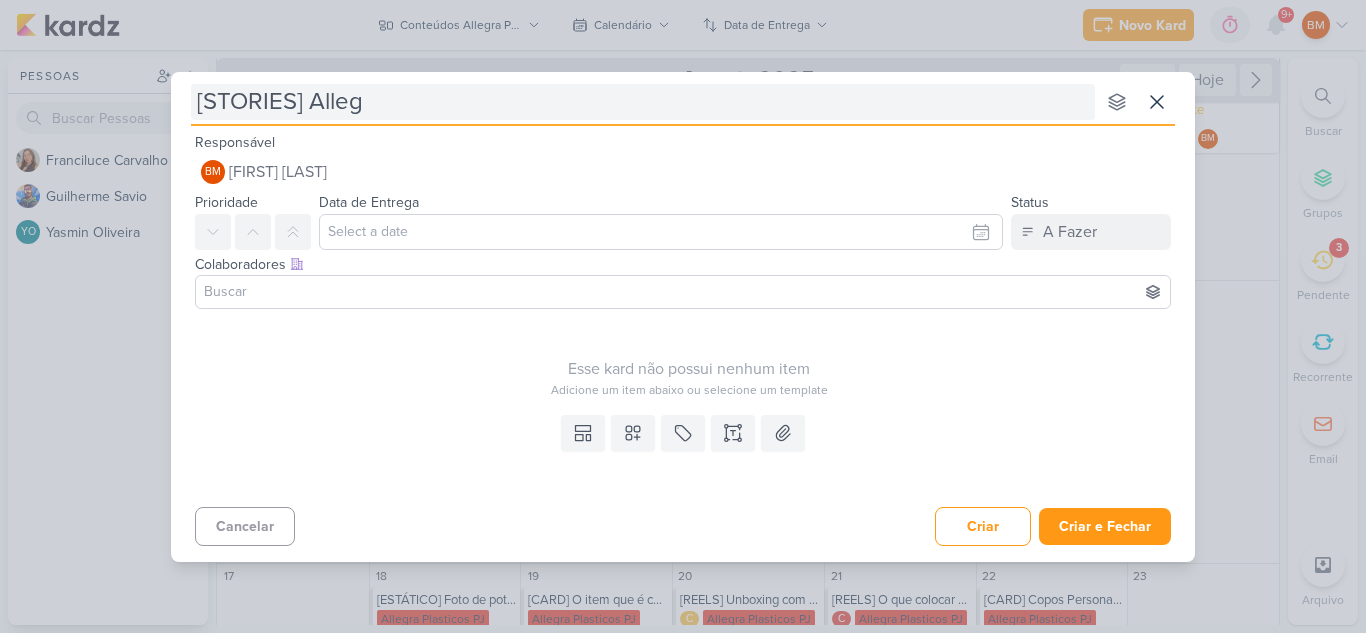 type on "[STORIES] Allegr" 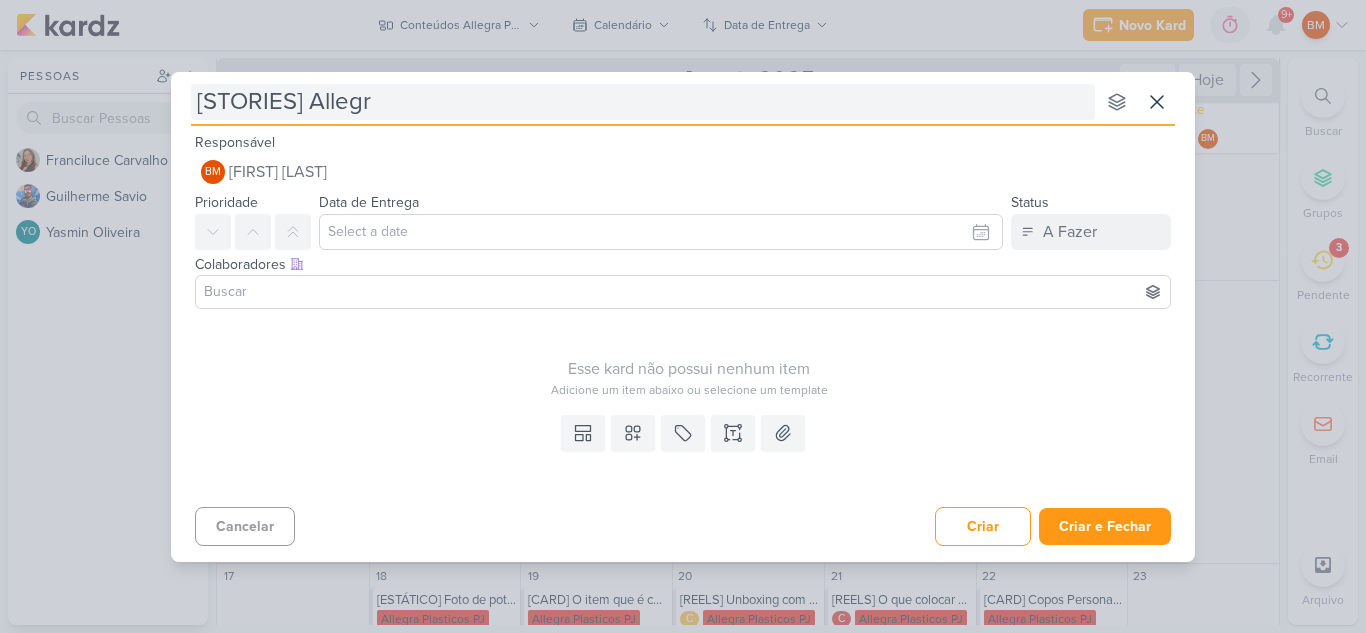 type 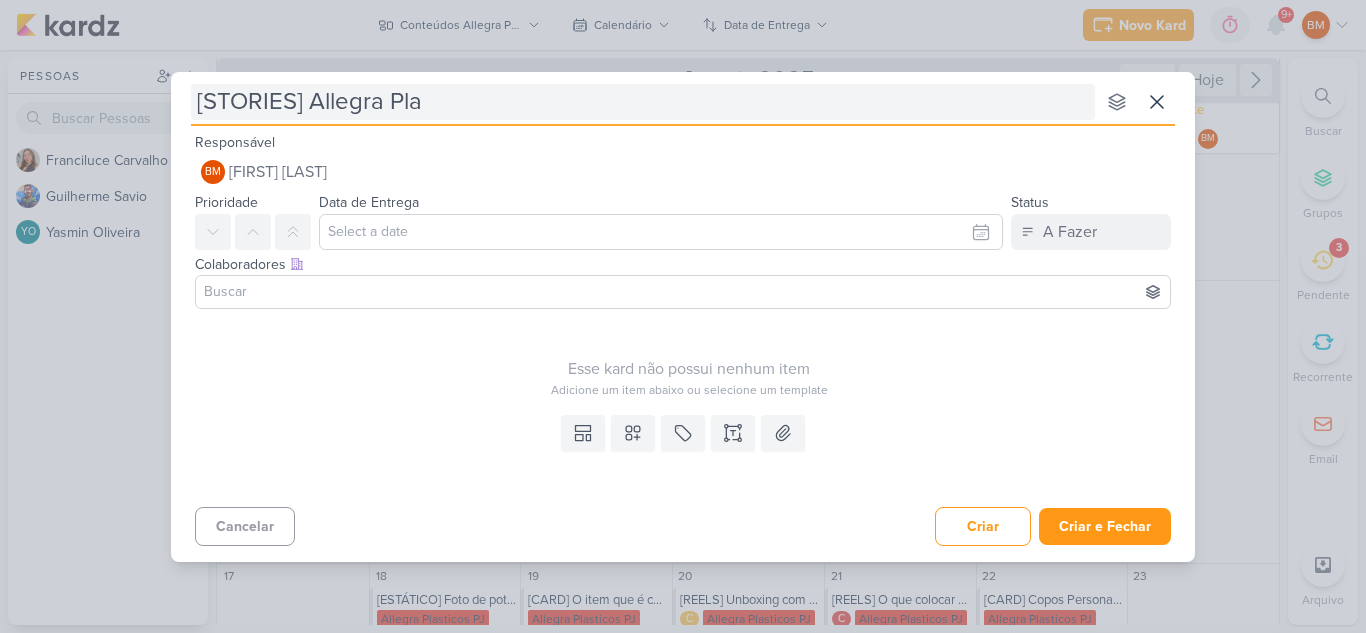 type on "[STORIES] Allegra Plas" 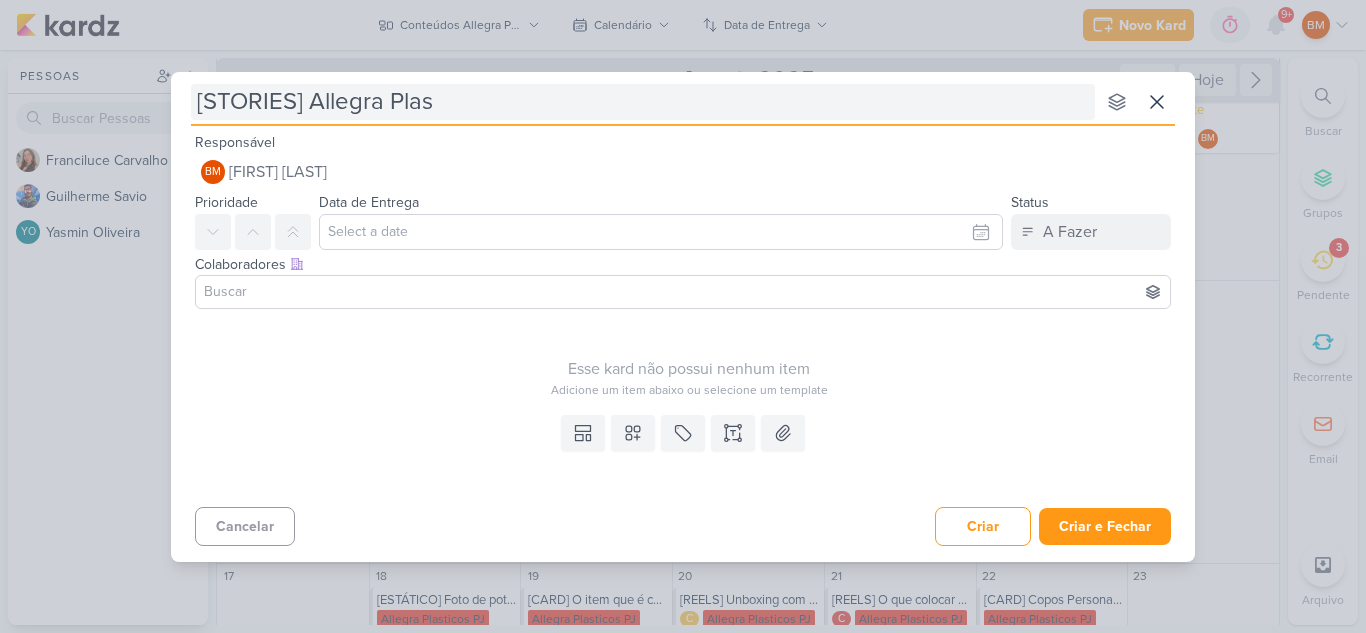 type 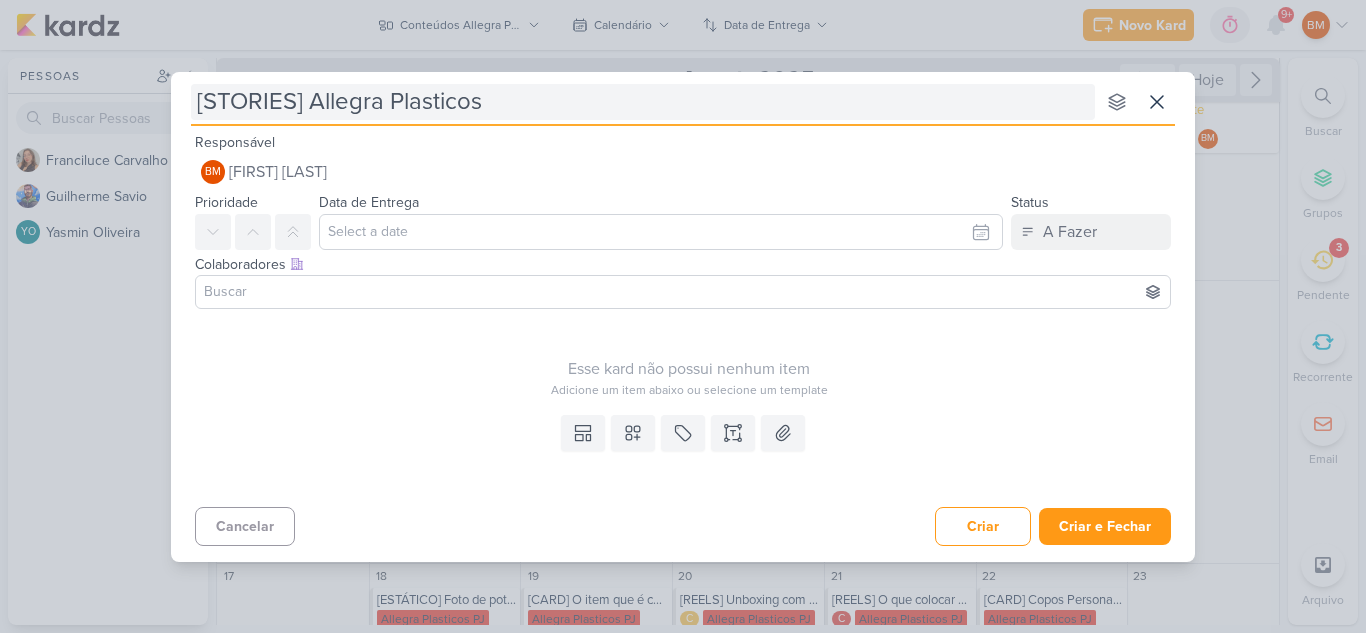 type on "[STORIES] Allegra Plasticos" 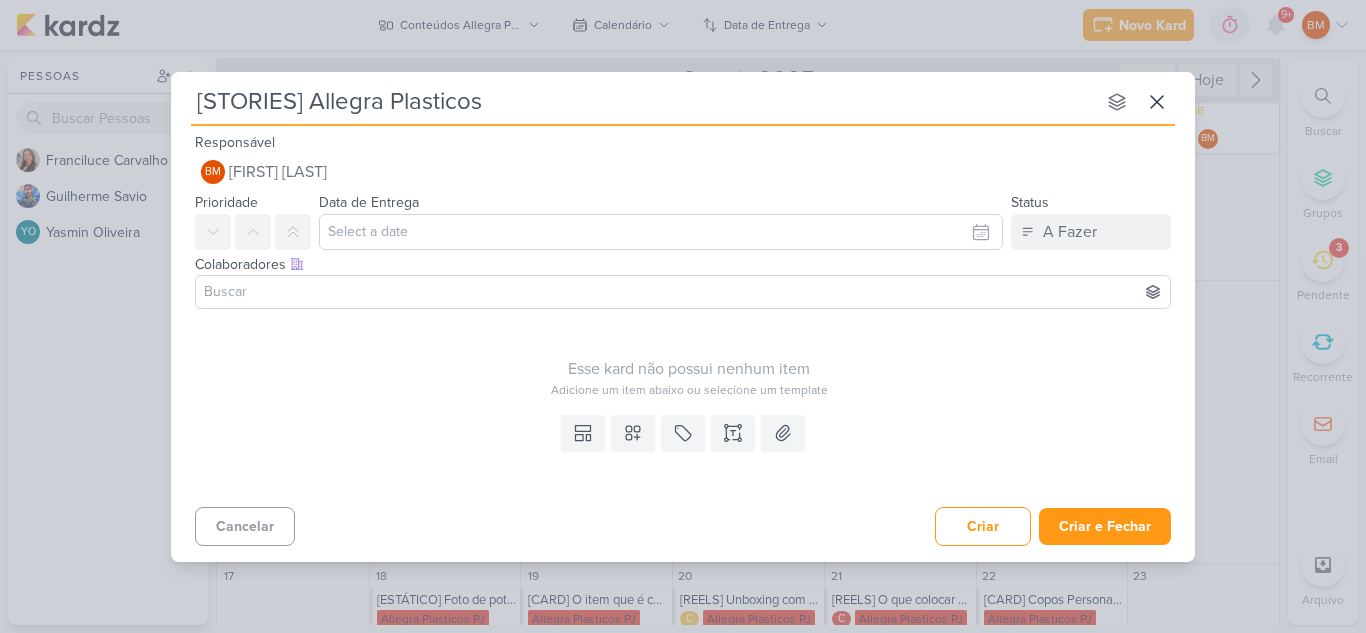 type on "[STORIES] Allegra Plasticos" 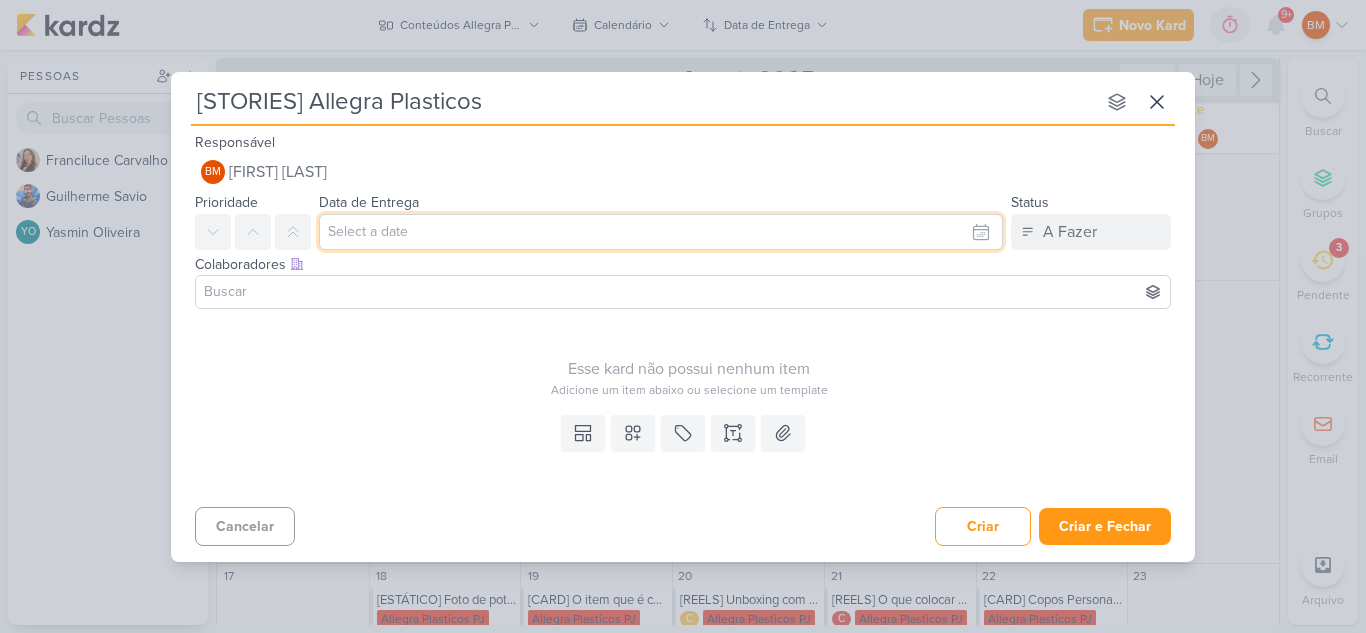 click at bounding box center [661, 232] 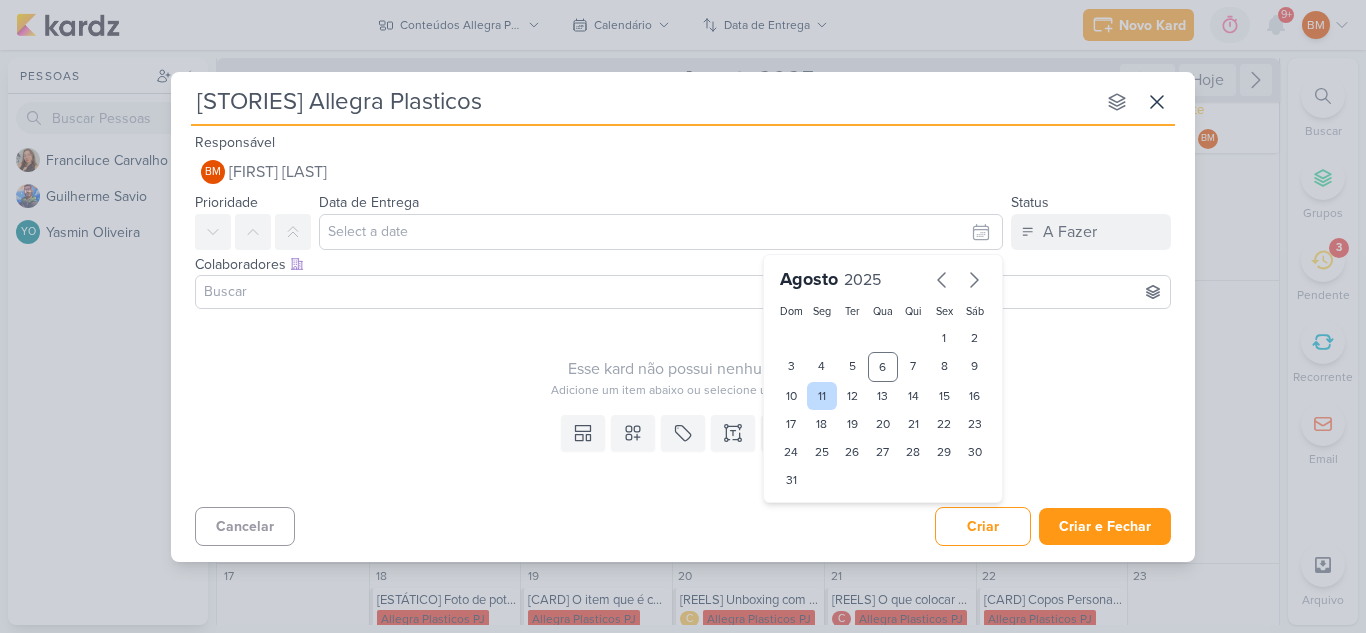 click on "11" at bounding box center (822, 396) 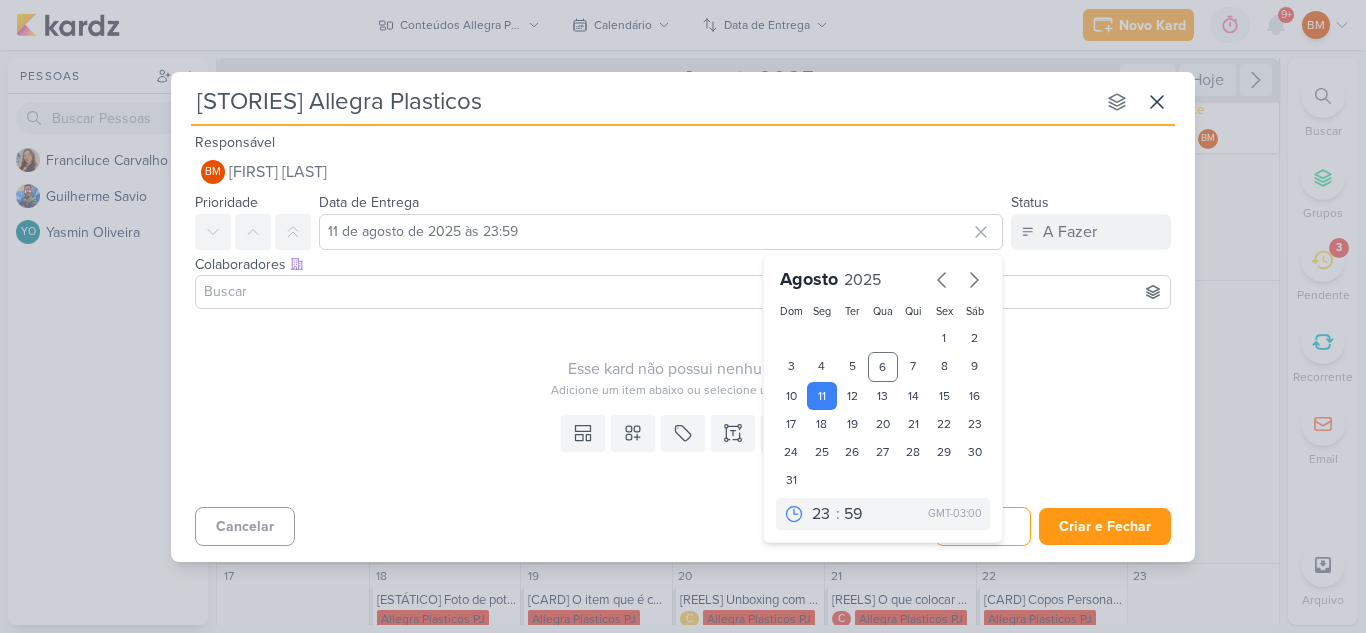 click at bounding box center (683, 292) 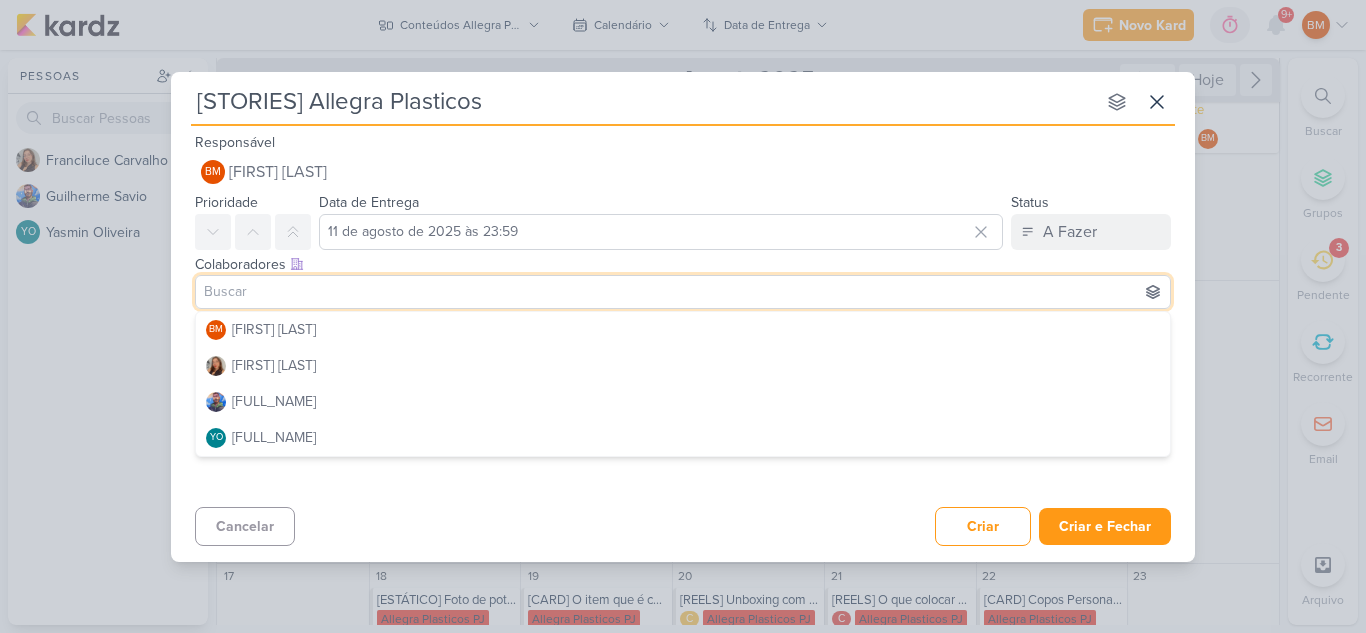 click at bounding box center (683, 292) 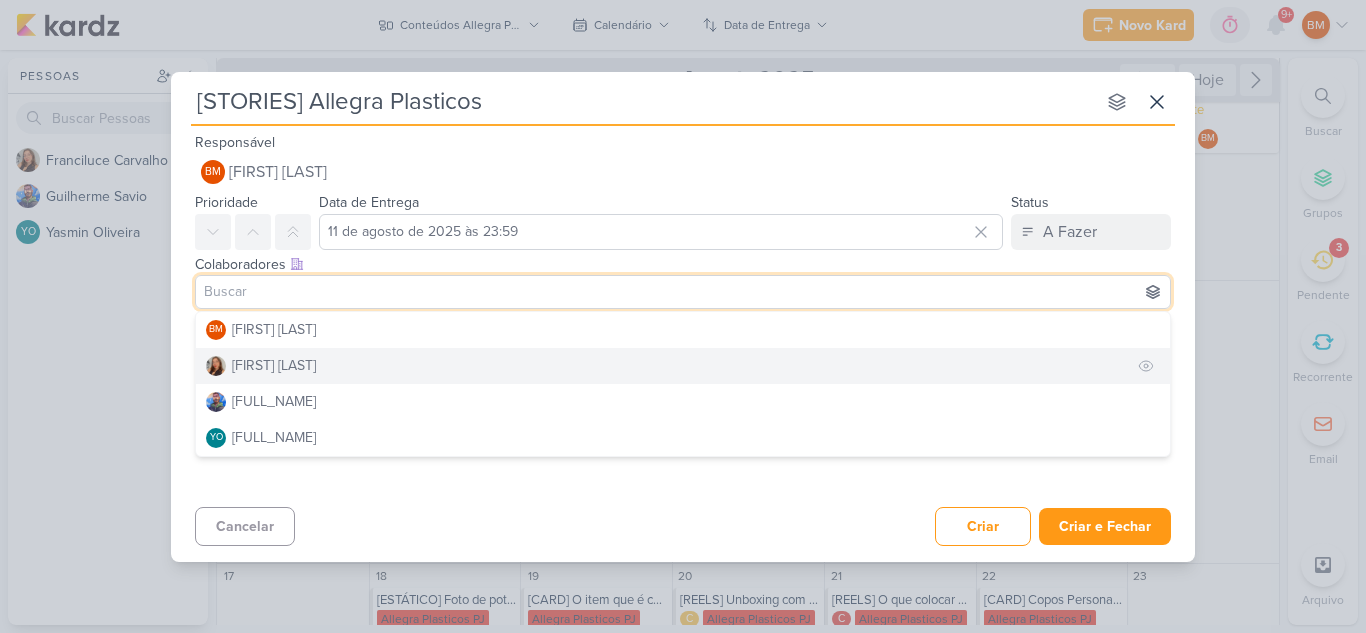 click on "[FIRST] [LAST]" at bounding box center (683, 366) 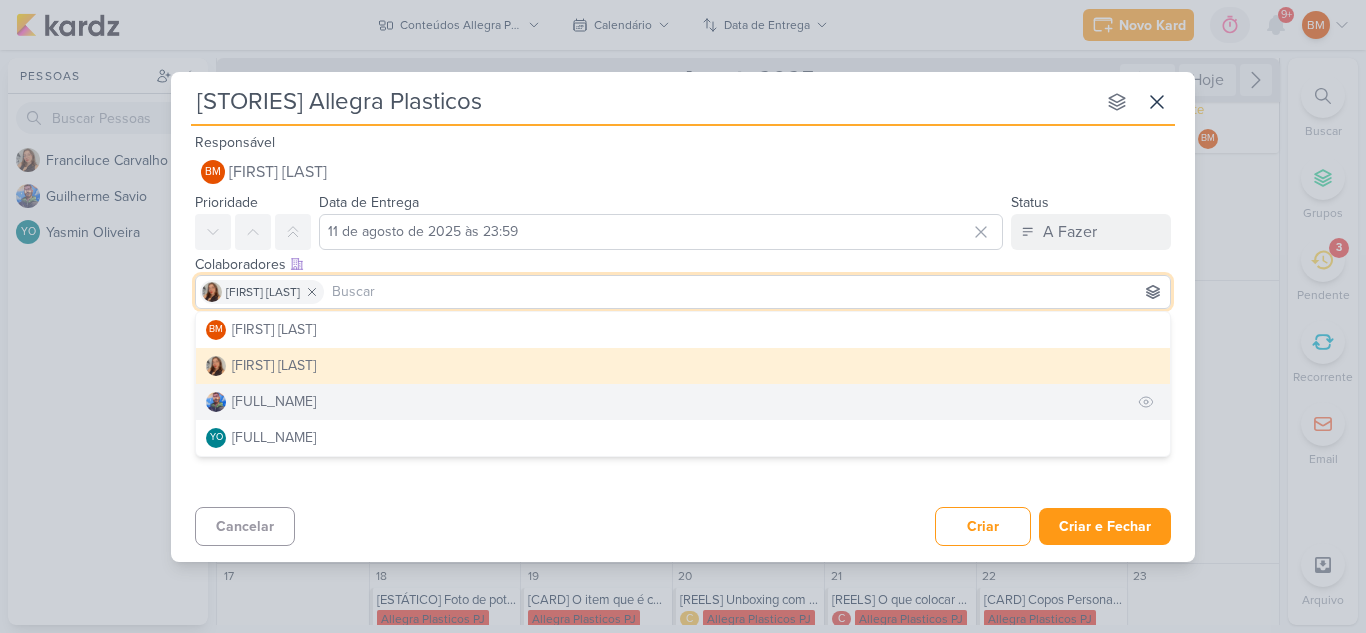 click on "[FULL_NAME]" at bounding box center (683, 402) 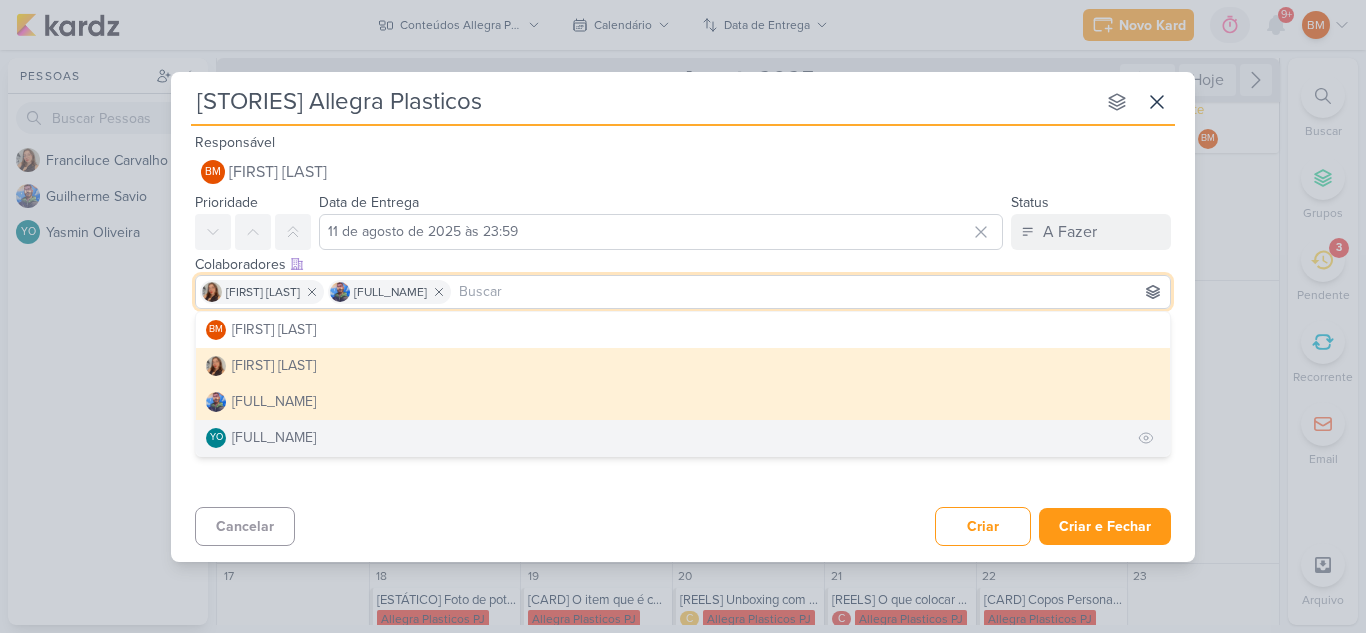 click on "YO
[FIRST] [LAST]" at bounding box center (683, 438) 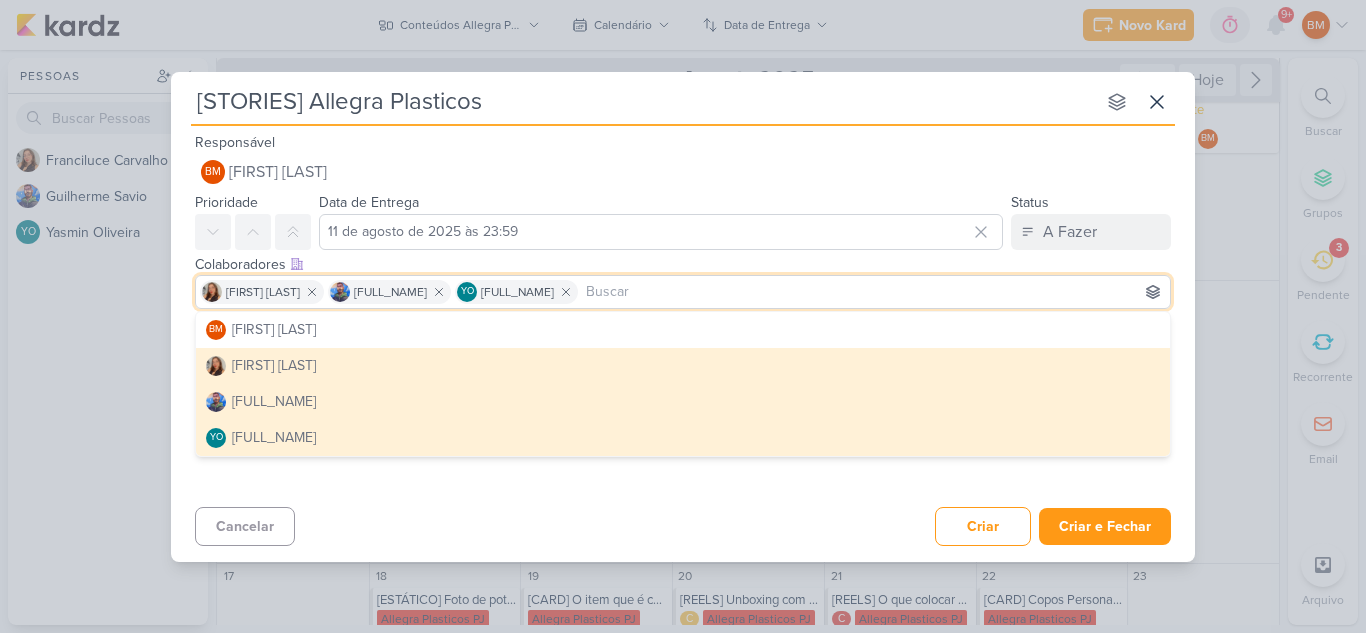 click on "Templates
Campos Personalizados
Marcadores
Caixa De Texto
Anexo" at bounding box center [683, 453] 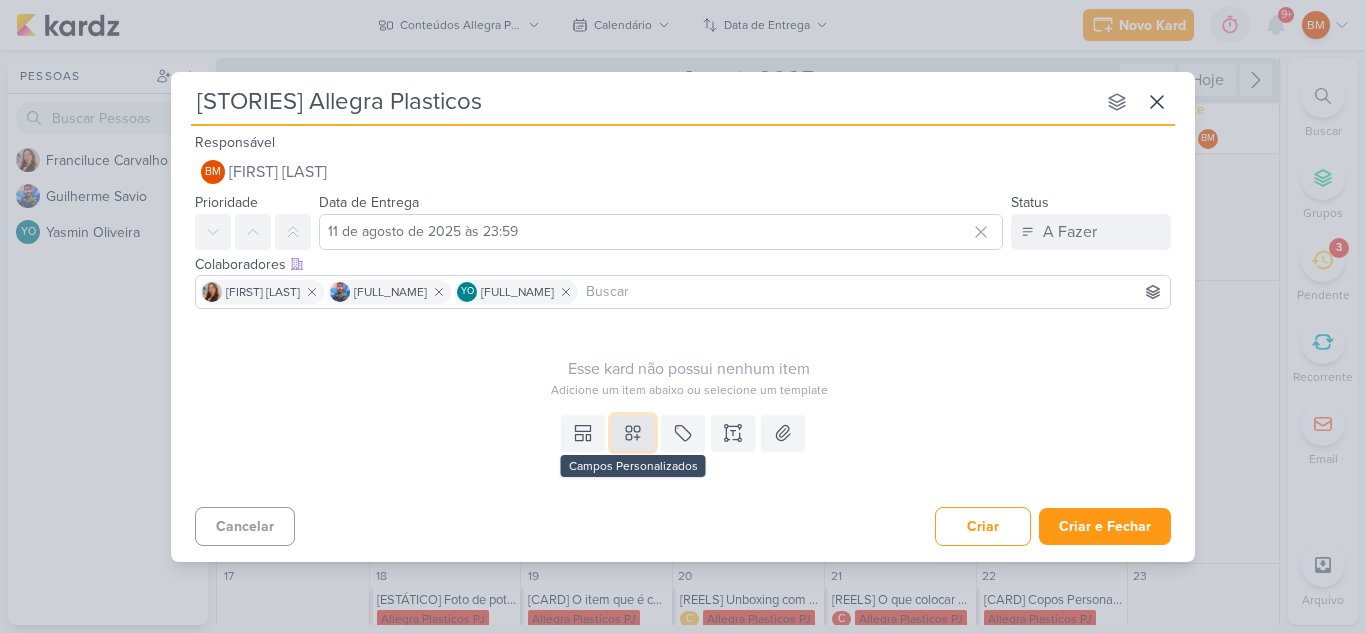 click 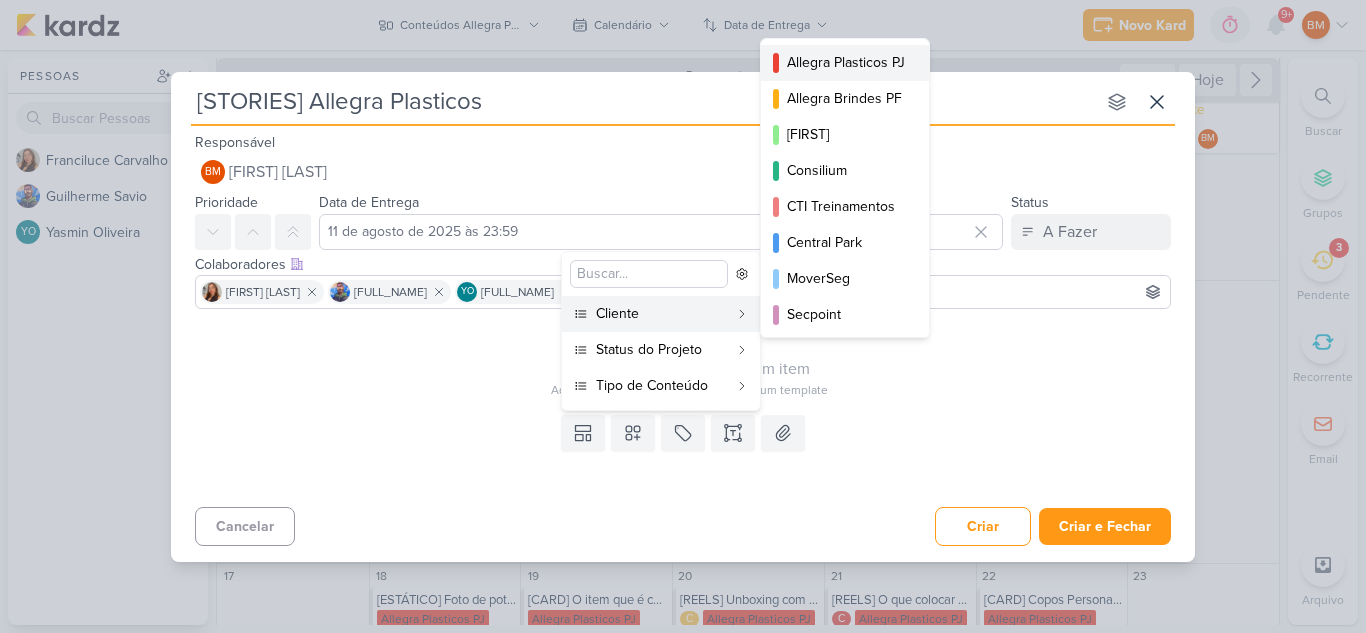 click on "Allegra Plasticos PJ" at bounding box center [846, 62] 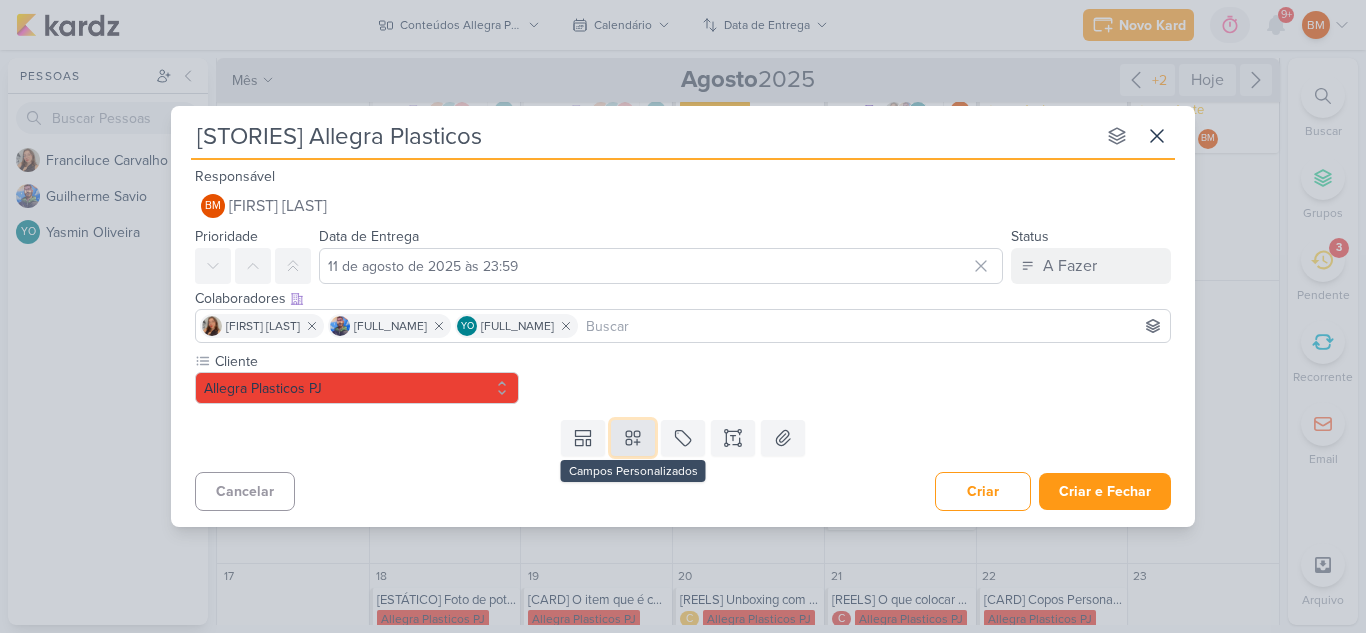 click 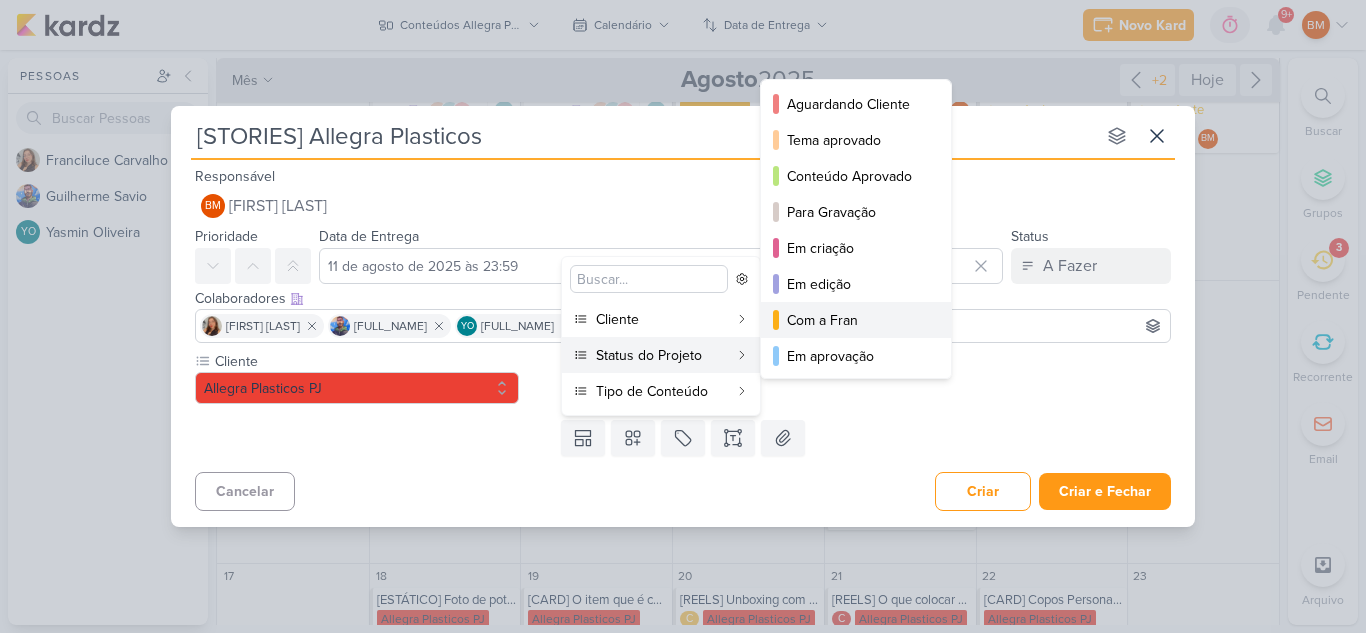 click on "Com a Fran" at bounding box center (857, 320) 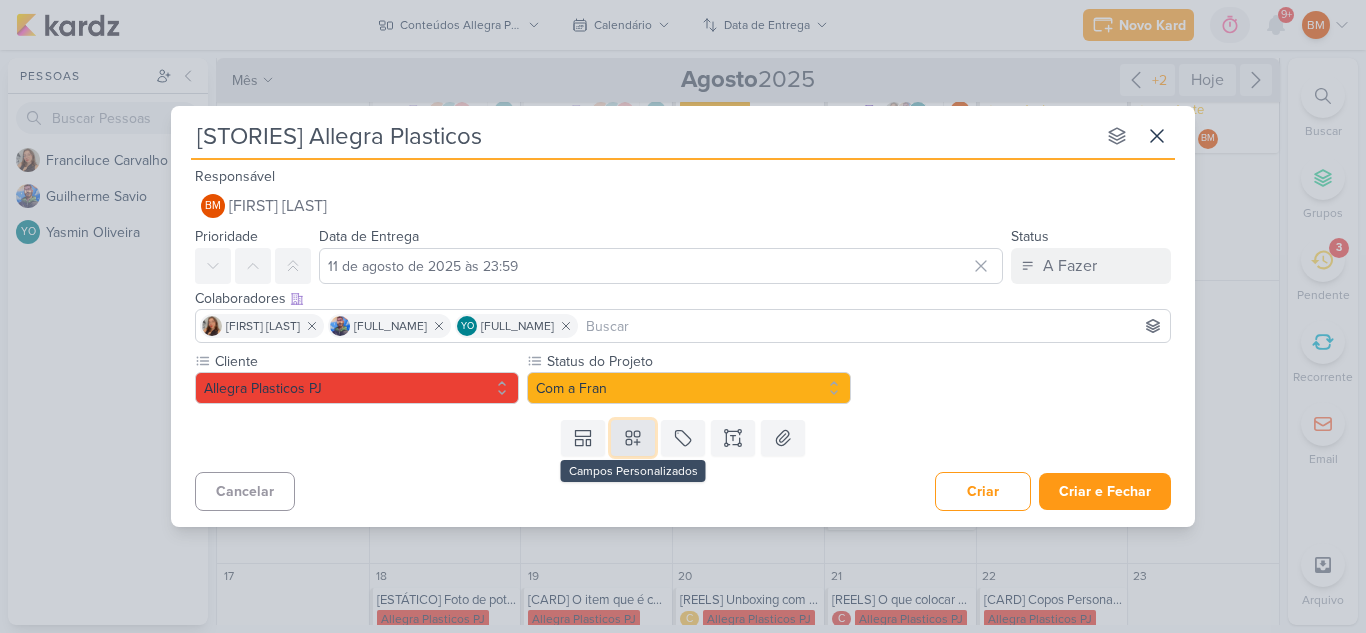 click at bounding box center (633, 438) 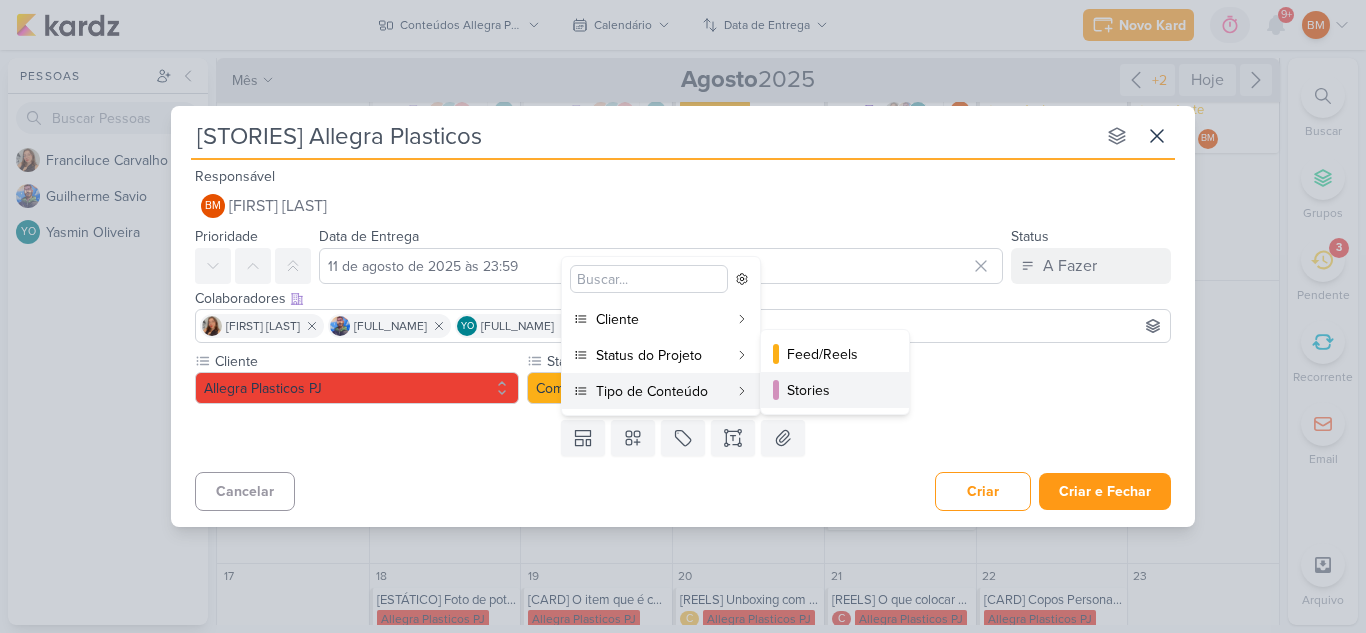 click on "Stories" at bounding box center [836, 390] 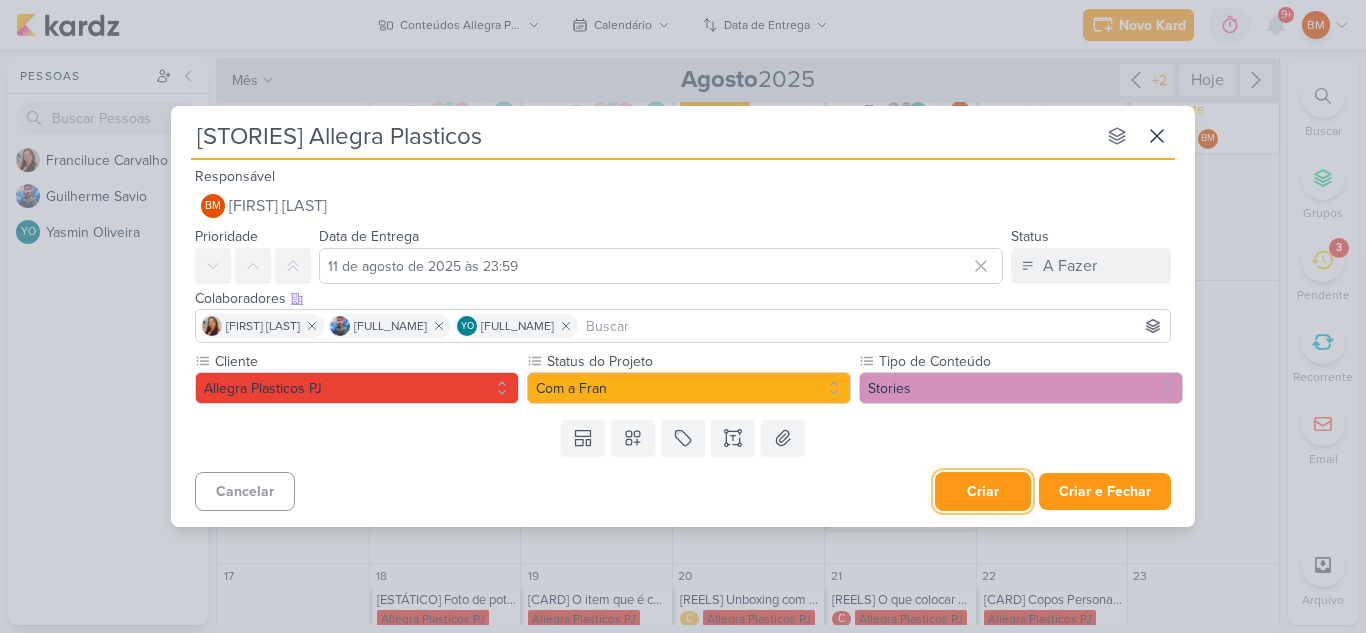 click on "Criar" at bounding box center [983, 491] 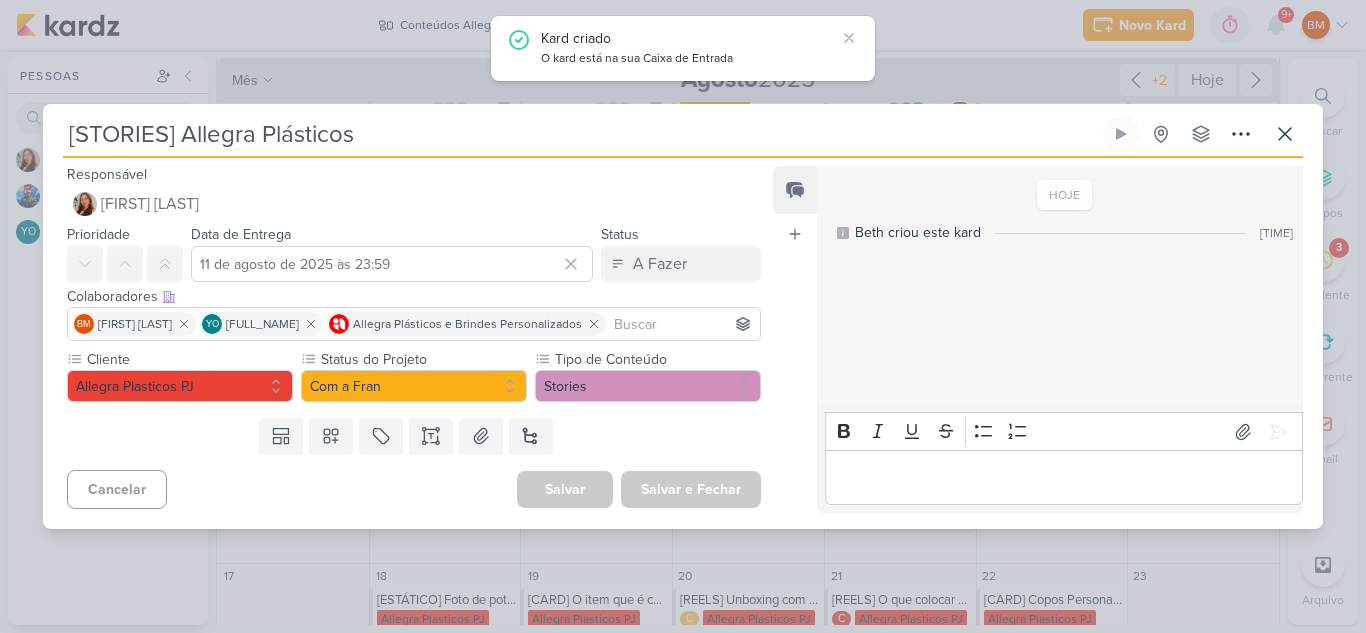 type on "[STORIES] Allegra Plasticos" 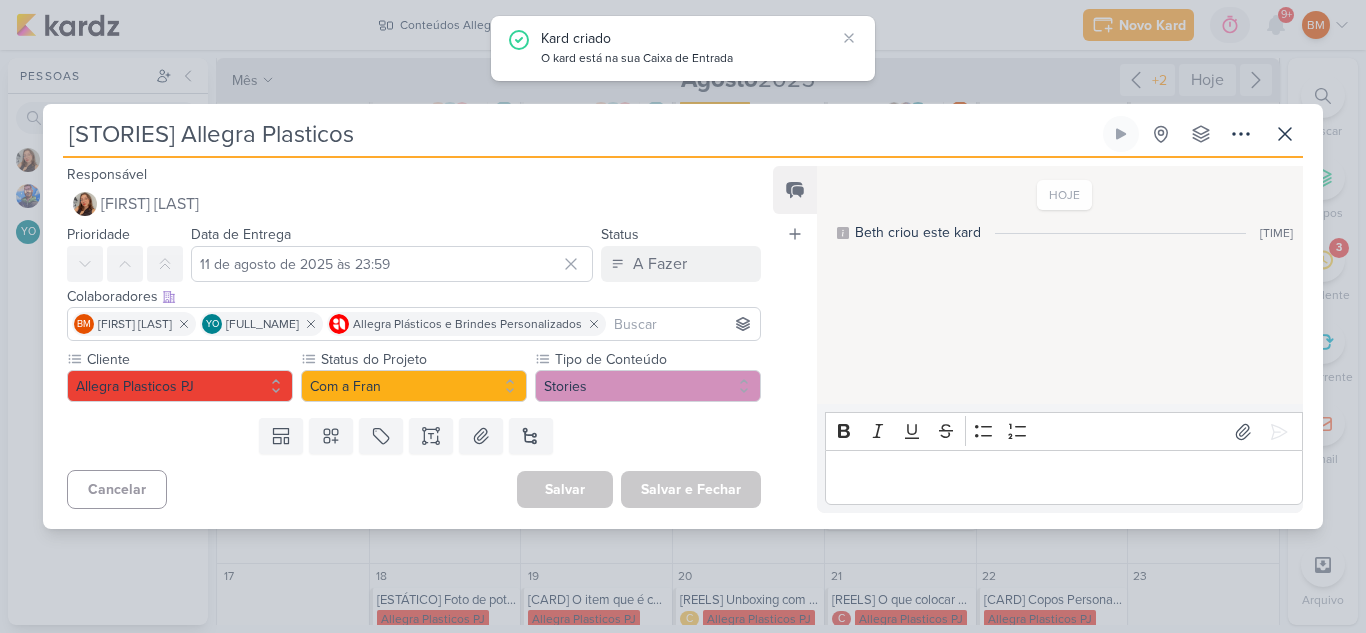scroll, scrollTop: 0, scrollLeft: 0, axis: both 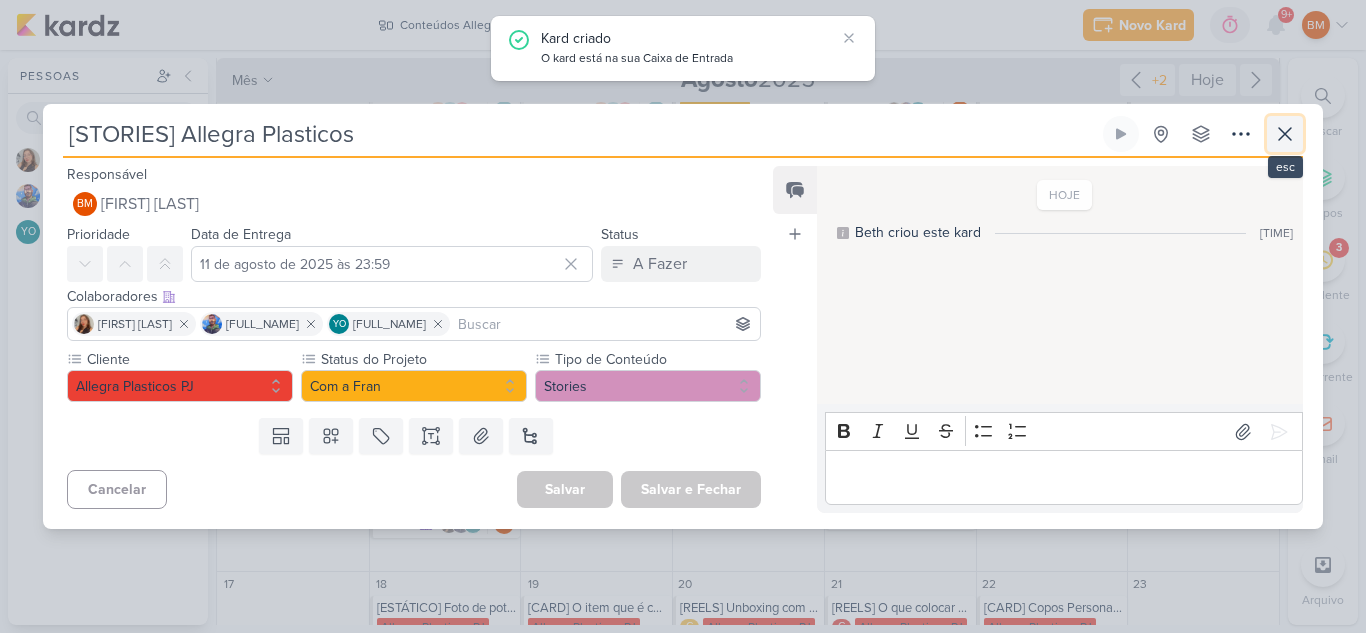 click 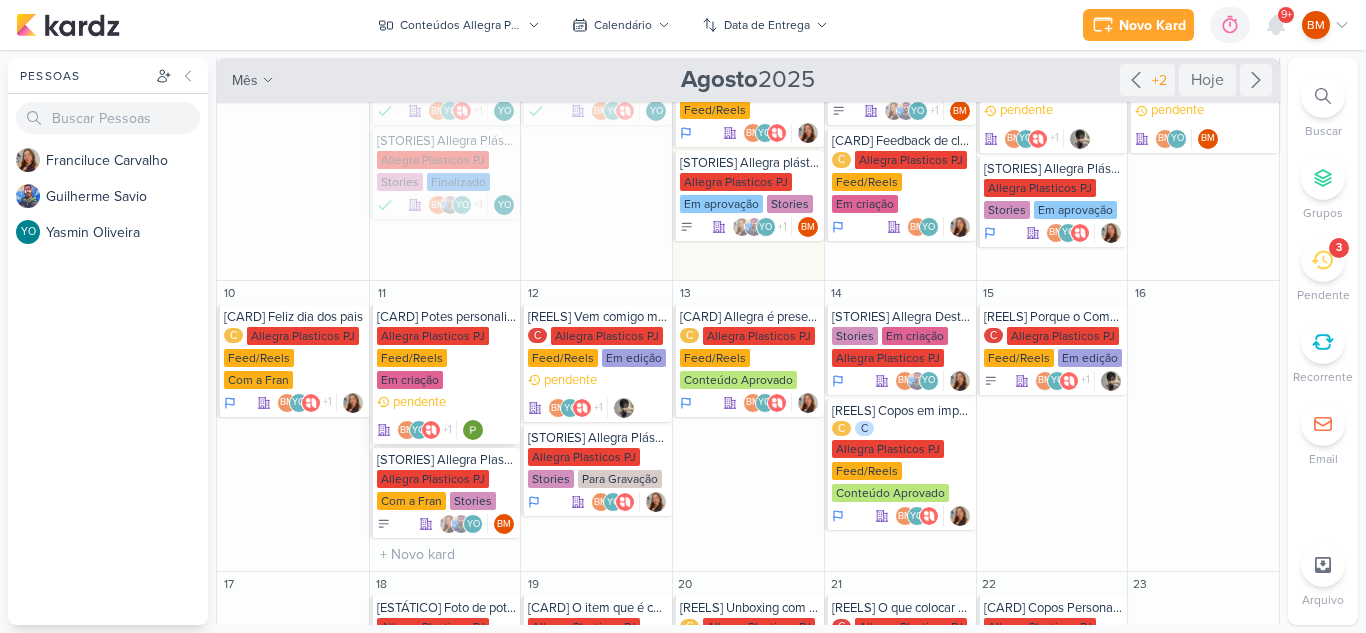 click on "Feed/Reels" at bounding box center (412, 358) 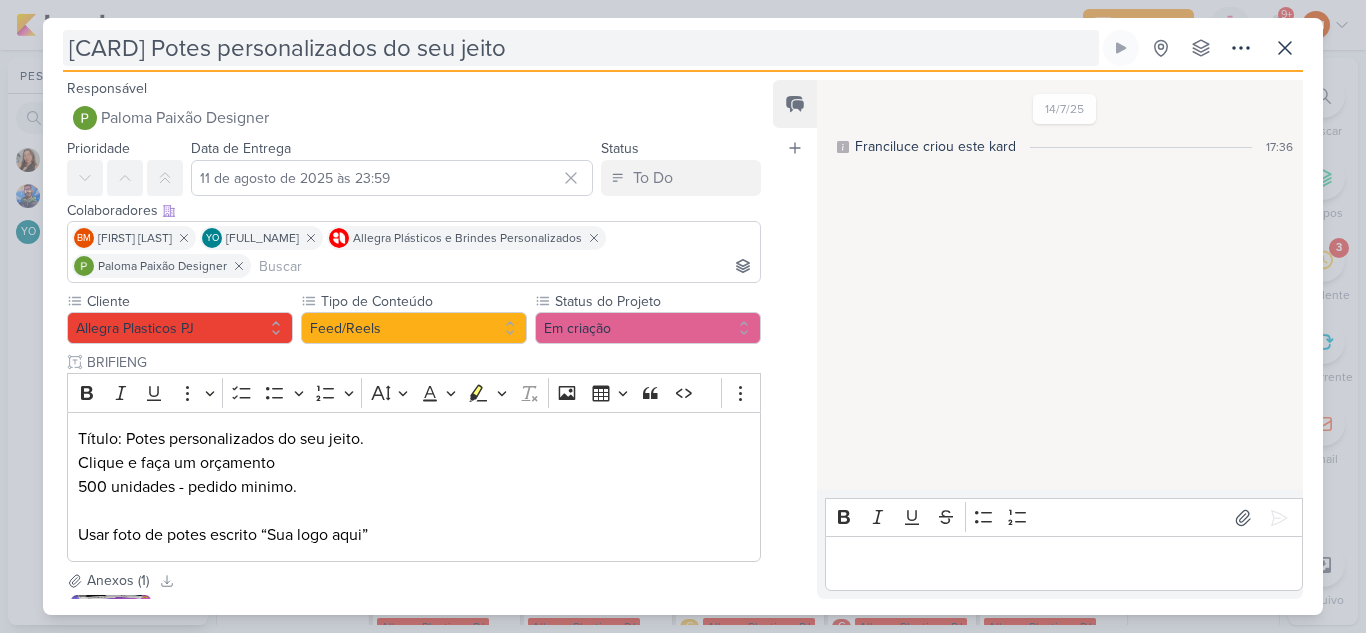 click on "[CARD] Potes personalizados do seu jeito" at bounding box center [581, 48] 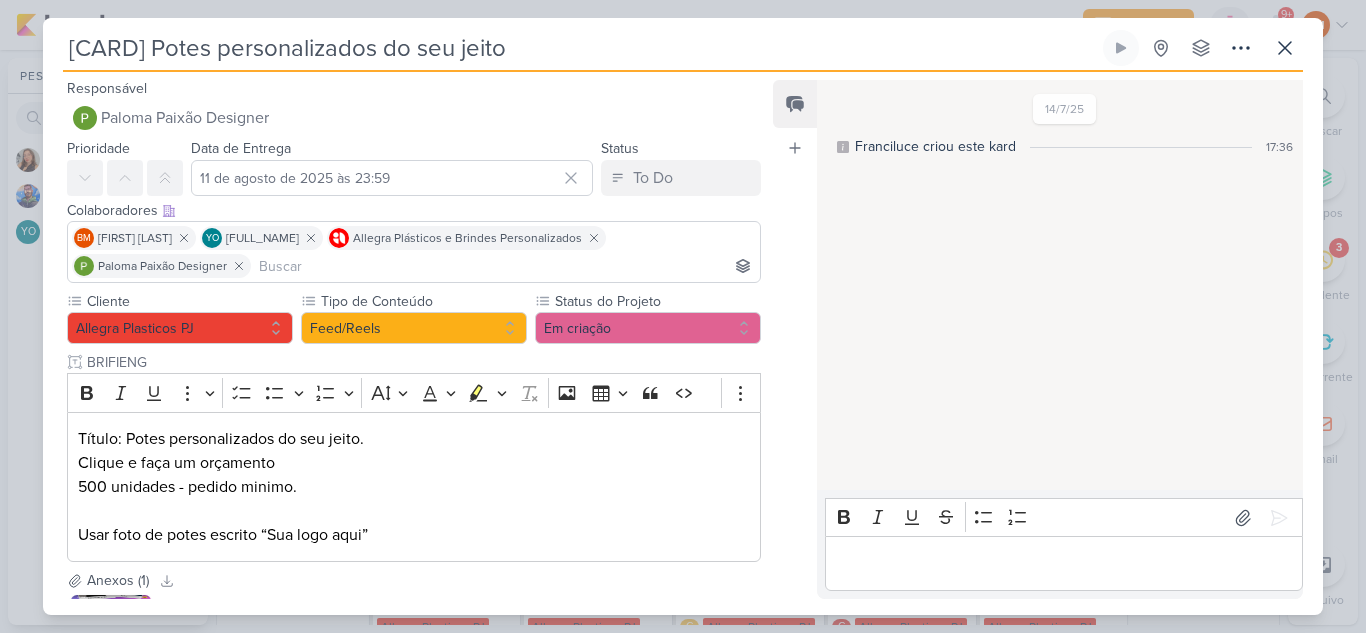 click on "[CARD] Potes personalizados do seu jeito" at bounding box center (581, 48) 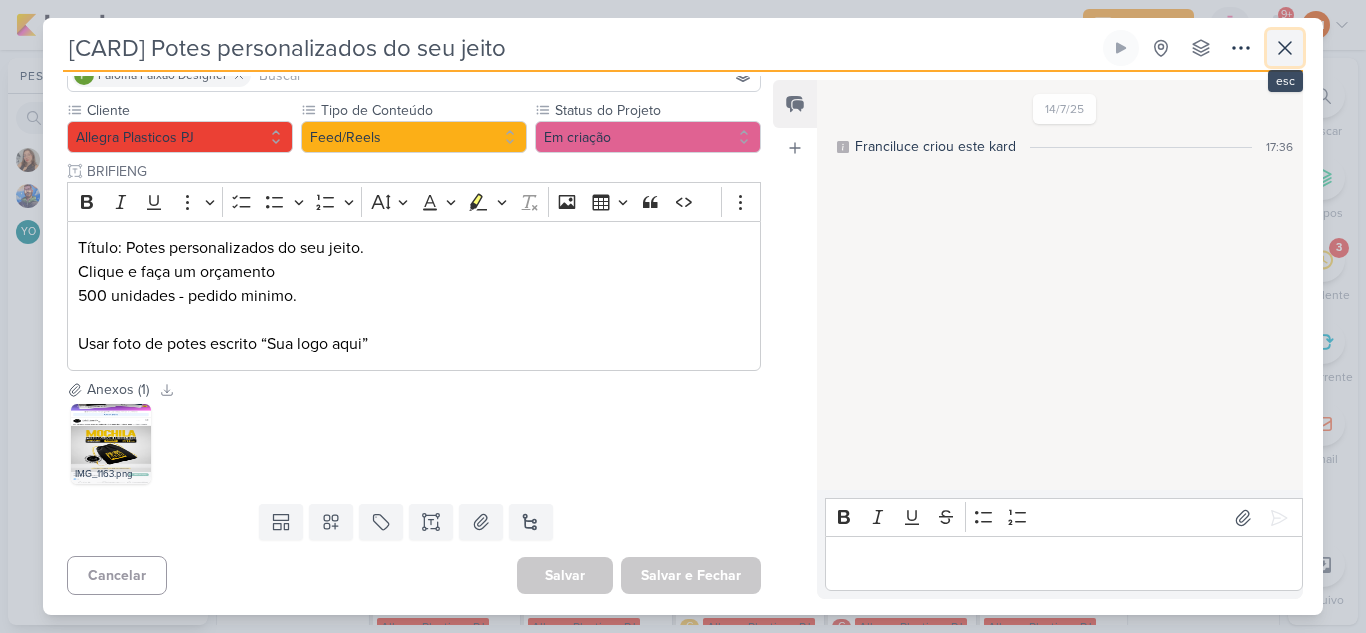 click 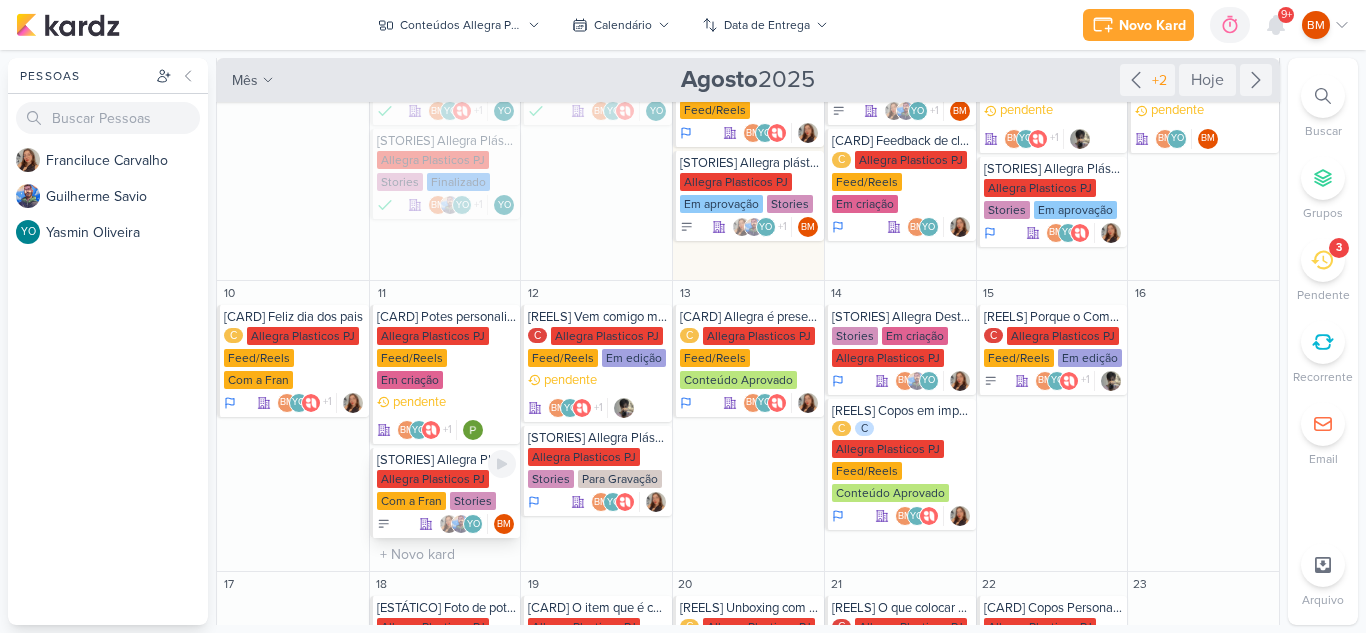 click on "Allegra Plasticos PJ
Com a Fran
Stories" at bounding box center [447, 491] 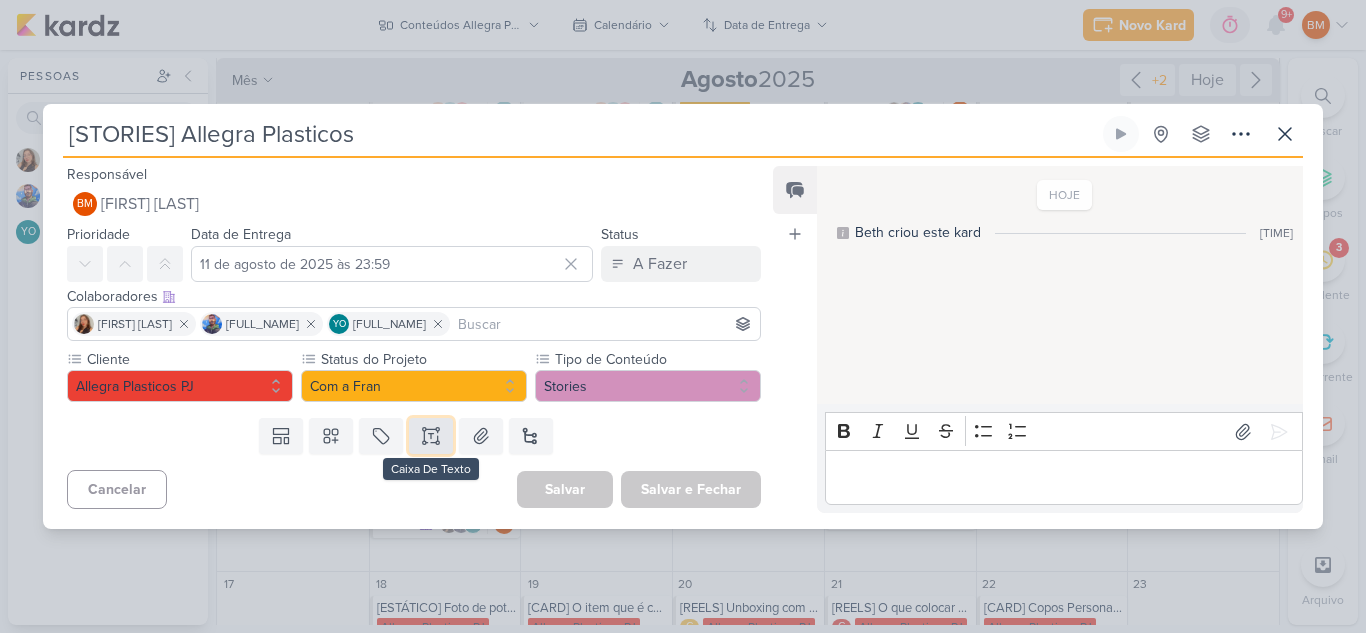 click 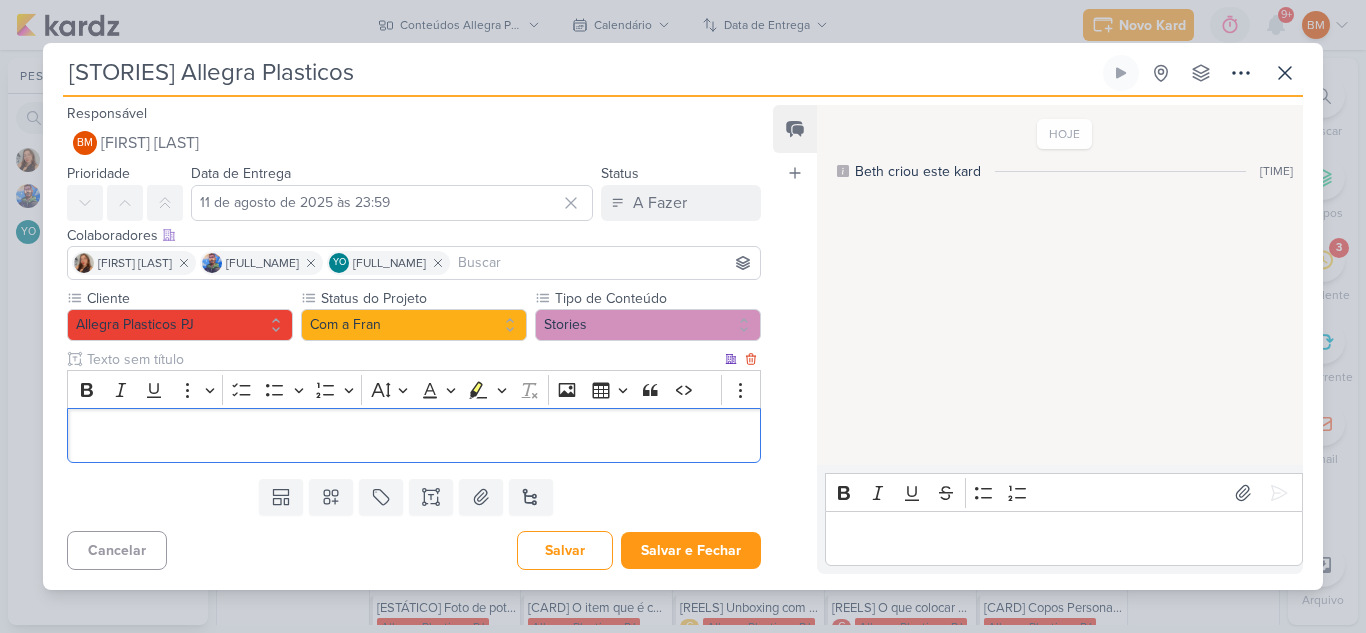 click at bounding box center (402, 359) 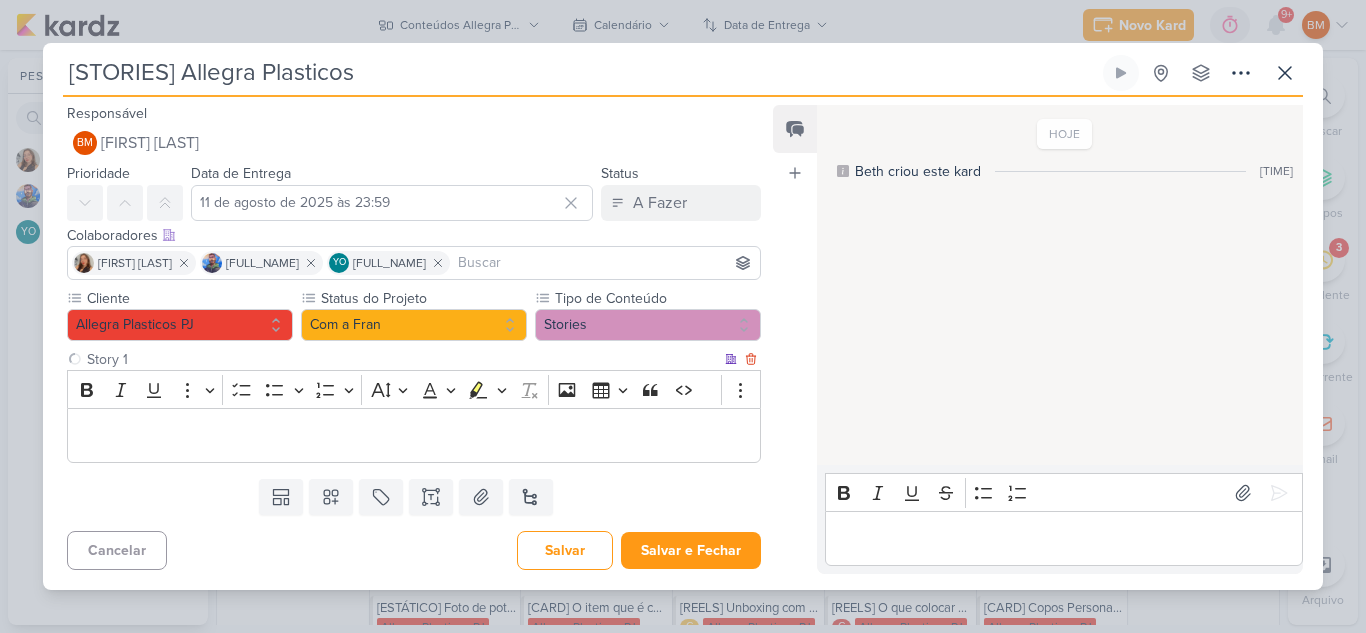 type on "Story 1" 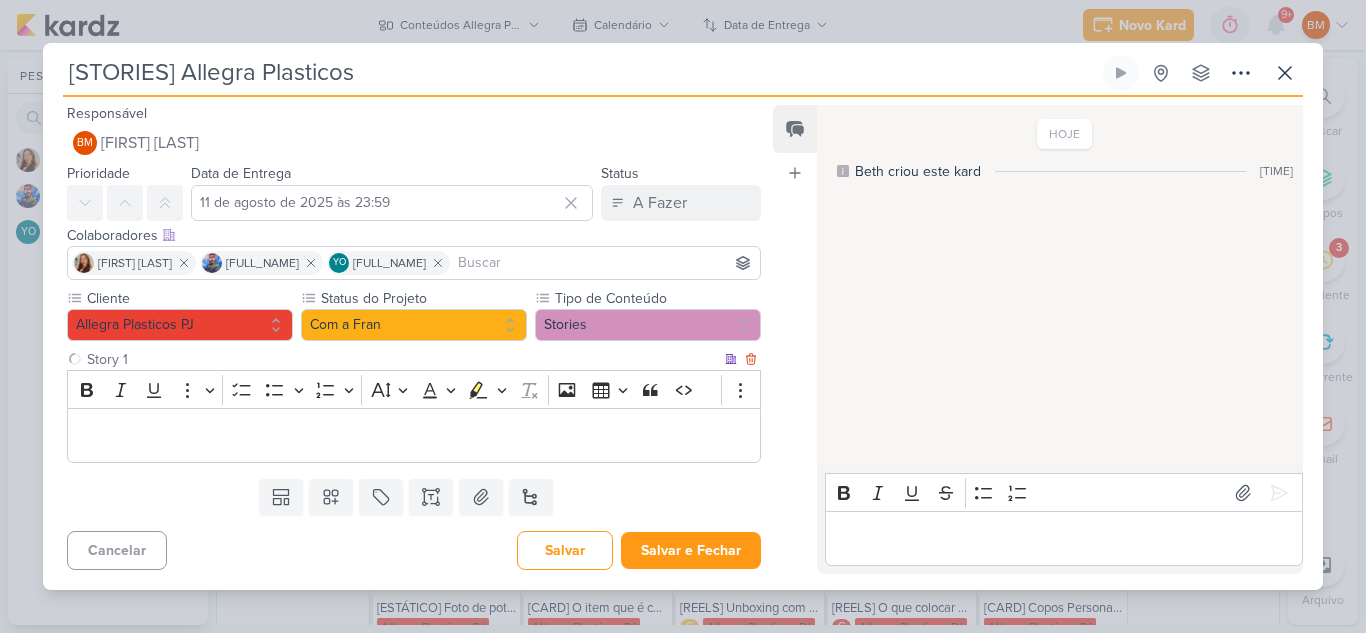 click at bounding box center (414, 436) 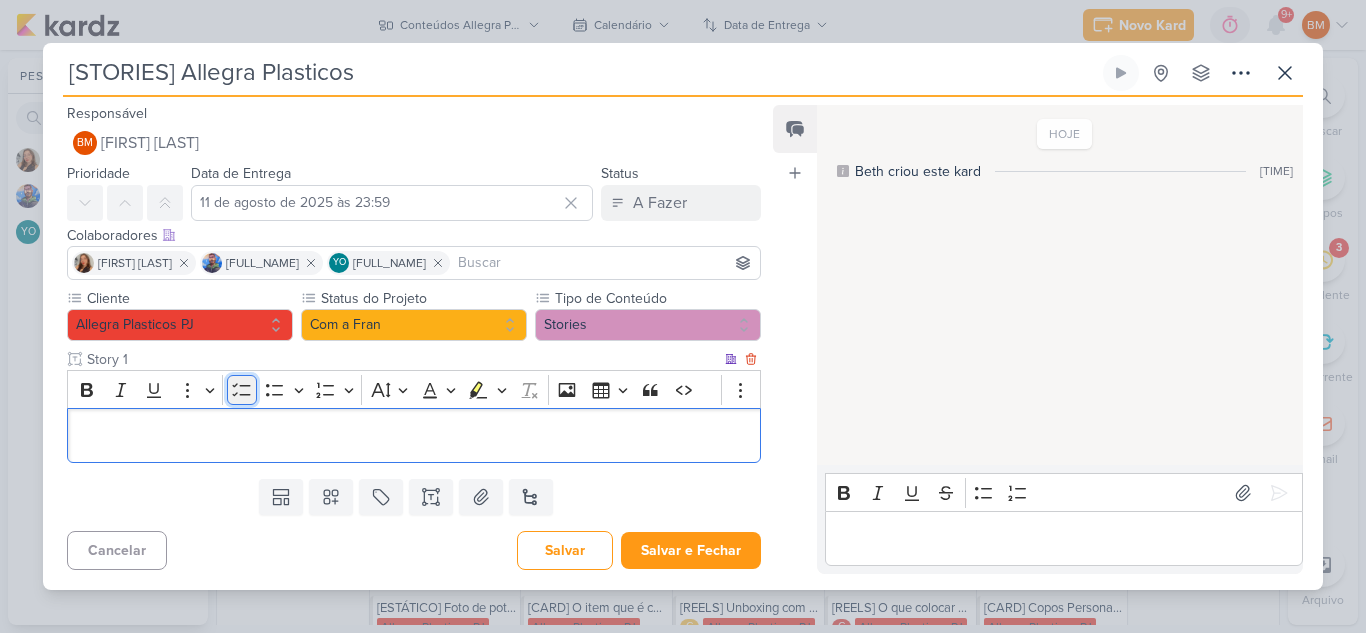 click 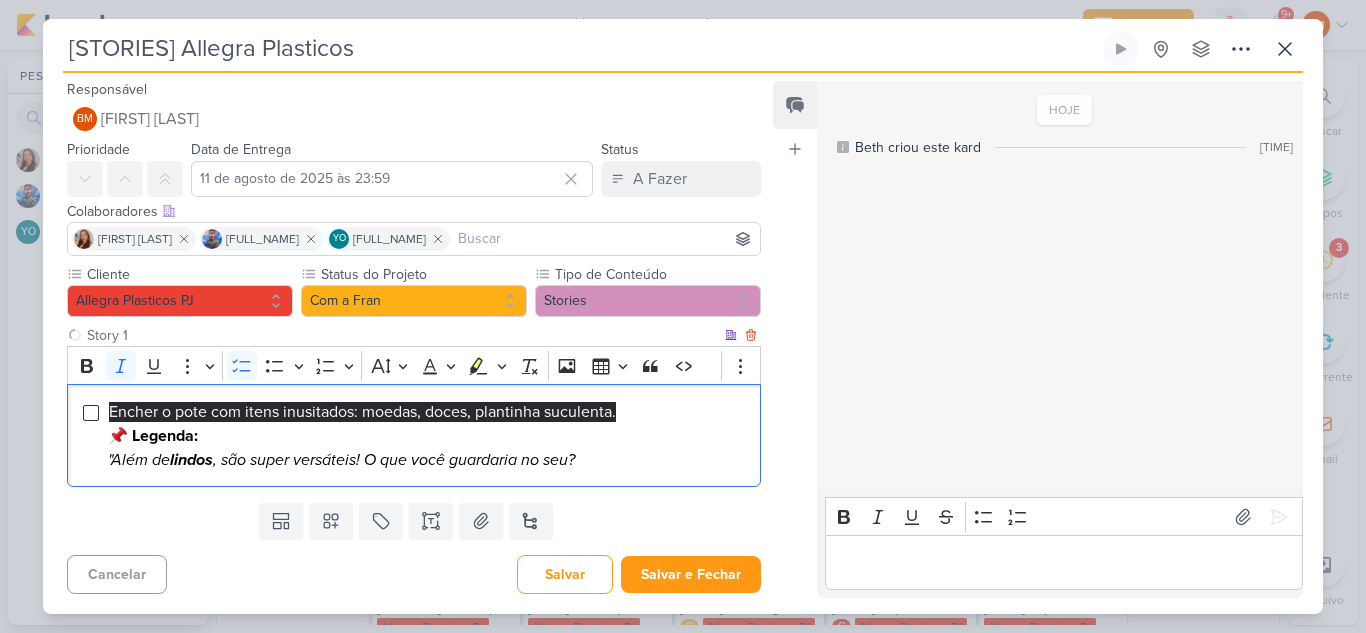 click on "Encher o pote com itens inusitados: moedas, doces, plantinha suculenta." at bounding box center (362, 412) 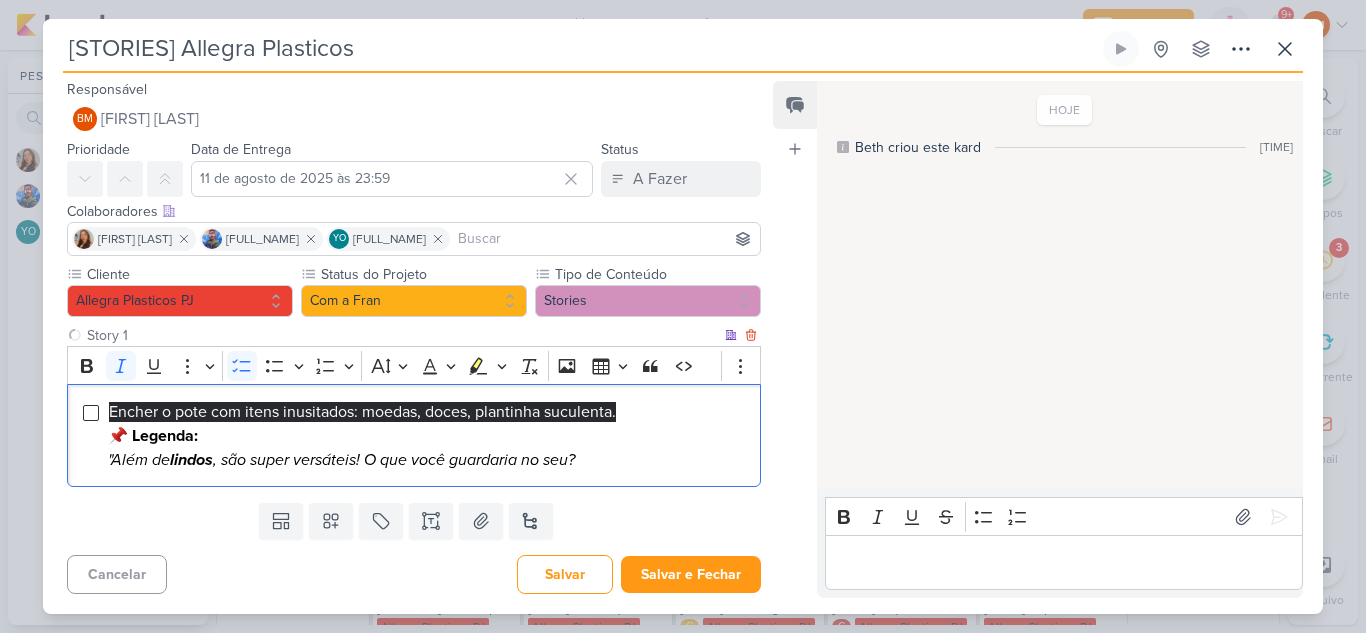 click on "Encher o pote com itens inusitados: moedas, doces, plantinha suculenta." at bounding box center [362, 412] 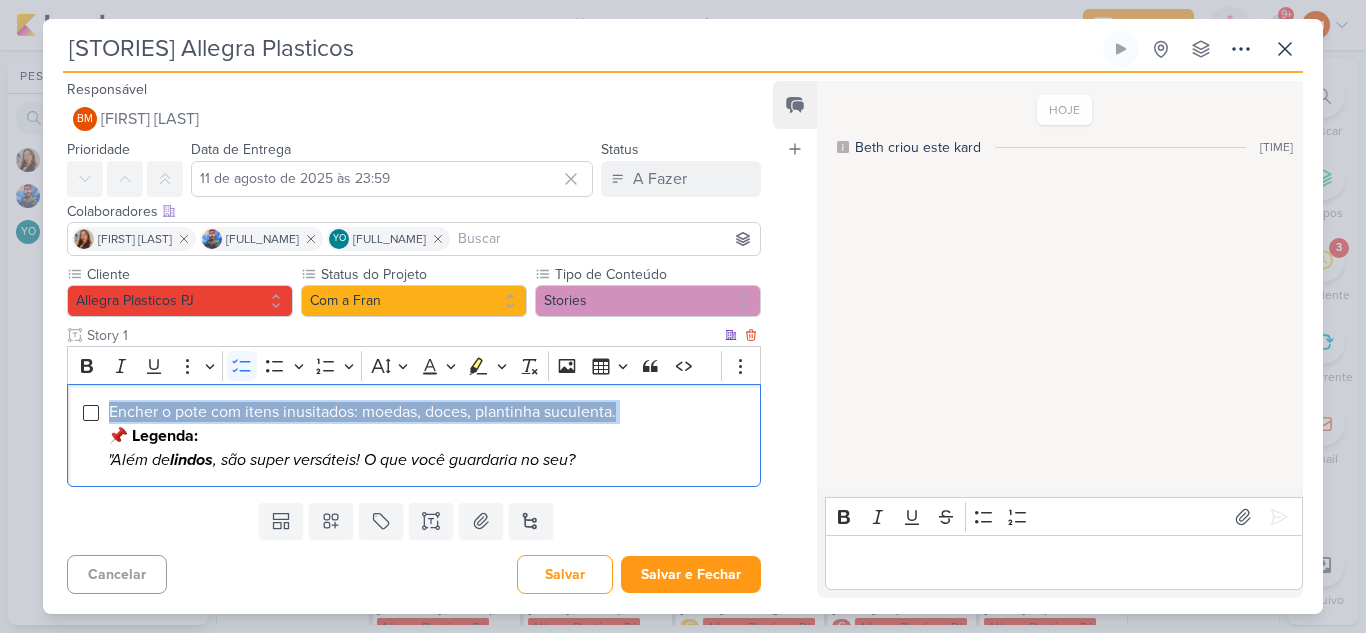 click on "Encher o pote com itens inusitados: moedas, doces, plantinha suculenta." at bounding box center (362, 412) 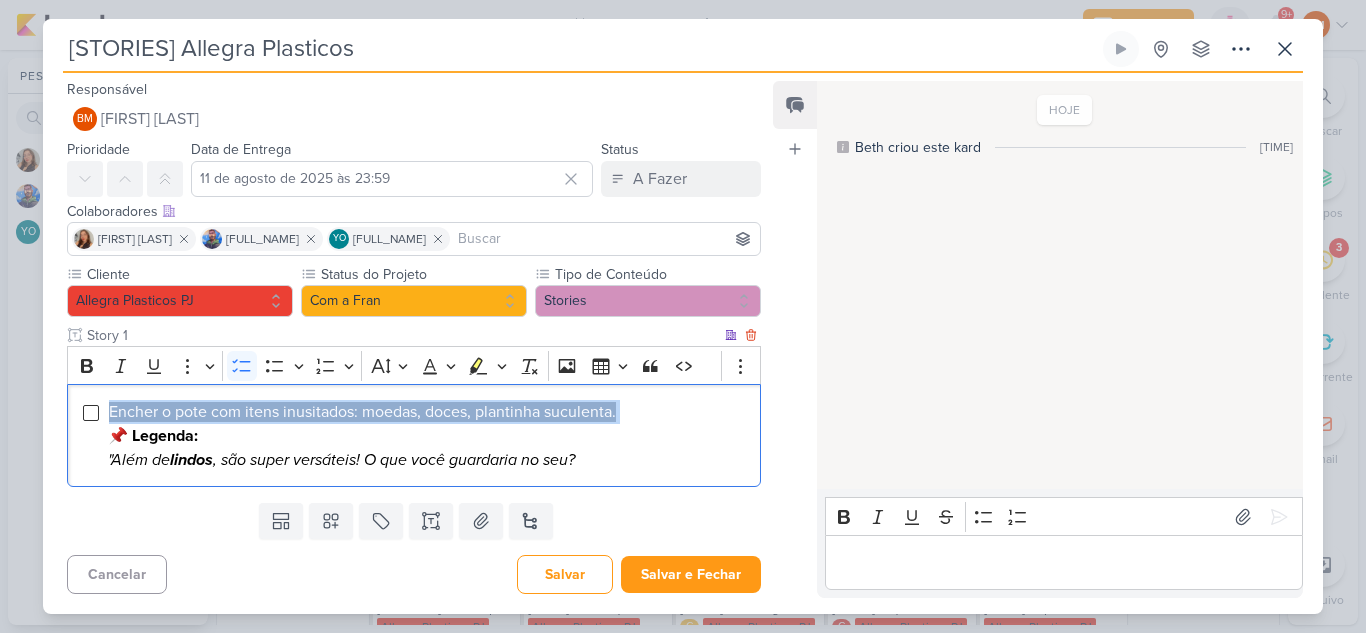 drag, startPoint x: 638, startPoint y: 467, endPoint x: 124, endPoint y: 407, distance: 517.4901 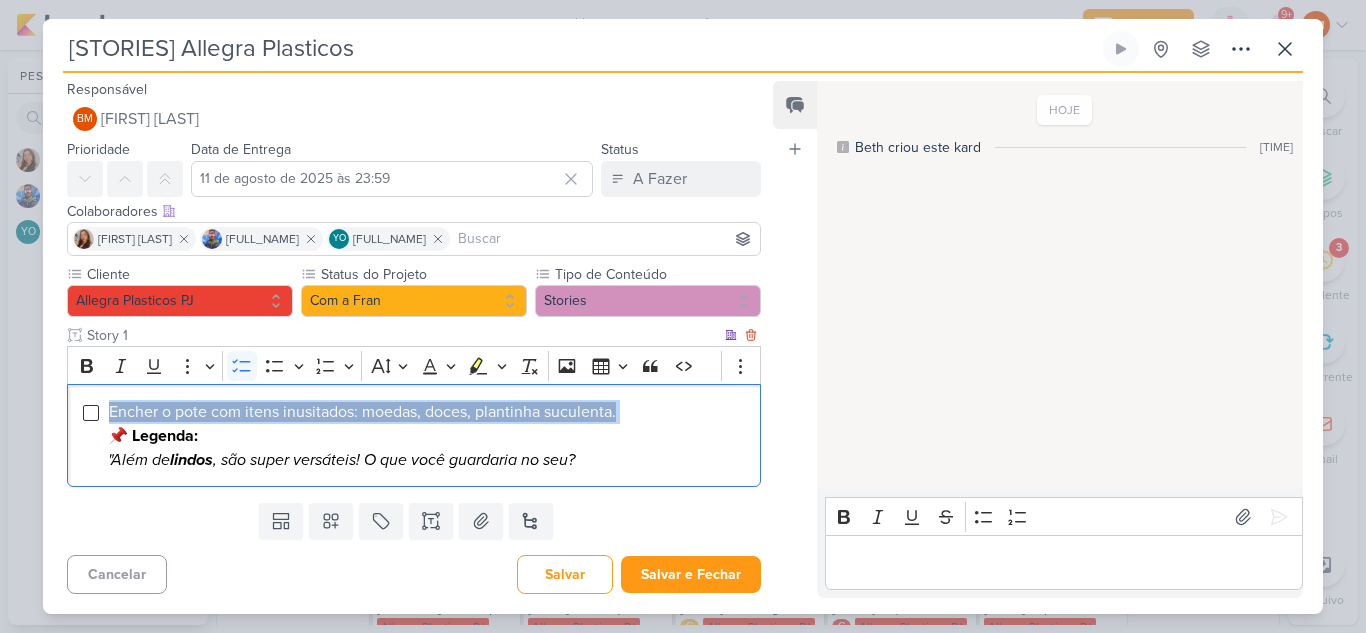 click on "Encher o pote com itens inusitados: moedas, doces, plantinha suculenta. 📌 Legenda: "Além de  lindos , são super versáteis! O que você guardaria no seu?" at bounding box center (429, 436) 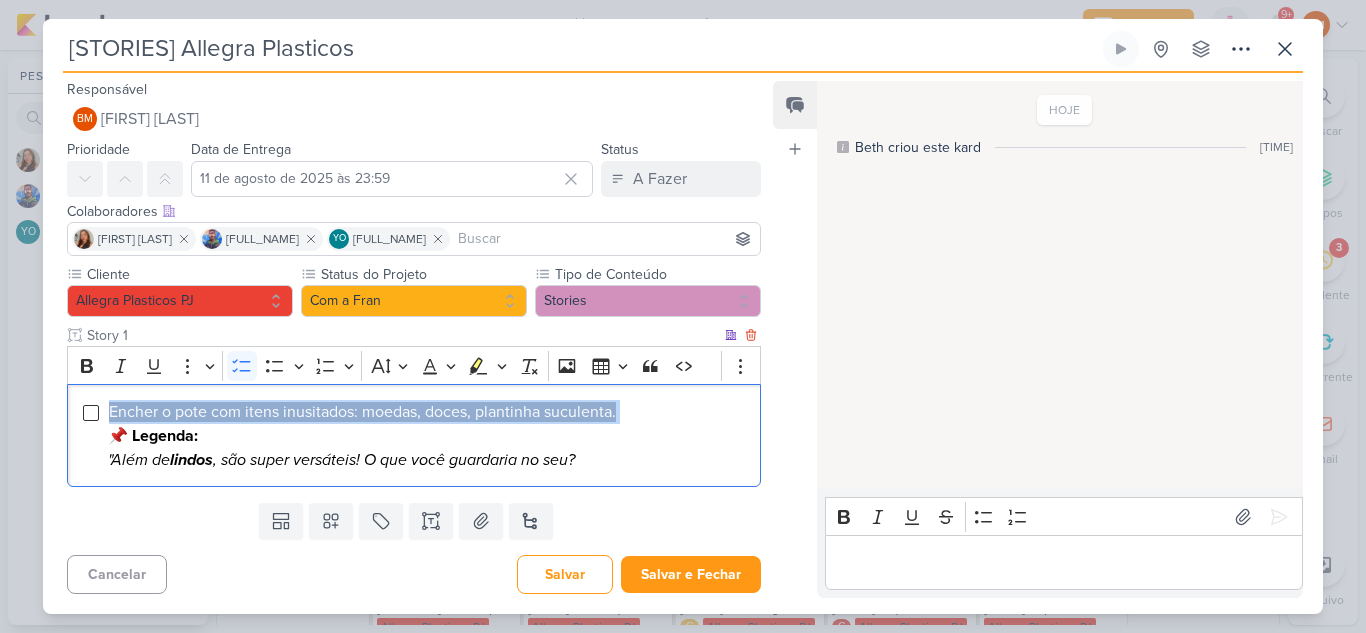 drag, startPoint x: 111, startPoint y: 405, endPoint x: 614, endPoint y: 483, distance: 509.01178 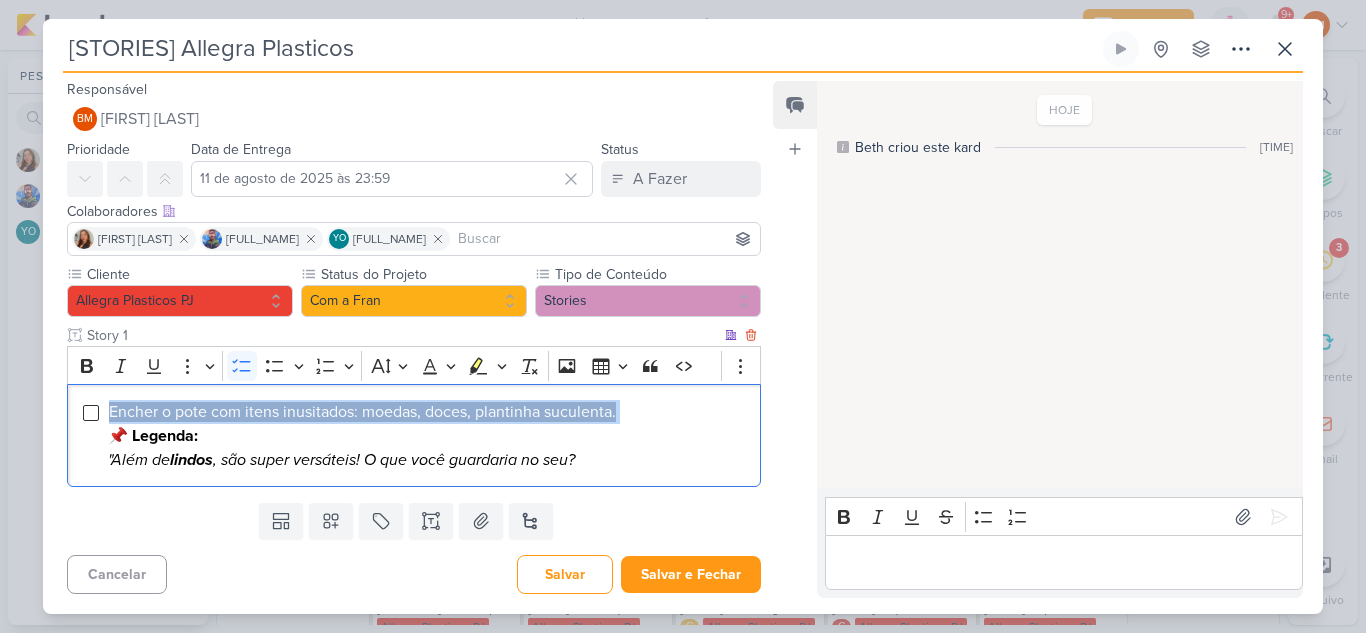 click on "Encher o pote com itens inusitados: moedas, doces, plantinha suculenta. 📌 Legenda: "Além de  lindos , são super versáteis! O que você guardaria no seu?" at bounding box center (414, 435) 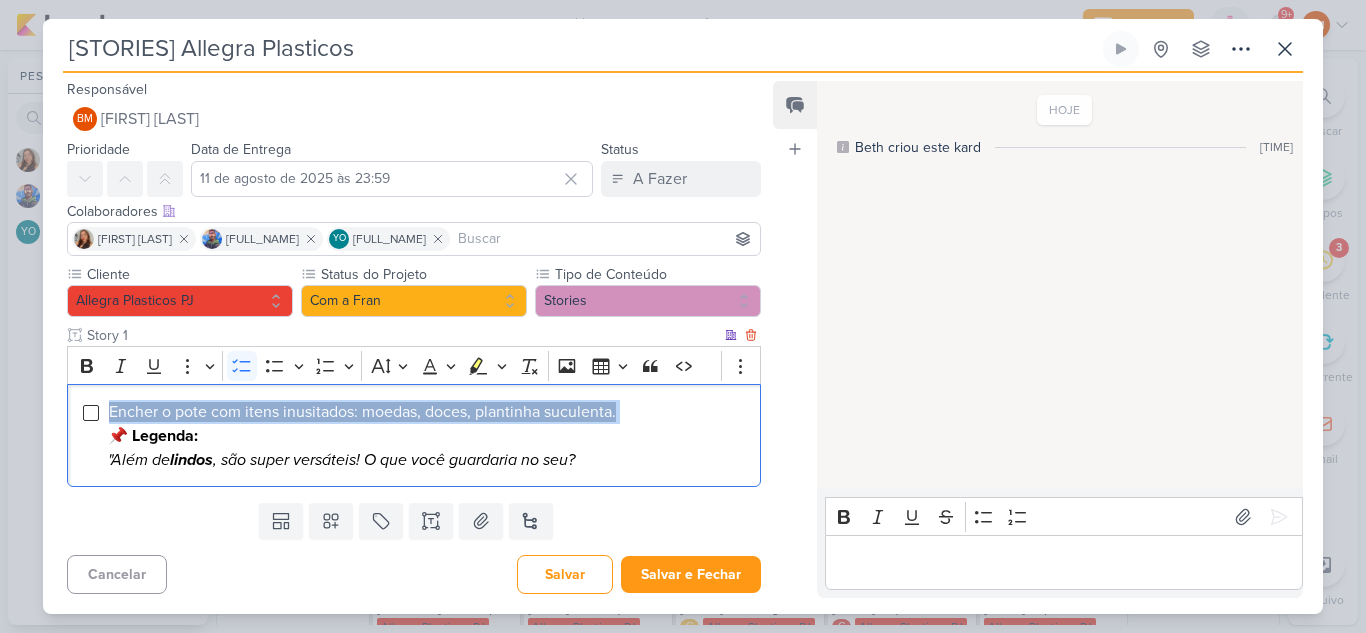 click on "Encher o pote com itens inusitados: moedas, doces, plantinha suculenta. 📌 Legenda: "Além de  lindos , são super versáteis! O que você guardaria no seu?" at bounding box center (429, 436) 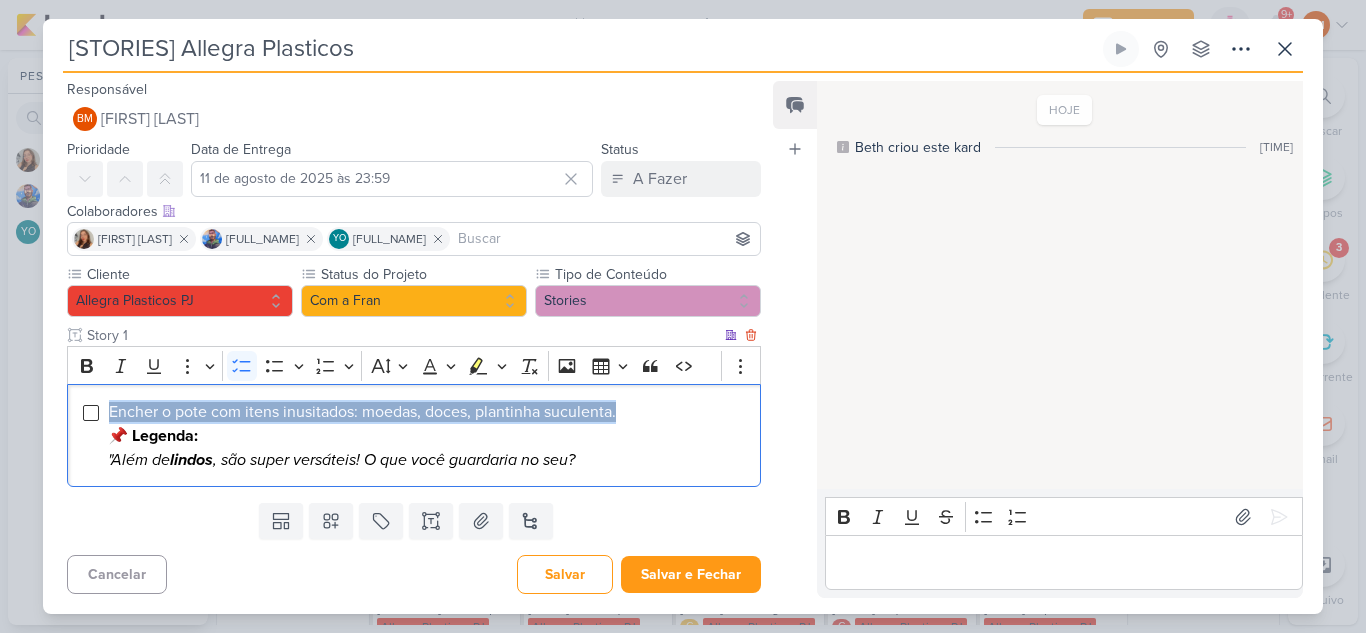 drag, startPoint x: 628, startPoint y: 411, endPoint x: 109, endPoint y: 400, distance: 519.1166 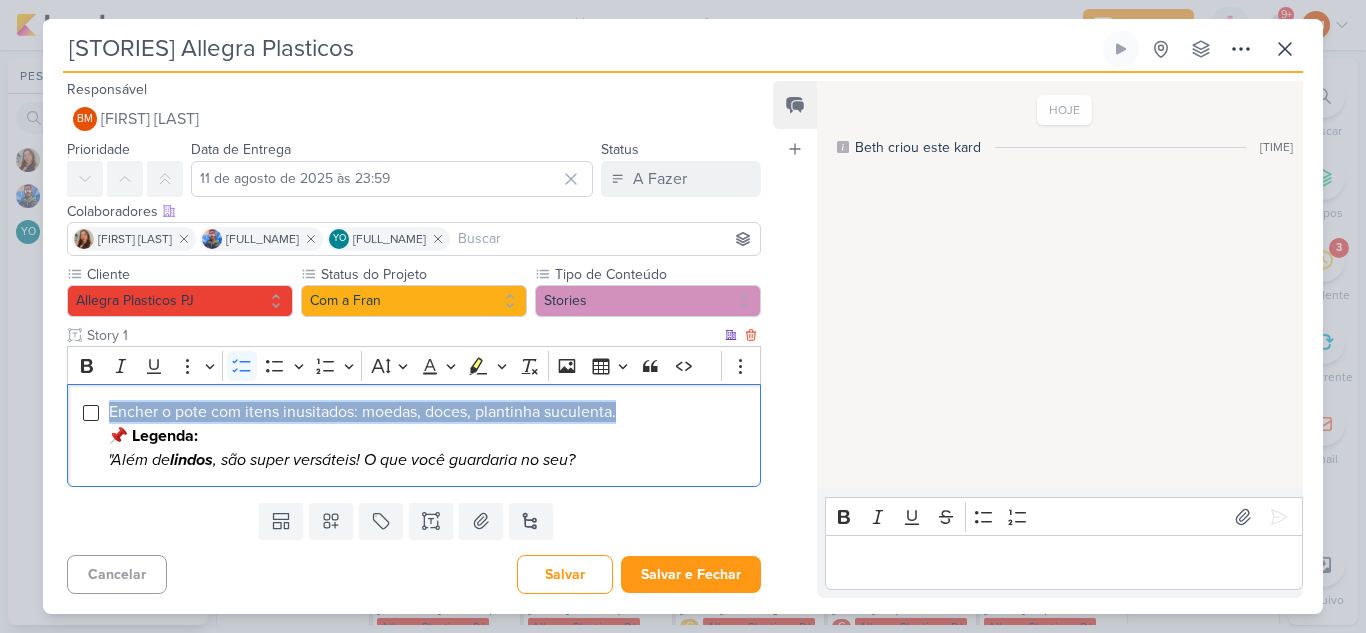 click on "Encher o pote com itens inusitados: moedas, doces, plantinha suculenta. 📌 Legenda: "Além de  lindos , são super versáteis! O que você guardaria no seu?" at bounding box center [429, 436] 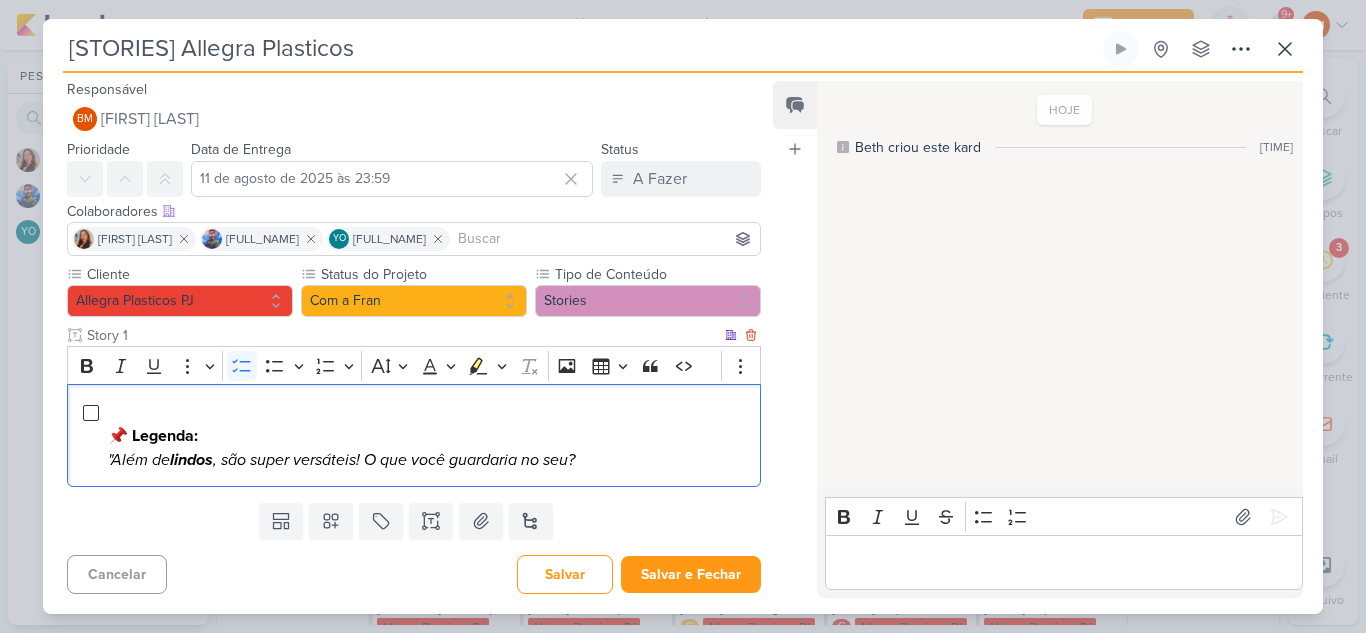 click on "📌 Legenda:" at bounding box center (153, 436) 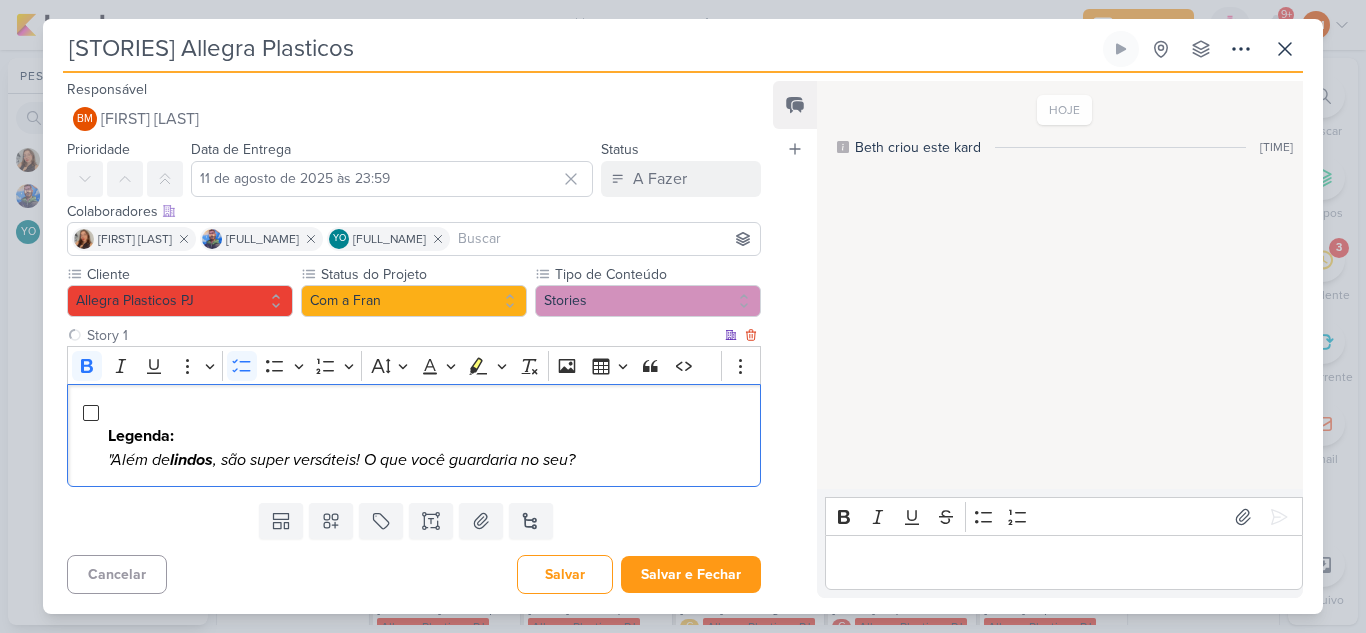 click on "Legenda: "Além de  lindos , são super versáteis! O que você guardaria no seu?" at bounding box center [429, 436] 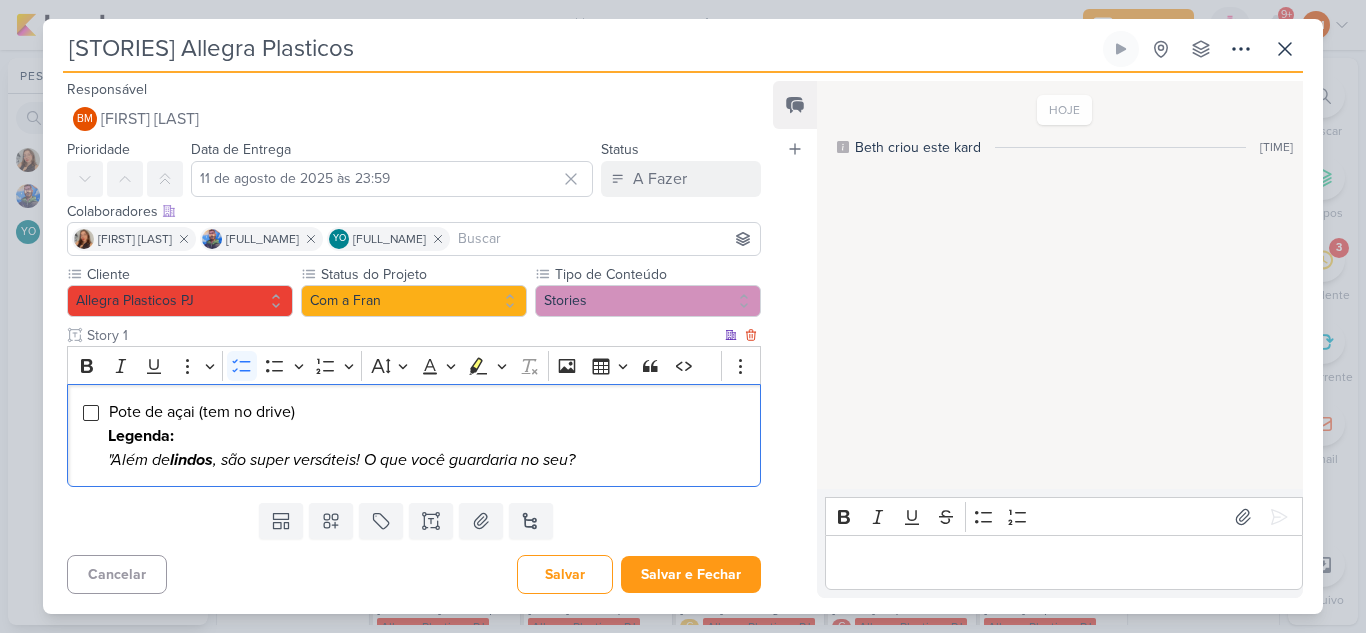 click on ""Além de lindos , são super versáteis! O que você guardaria no seu?" at bounding box center [341, 460] 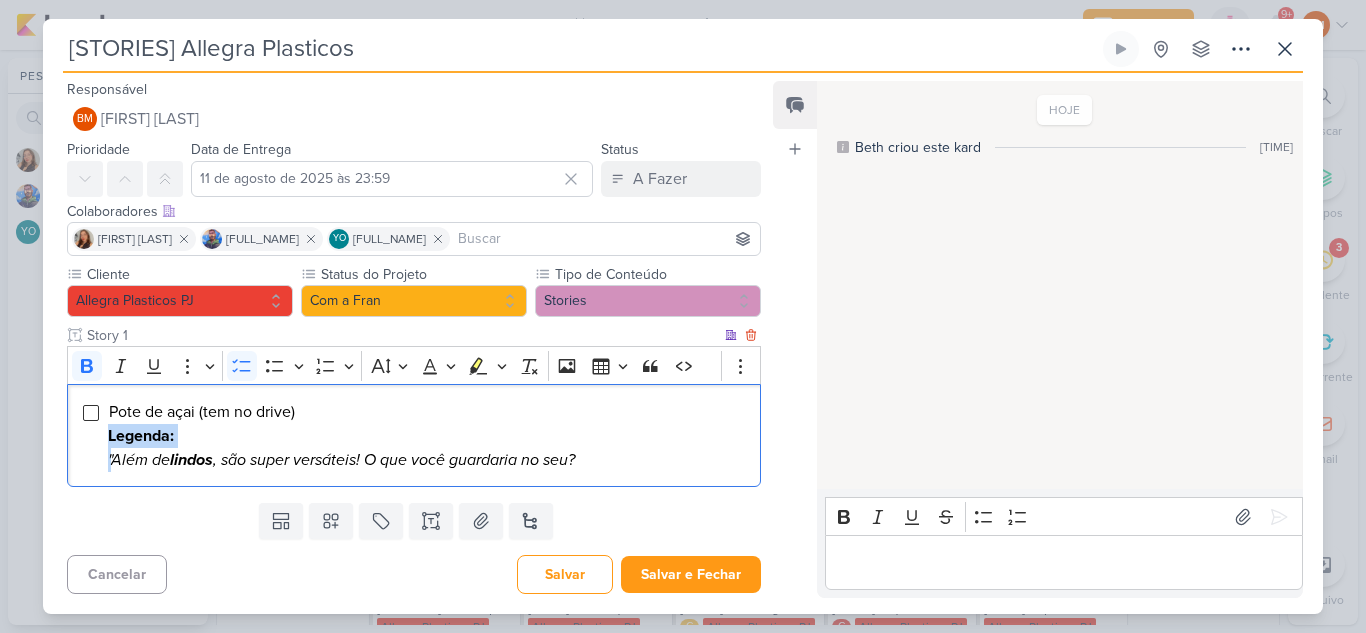 drag, startPoint x: 113, startPoint y: 460, endPoint x: 104, endPoint y: 436, distance: 25.632011 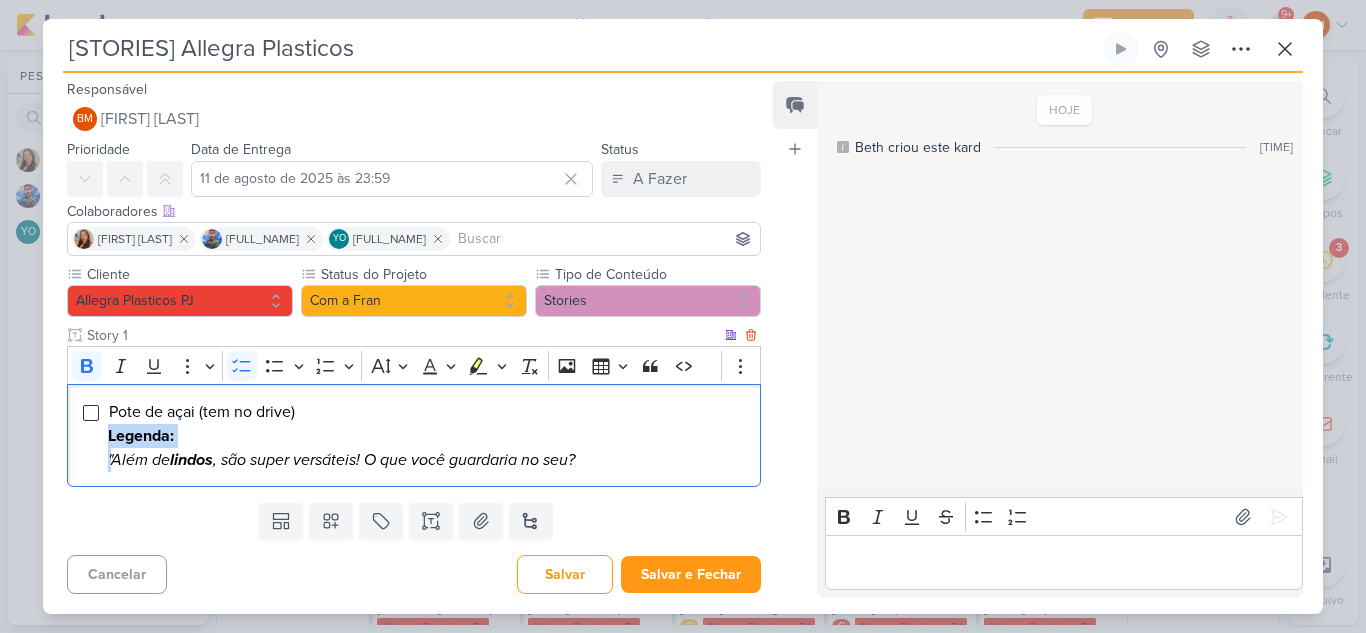 click on "Pote de açai (tem no drive) Legenda: "Além de lindos , são super versáteis! O que você guardaria no seu?" at bounding box center (414, 435) 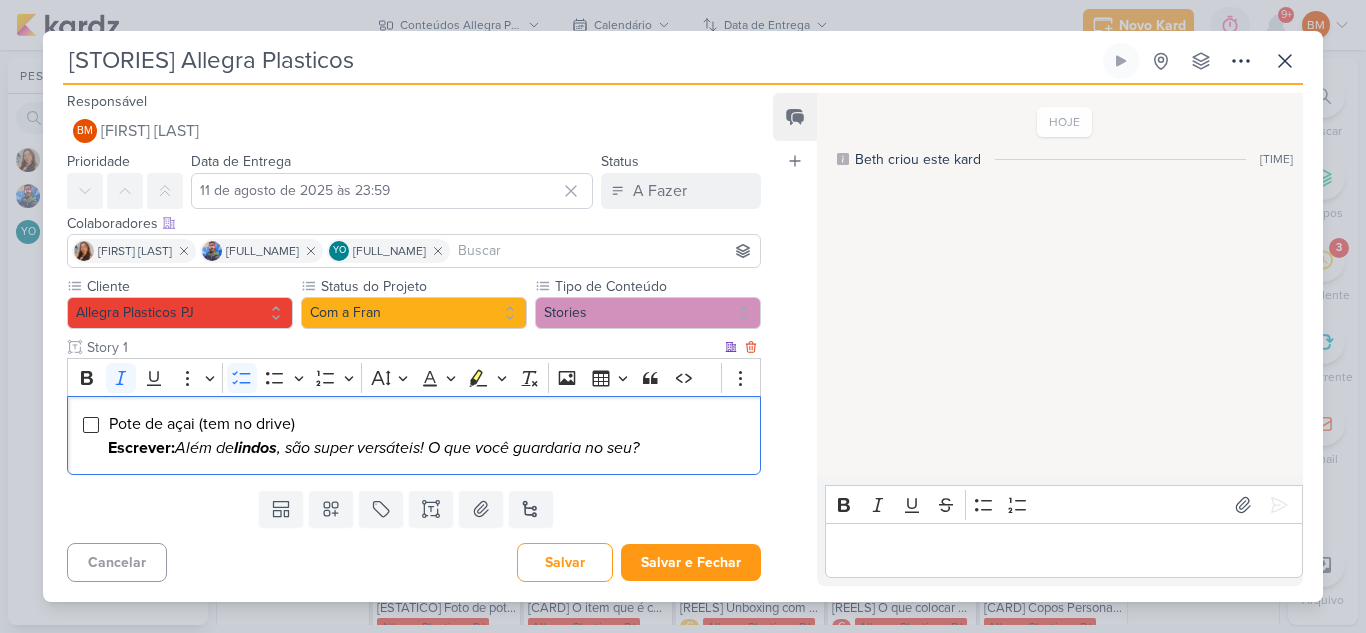 click on "Pote de açai (tem no drive) Escrever:  Além de  lindos , são super versáteis! O que você guardaria no seu?" at bounding box center [429, 436] 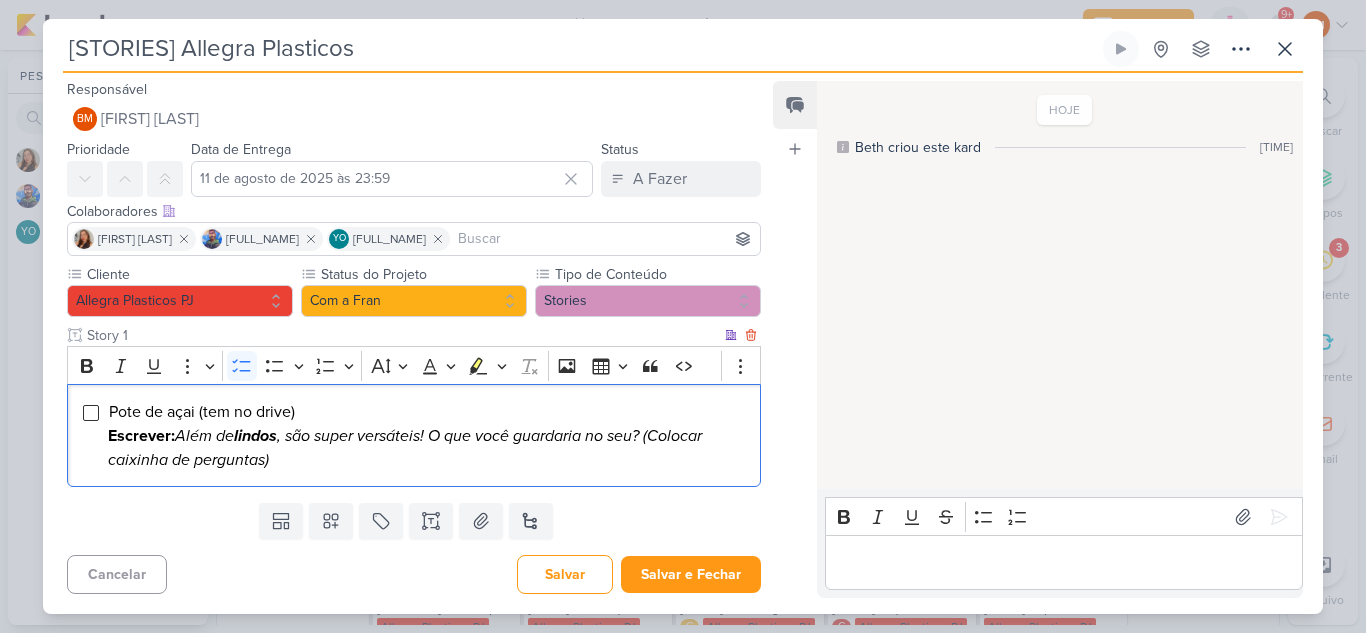 click on "Pote de açai (tem no drive) Escrever:  Além de  lindos , são super versáteis! O que você guardaria no seu? (Colocar caixinha de perguntas)" at bounding box center (405, 436) 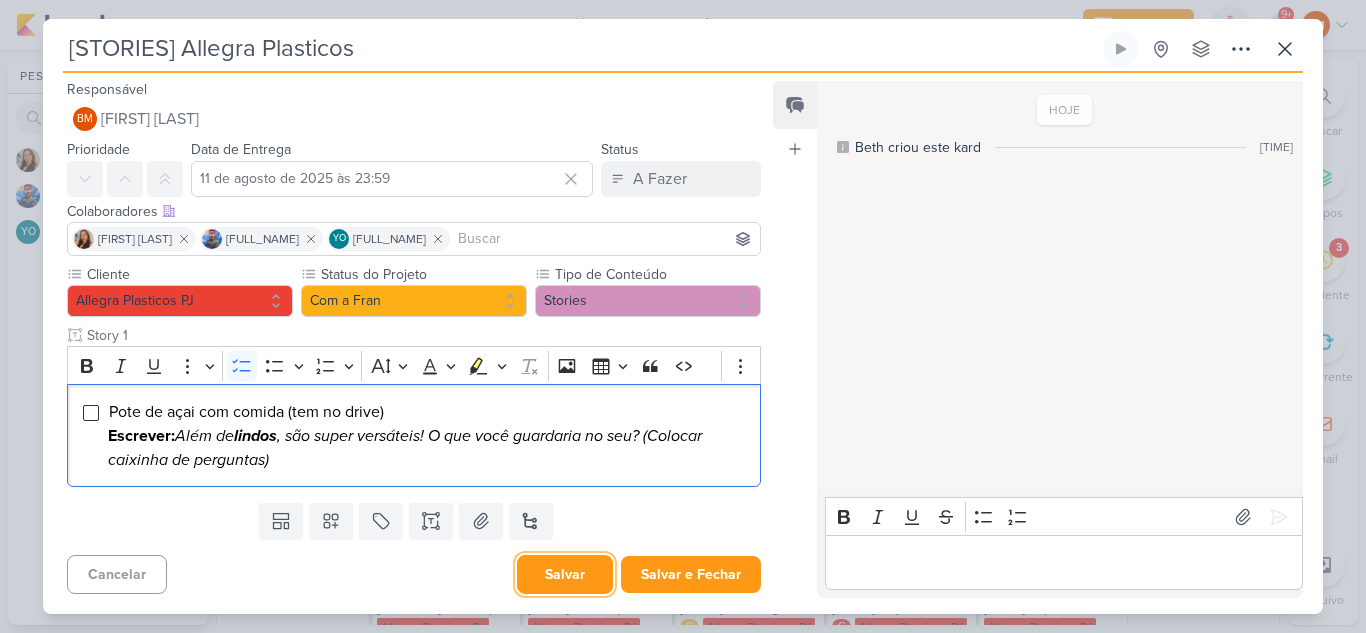 click on "Salvar" at bounding box center (565, 574) 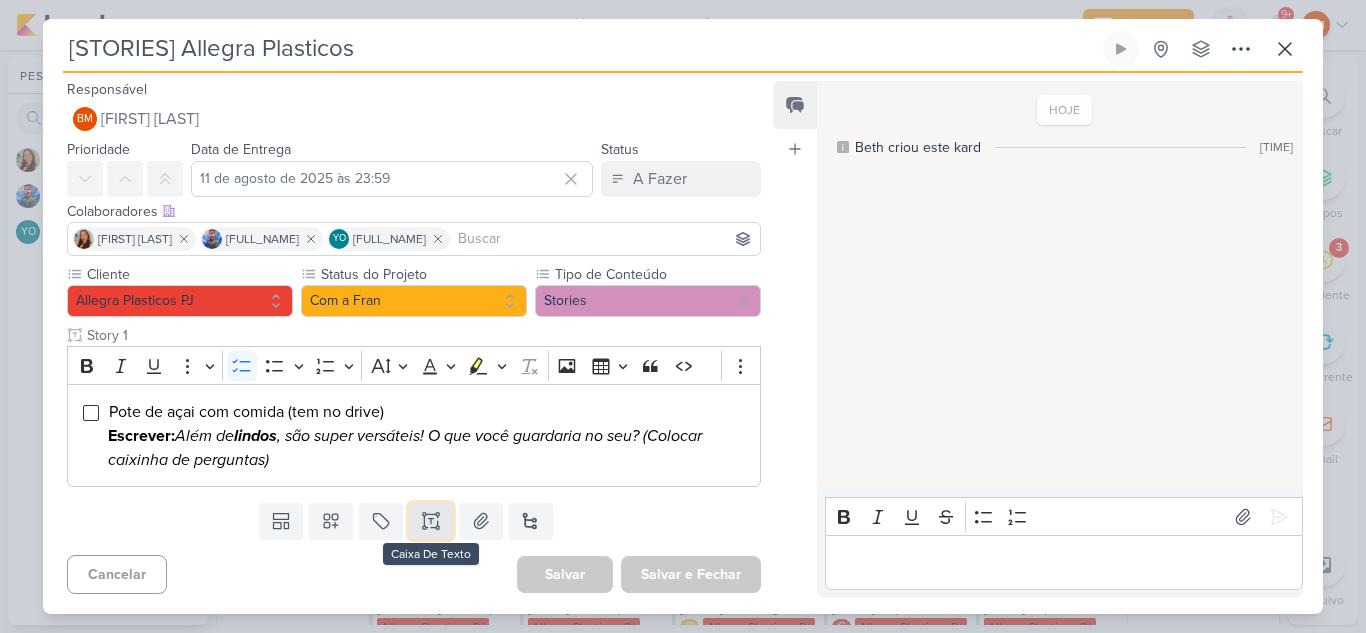 click 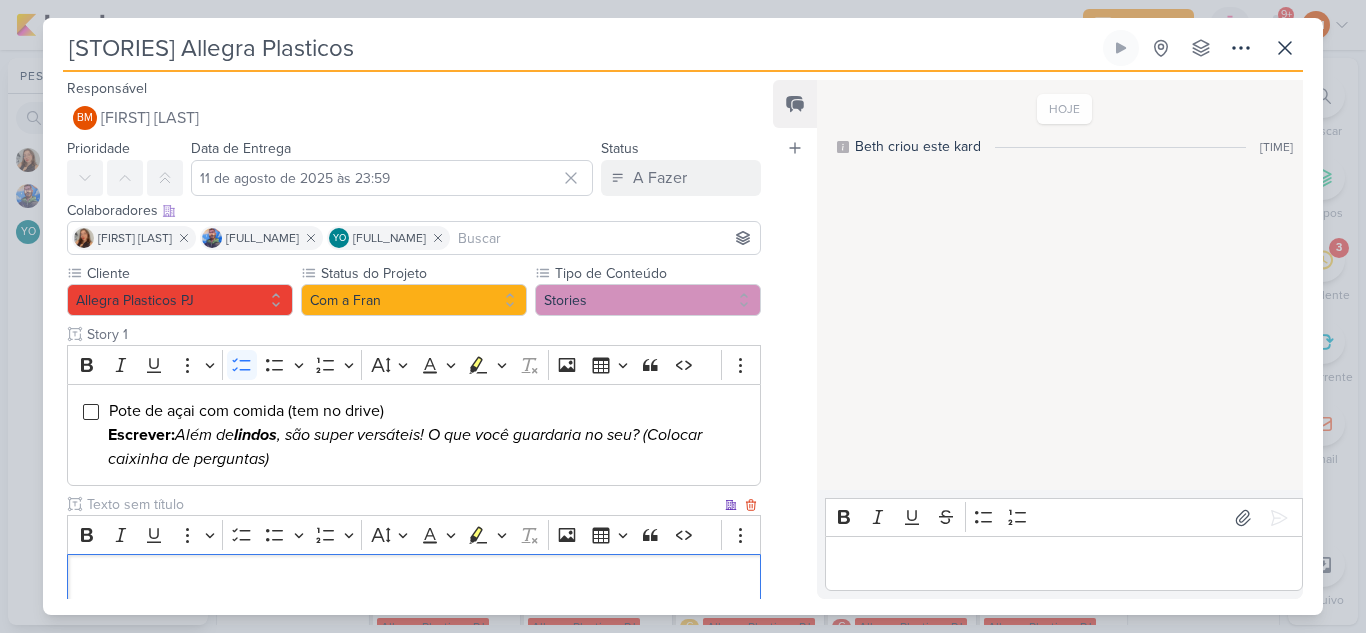 click at bounding box center (402, 504) 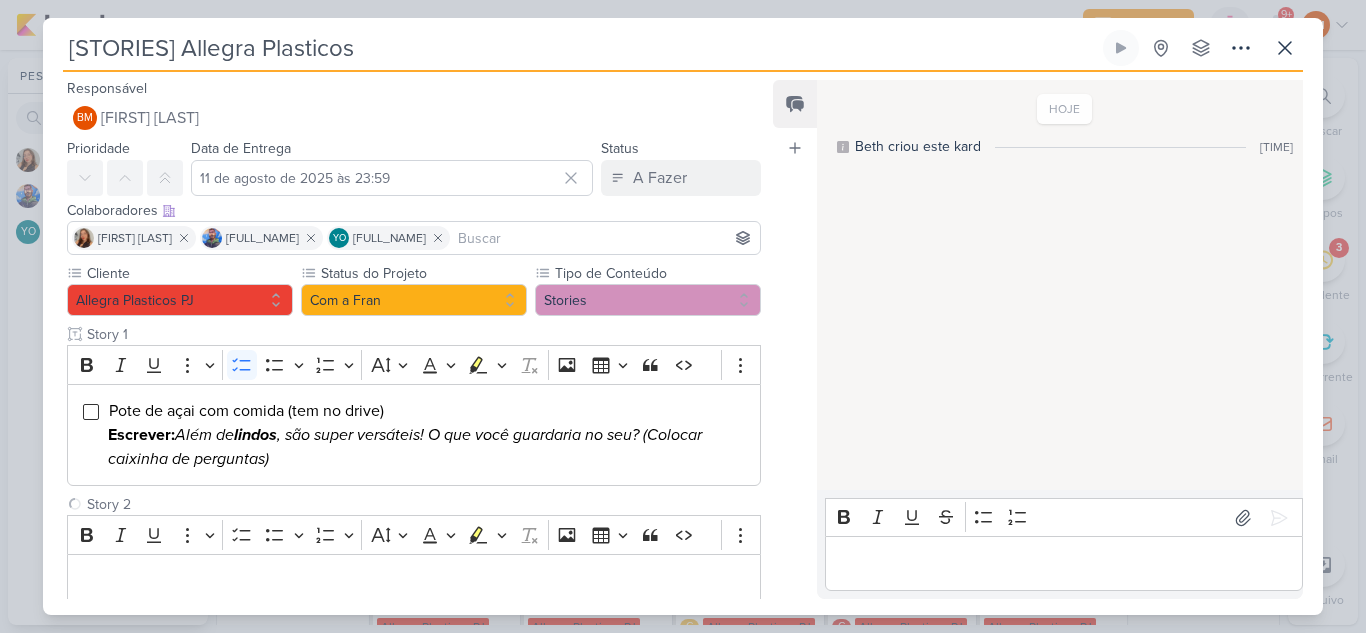type on "Story 2" 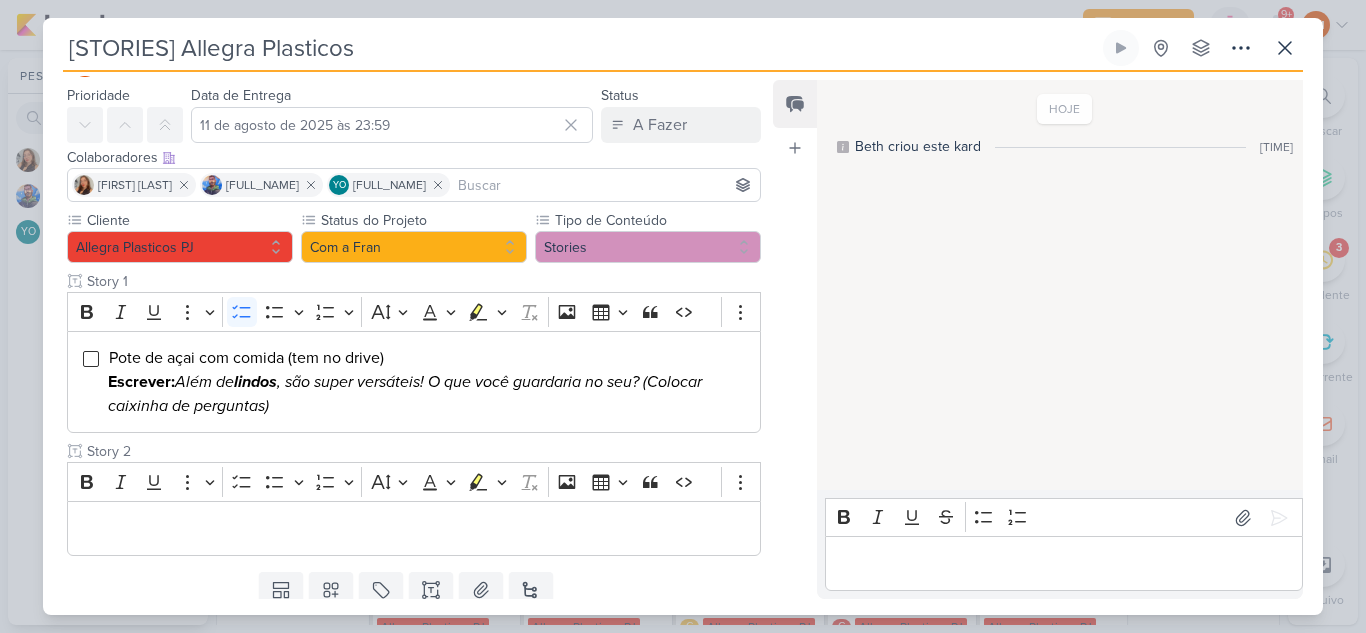 scroll, scrollTop: 121, scrollLeft: 0, axis: vertical 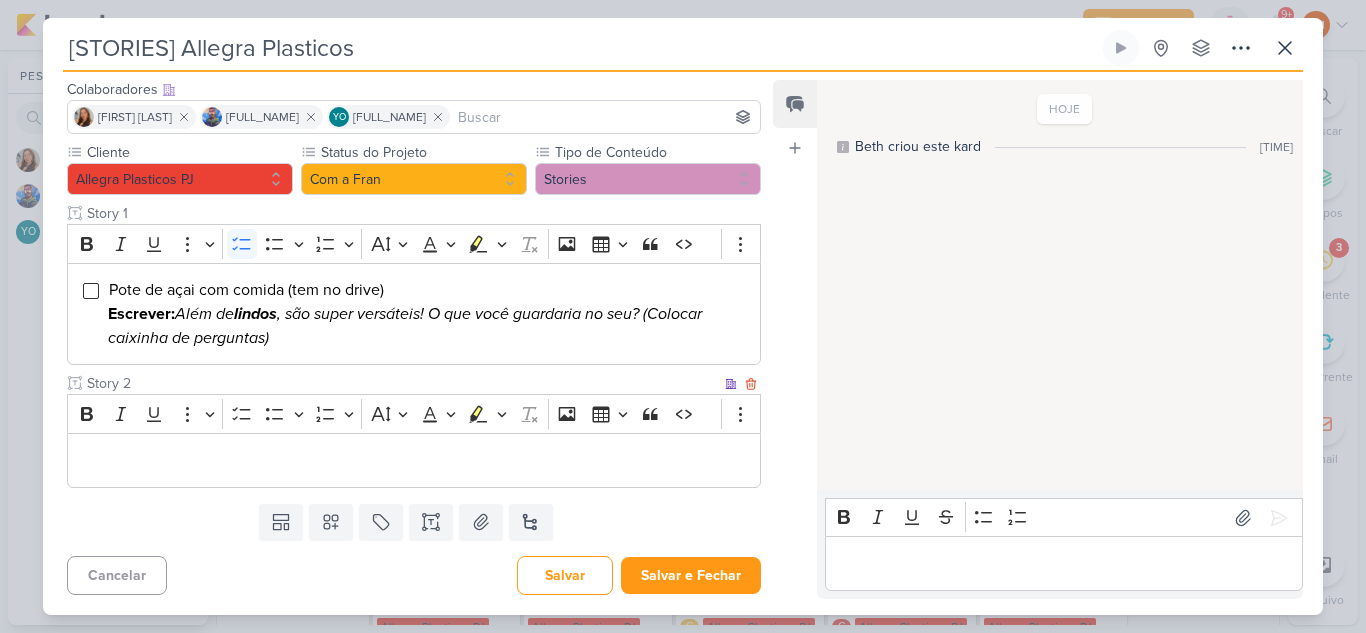 click at bounding box center (414, 461) 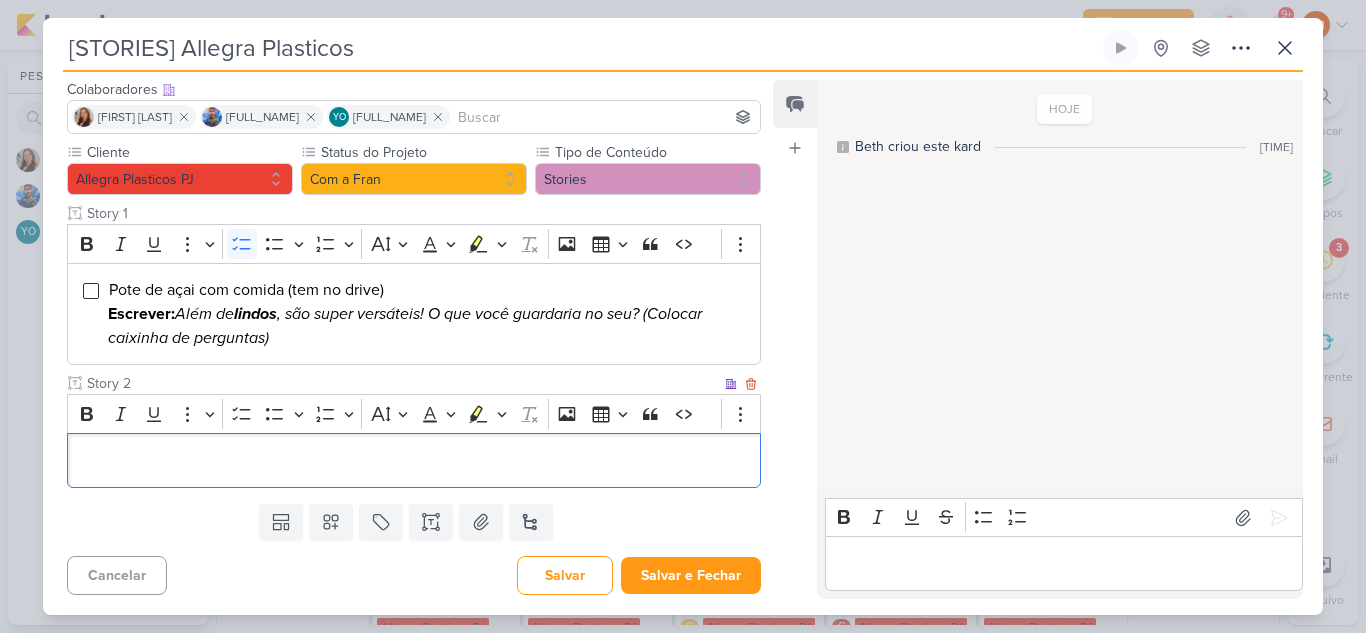 click at bounding box center [414, 461] 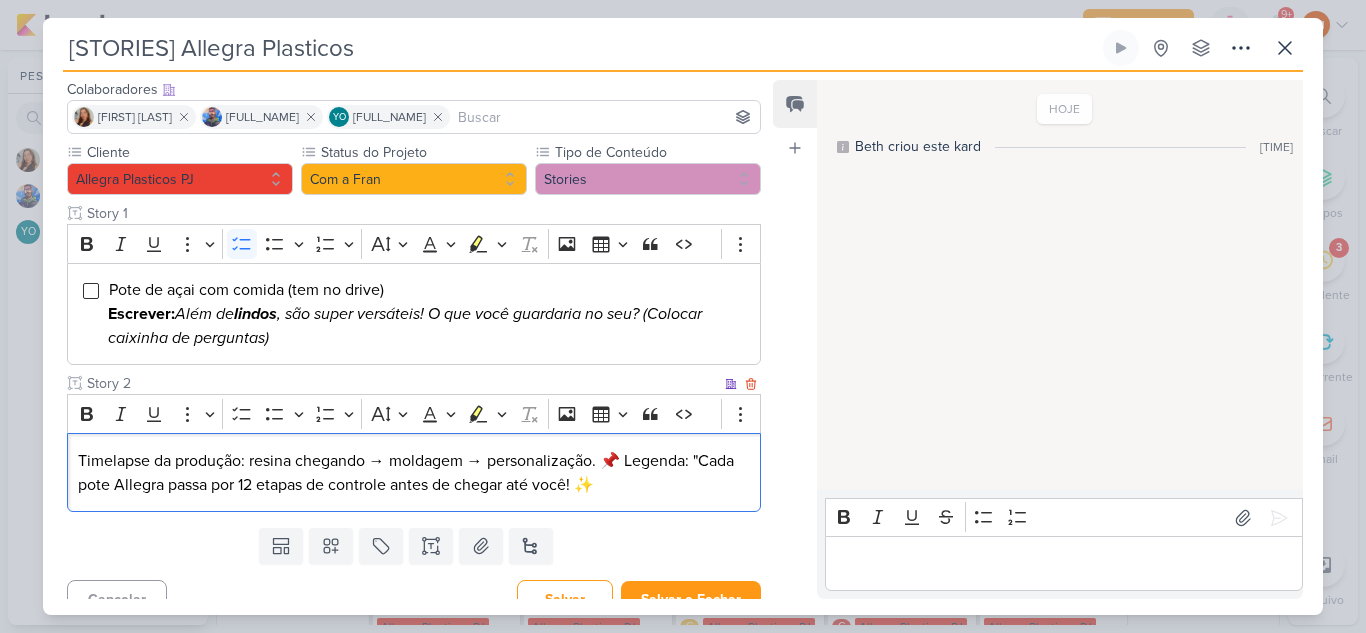 click on "Timelapse da produção: resina chegando → moldagem → personalização. 📌 Legenda: "Cada pote Allegra passa por 12 etapas de controle antes de chegar até você! ✨" at bounding box center [414, 473] 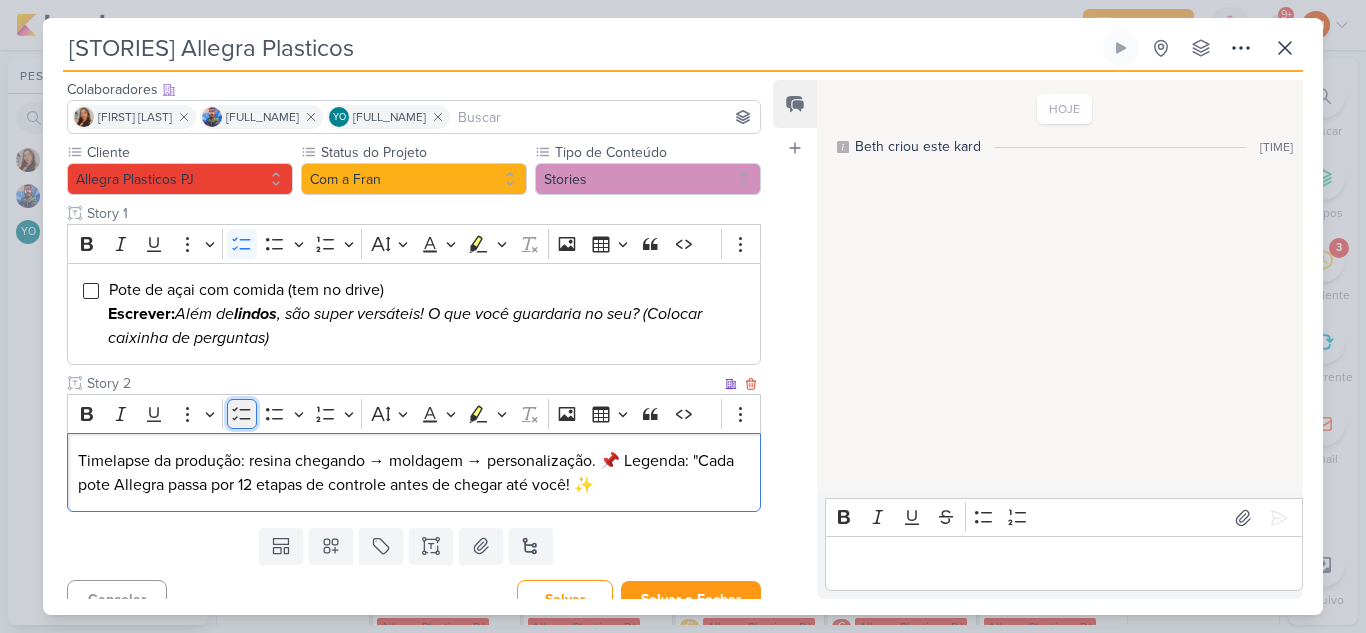 click 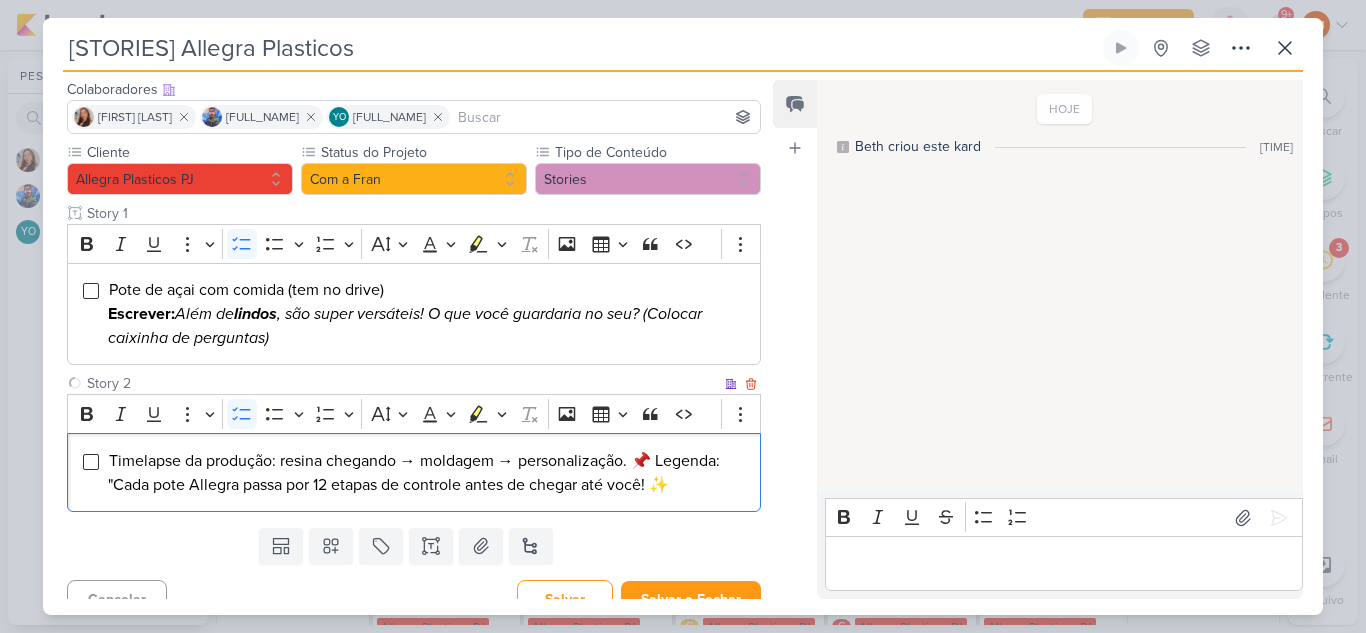 click on "Timelapse da produção: resina chegando → moldagem → personalização. 📌 Legenda: "Cada pote Allegra passa por 12 etapas de controle antes de chegar até você! ✨" at bounding box center [414, 473] 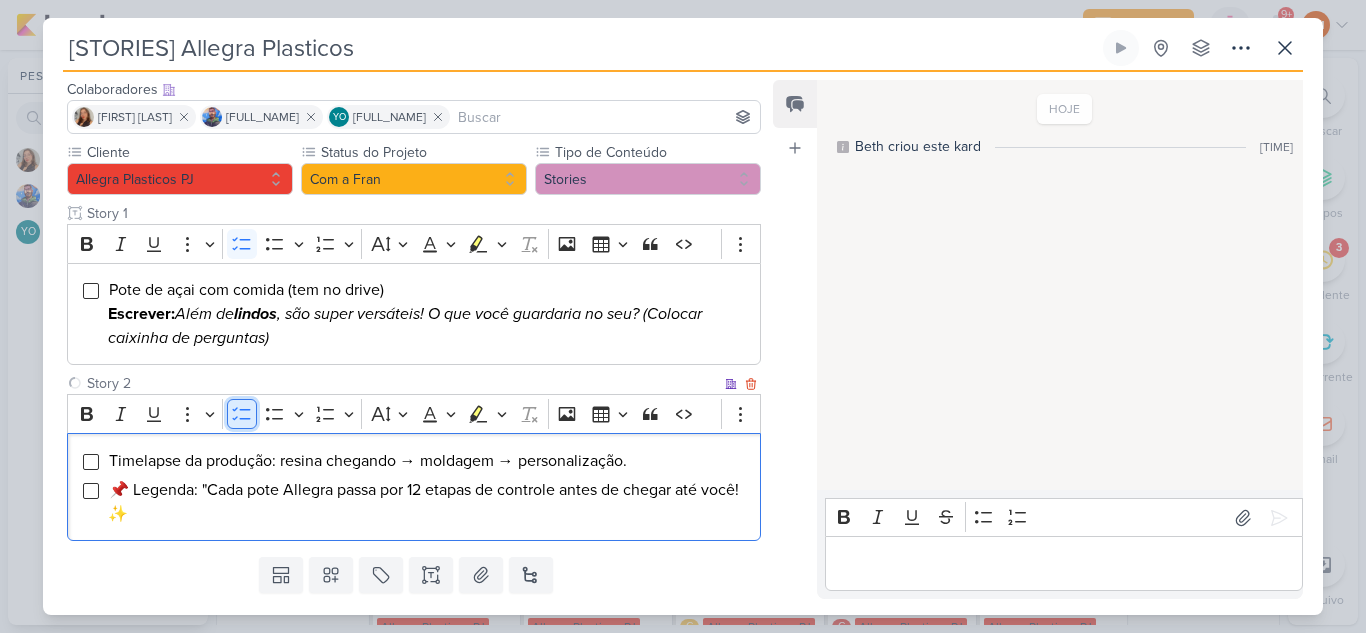 click 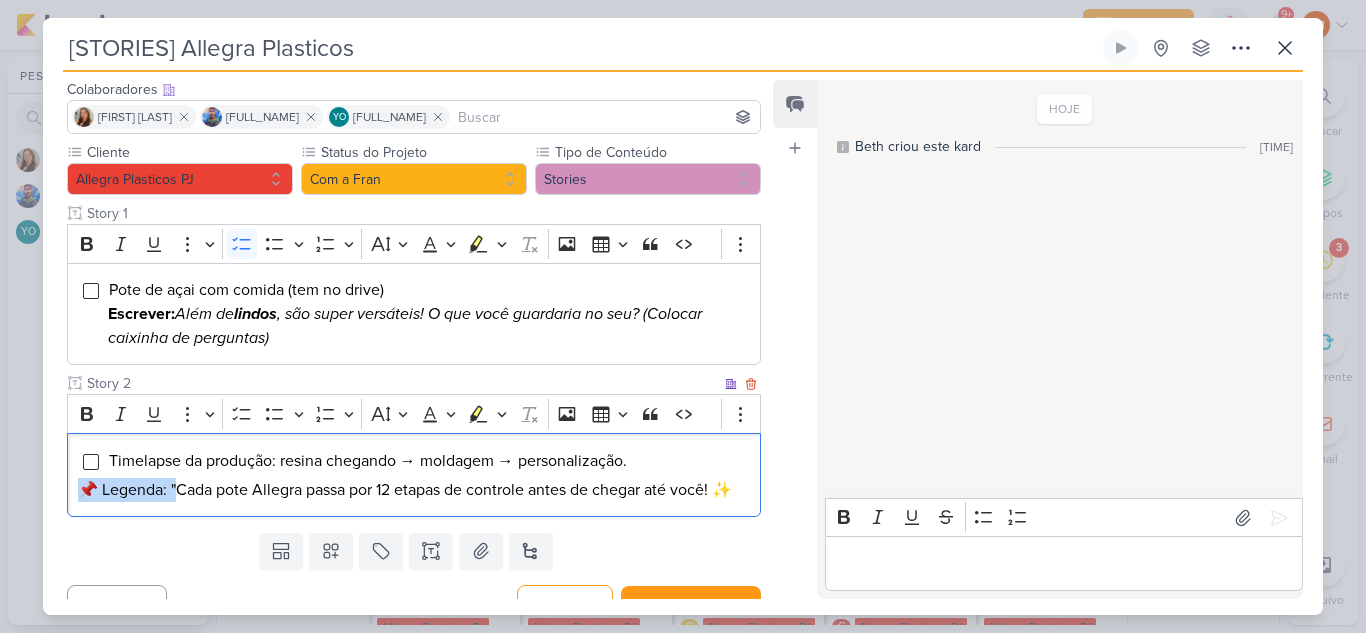 drag, startPoint x: 179, startPoint y: 489, endPoint x: 83, endPoint y: 495, distance: 96.18732 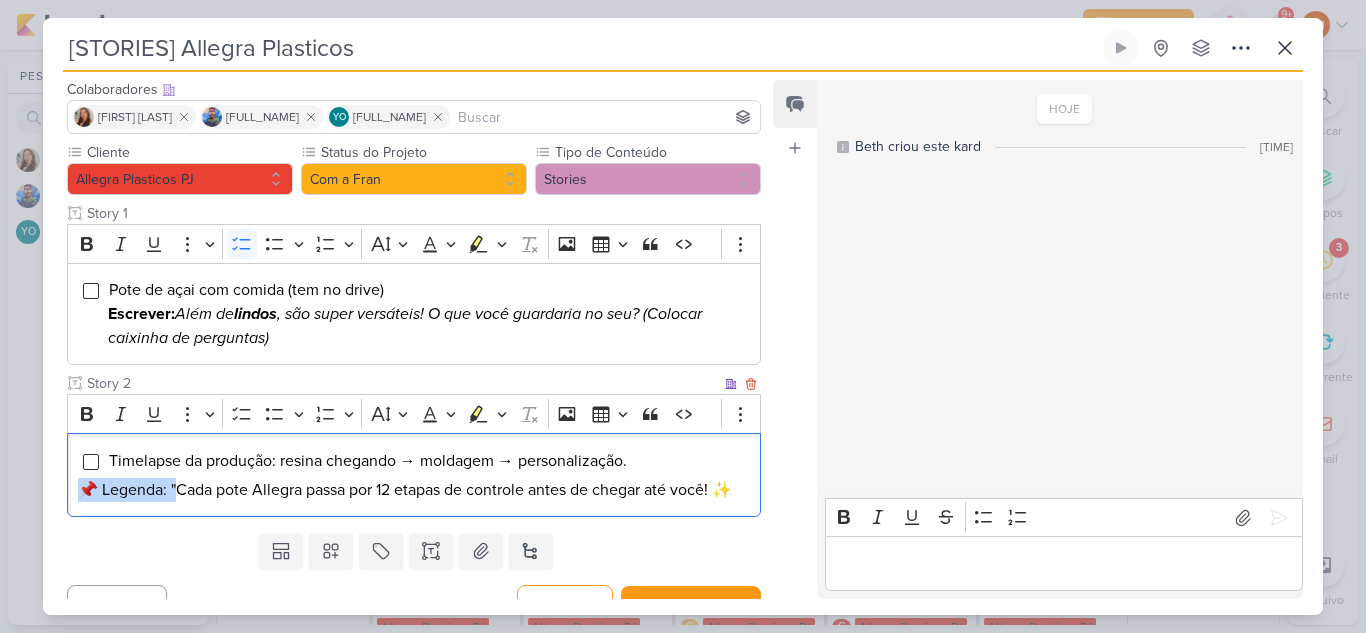 click on "📌 Legenda: "Cada pote Allegra passa por 12 etapas de controle antes de chegar até você! ✨" at bounding box center [414, 490] 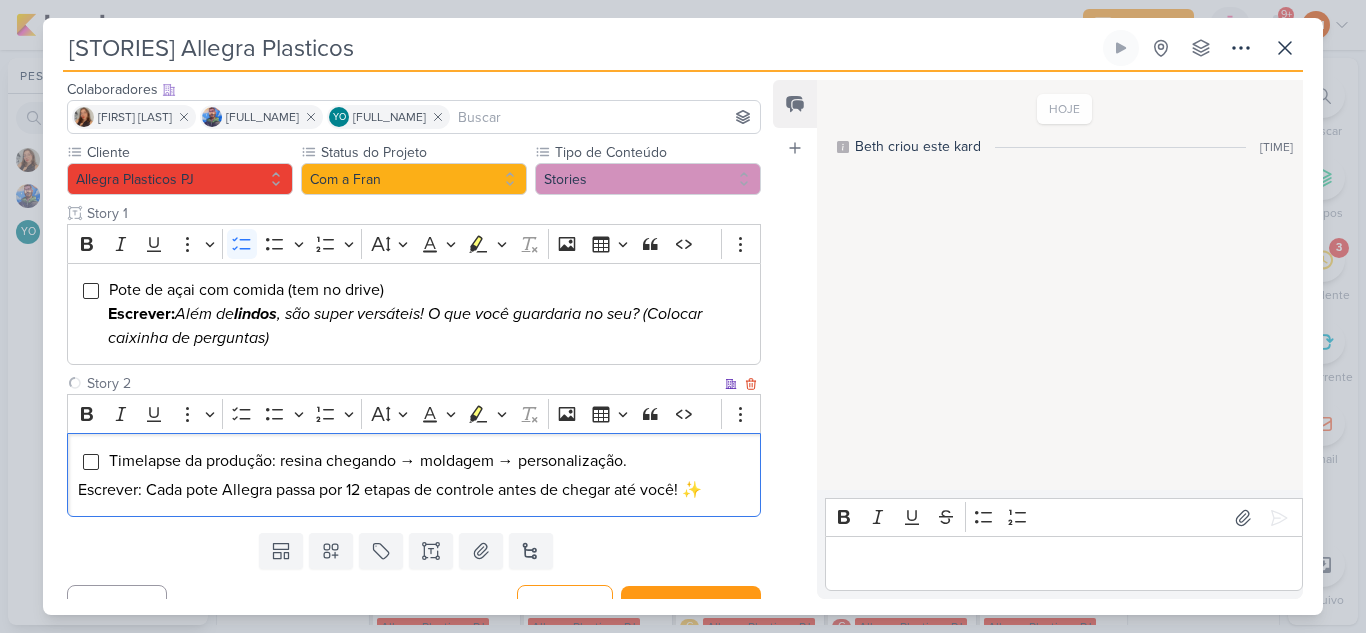 click on "Escrever: Cada pote Allegra passa por 12 etapas de controle antes de chegar até você! ✨" at bounding box center (414, 490) 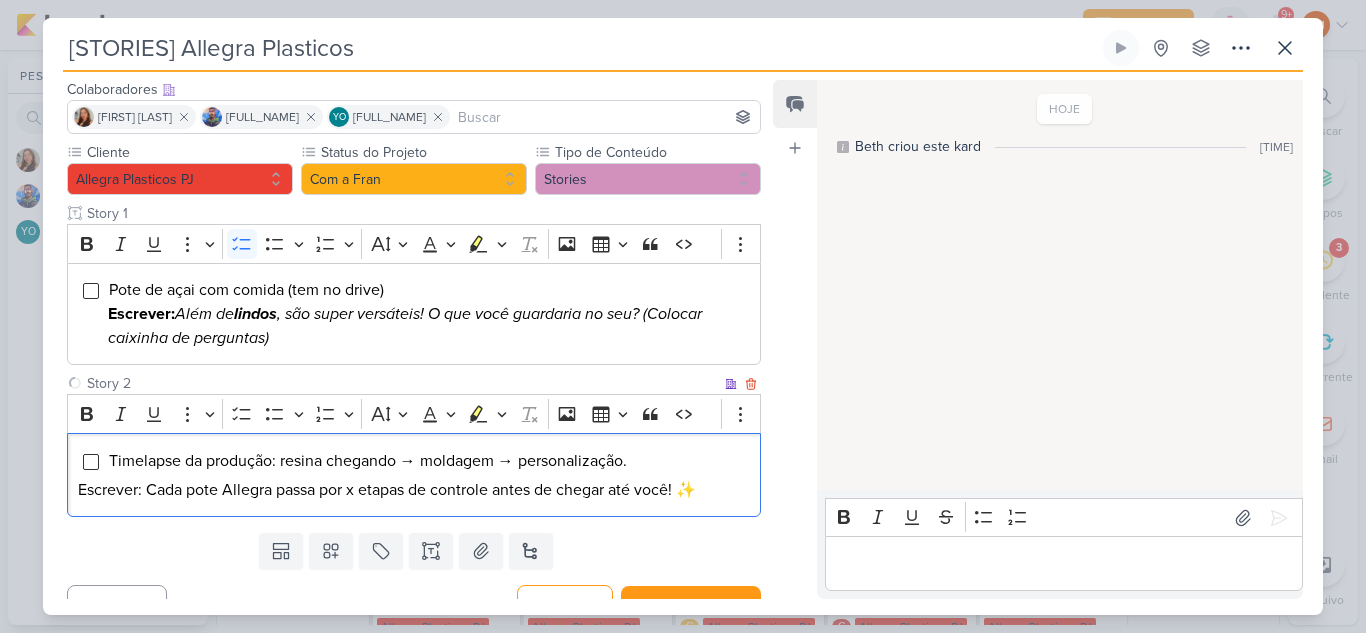 click on "Escrever: Cada pote Allegra passa por x etapas de controle antes de chegar até você! ✨" at bounding box center [414, 490] 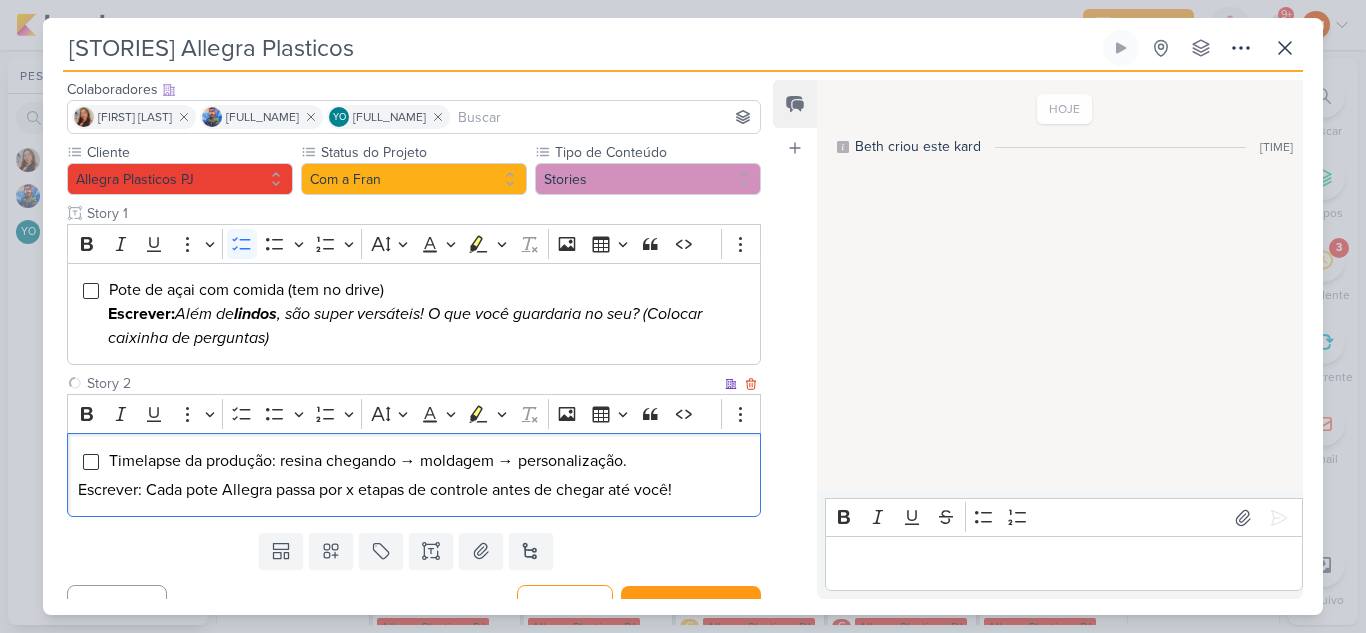 click on "Escrever: Cada pote Allegra passa por x etapas de controle antes de chegar até você!" at bounding box center (414, 490) 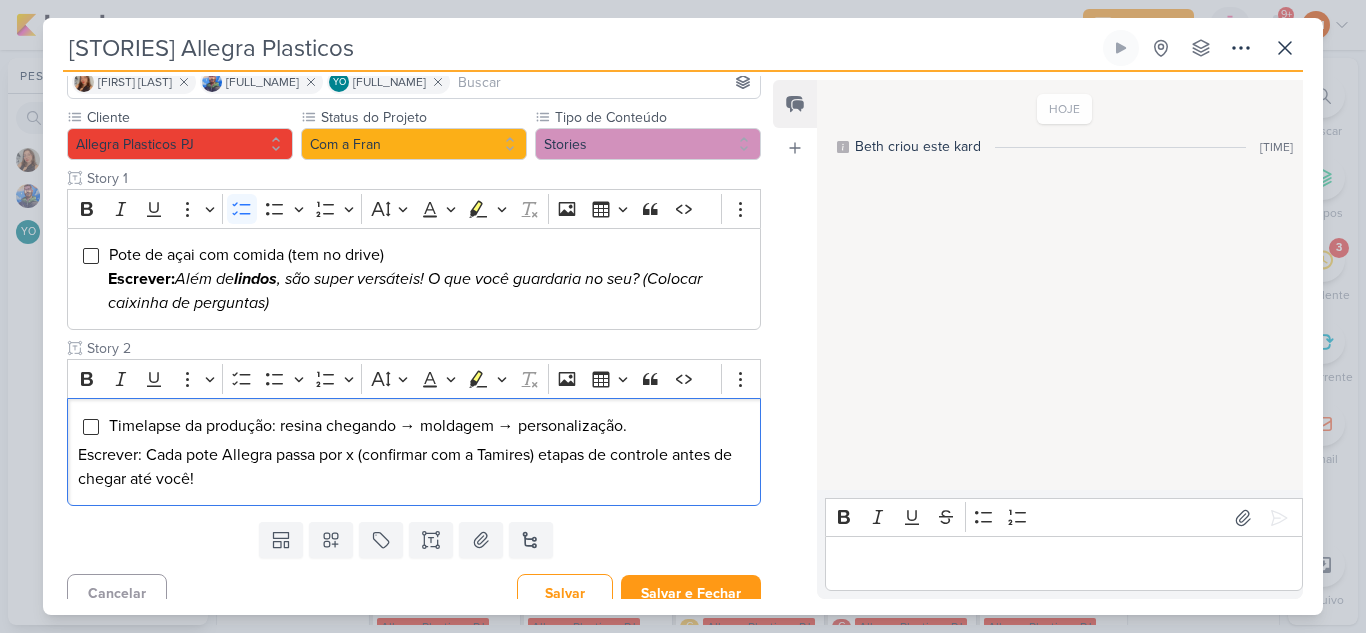 scroll, scrollTop: 174, scrollLeft: 0, axis: vertical 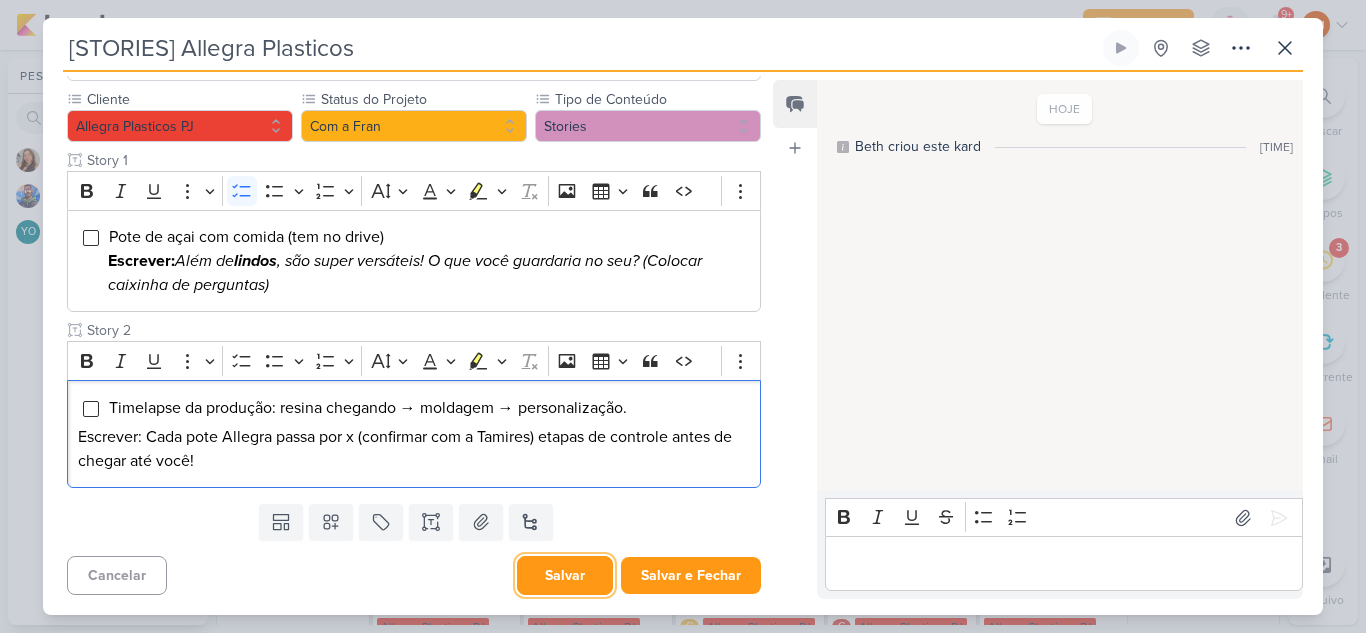 click on "Salvar" at bounding box center (565, 575) 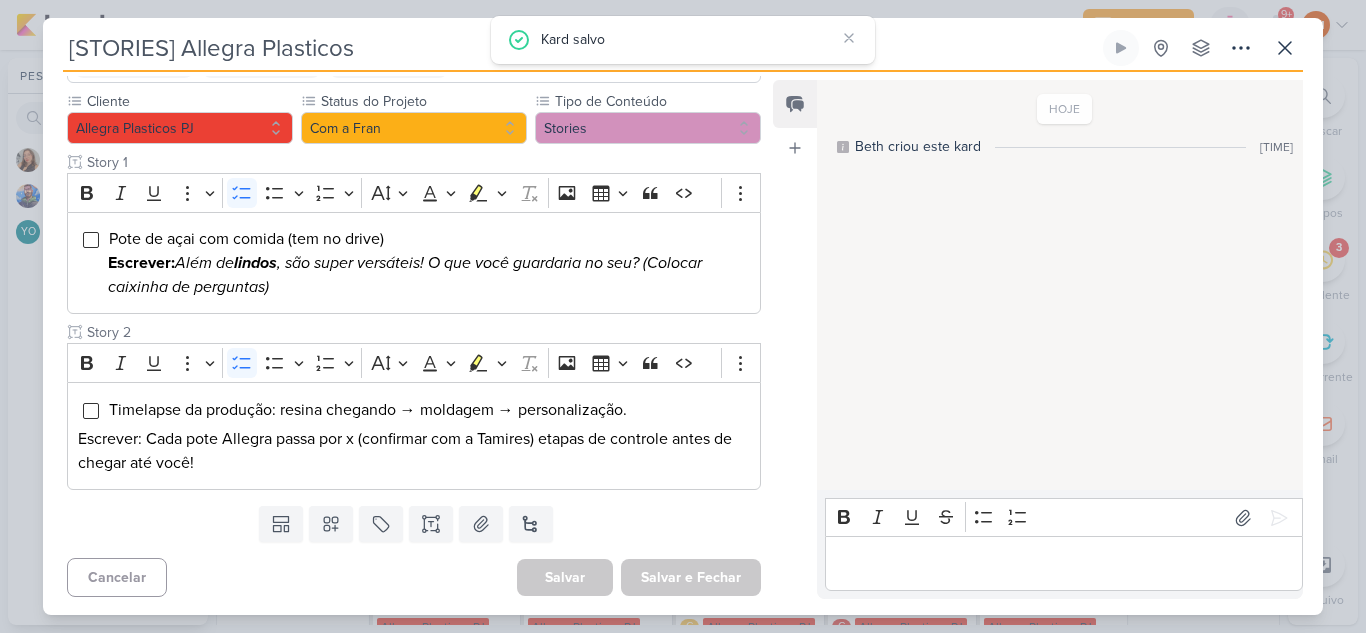 scroll, scrollTop: 174, scrollLeft: 0, axis: vertical 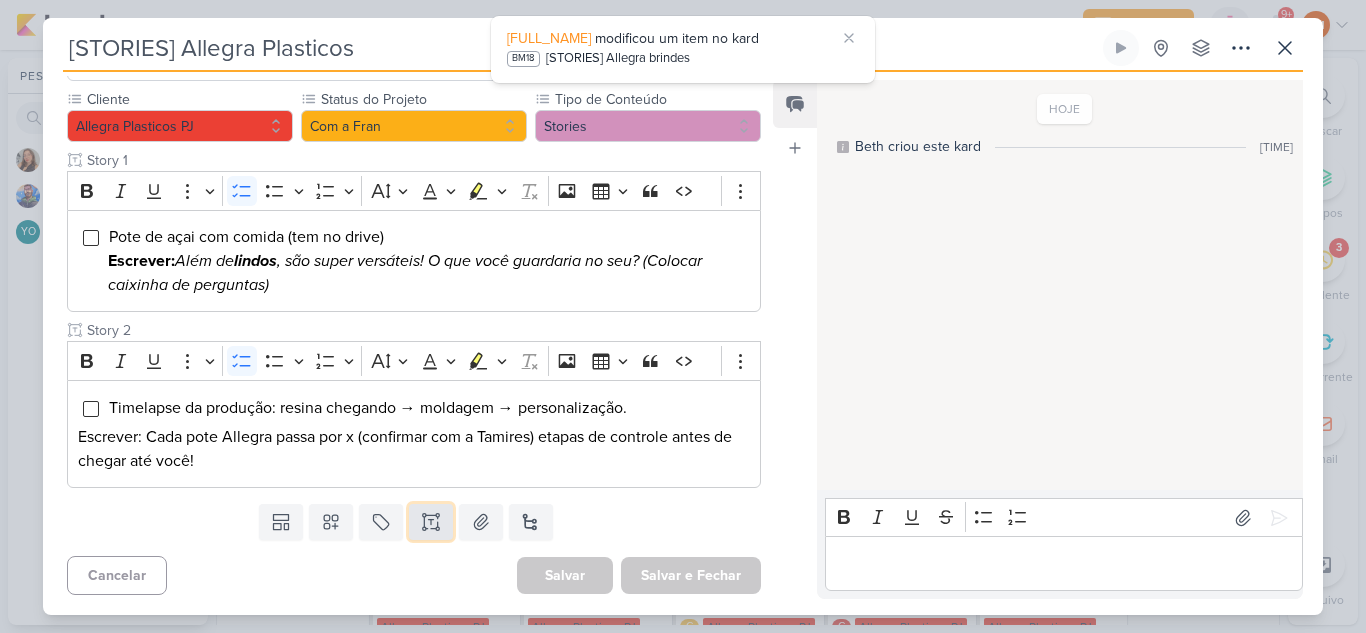 click 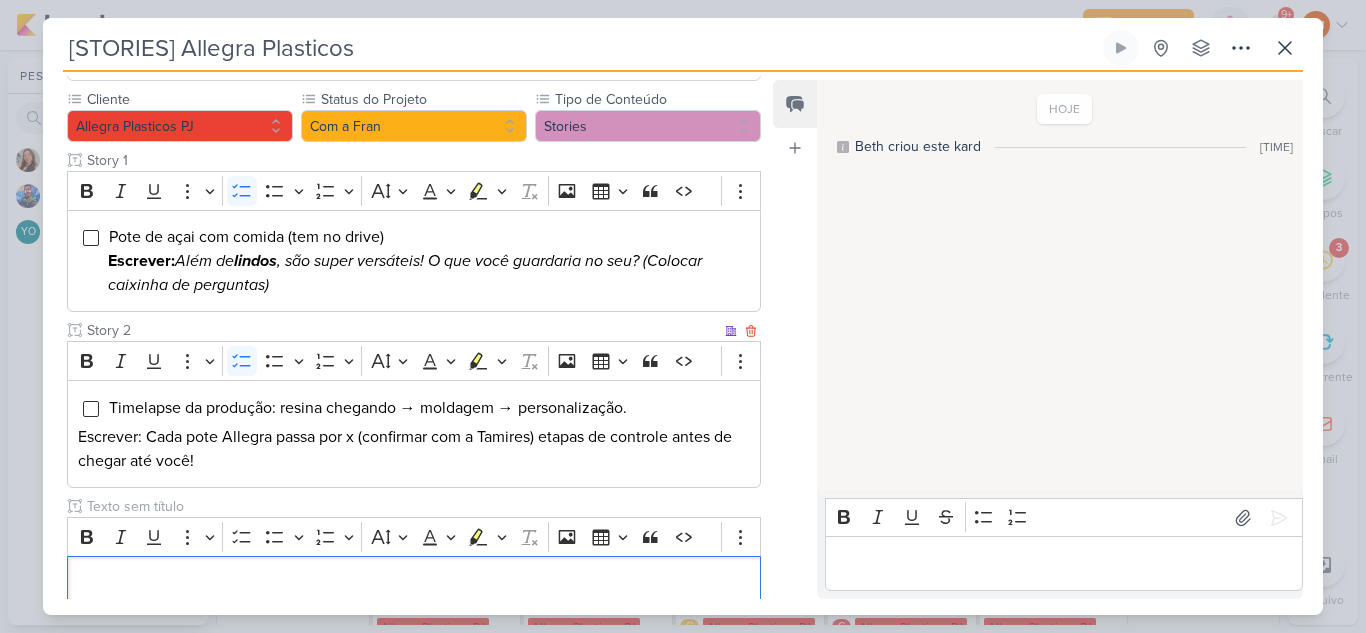 click at bounding box center (422, 506) 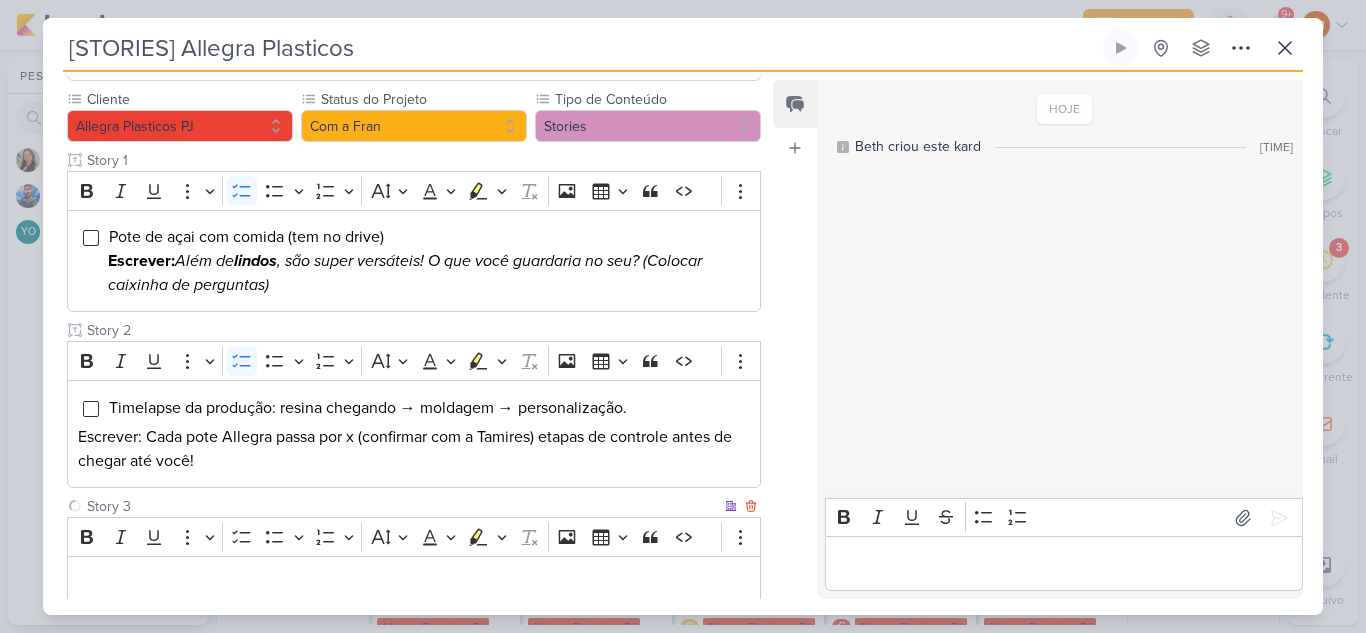type on "Story 3" 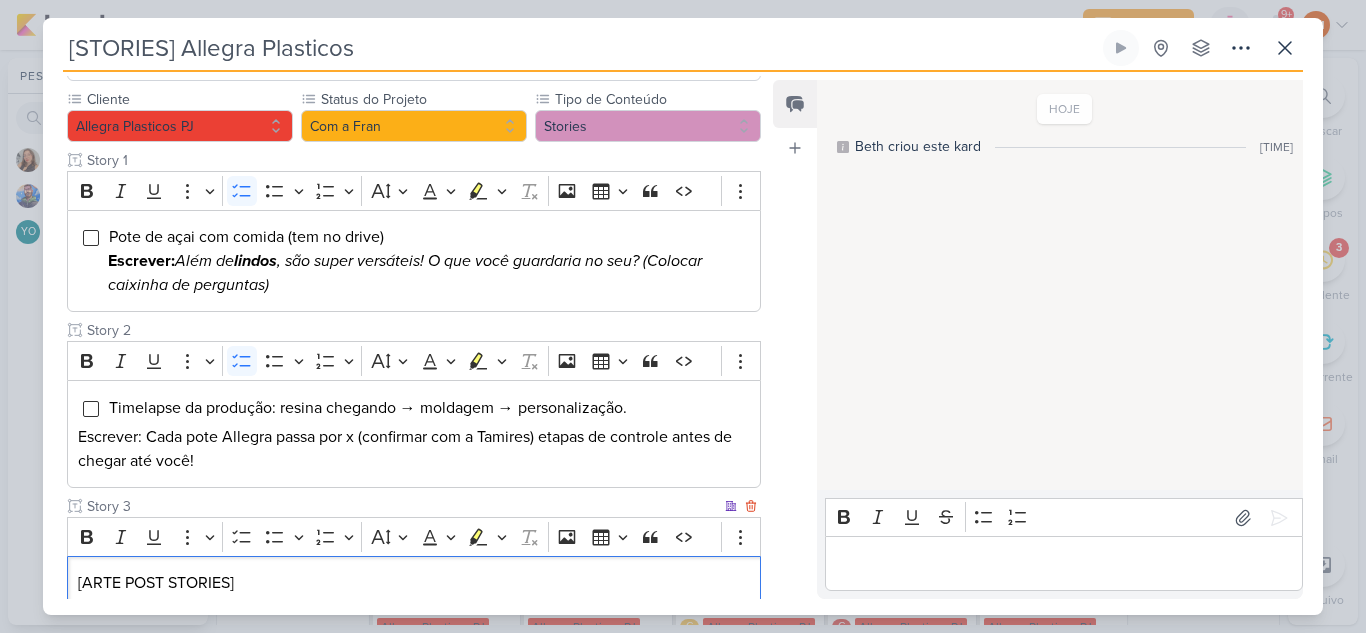 click on "[ARTE POST STORIES]" at bounding box center [414, 583] 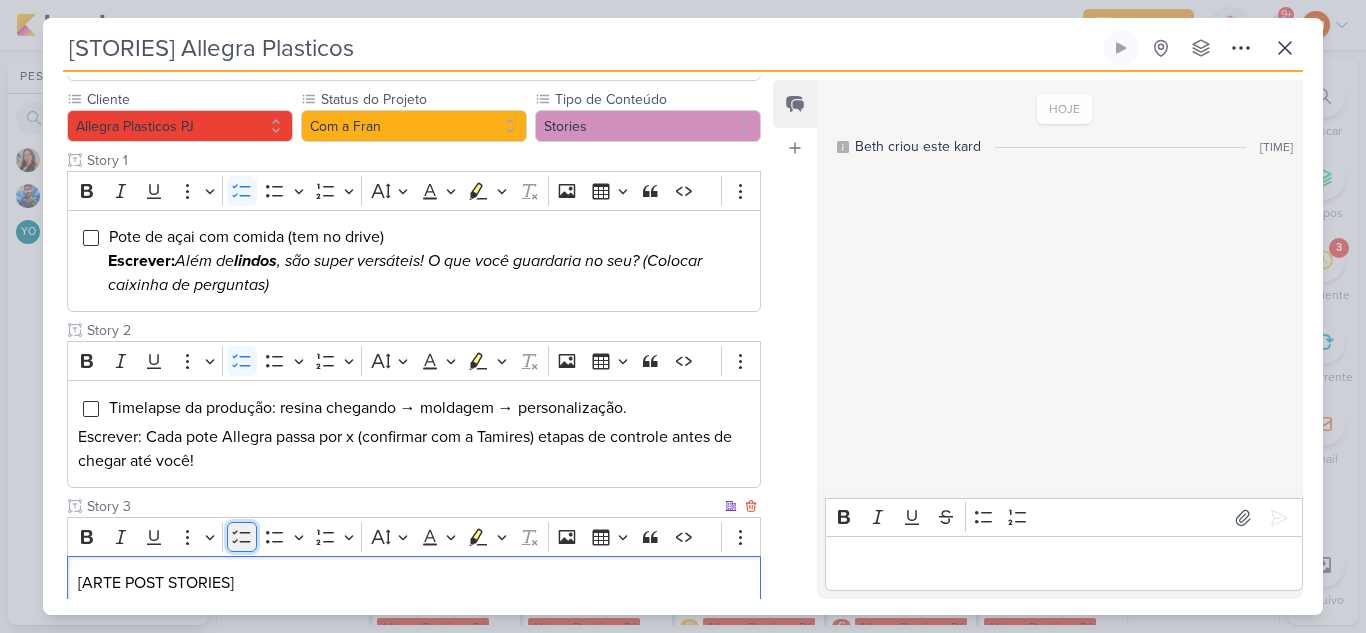 click 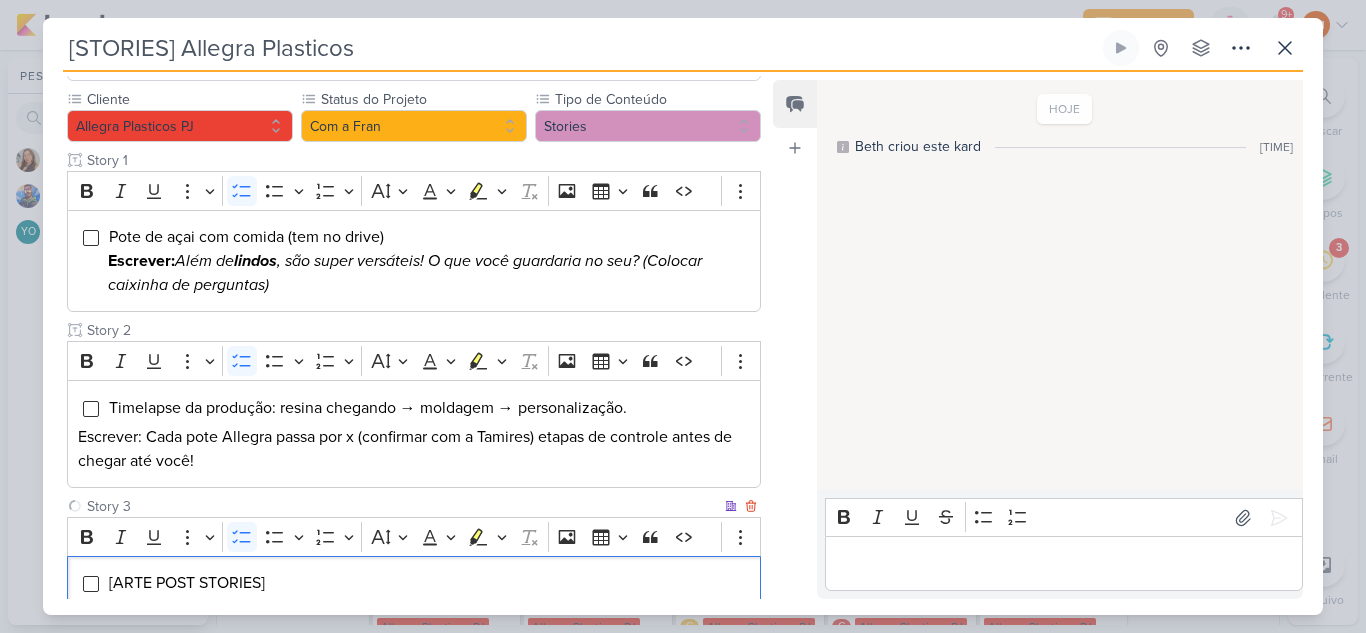 click on "[ARTE POST STORIES]" at bounding box center [429, 583] 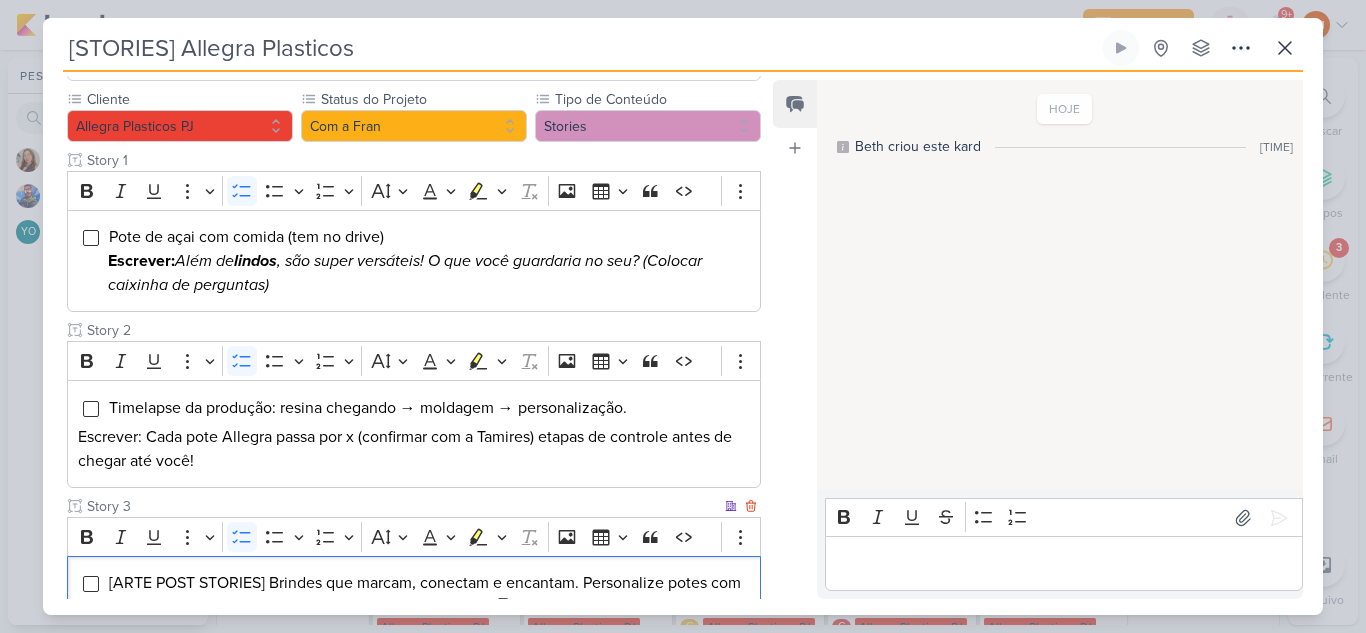 scroll, scrollTop: 216, scrollLeft: 0, axis: vertical 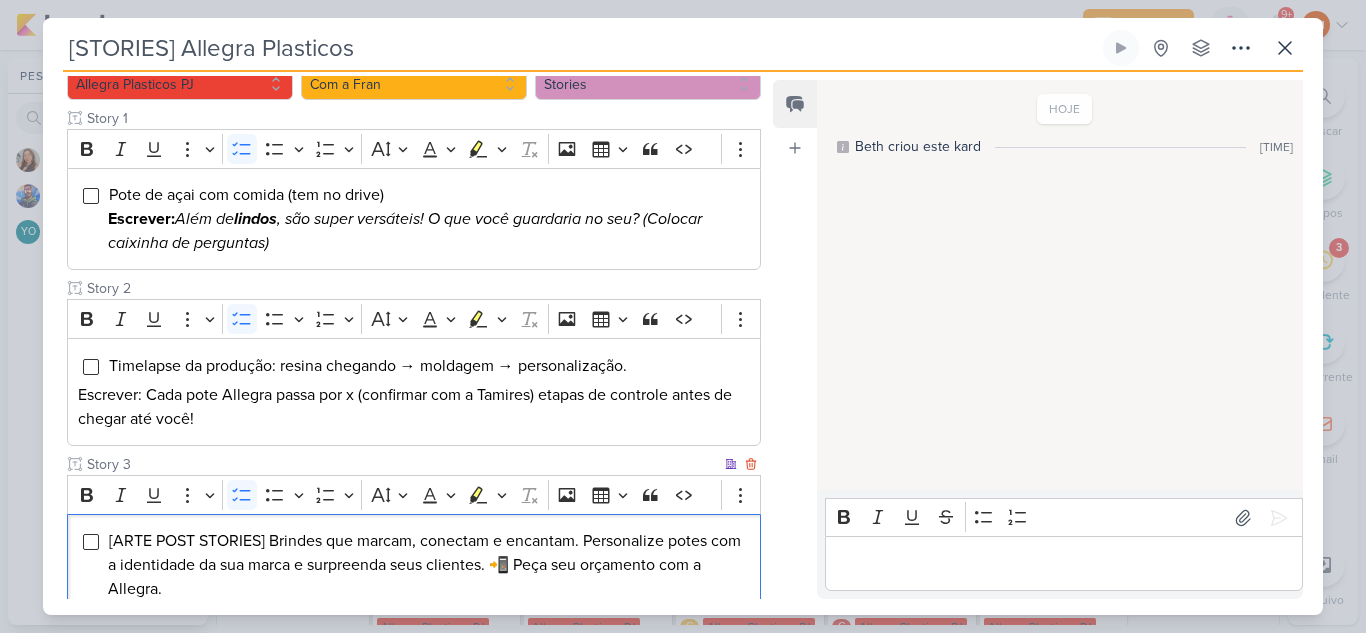 click on "[ARTE POST STORIES] Brindes que marcam, conectam e encantam. Personalize potes com a identidade da sua marca e surpreenda seus clientes. 📲 Peça seu orçamento com a Allegra." at bounding box center [424, 565] 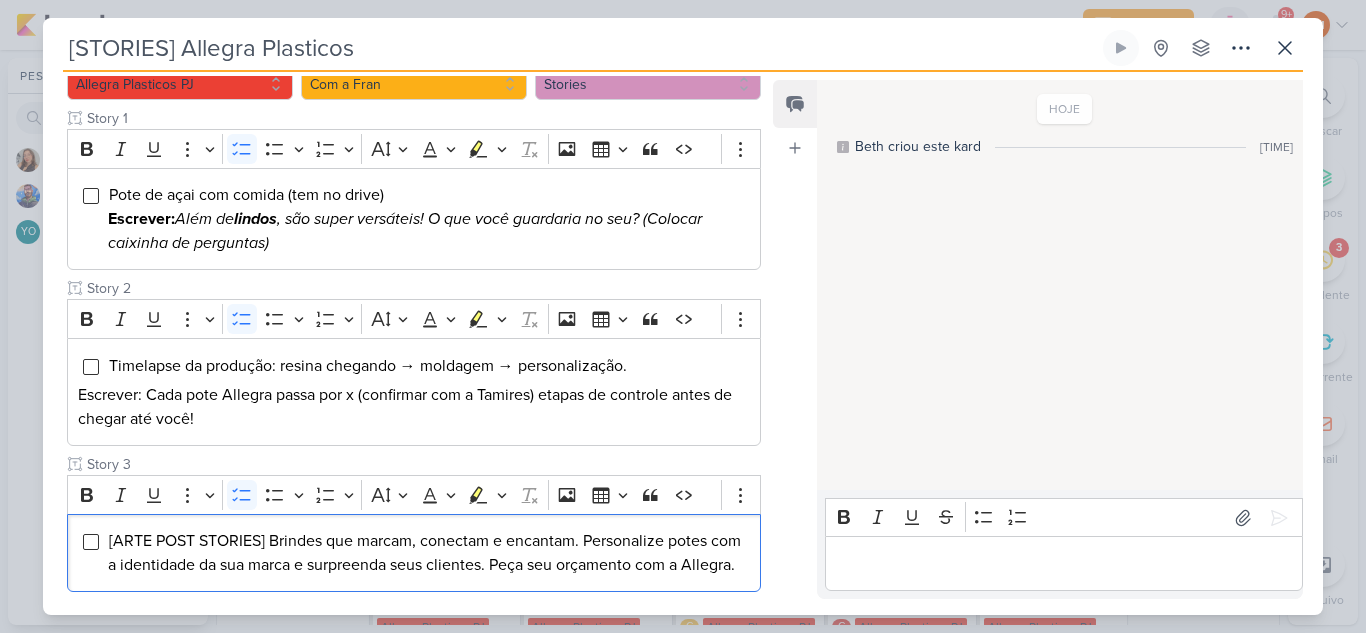 scroll, scrollTop: 344, scrollLeft: 0, axis: vertical 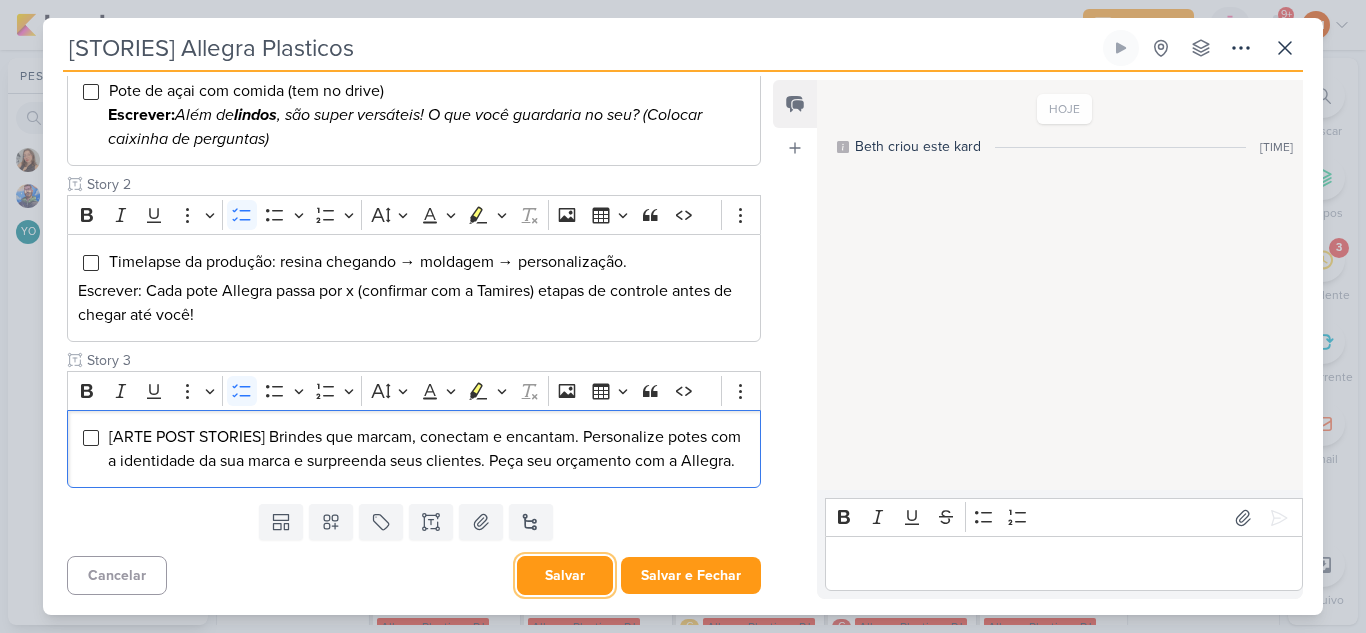 click on "Salvar" at bounding box center (565, 575) 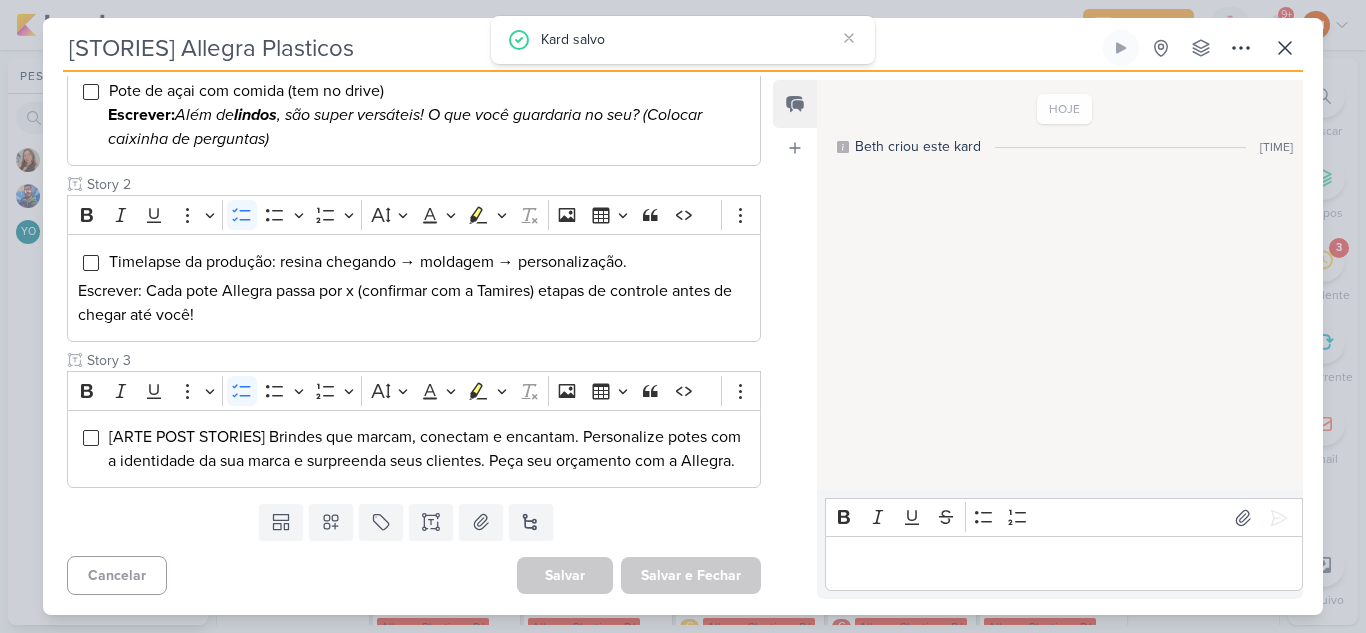scroll, scrollTop: 344, scrollLeft: 0, axis: vertical 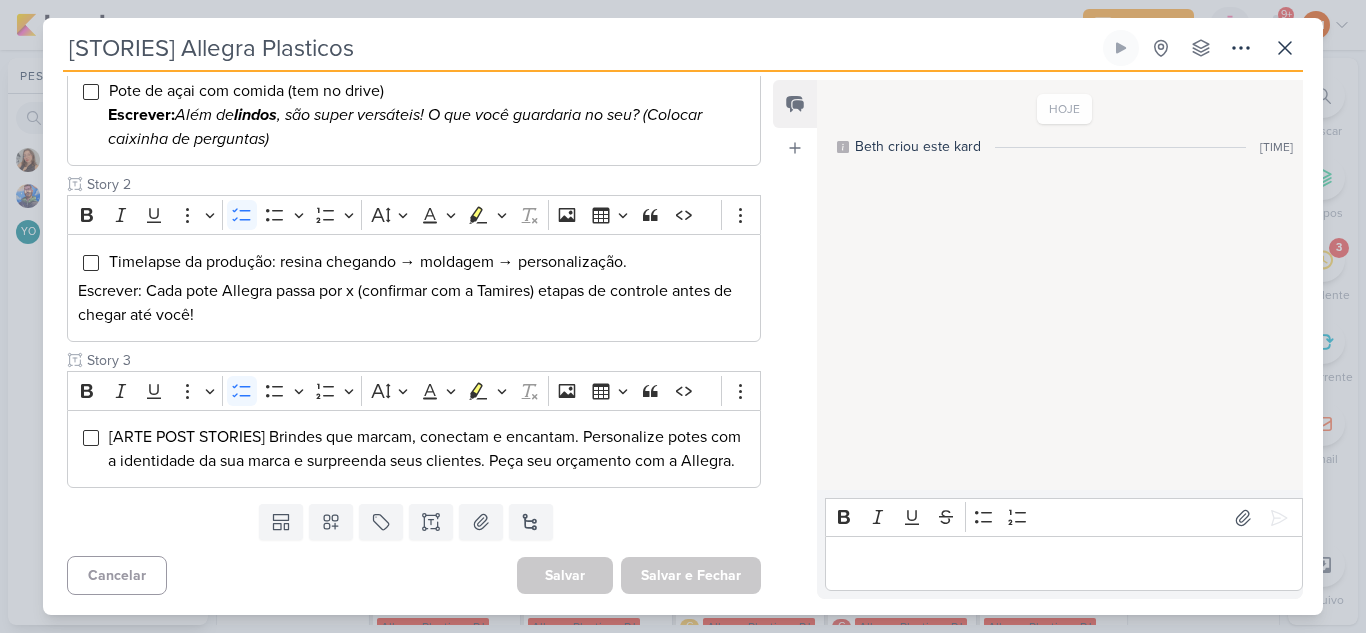 click on "Templates Caixa De Texto Anexo Novo Subkard" at bounding box center [406, 522] 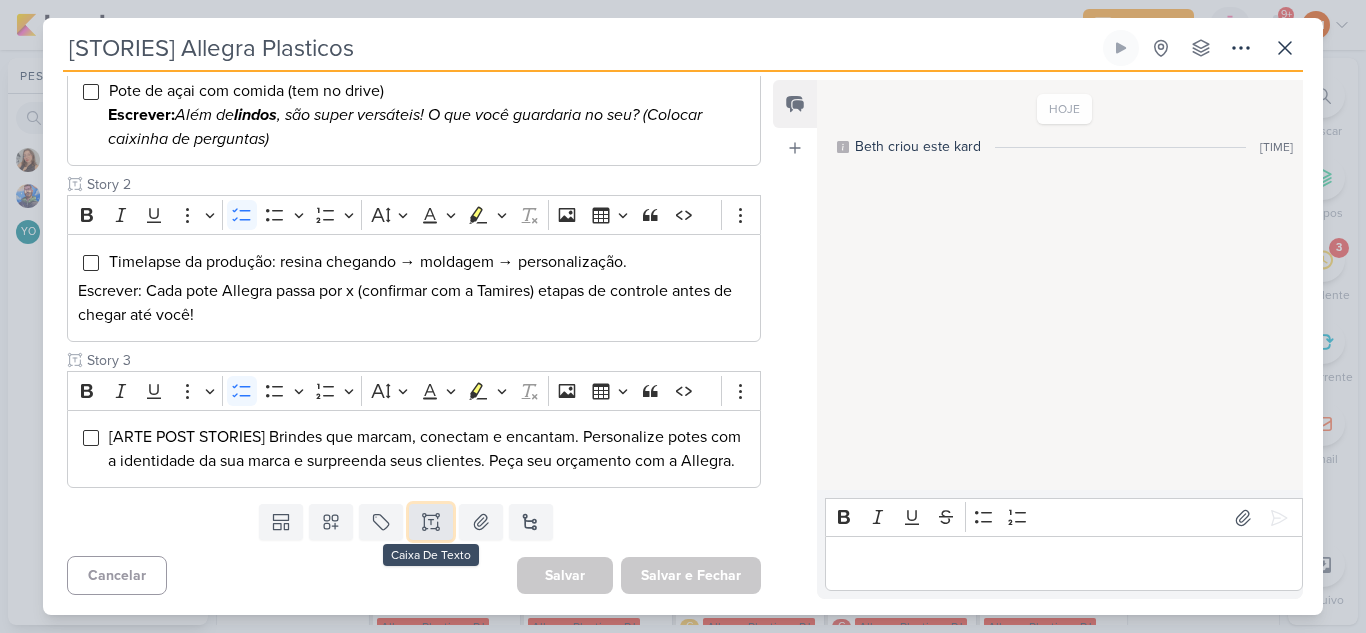 click 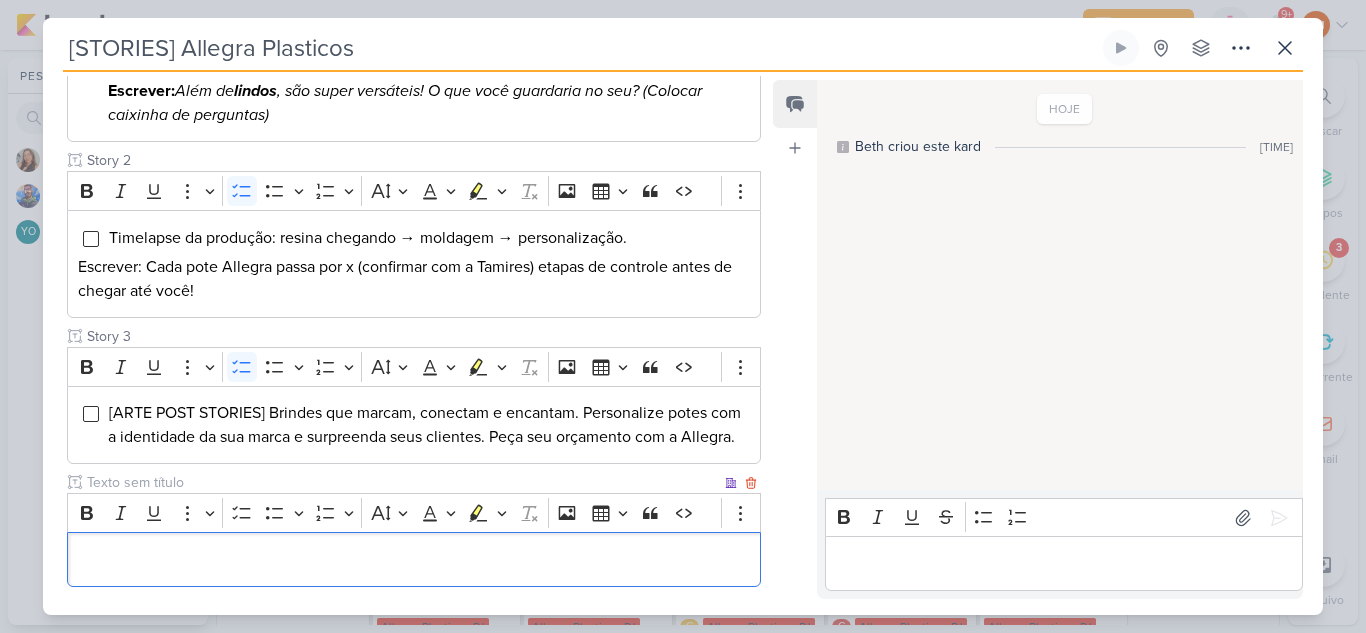 click at bounding box center [402, 482] 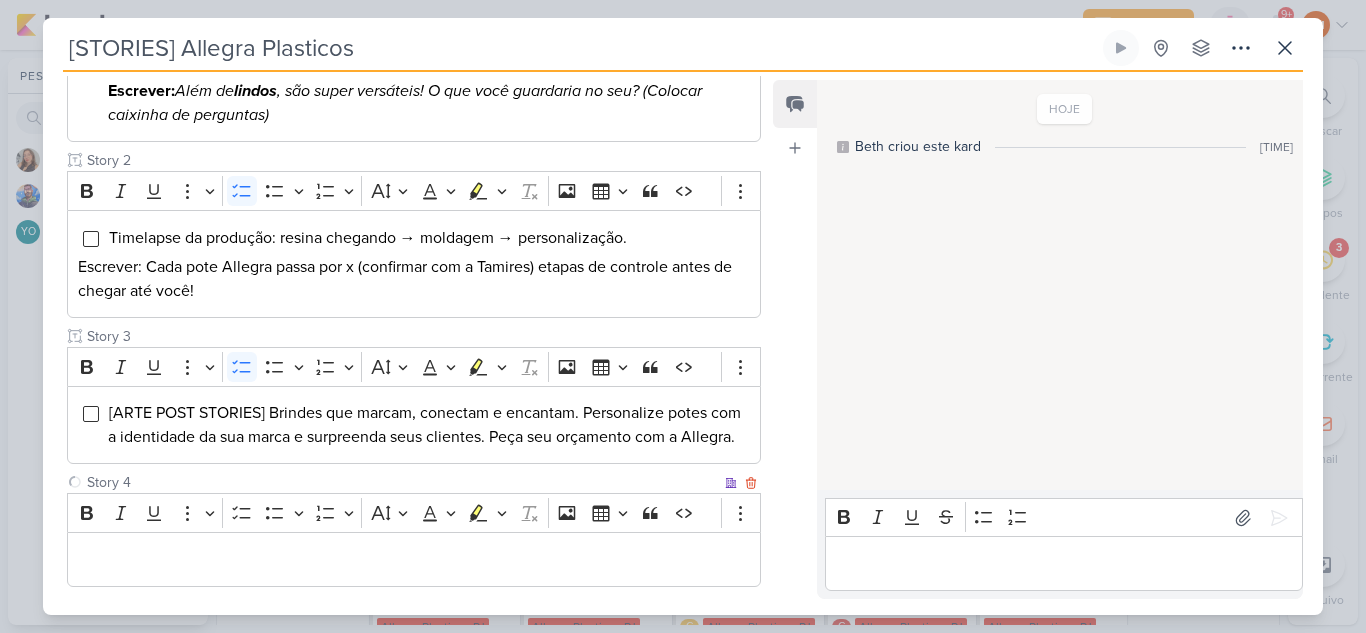 type on "Story 4" 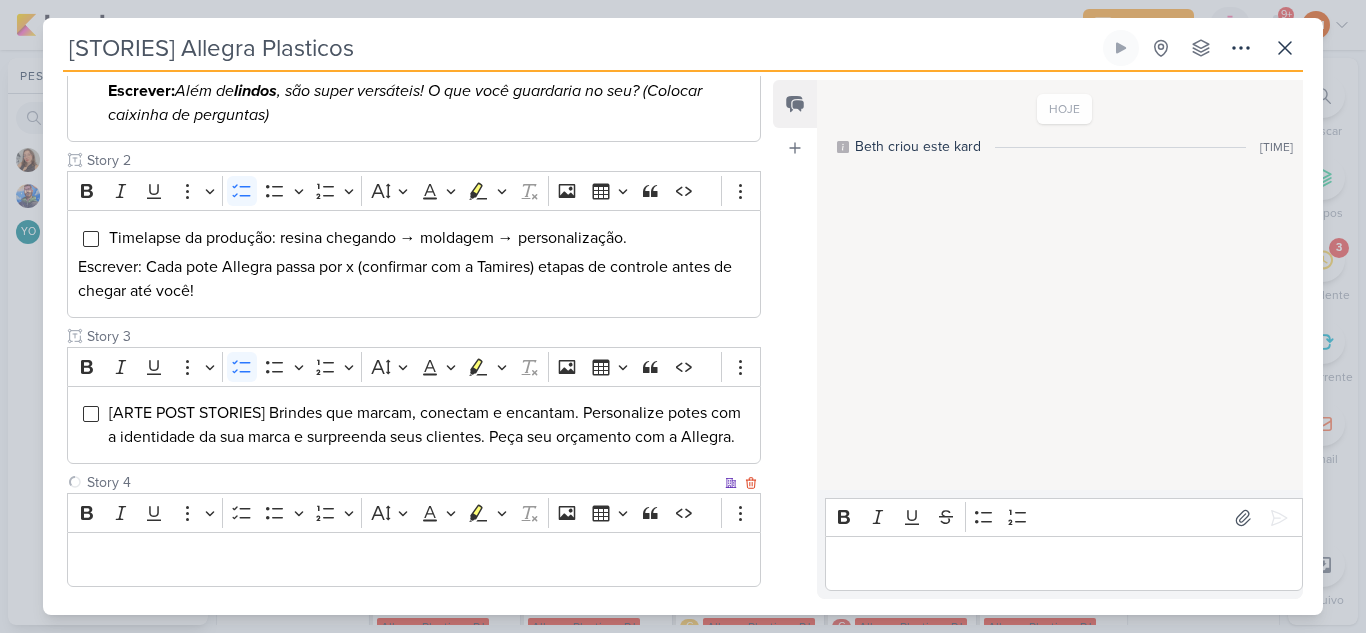 click at bounding box center (414, 559) 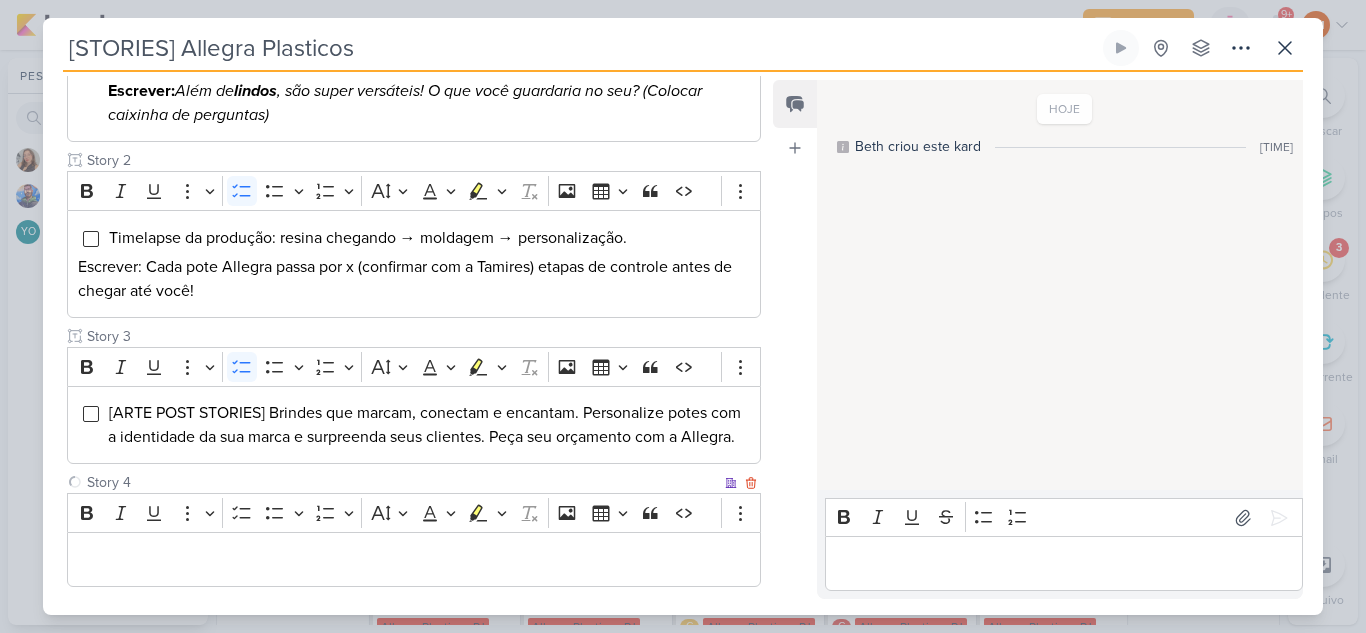 click at bounding box center (414, 559) 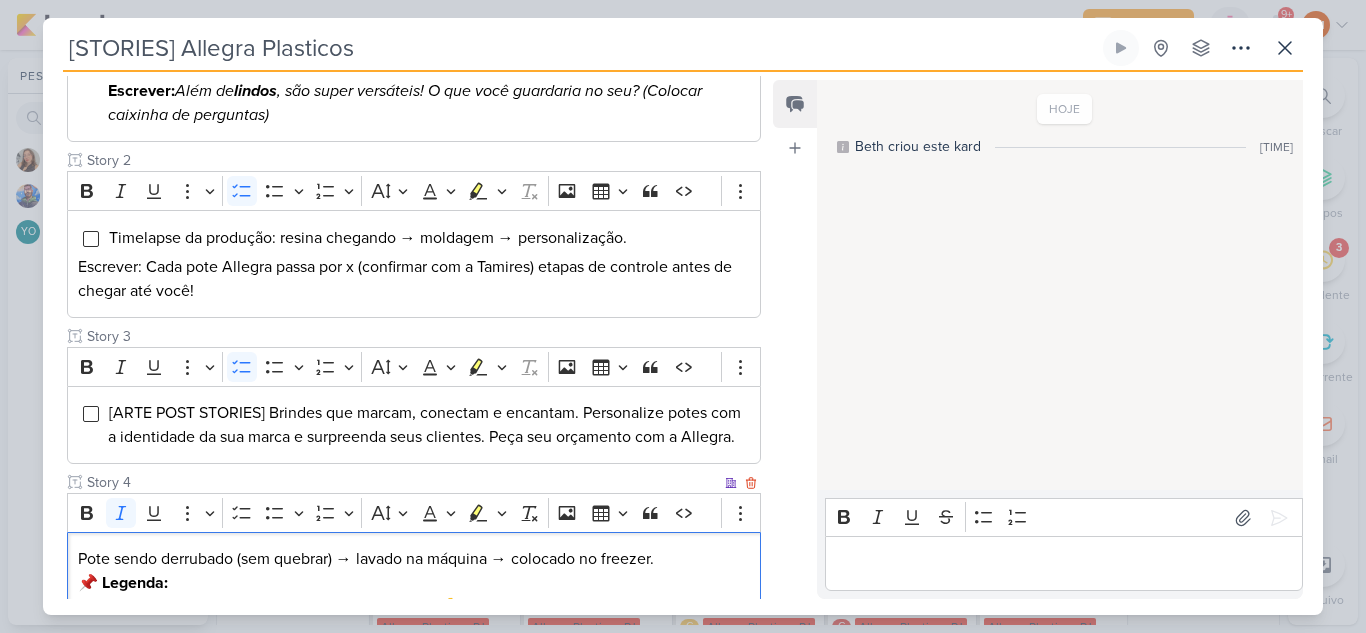 scroll, scrollTop: 386, scrollLeft: 0, axis: vertical 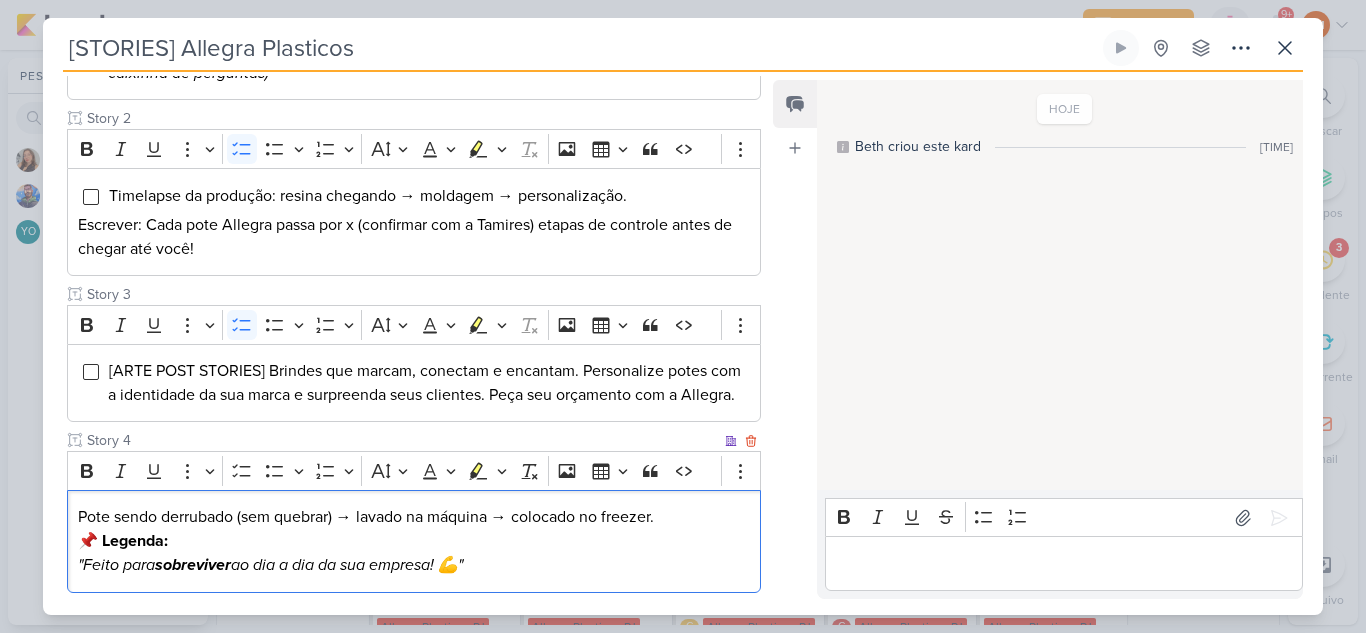 click on "Pote sendo derrubado (sem quebrar) → lavado na máquina → colocado no freezer. 📌 Legenda: "Feito para sobreviver ao dia a dia da sua empresa! 💪"" at bounding box center (414, 541) 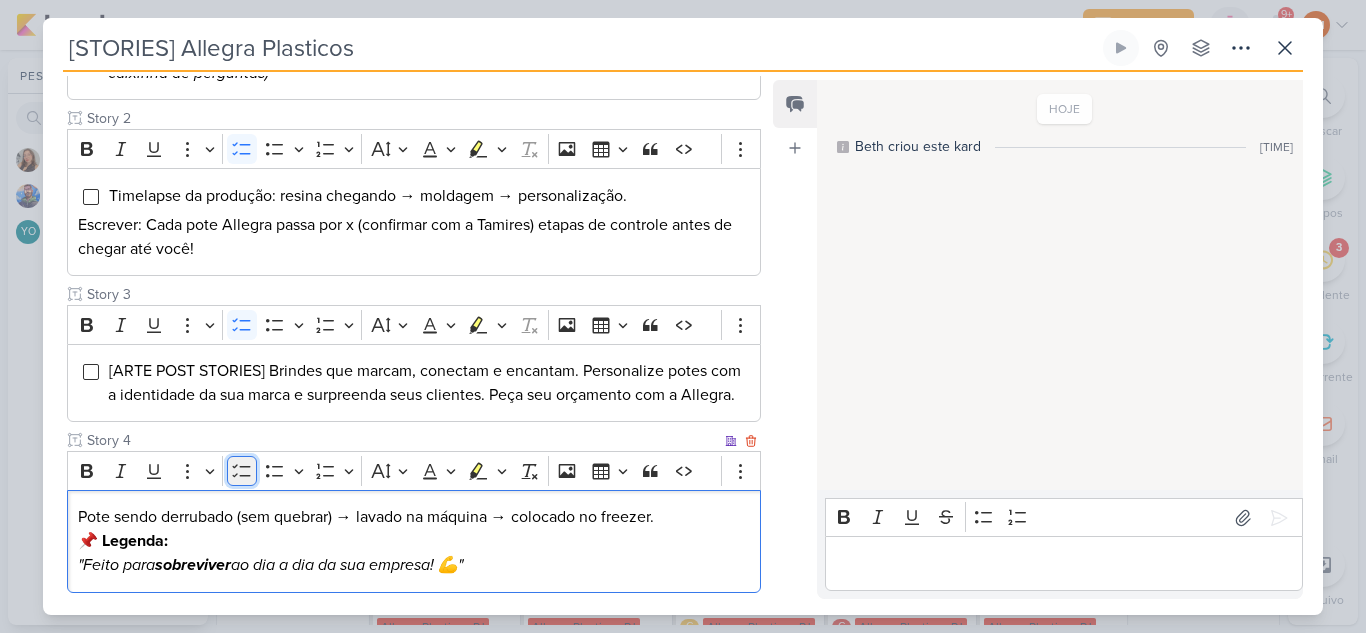 click on "To-do List" at bounding box center (242, 471) 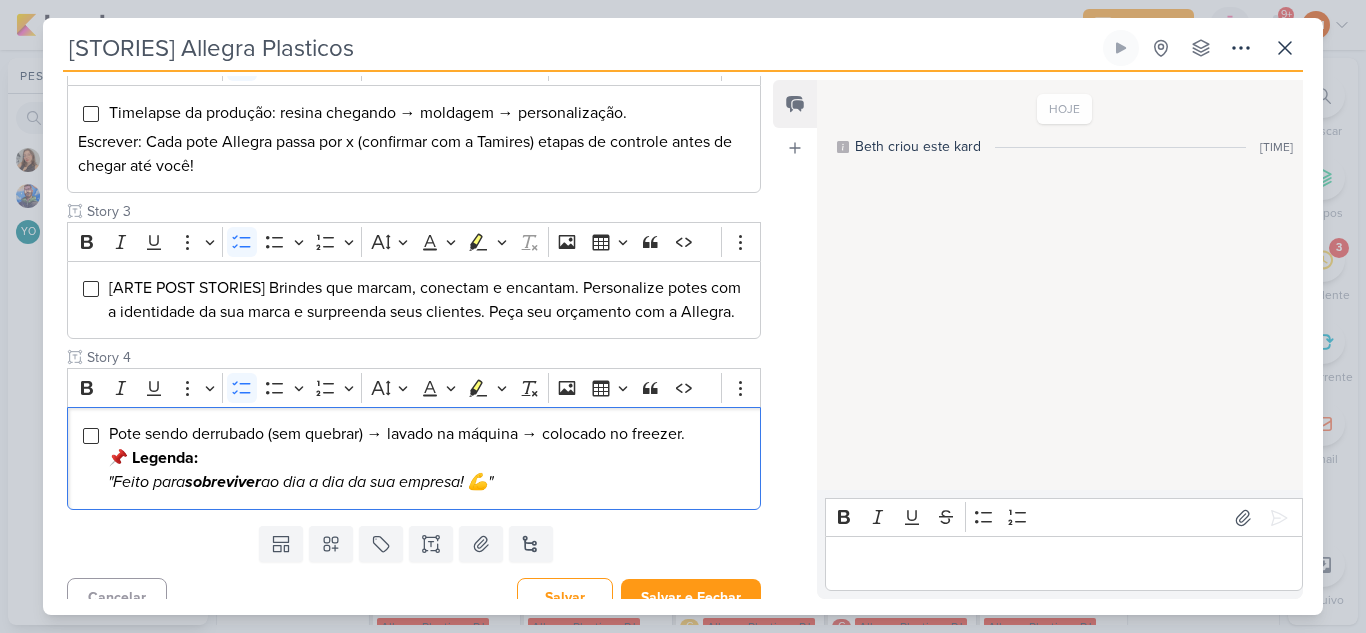 scroll, scrollTop: 515, scrollLeft: 0, axis: vertical 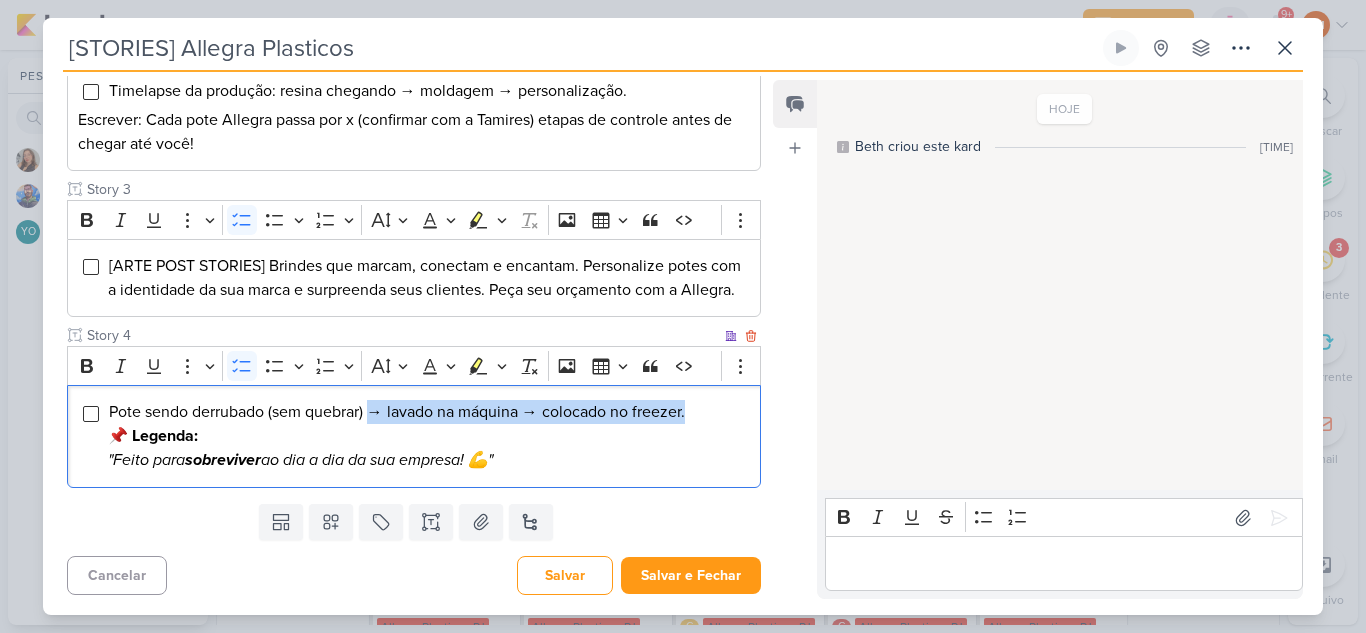 drag, startPoint x: 369, startPoint y: 412, endPoint x: 696, endPoint y: 418, distance: 327.05505 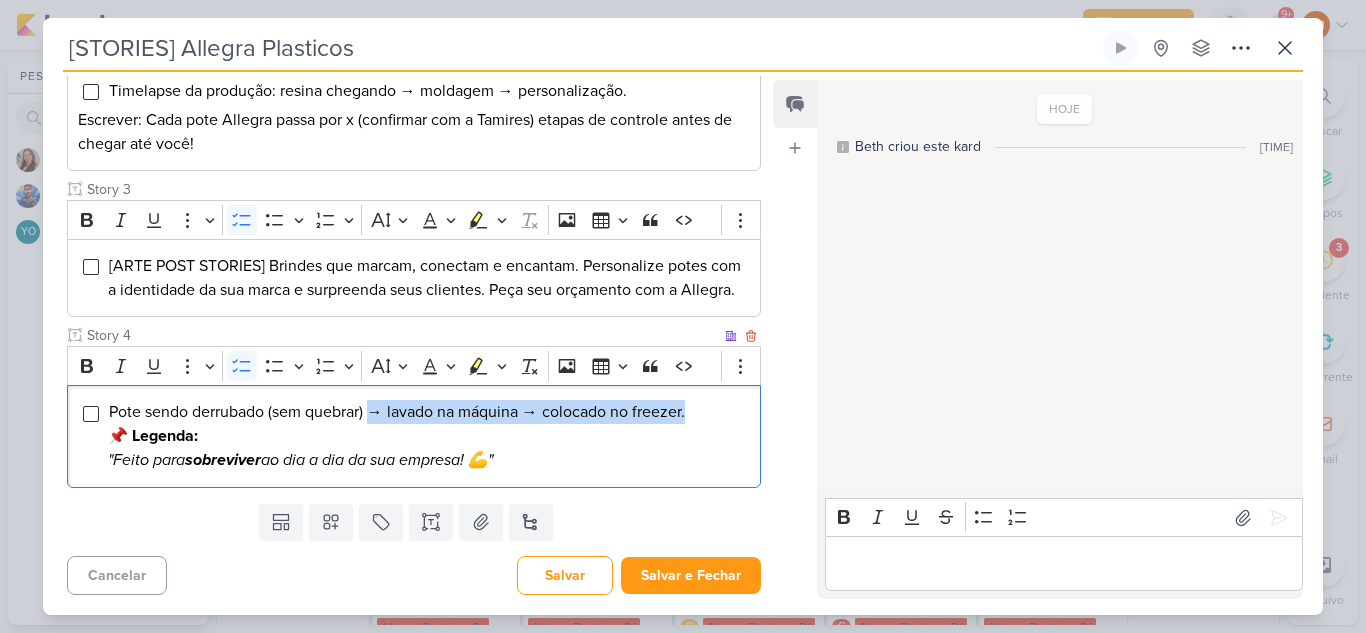 click on "Pote sendo derrubado (sem quebrar) → lavado na máquina → colocado no freezer. 📌 Legenda: "Feito para sobreviver ao dia a dia da sua empresa! 💪"" at bounding box center [429, 436] 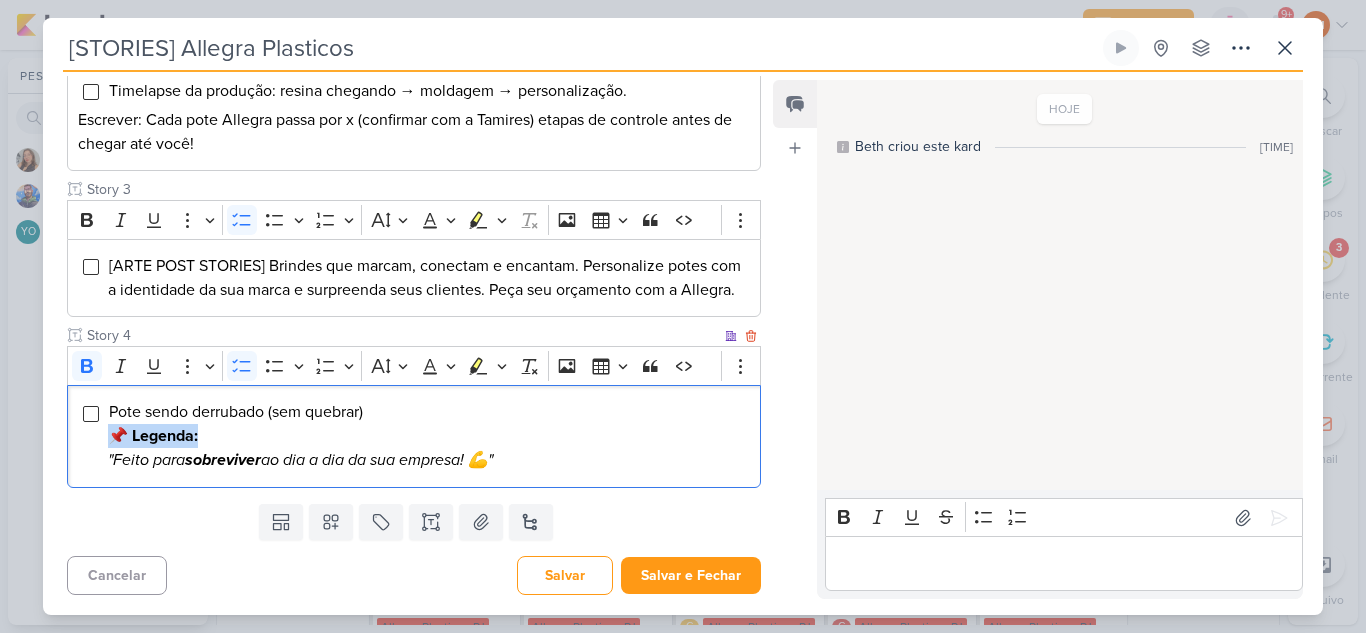 drag, startPoint x: 203, startPoint y: 439, endPoint x: 108, endPoint y: 442, distance: 95.047356 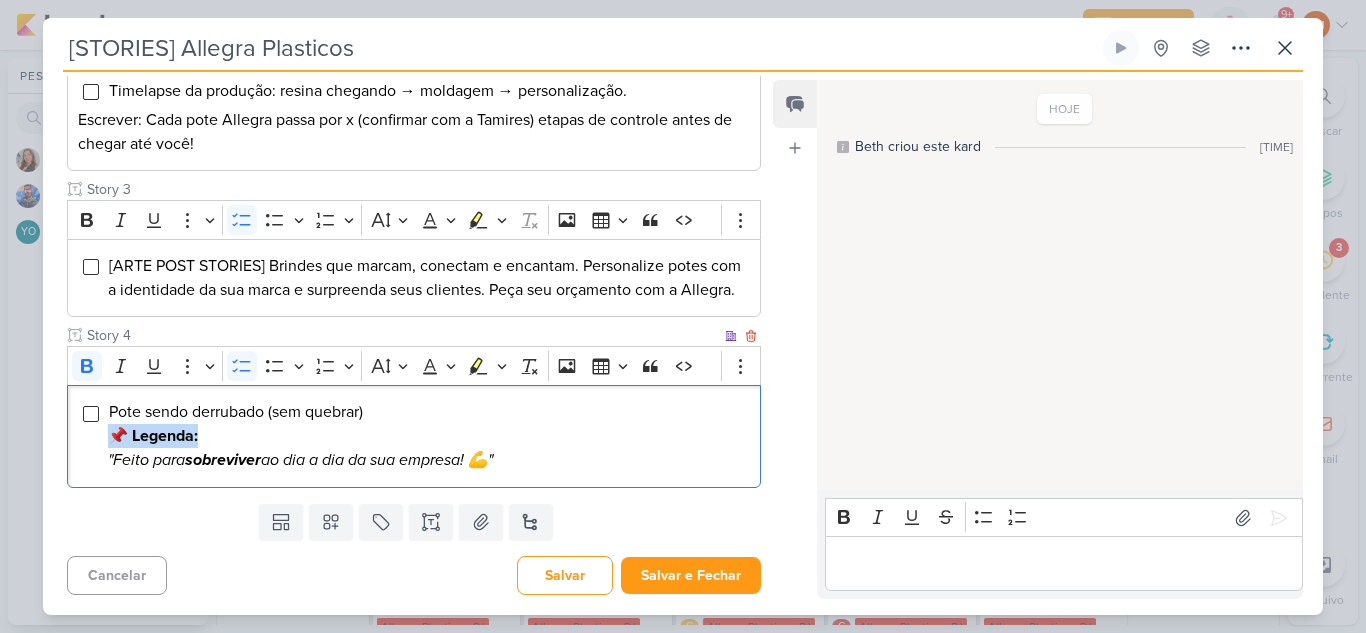 click on "Pote sendo derrubado (sem quebrar) 📌 Legenda: "Feito para  sobreviver  ao dia a dia da sua empresa! 💪"" at bounding box center [429, 436] 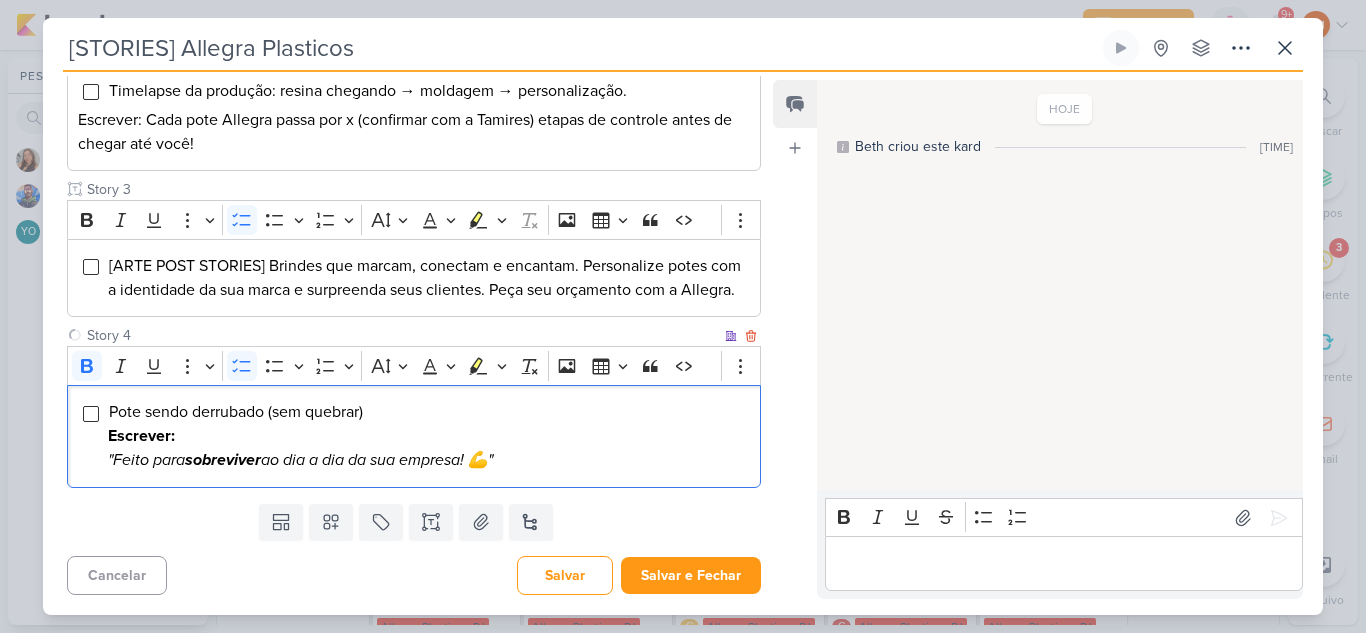 click on ""Feito para  sobreviver  ao dia a dia da sua empresa! 💪"" at bounding box center [300, 460] 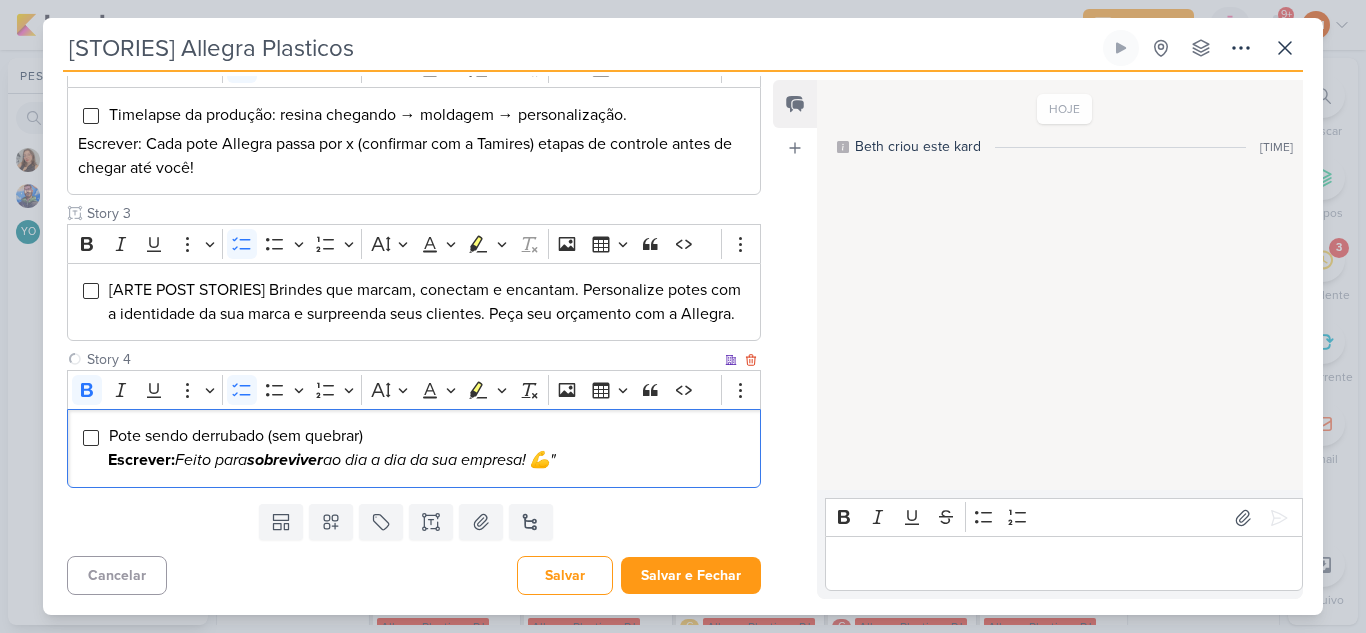 scroll, scrollTop: 491, scrollLeft: 0, axis: vertical 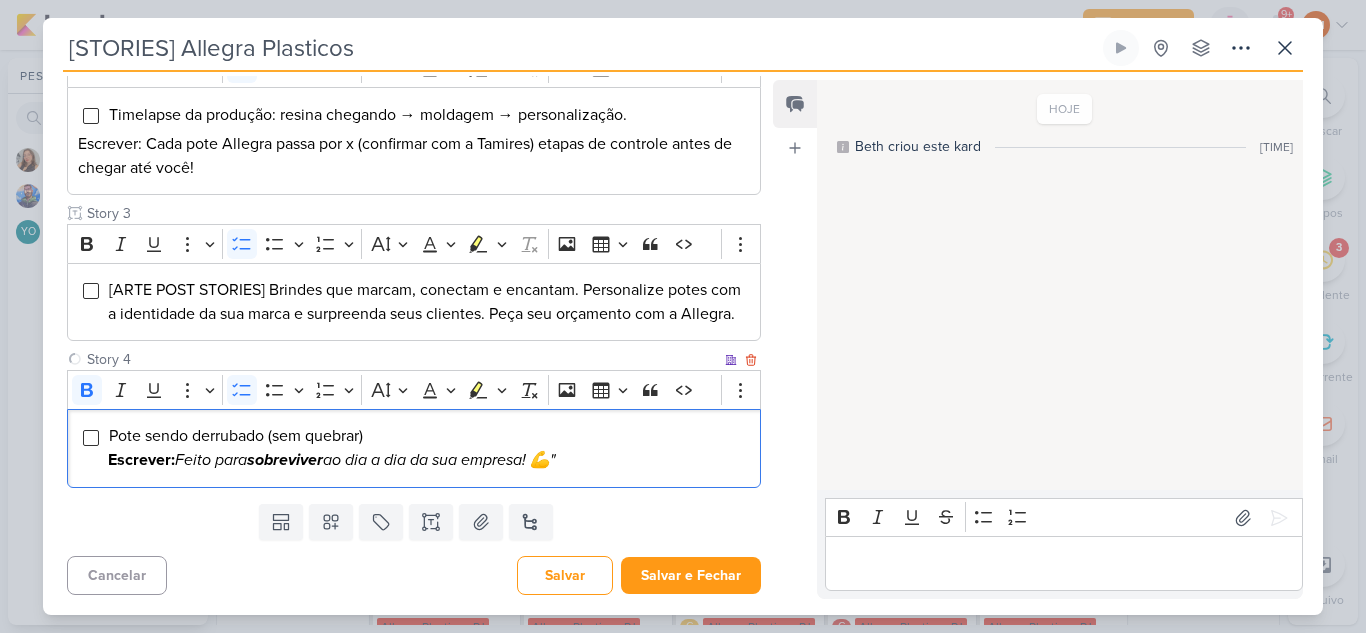 click on "Pote sendo derrubado (sem quebrar) Escrever: Feito para sobreviver ao dia a dia da sua empresa! 💪" at bounding box center [429, 448] 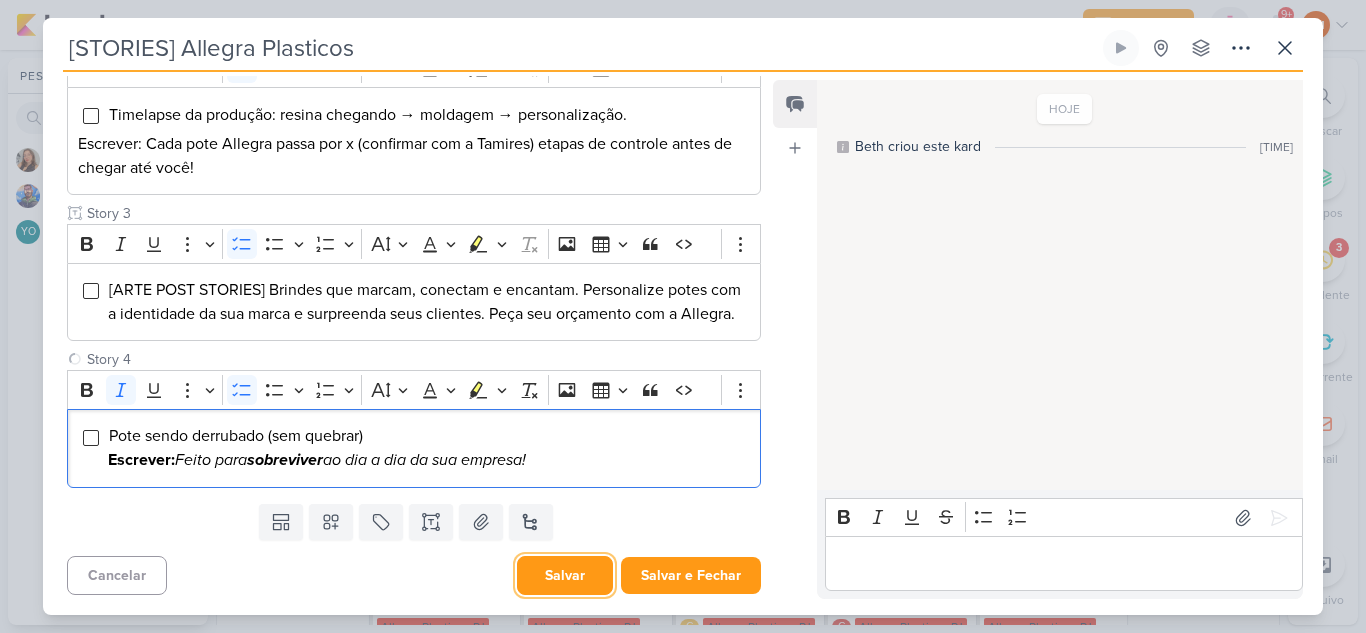 click on "Salvar" at bounding box center (565, 575) 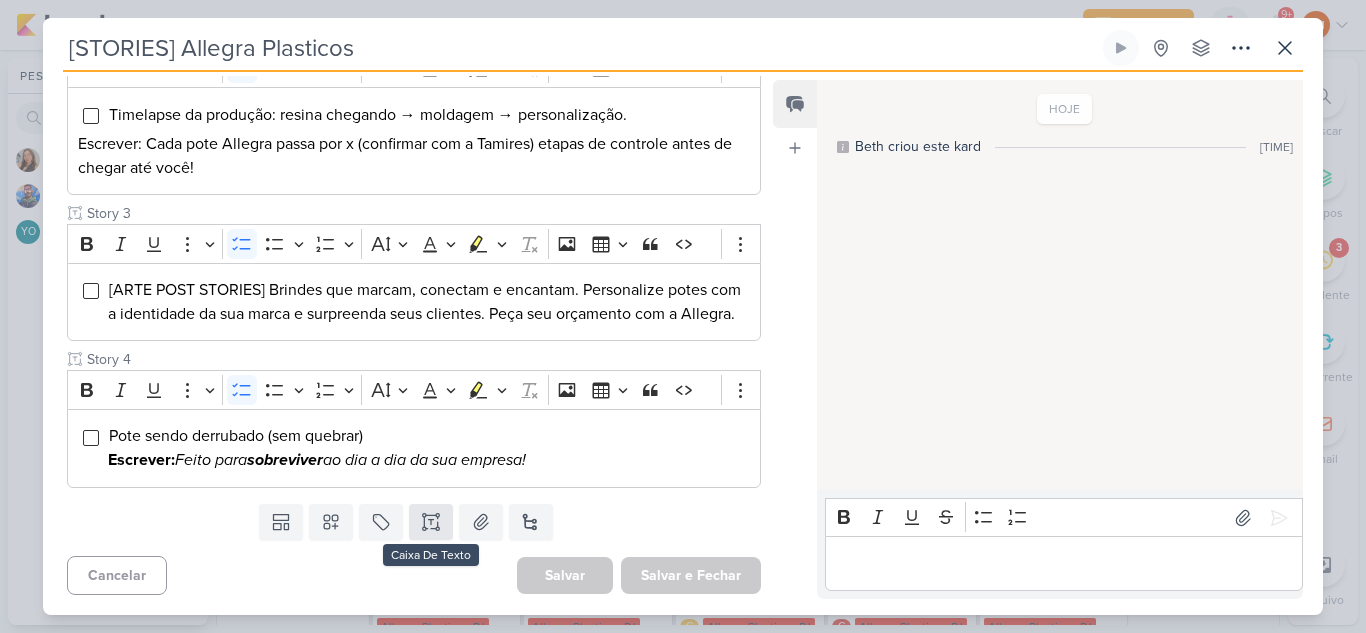 scroll, scrollTop: 491, scrollLeft: 0, axis: vertical 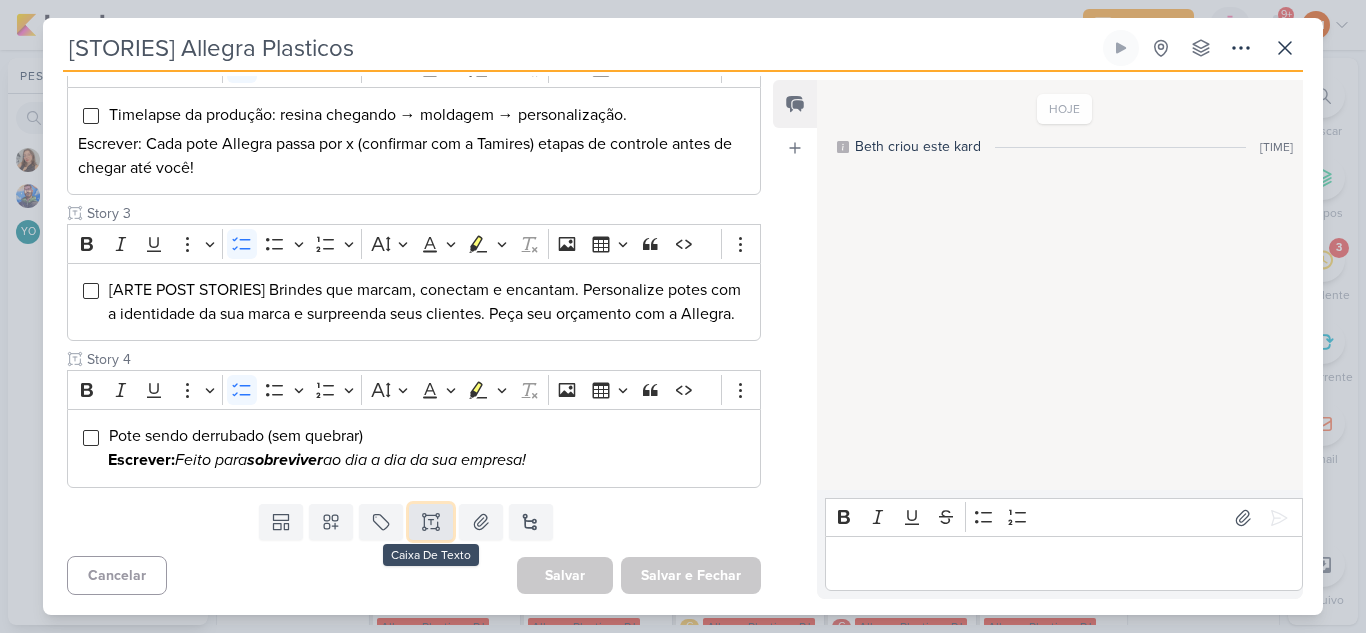 click 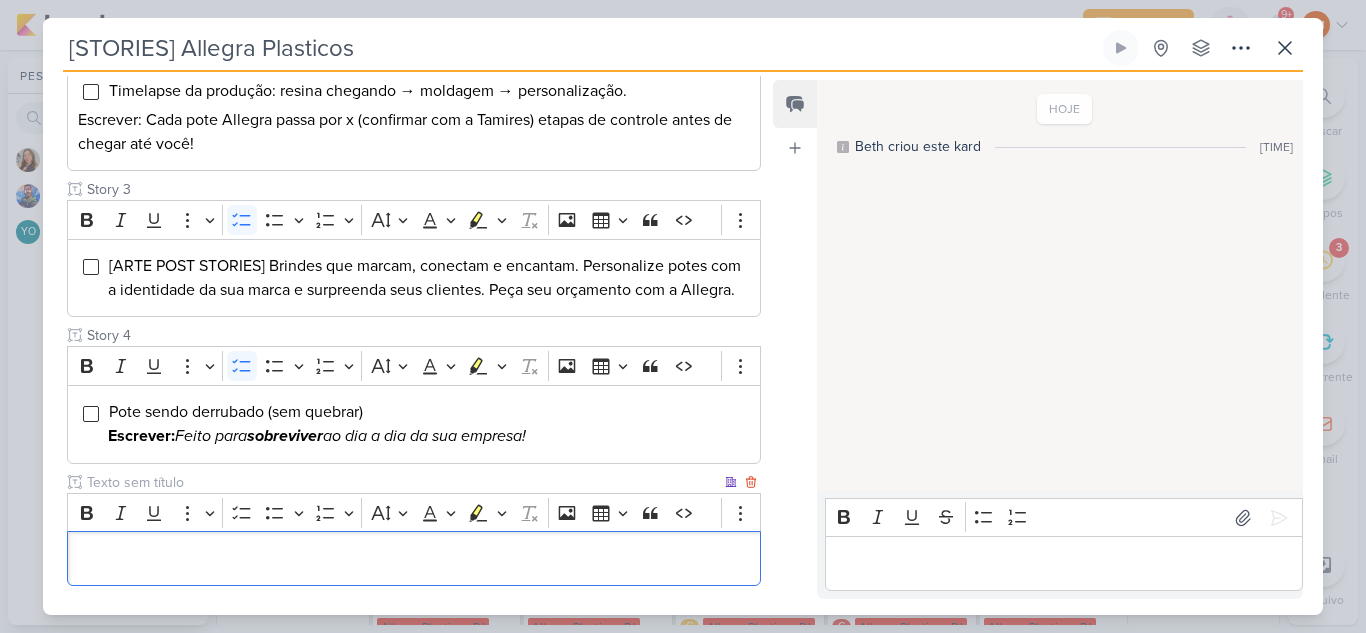 click at bounding box center (402, 482) 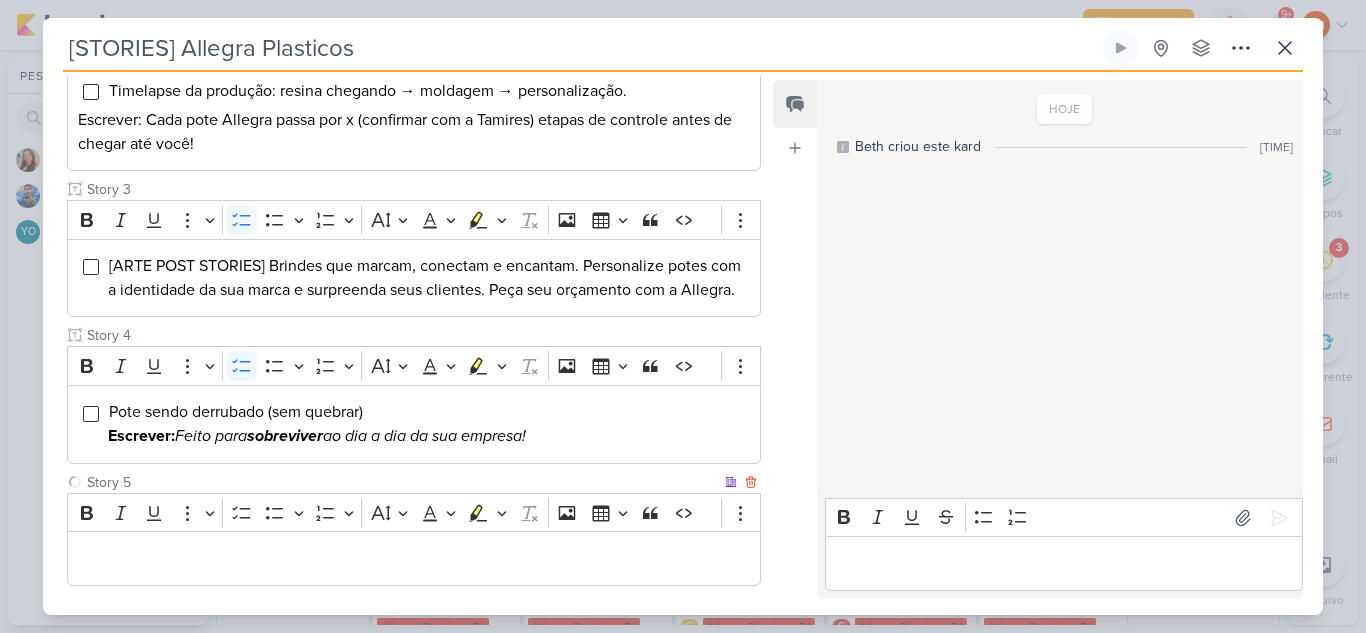 type on "Story 5" 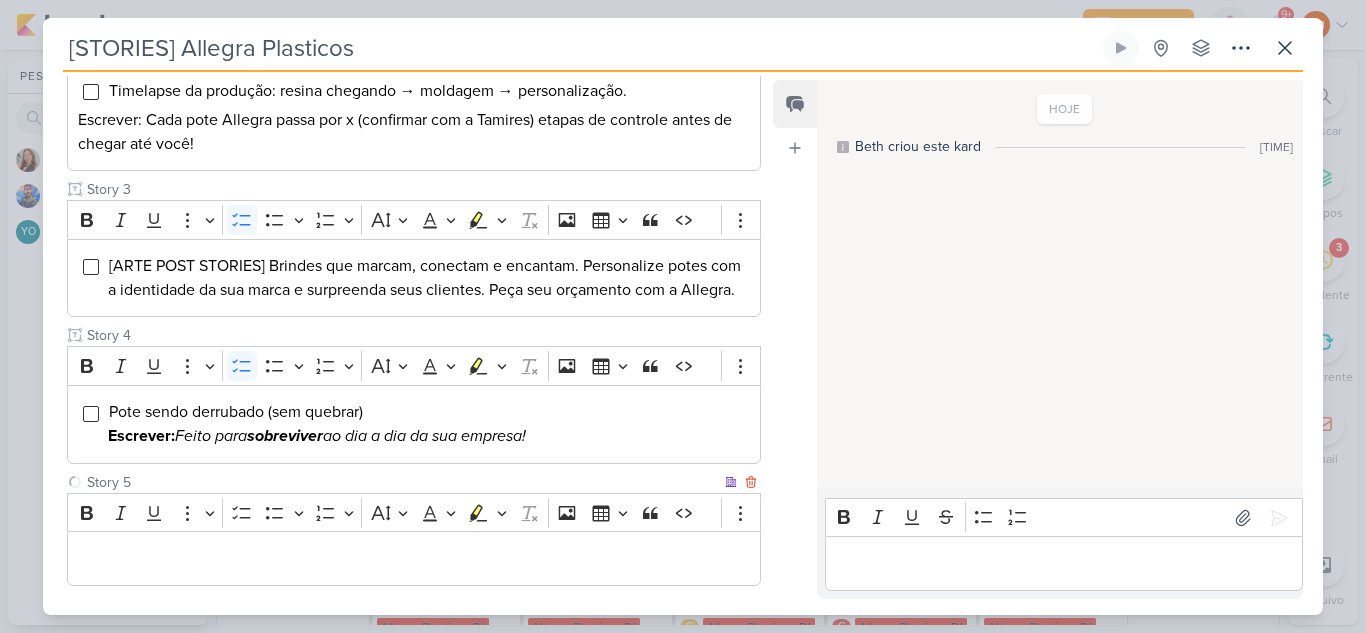click at bounding box center (414, 559) 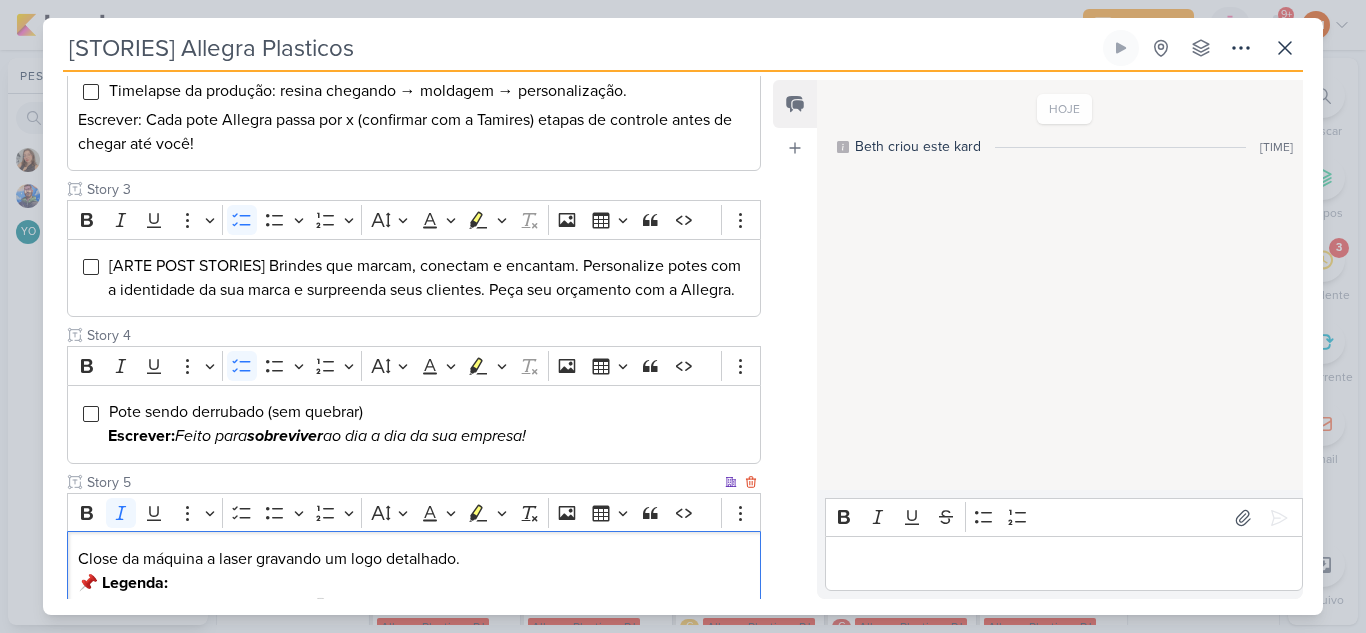 scroll, scrollTop: 533, scrollLeft: 0, axis: vertical 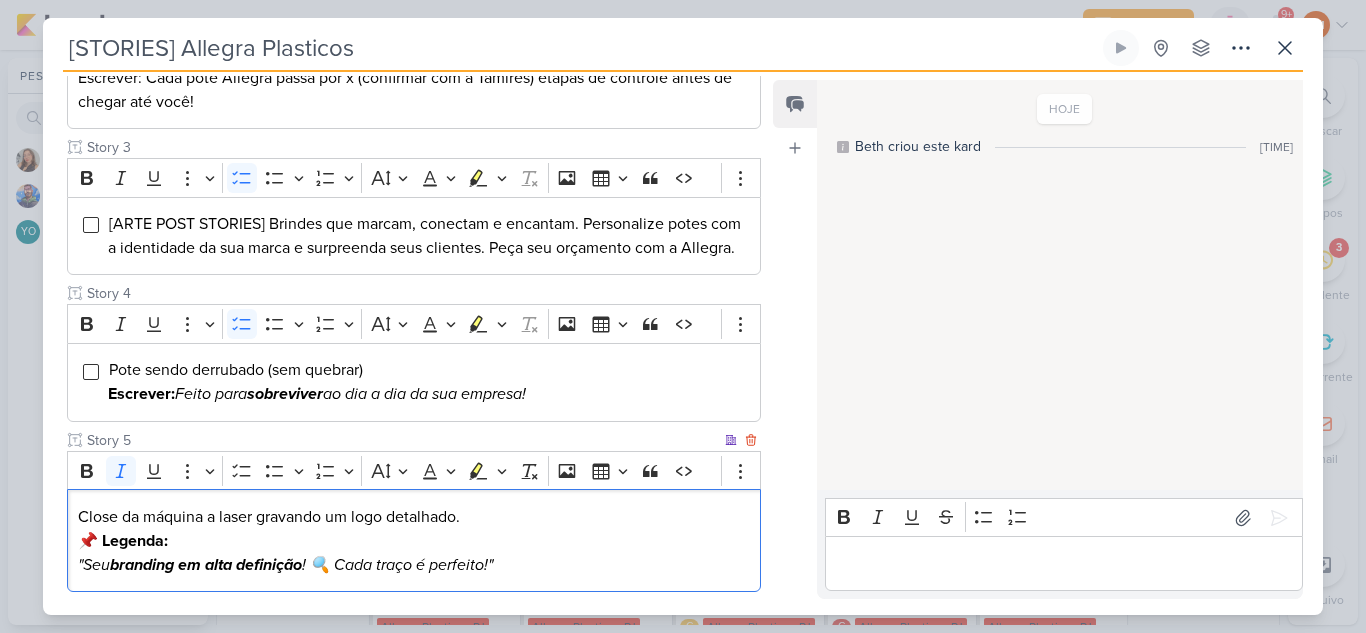 click on "Close da máquina a laser gravando um logo detalhado. 📌 Legenda: "Seu branding em alta definição ! 🔍 Cada traço é perfeito!"" at bounding box center (414, 541) 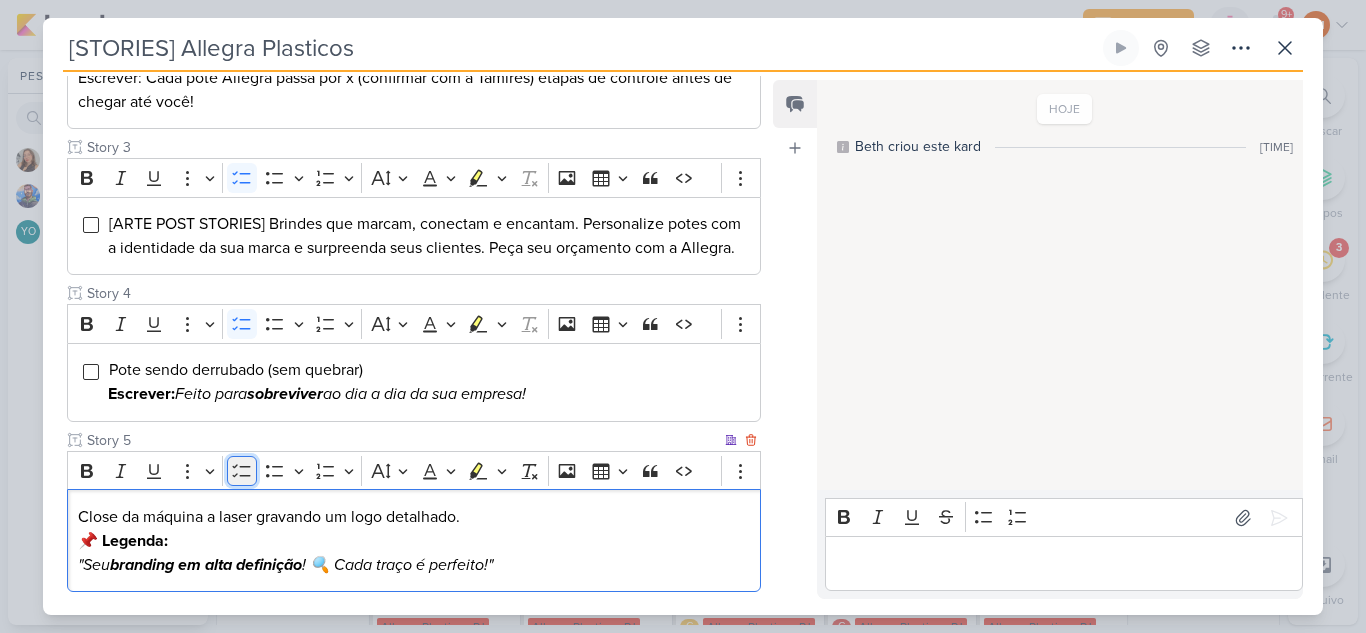 click 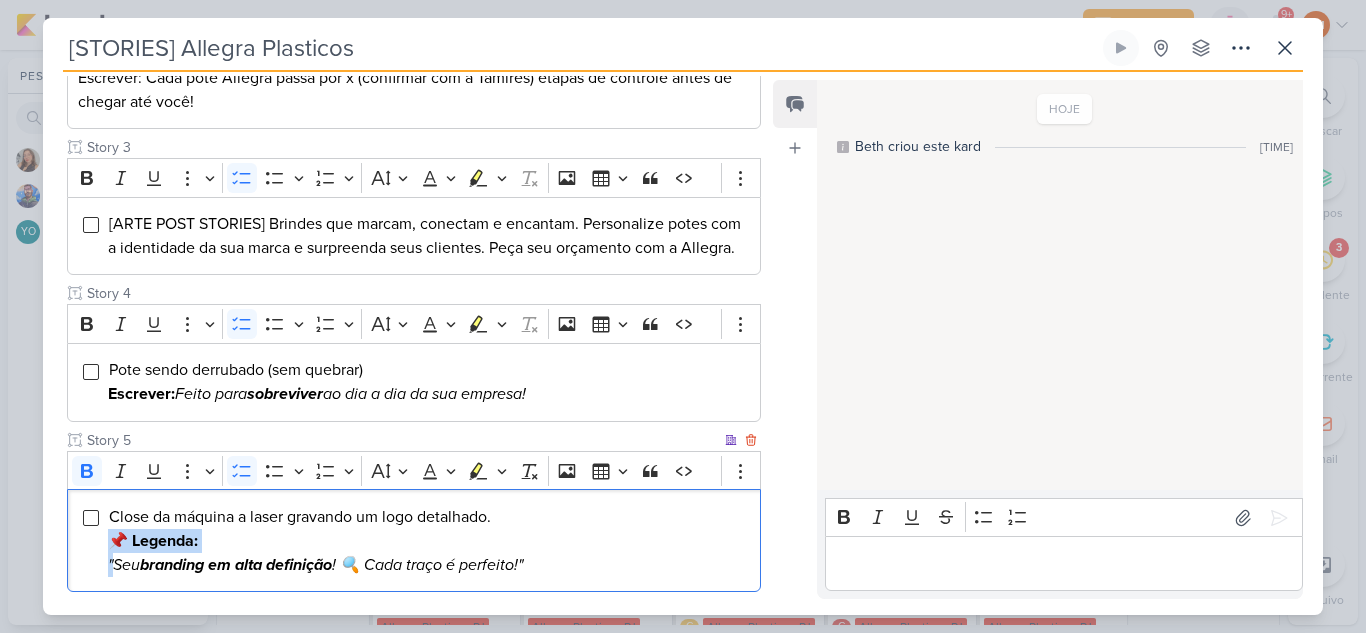 drag, startPoint x: 114, startPoint y: 588, endPoint x: 103, endPoint y: 569, distance: 21.954498 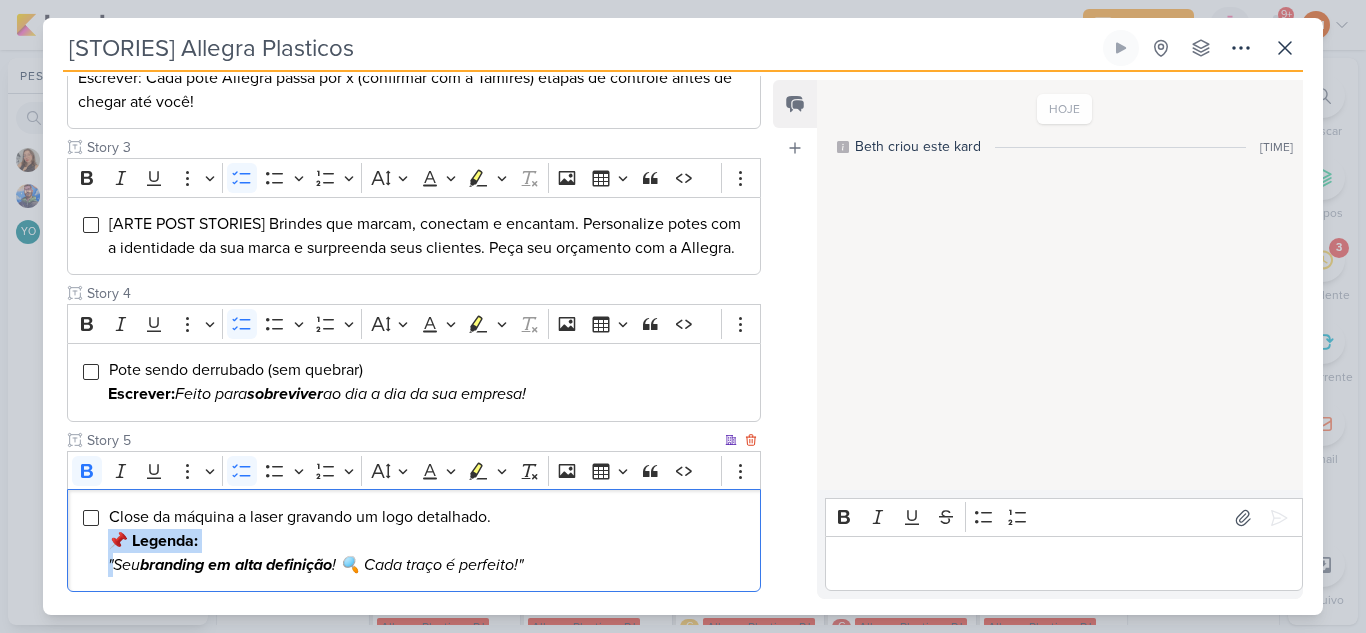 click on "Close da máquina a laser gravando um logo detalhado. 📌 Legenda: "Seu branding em alta definição ! 🔍 Cada traço é perfeito!"" at bounding box center [414, 540] 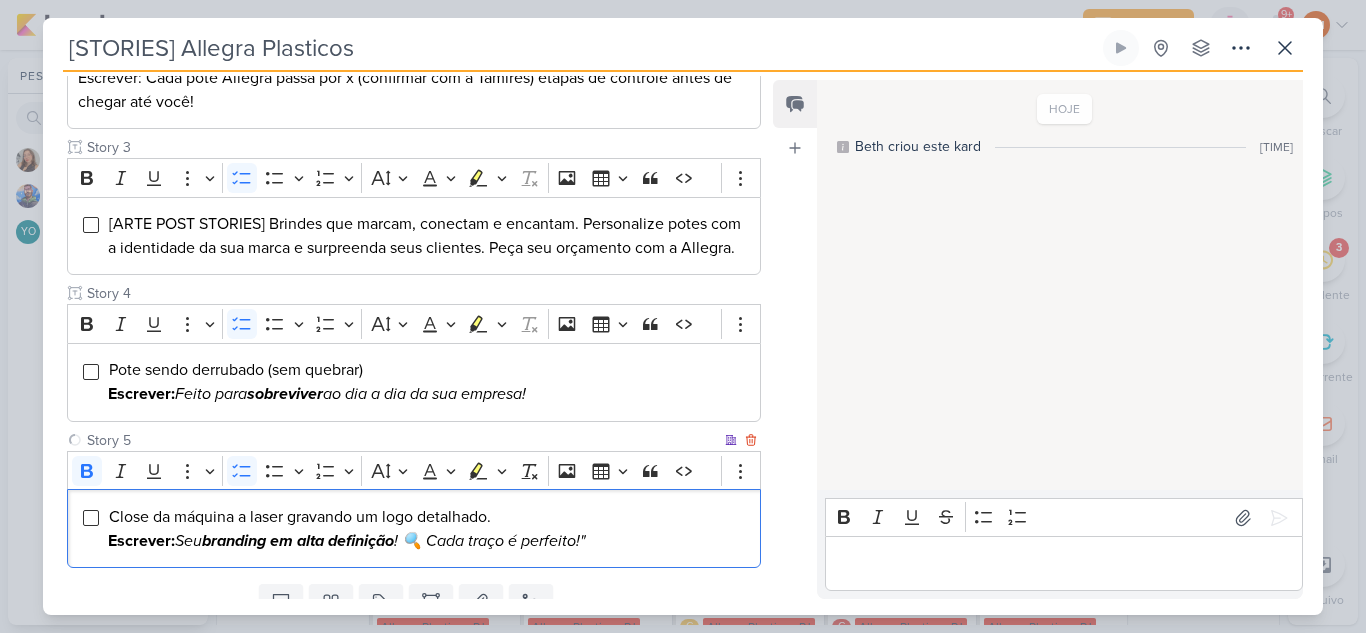 click on "Seu  branding em alta definição ! 🔍 Cada traço é perfeito!"" at bounding box center (380, 541) 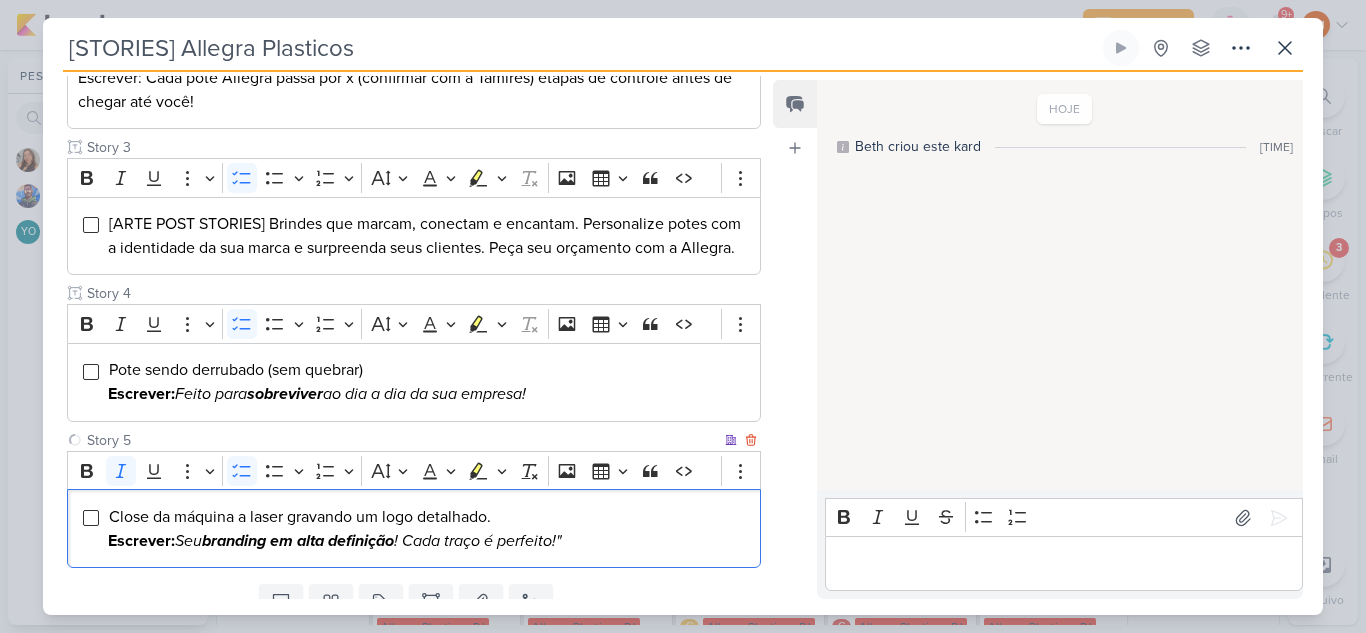 click on "Close da máquina a laser gravando um logo detalhado. Escrever: Seu branding em alta definição ! Cada traço é perfeito!"" at bounding box center [429, 529] 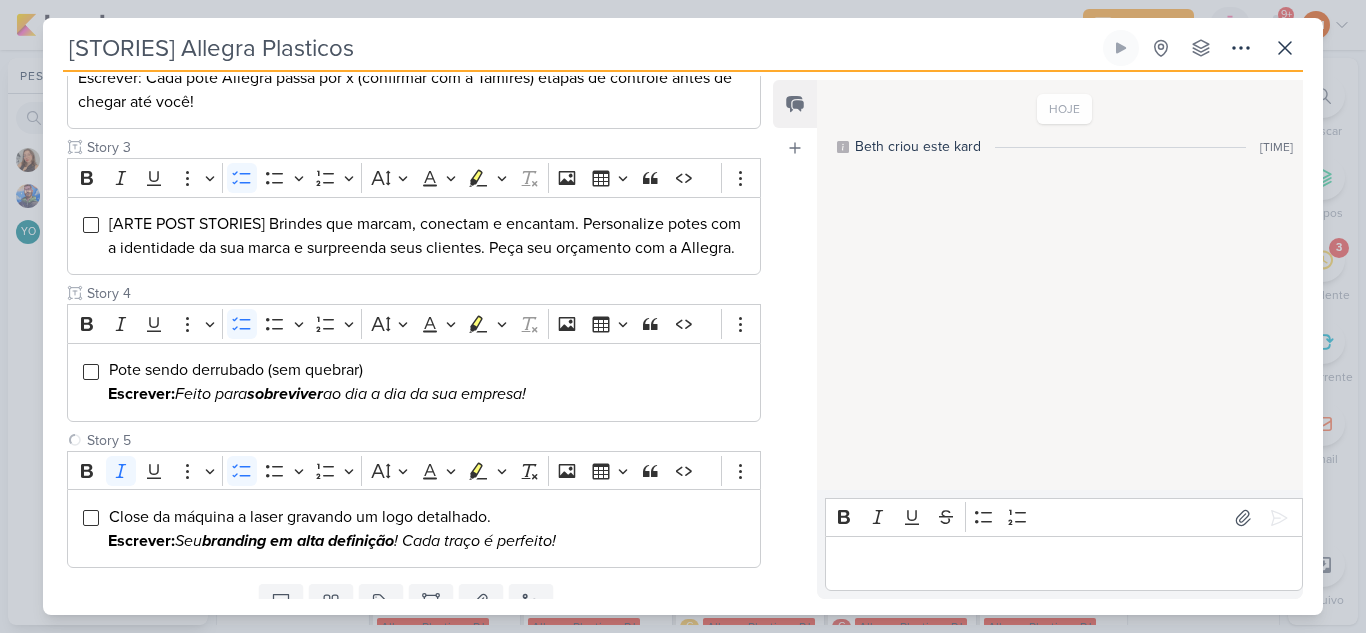 drag, startPoint x: 758, startPoint y: 418, endPoint x: 761, endPoint y: 428, distance: 10.440307 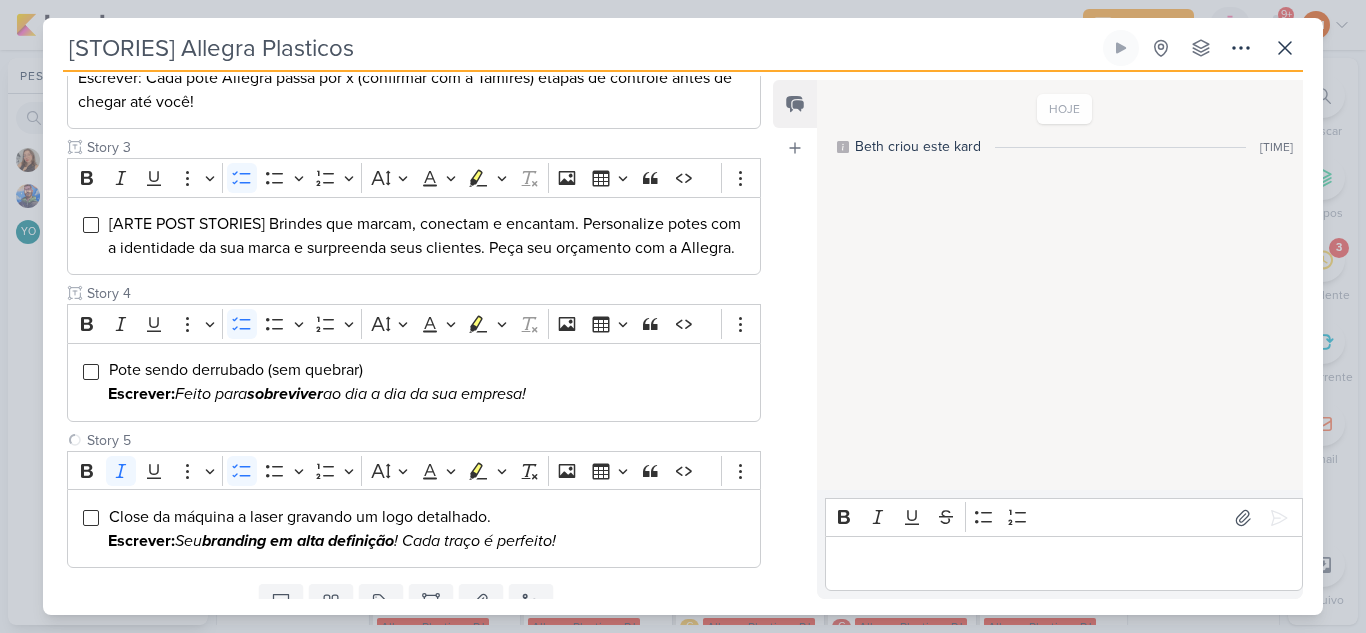 click on "Responsável
BM
[FIRST] [LAST]
Nenhum contato encontrado
create new contact
Novo Contato
Digite um endereço de email para criar um contato. Não se preocupe, tomaremos conta de todas as suas interações com esse contato através do email para que você possa colaborar com qualquer pessoa sem sair do Kardz
Email" at bounding box center (406, 337) 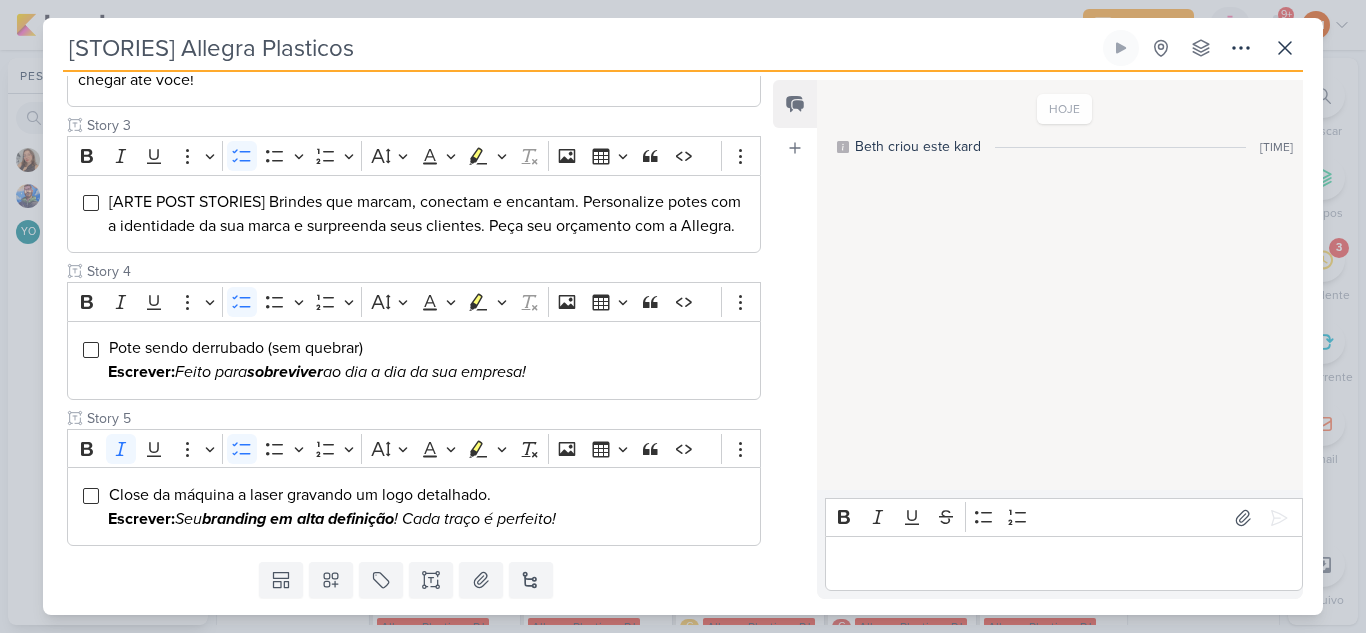 scroll, scrollTop: 621, scrollLeft: 0, axis: vertical 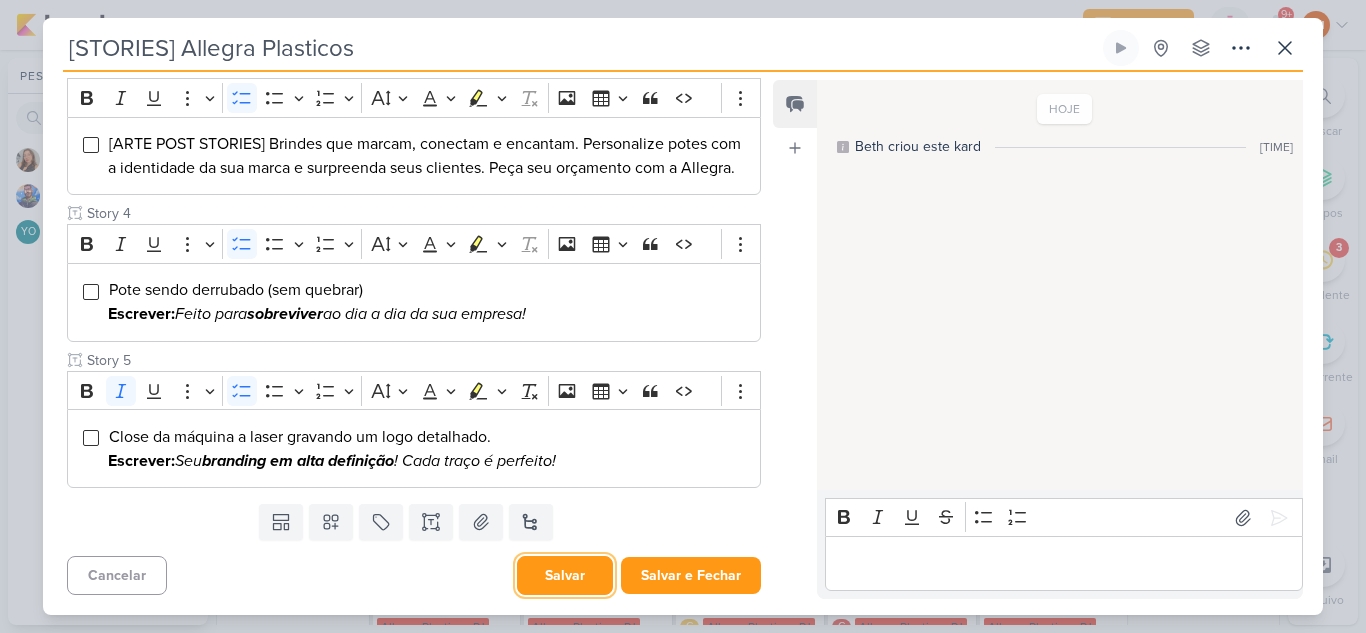 click on "Salvar" at bounding box center [565, 575] 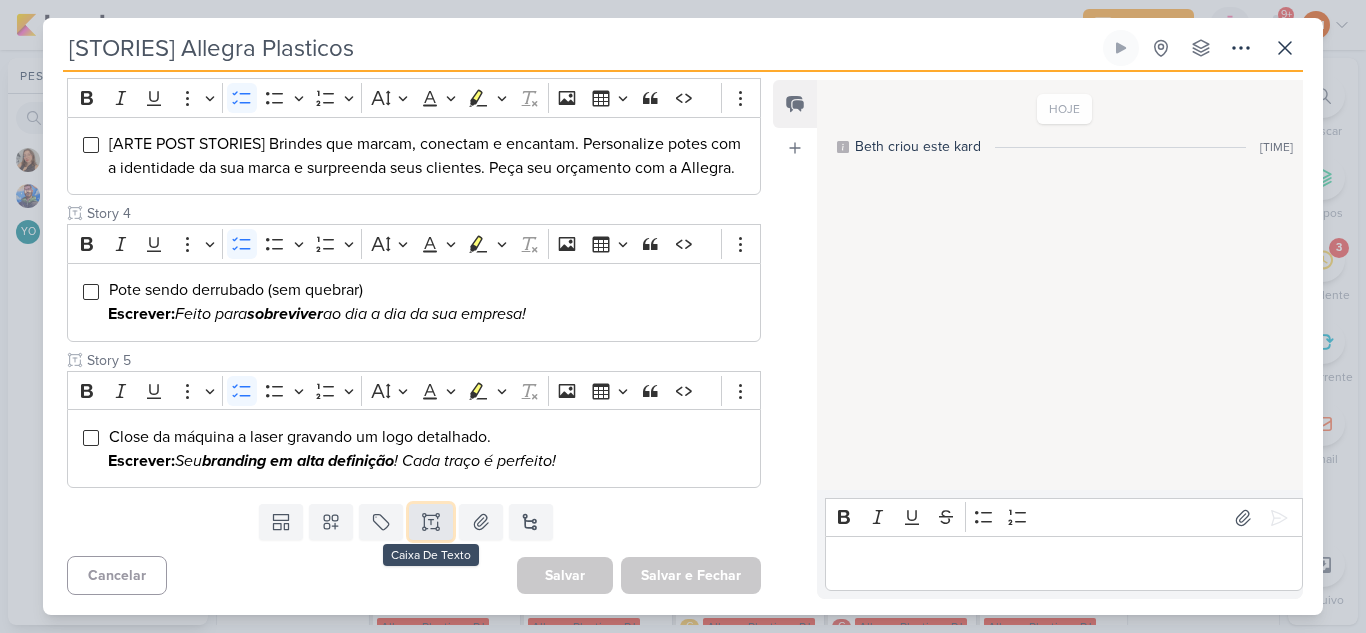 click 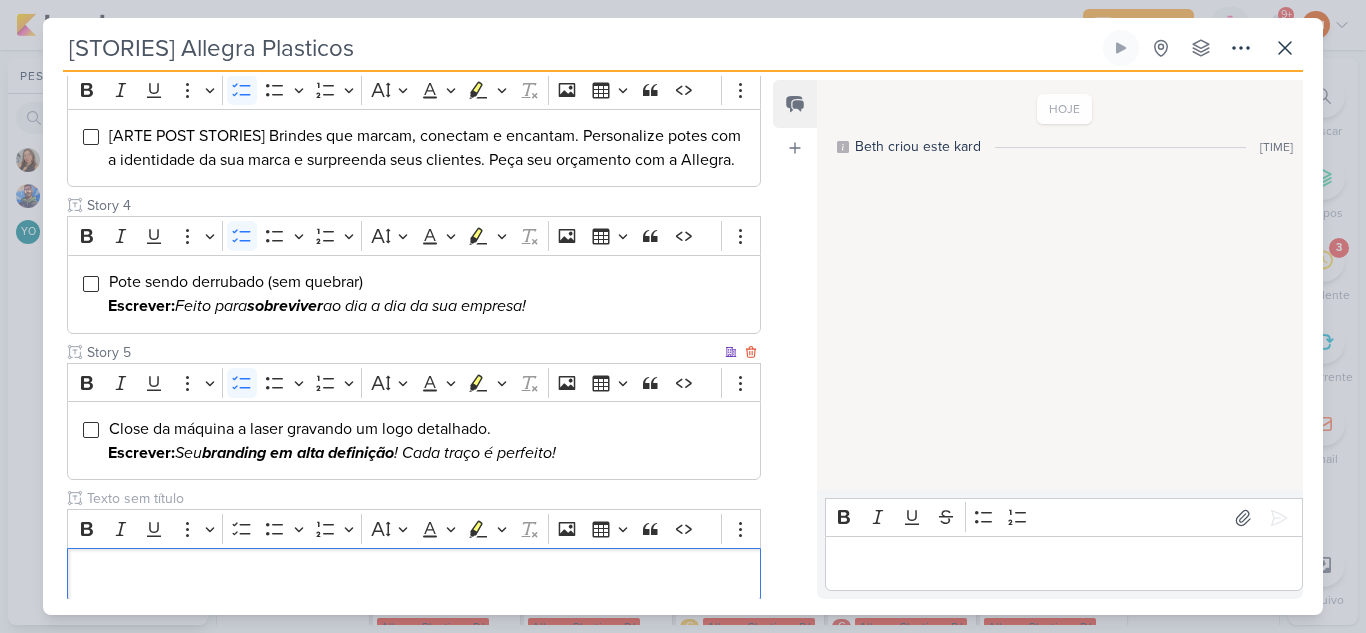 scroll, scrollTop: 621, scrollLeft: 0, axis: vertical 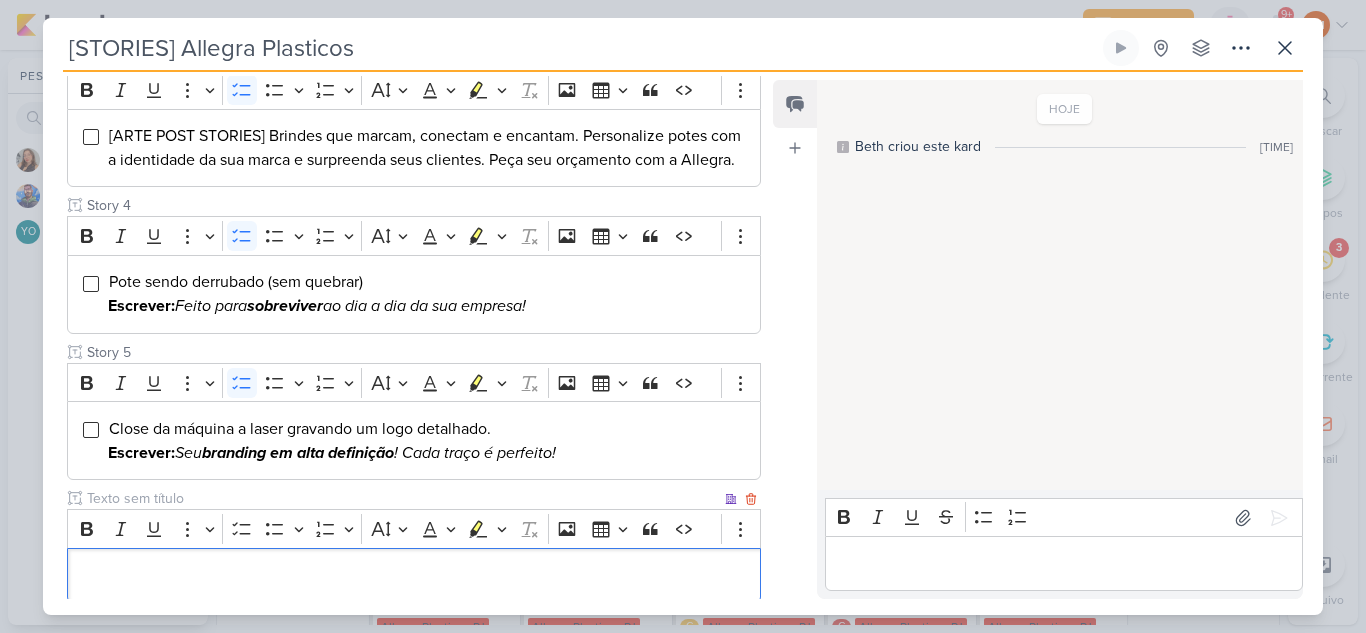 click at bounding box center [402, 498] 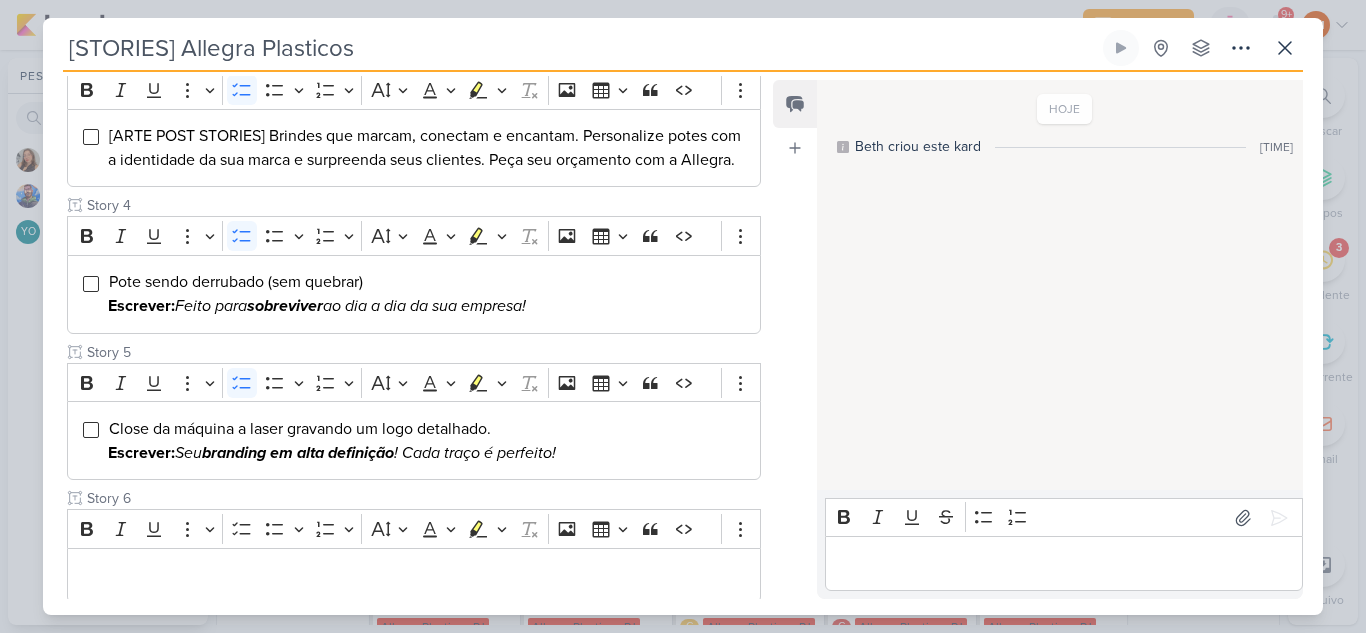 type on "Story 6" 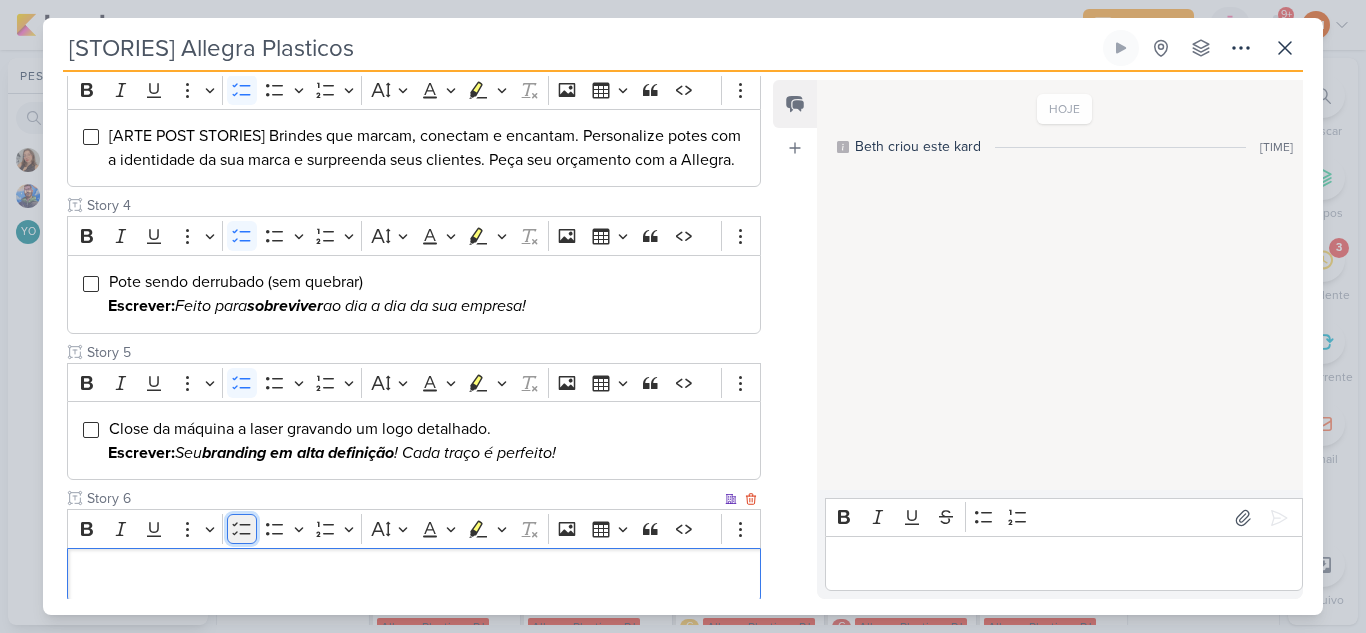 click 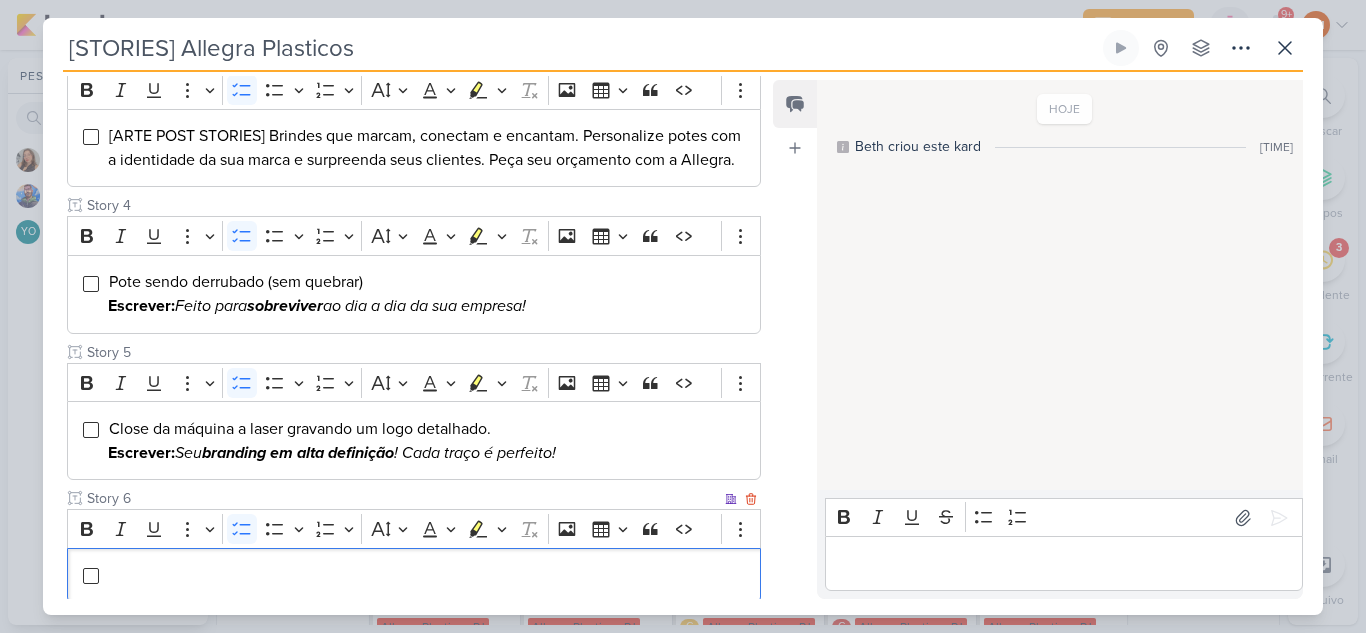 click at bounding box center [414, 575] 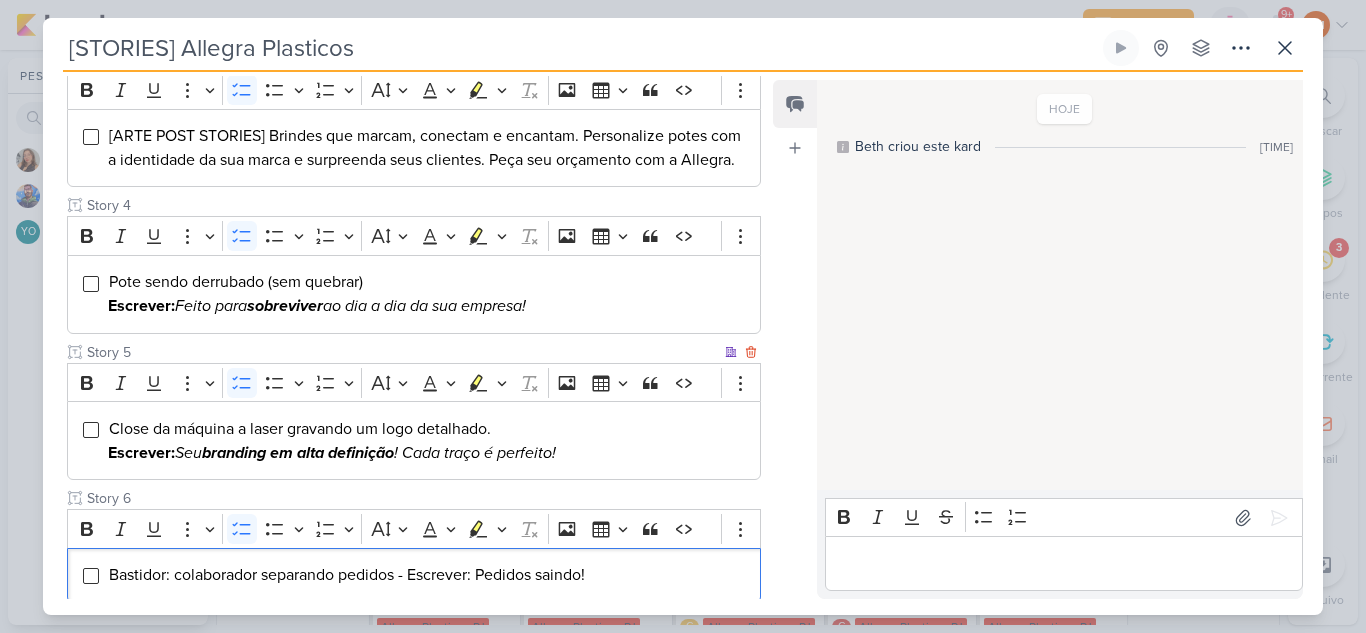 scroll, scrollTop: 631, scrollLeft: 0, axis: vertical 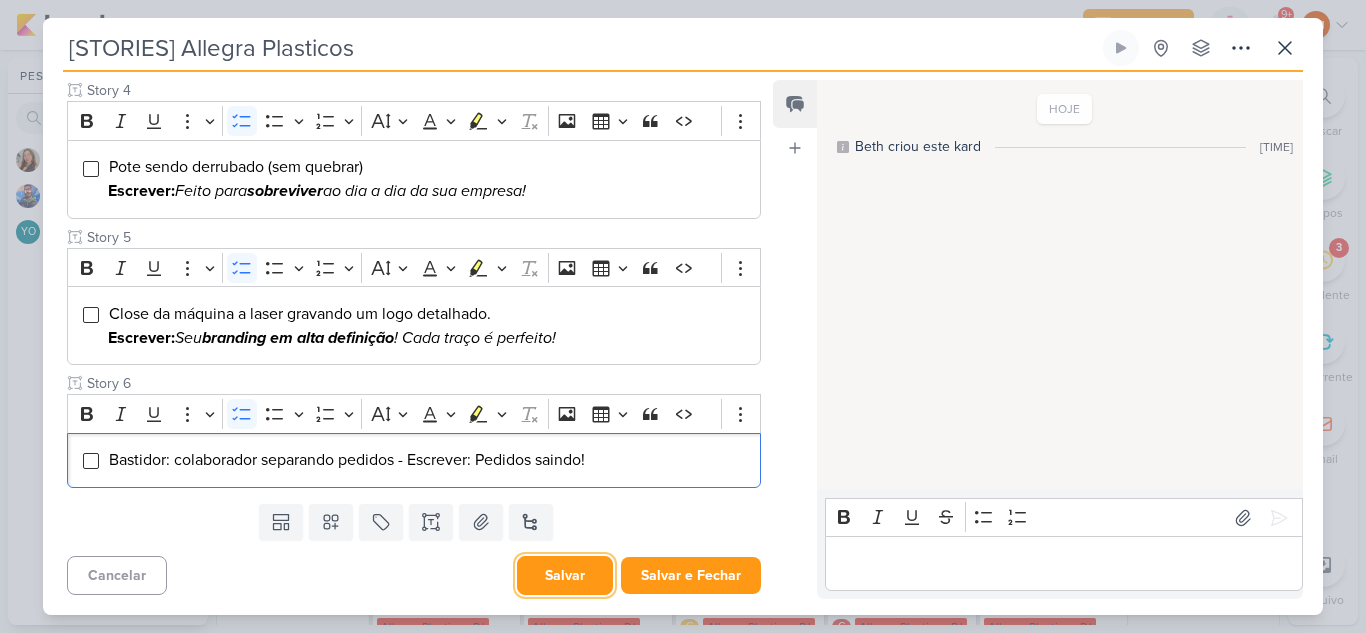 click on "Salvar" at bounding box center (565, 575) 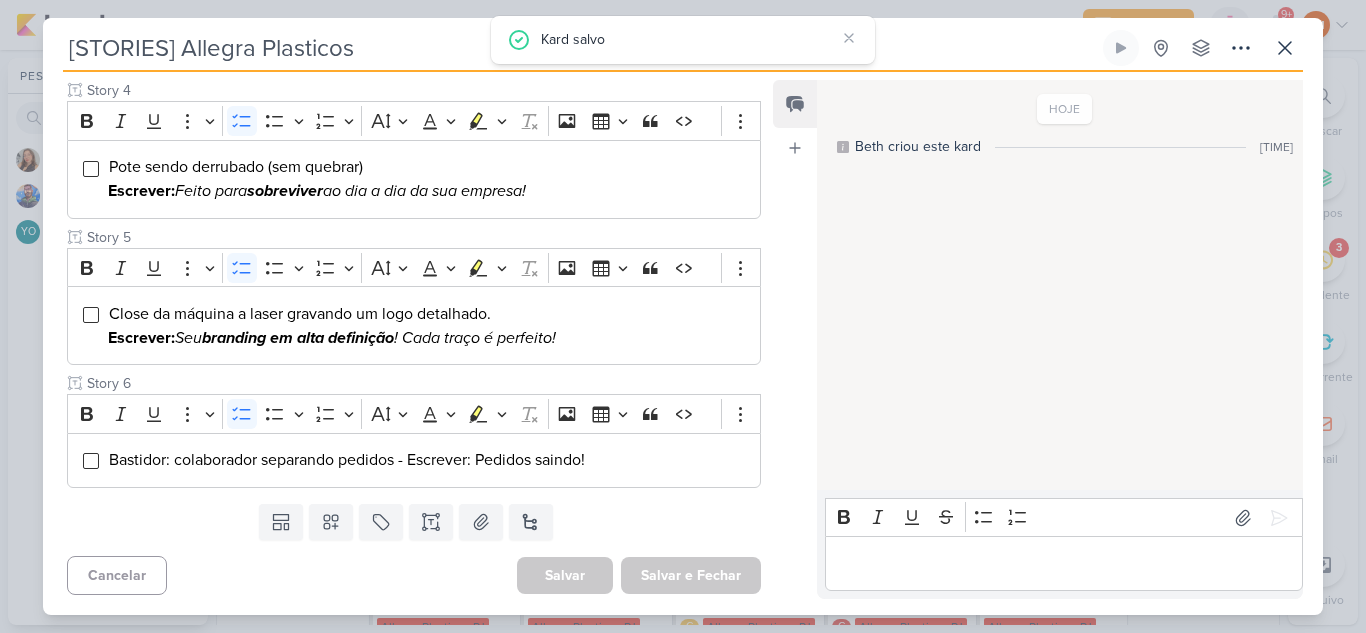 scroll, scrollTop: 760, scrollLeft: 0, axis: vertical 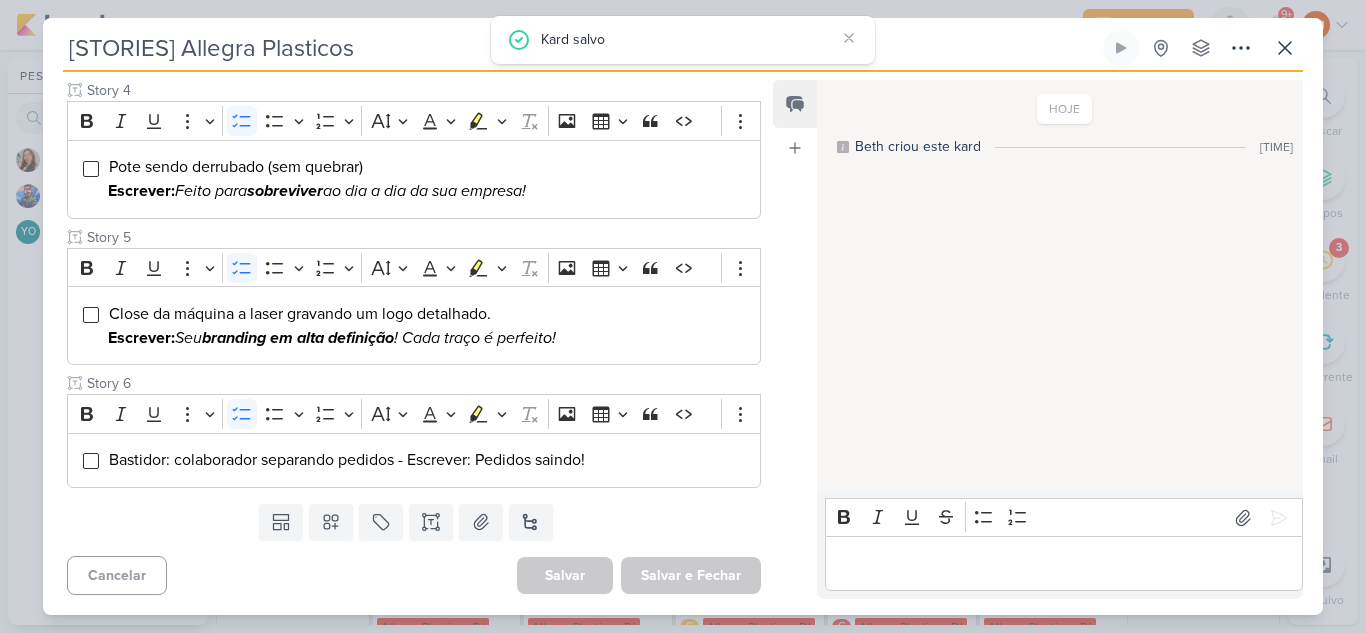 click at bounding box center [1063, 564] 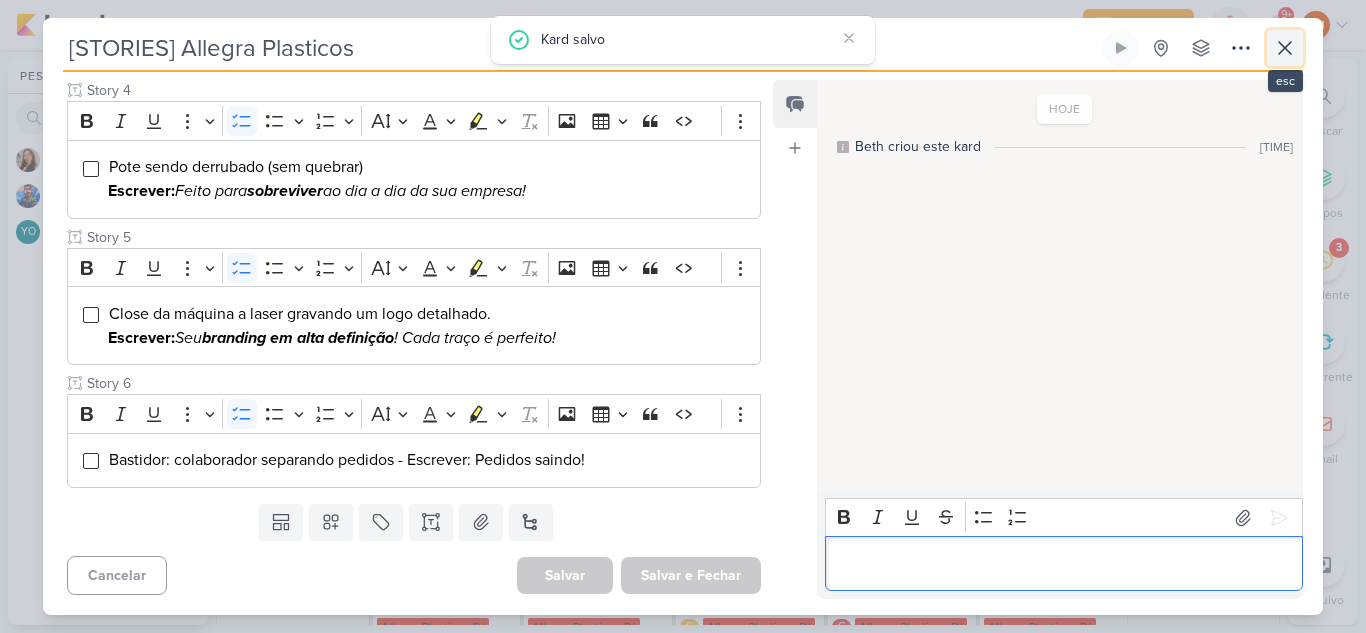click 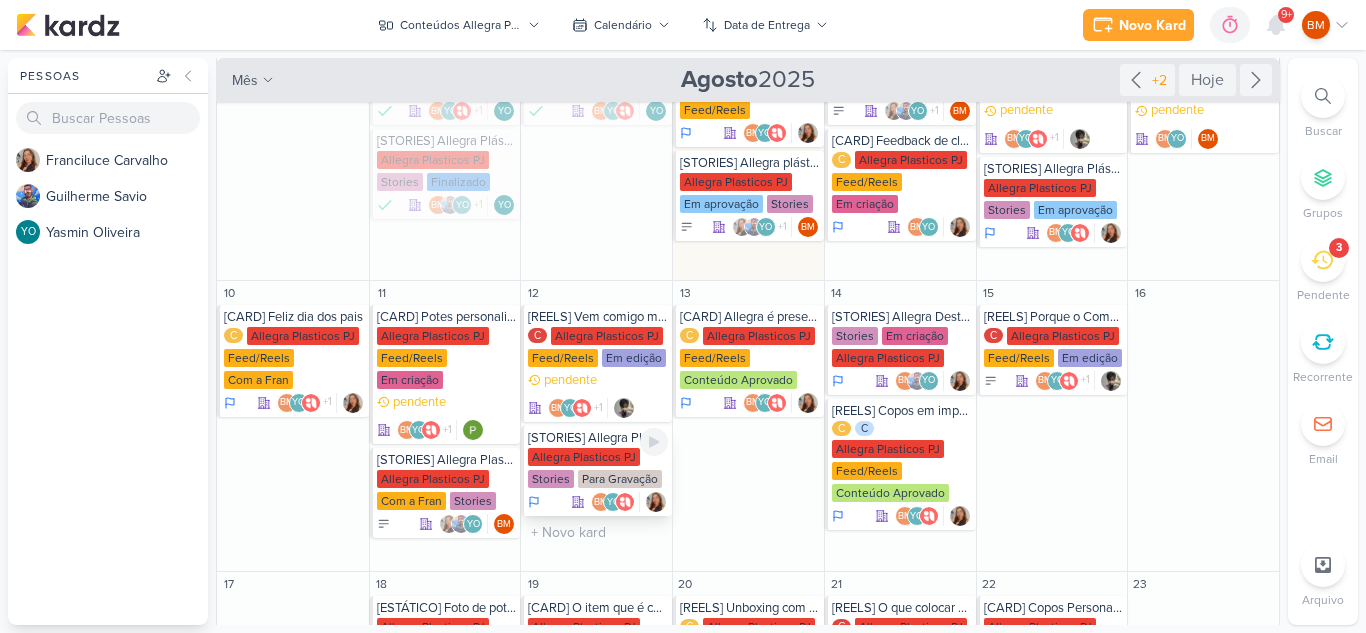 click on "Allegra Plasticos PJ
Stories
Para Gravação" at bounding box center [598, 469] 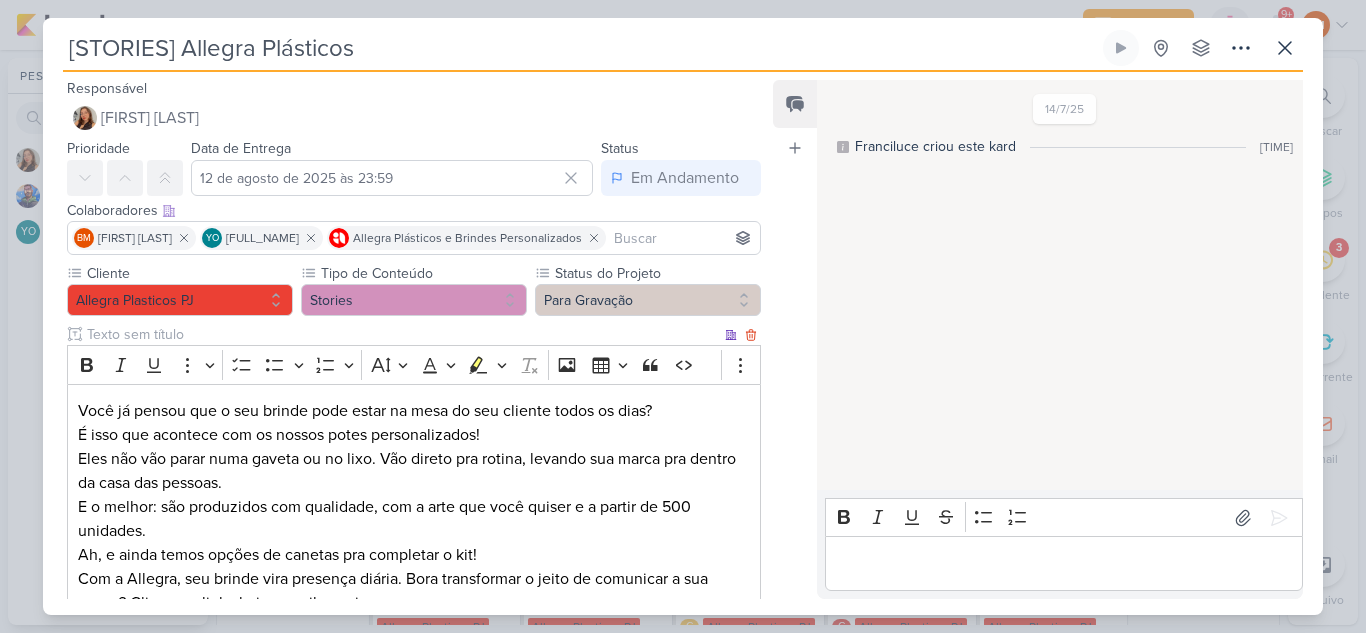 click on "Você já pensou que o seu brinde pode estar na mesa do seu cliente todos os dias? É isso que acontece com os nossos potes personalizados! Eles não vão parar numa gaveta ou no lixo. Vão direto pra rotina, levando sua marca pra dentro da casa das pessoas. E o melhor: são produzidos com qualidade, com a arte que você quiser e a partir de 500 unidades. Ah, e ainda temos opções de canetas pra completar o kit! Com a Allegra, seu brinde vira presença diária. Bora transformar o jeito de comunicar a sua marca? Clique no link abaixo e saiba mais." at bounding box center [414, 507] 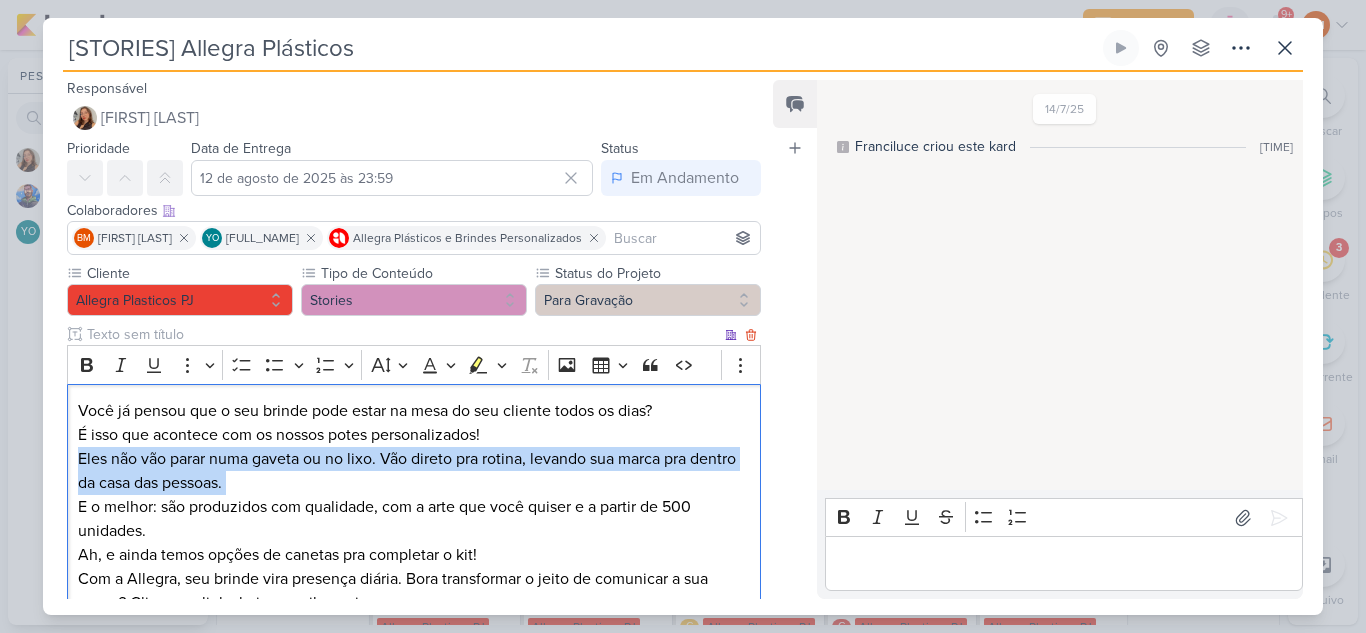 click on "Você já pensou que o seu brinde pode estar na mesa do seu cliente todos os dias? É isso que acontece com os nossos potes personalizados! Eles não vão parar numa gaveta ou no lixo. Vão direto pra rotina, levando sua marca pra dentro da casa das pessoas. E o melhor: são produzidos com qualidade, com a arte que você quiser e a partir de 500 unidades. Ah, e ainda temos opções de canetas pra completar o kit! Com a Allegra, seu brinde vira presença diária. Bora transformar o jeito de comunicar a sua marca? Clique no link abaixo e saiba mais." at bounding box center (414, 507) 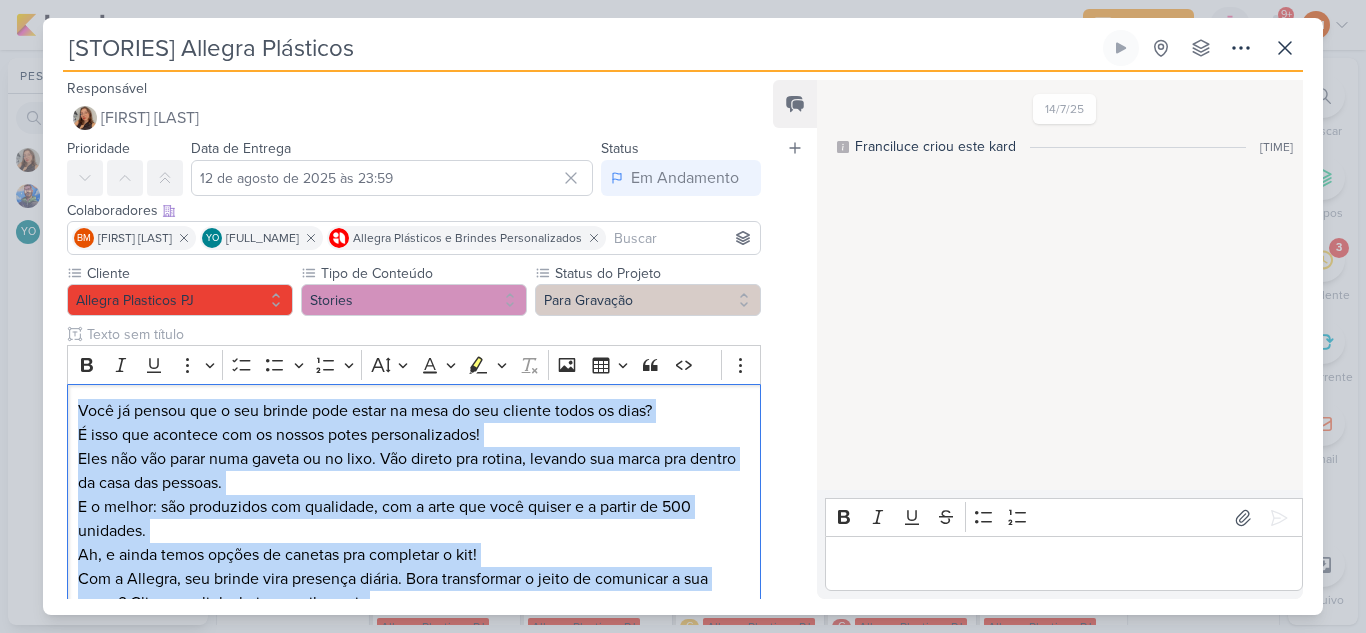 drag, startPoint x: 76, startPoint y: 405, endPoint x: 592, endPoint y: 680, distance: 584.70593 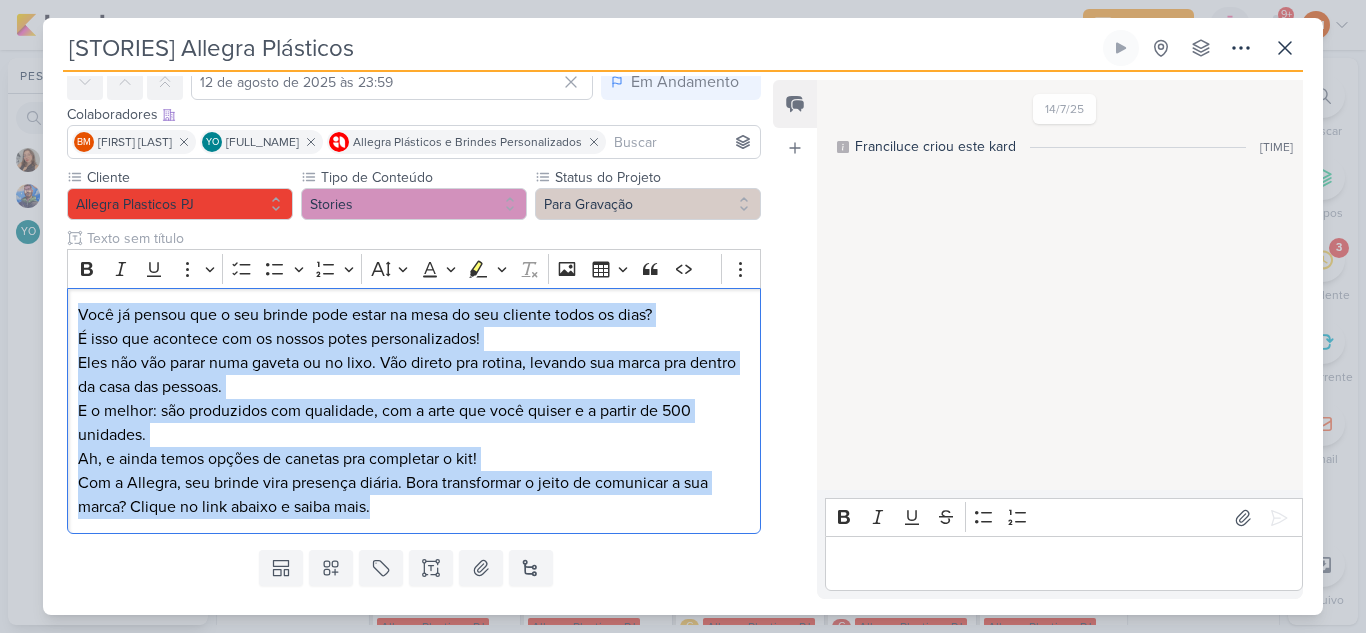scroll, scrollTop: 142, scrollLeft: 0, axis: vertical 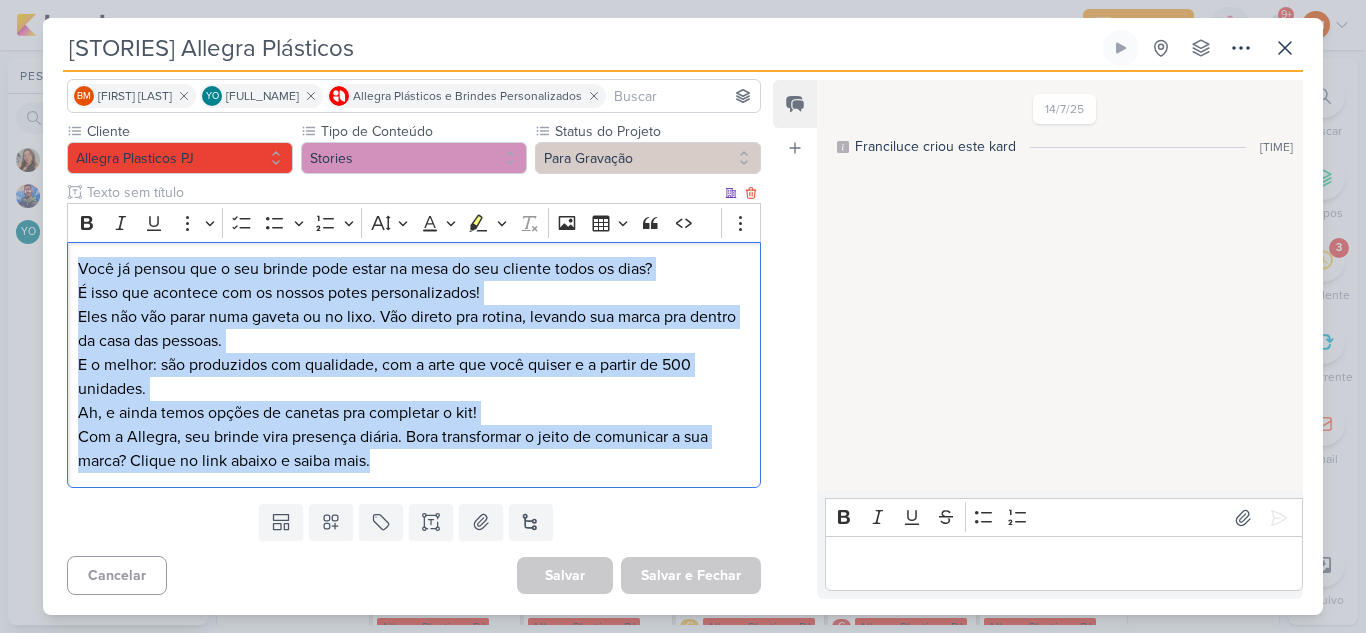 copy on "Você já pensou que o seu brinde pode estar na mesa do seu cliente todos os dias? É isso que acontece com os nossos potes personalizados! Eles não vão parar numa gaveta ou no lixo. Vão direto pra rotina, levando sua marca pra dentro da casa das pessoas. E o melhor: são produzidos com qualidade, com a arte que você quiser e a partir de 500 unidades. Ah, e ainda temos opções de canetas pra completar o kit! Com a Allegra, seu brinde vira presença diária. Bora transformar o jeito de comunicar a sua marca? Clique no link abaixo e saiba mais." 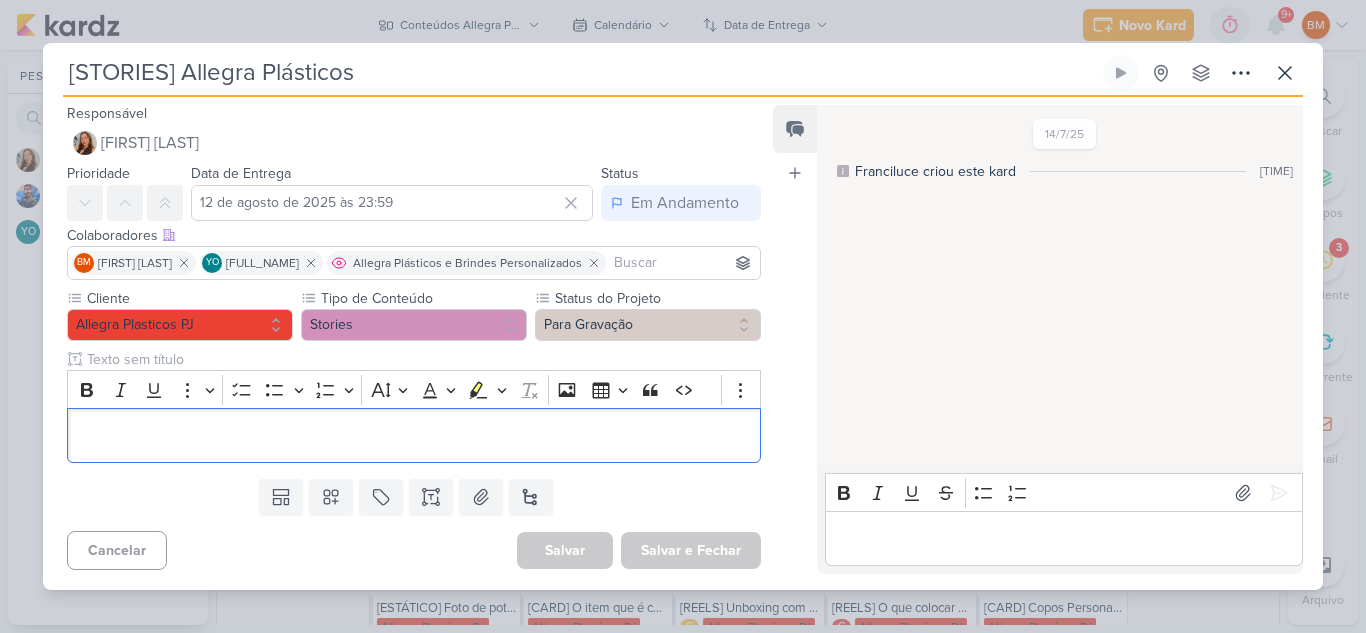 scroll, scrollTop: 0, scrollLeft: 0, axis: both 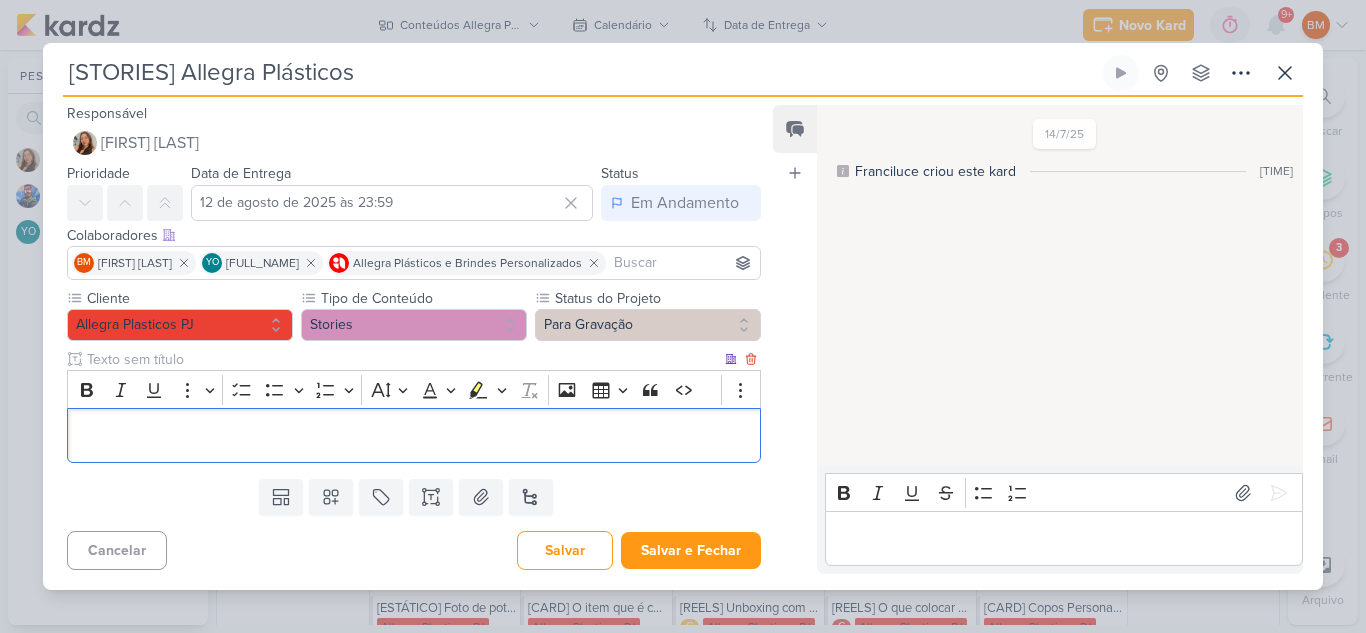 click at bounding box center [402, 359] 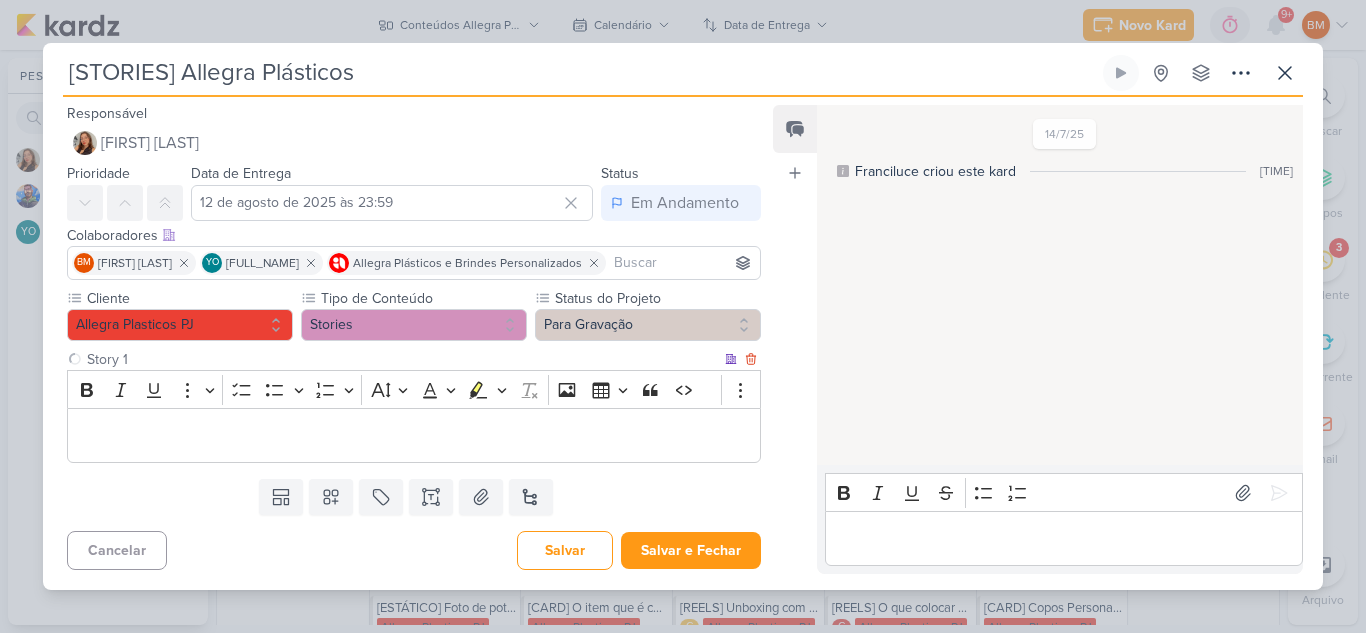 type on "Story 1" 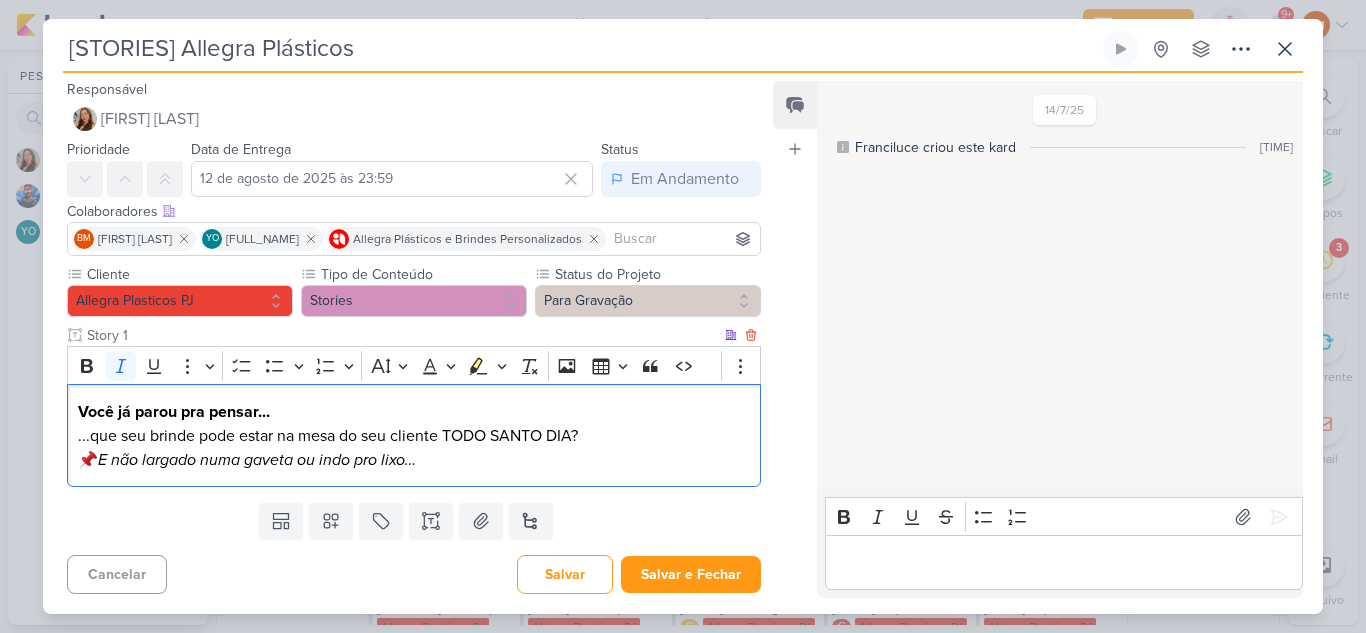 click on "Você já parou pra pensar..." at bounding box center [174, 412] 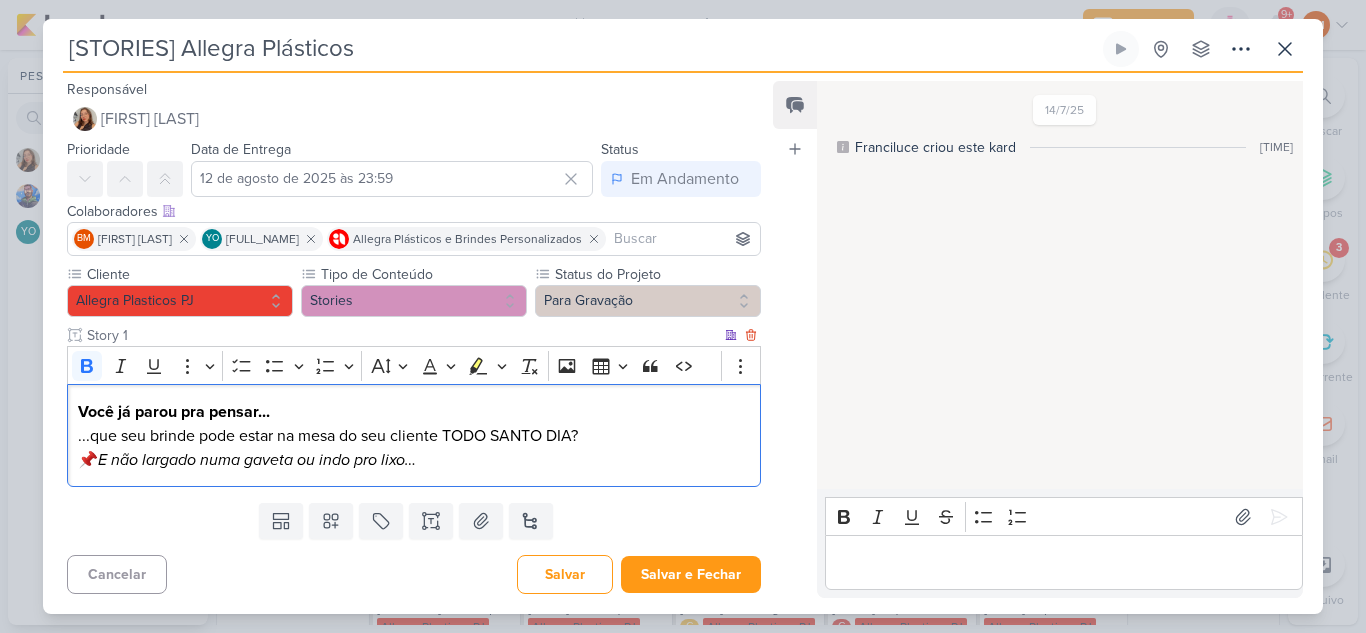 click on "Você já parou pra pensar... ...que seu brinde pode estar na mesa do seu cliente TODO SANTO DIA?" at bounding box center [414, 424] 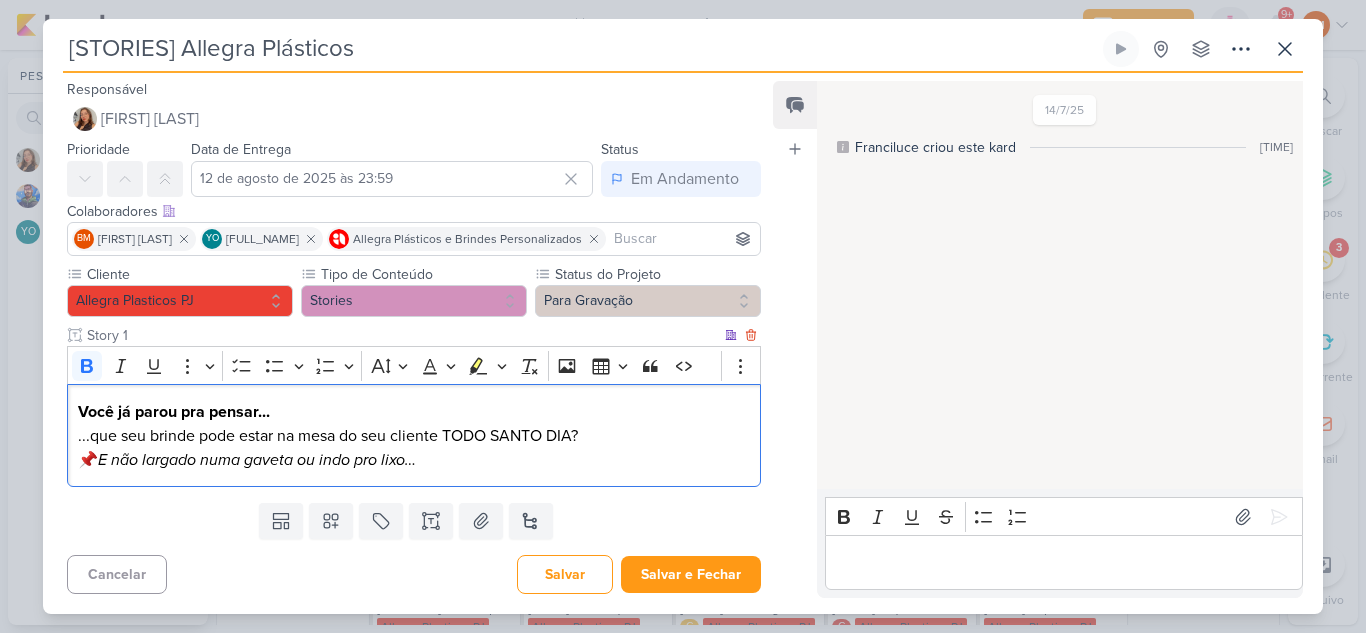 click on "Você já parou pra pensar... ...que seu brinde pode estar na mesa do seu cliente TODO SANTO DIA?" at bounding box center (414, 424) 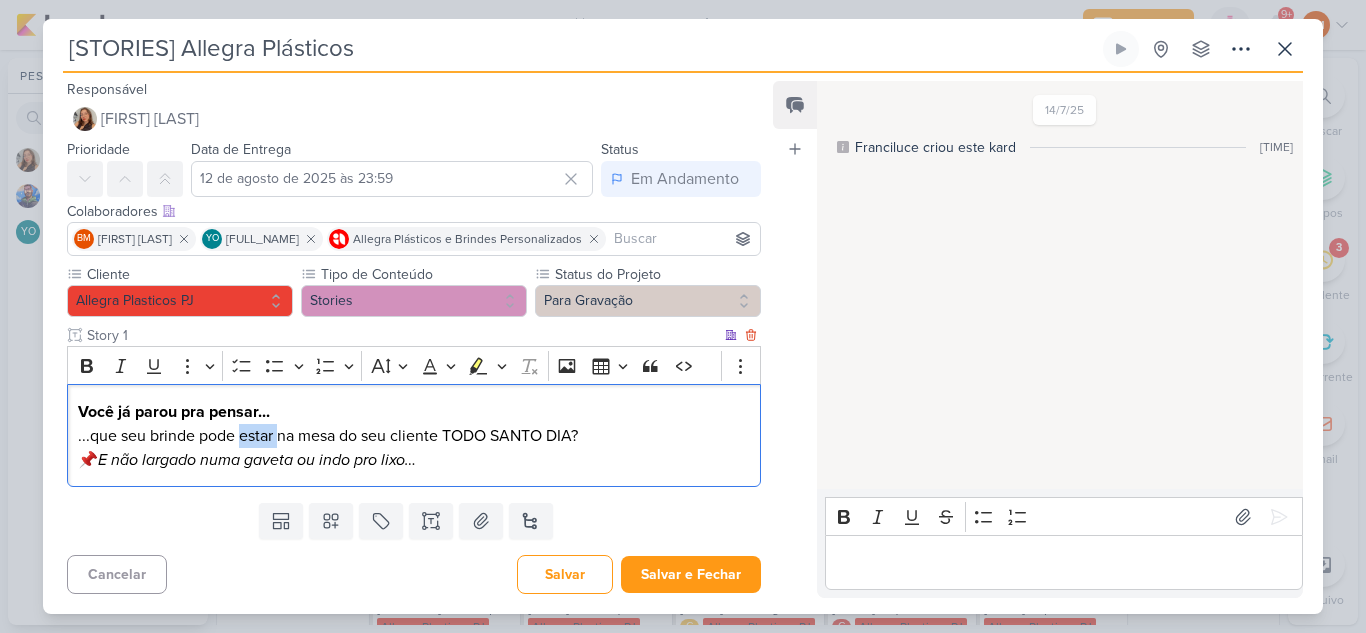click on "Você já parou pra pensar... ...que seu brinde pode estar na mesa do seu cliente TODO SANTO DIA?" at bounding box center (414, 424) 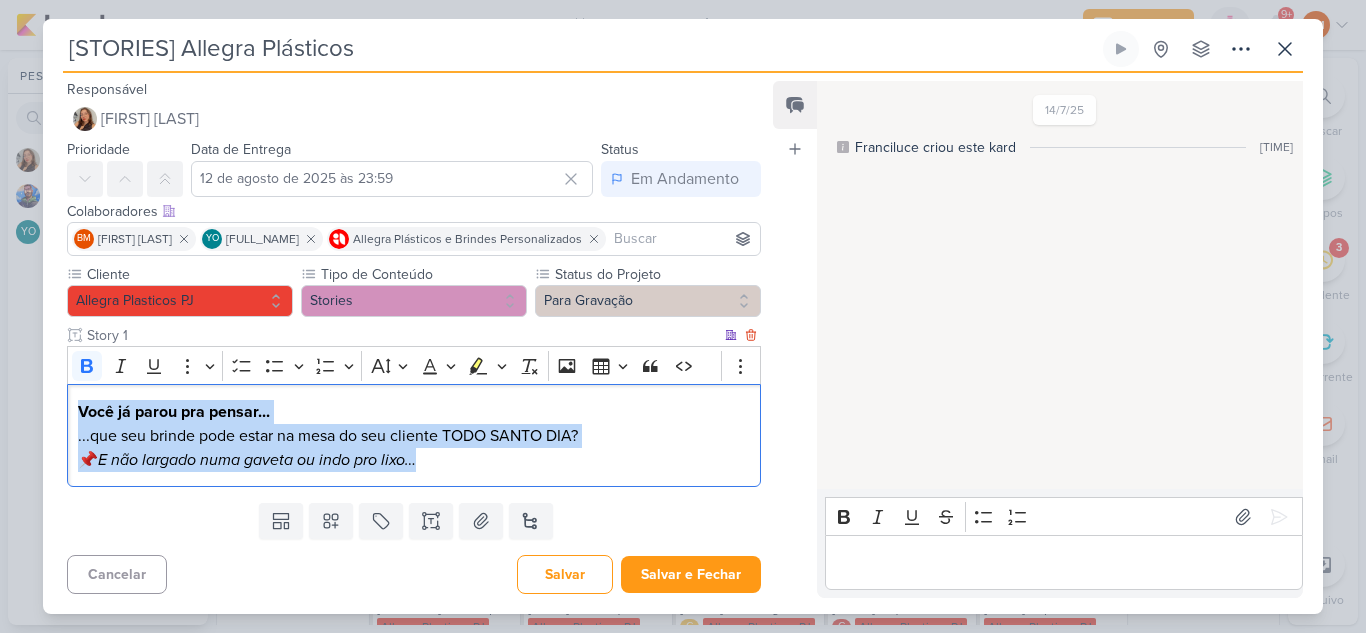 drag, startPoint x: 432, startPoint y: 470, endPoint x: 78, endPoint y: 421, distance: 357.37515 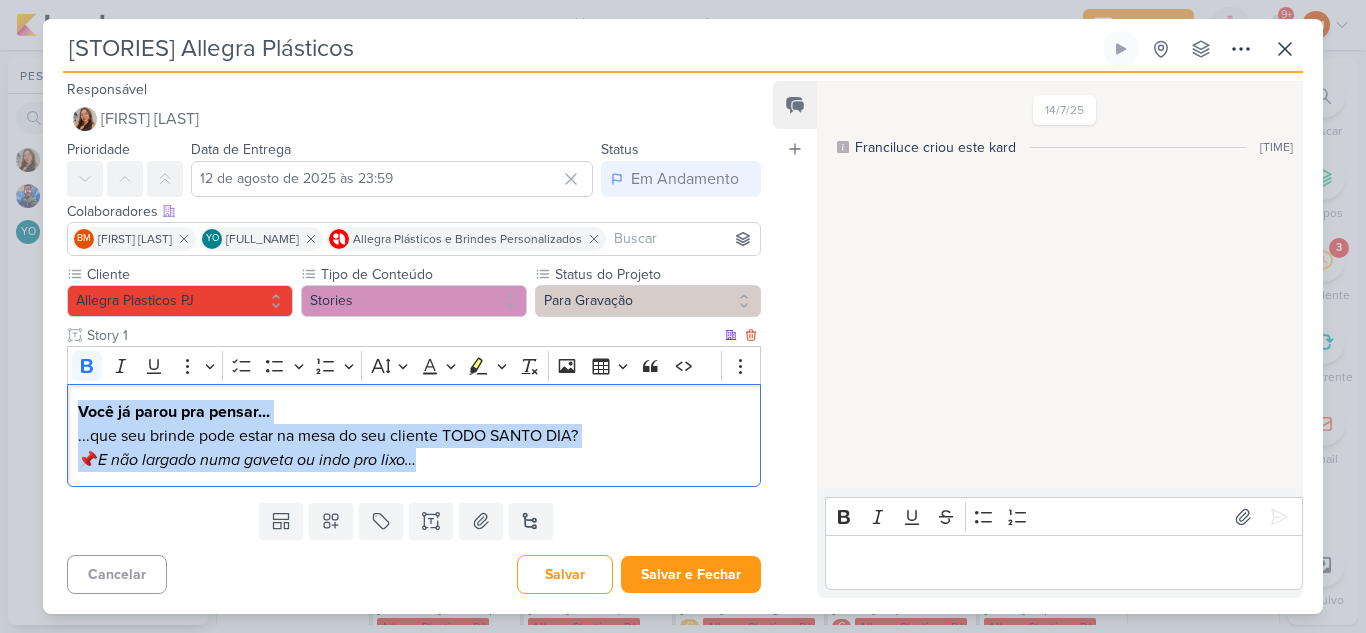 click on "Você já parou pra pensar... ...que seu brinde pode estar na mesa do seu cliente TODO SANTO DIA? 📌  E não largado numa gaveta ou indo pro lixo…" at bounding box center (414, 435) 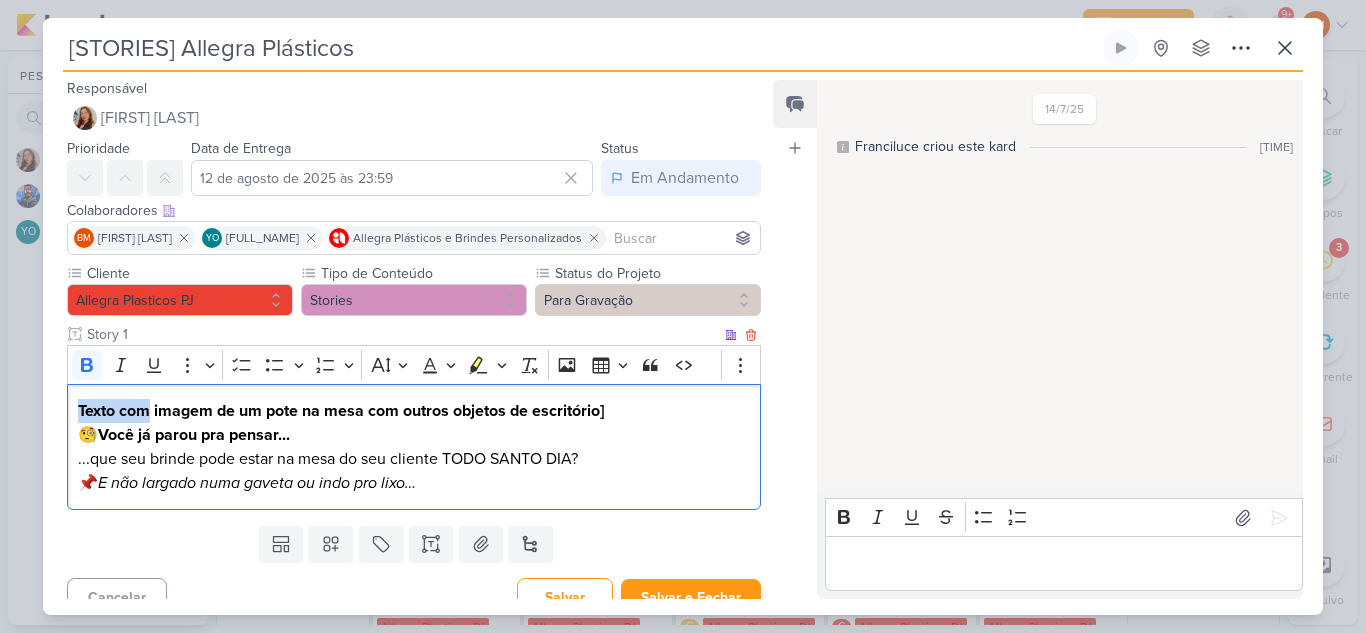 drag, startPoint x: 153, startPoint y: 404, endPoint x: 73, endPoint y: 400, distance: 80.09994 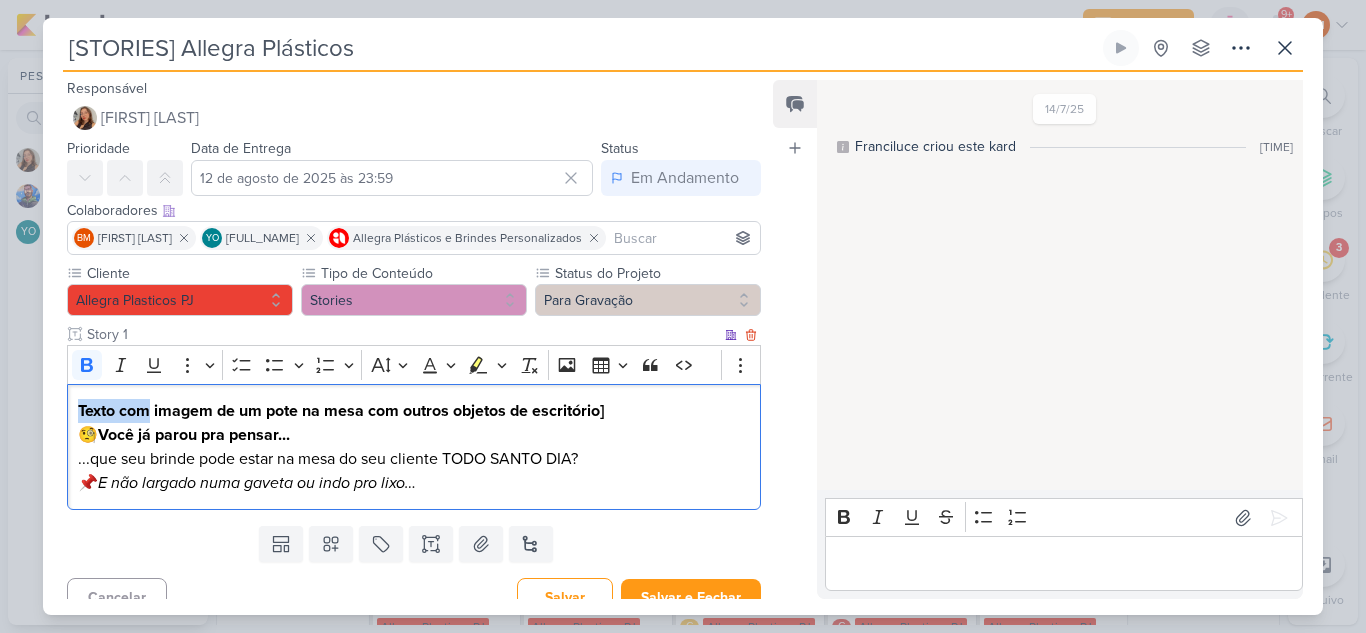 click on "Texto com imagem de um pote na mesa com outros objetos de escritório] Você já parou pra pensar... ...que seu brinde pode estar na mesa do seu cliente TODO SANTO DIA? E não largado numa gaveta ou indo pro lixo…" at bounding box center [414, 447] 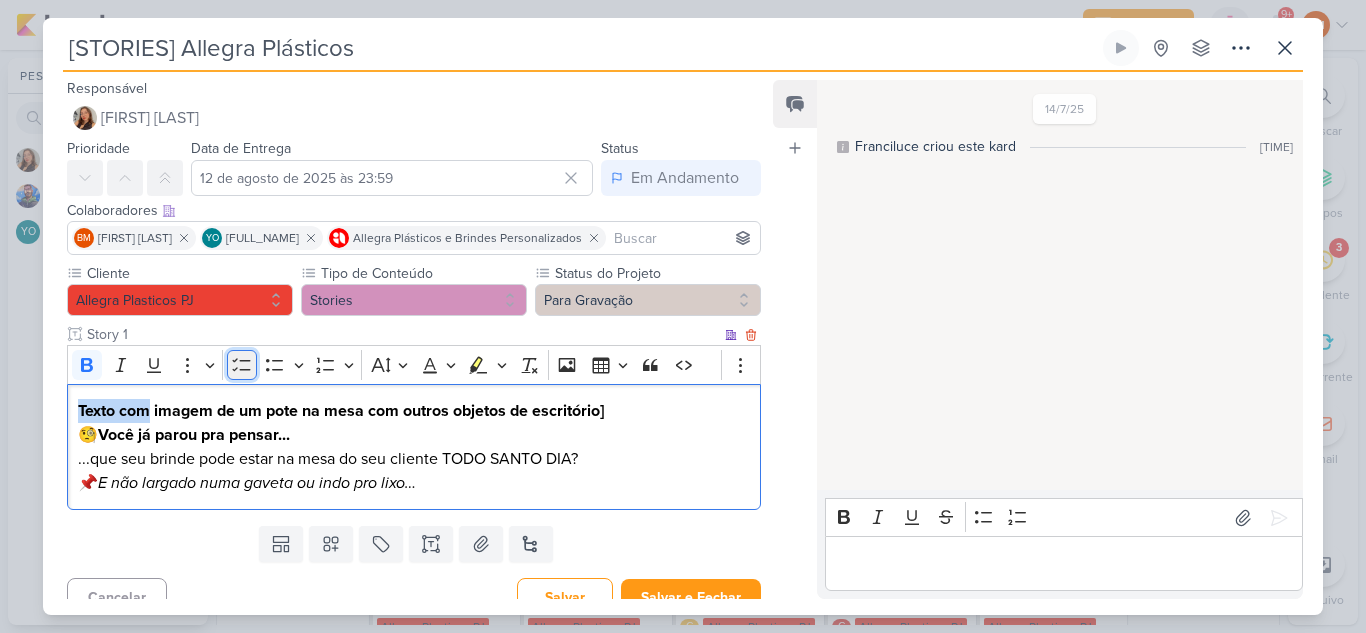 click 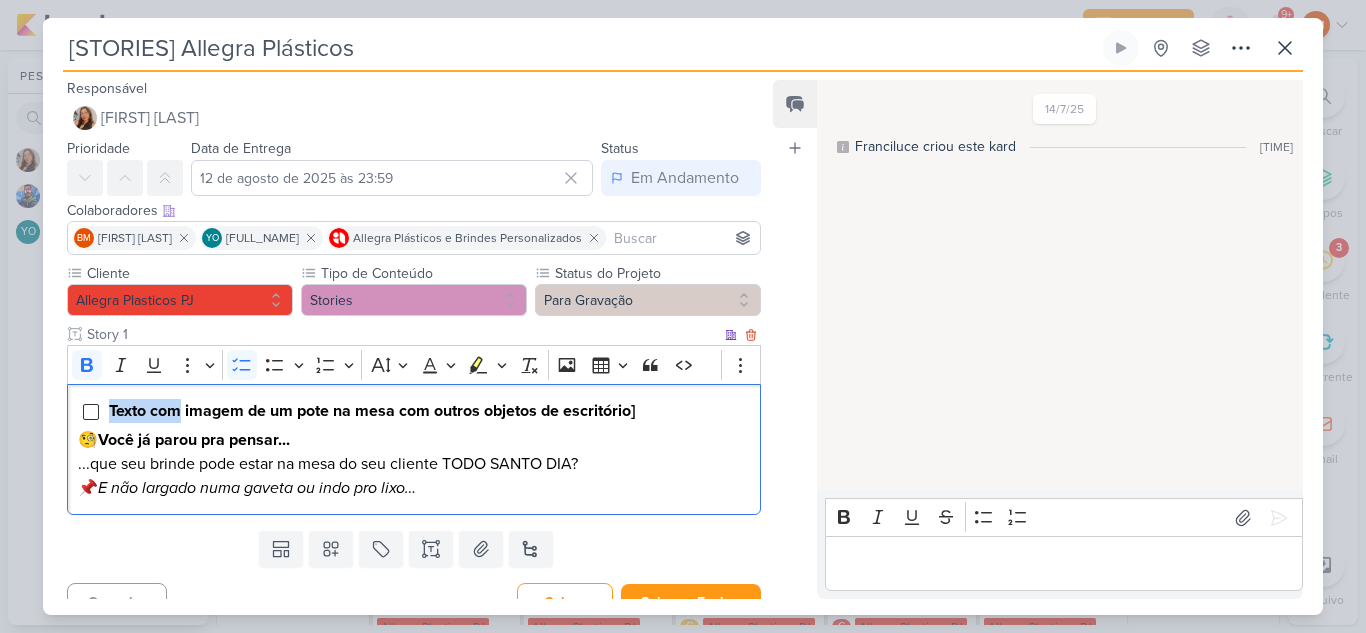 click on "Texto com imagem de um pote na mesa com outros objetos de escritório]" at bounding box center (372, 411) 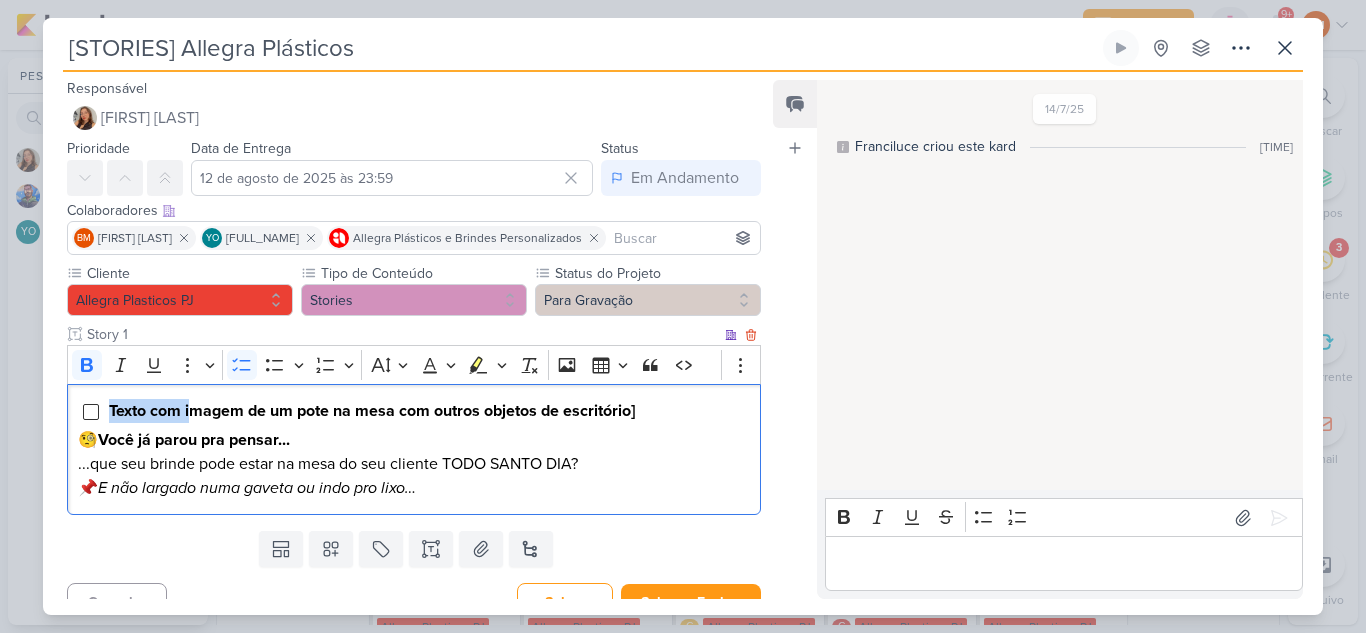 drag, startPoint x: 189, startPoint y: 411, endPoint x: 112, endPoint y: 411, distance: 77 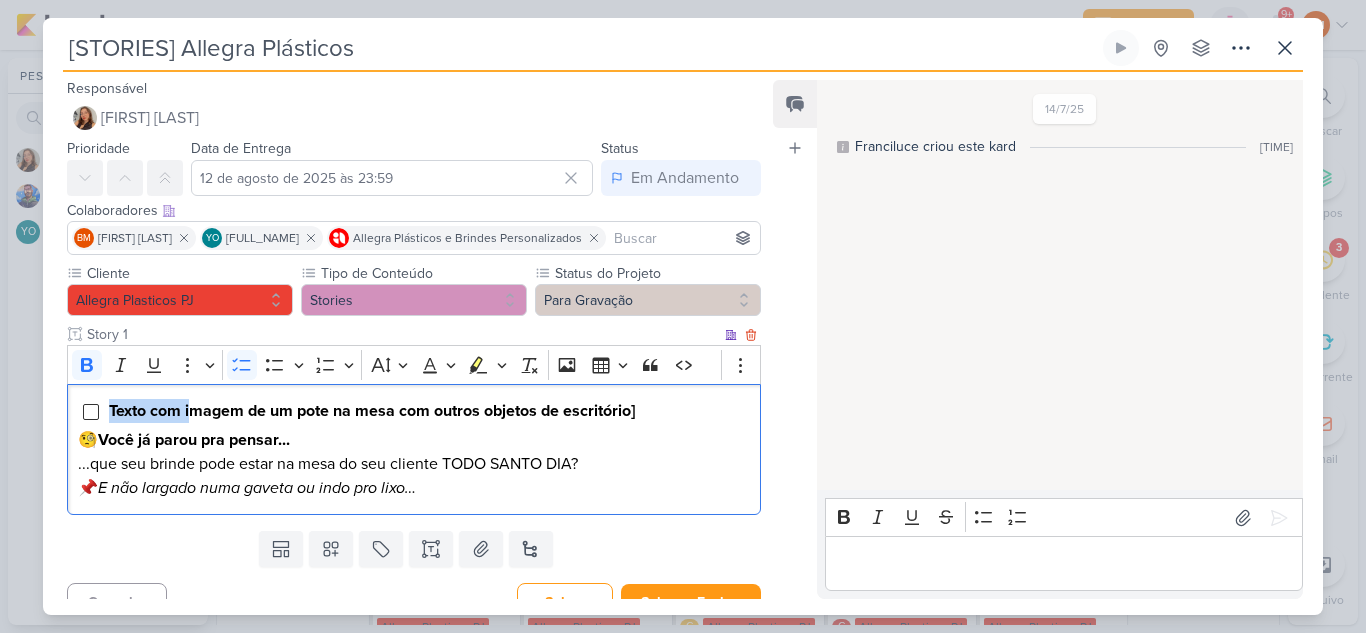 click on "Texto com imagem de um pote na mesa com outros objetos de escritório]" at bounding box center [372, 411] 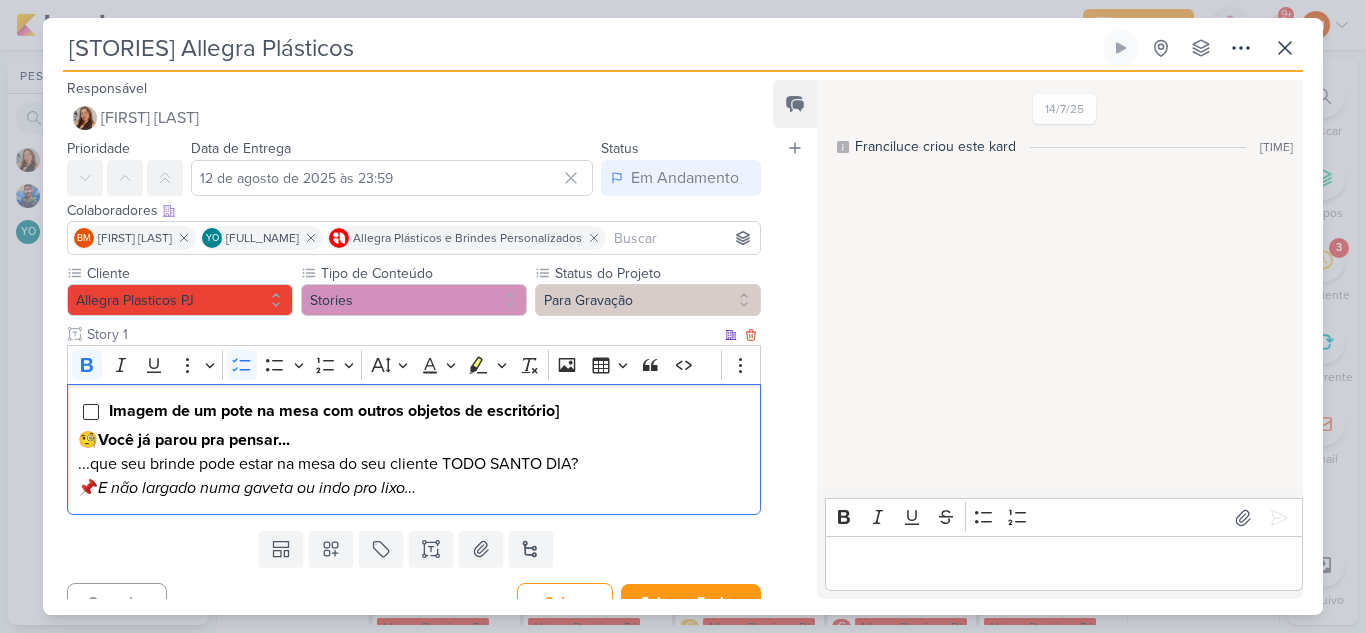 click on "Imagem de um pote na mesa com outros objetos de escritório]" at bounding box center (429, 411) 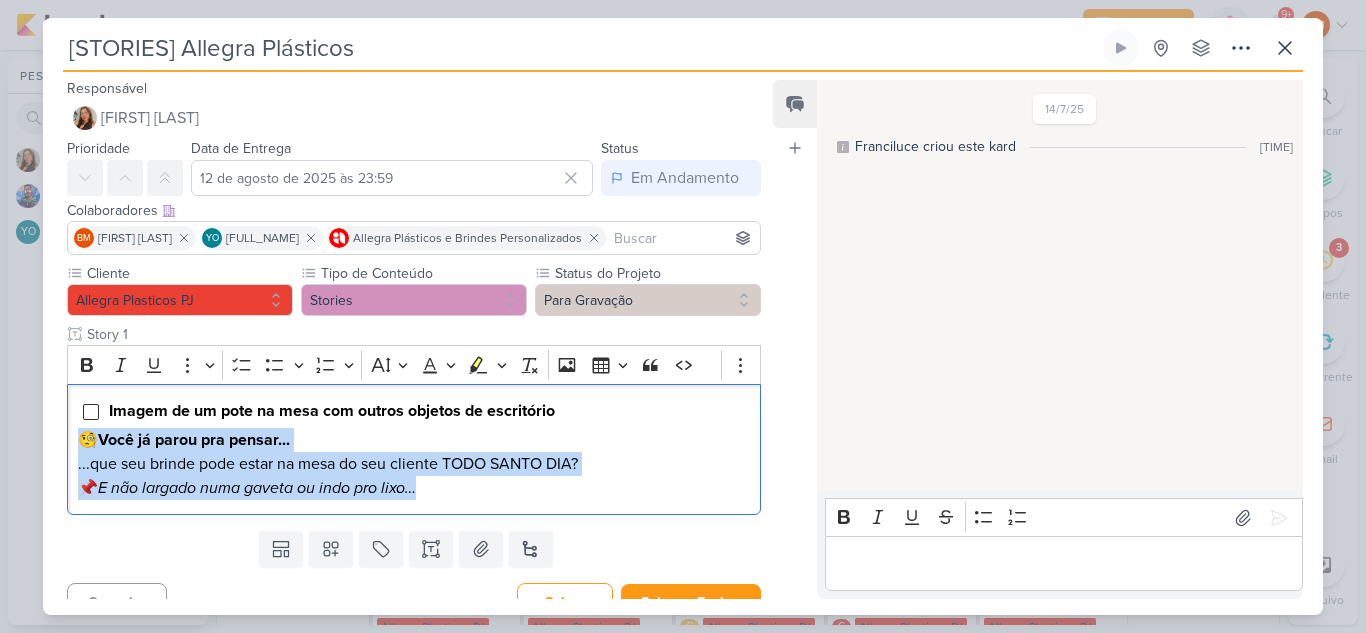 drag, startPoint x: 450, startPoint y: 490, endPoint x: 22, endPoint y: 428, distance: 432.46735 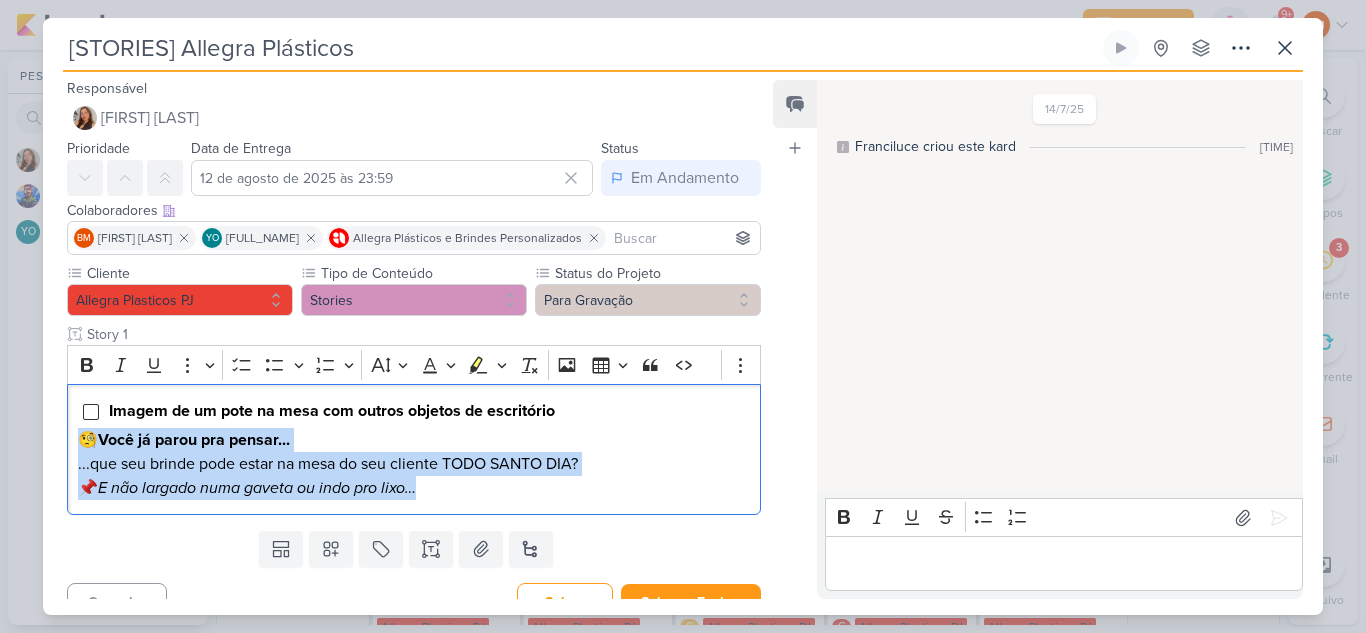 click on "[STORIES] Allegra Plásticos
Criado por Franciluce" at bounding box center (683, 316) 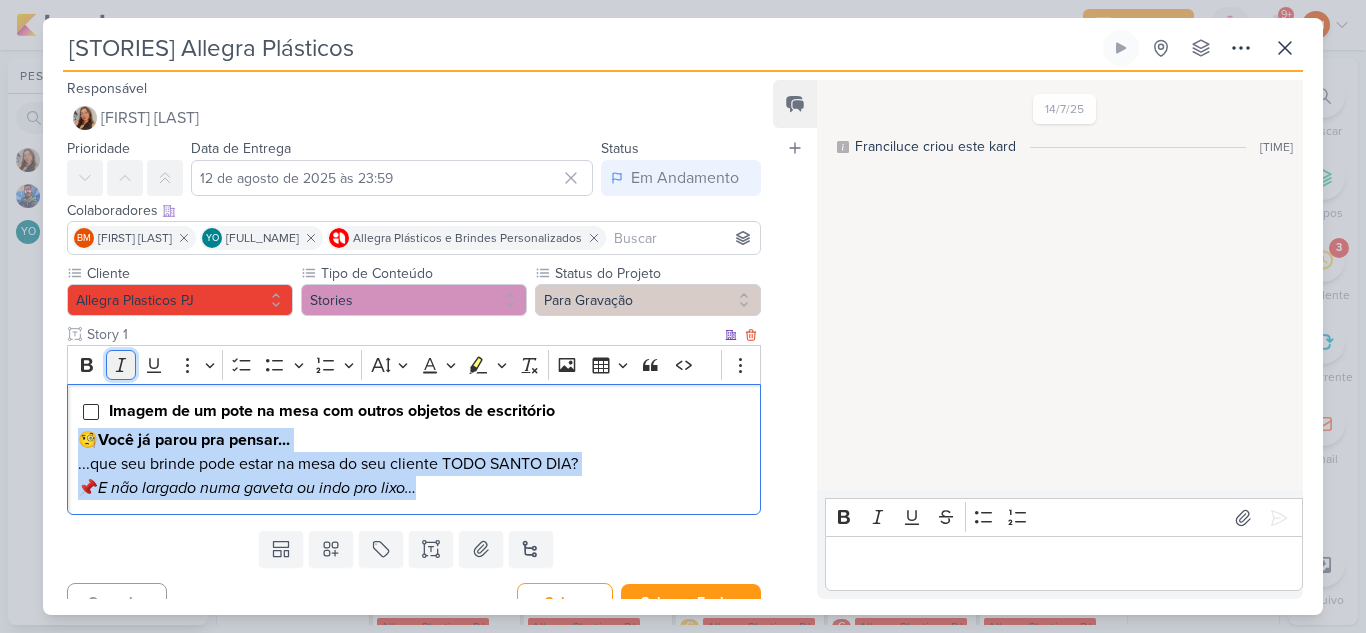 click 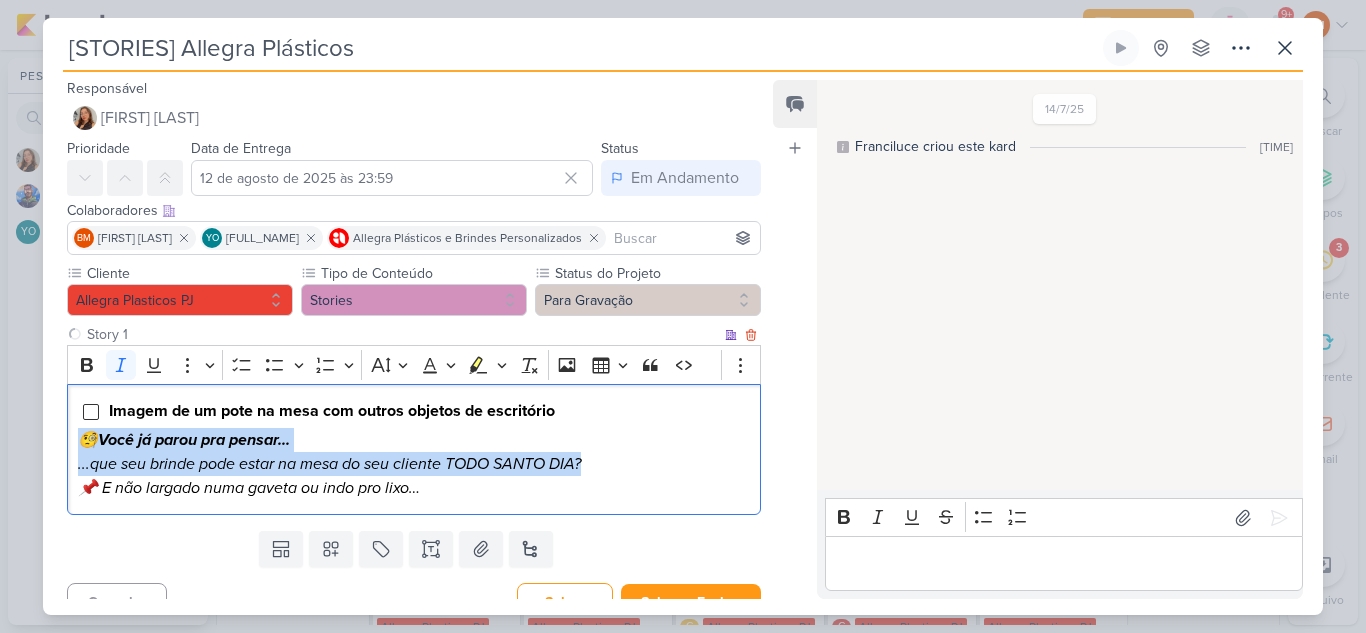 click on "🧐  Você já parou pra pensar..." at bounding box center [184, 440] 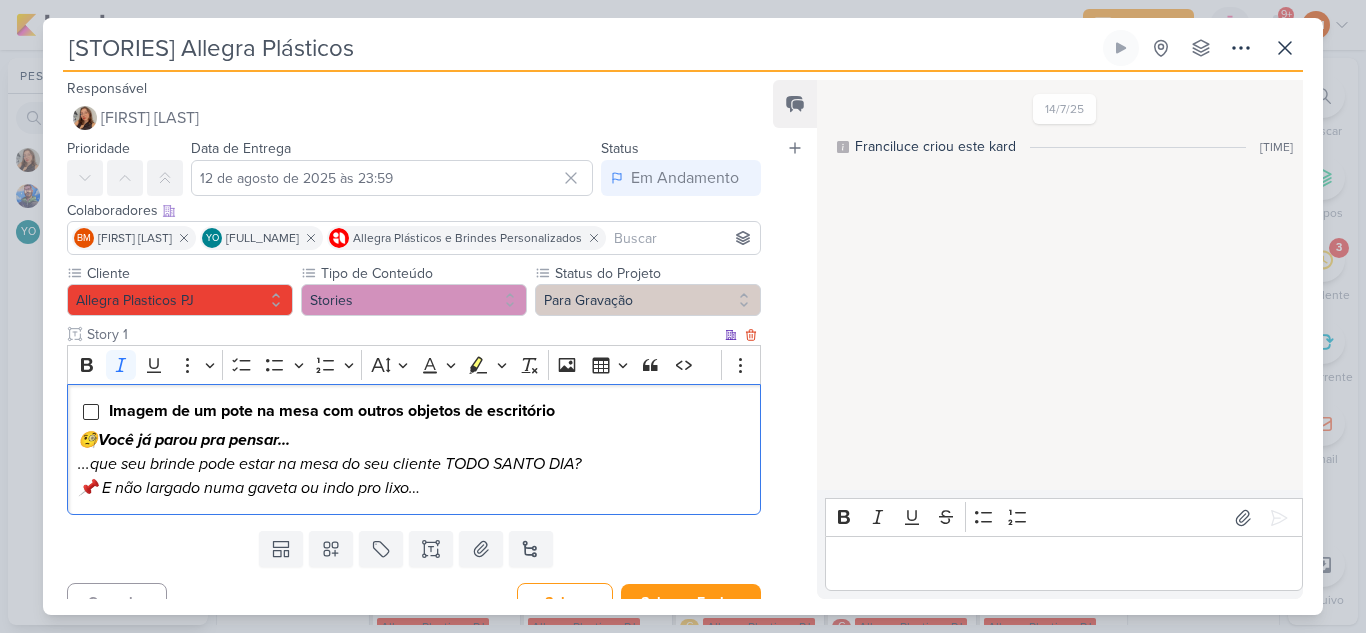 drag, startPoint x: 108, startPoint y: 443, endPoint x: 83, endPoint y: 438, distance: 25.495098 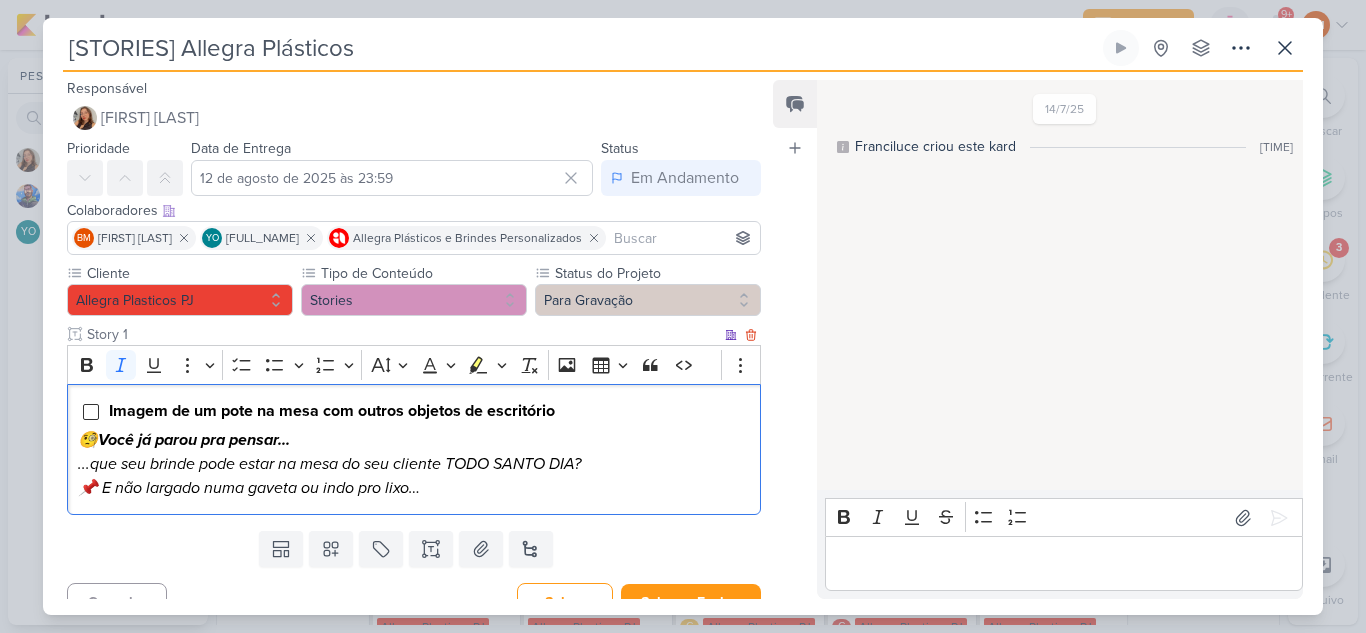 click on "🧐  Você já parou pra pensar..." at bounding box center [184, 440] 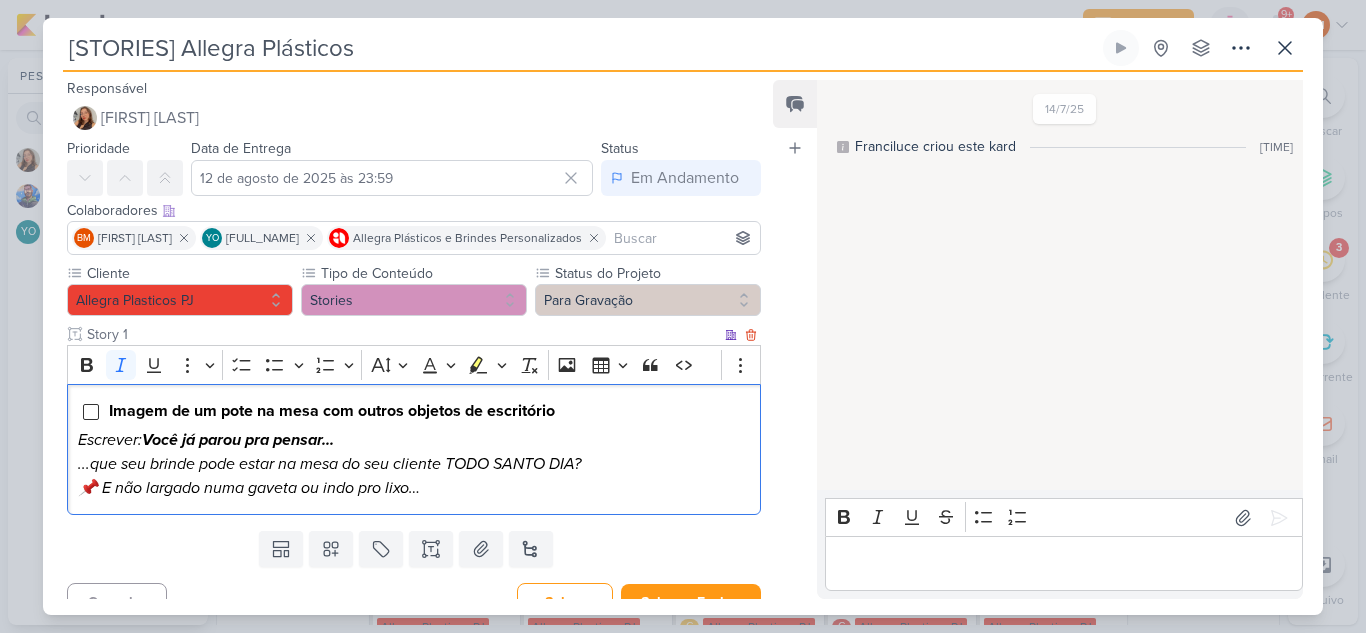 click on "📌 E não largado numa gaveta ou indo pro lixo…" at bounding box center (249, 488) 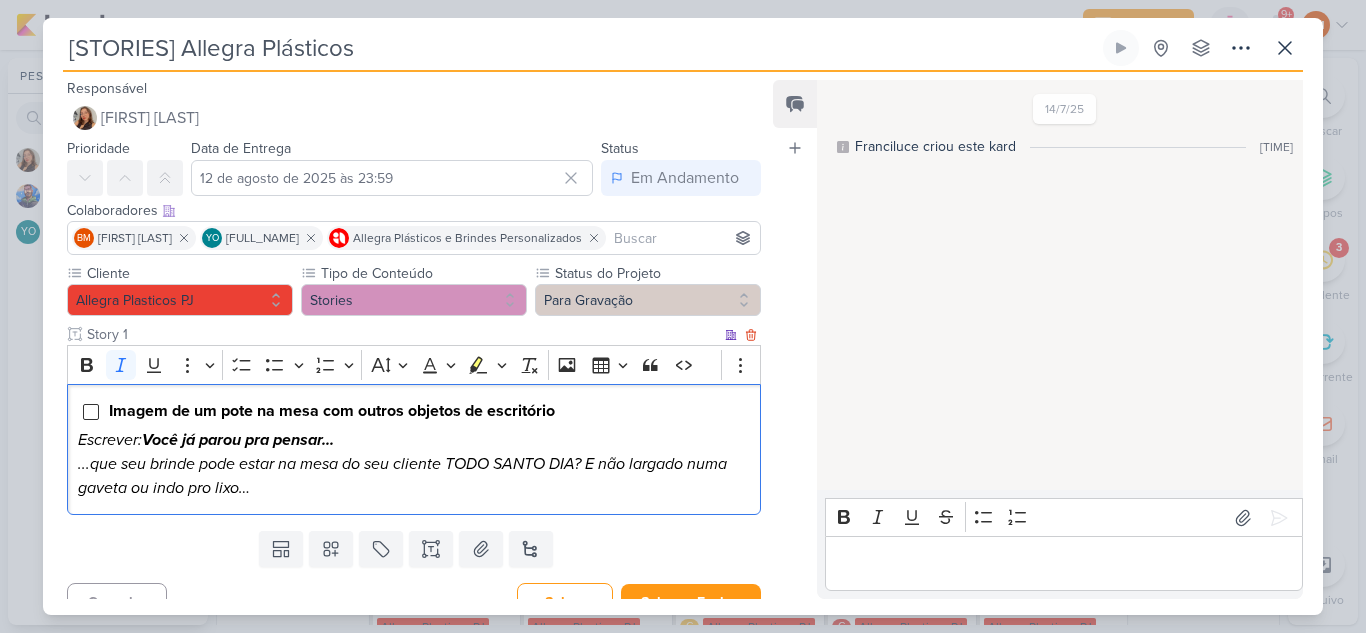 click on "Imagem de um pote na mesa com outros objetos de escritório" at bounding box center [332, 411] 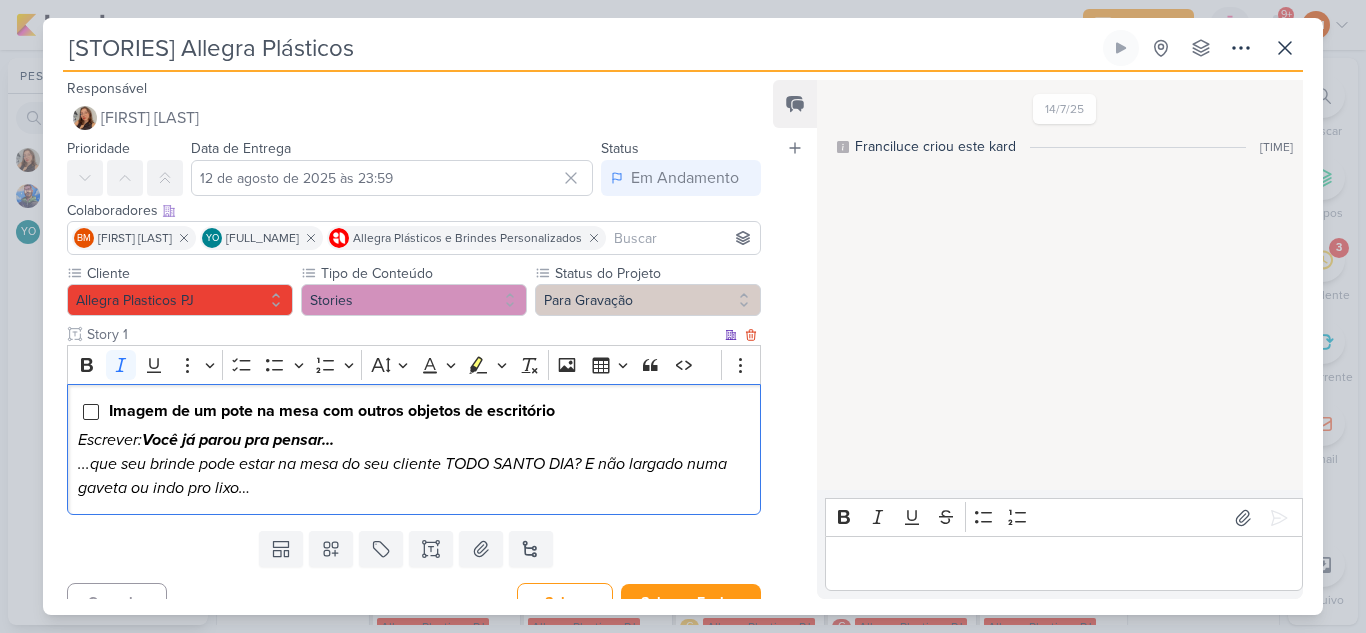 click on "Imagem de um pote na mesa com outros objetos de escritório" at bounding box center (332, 411) 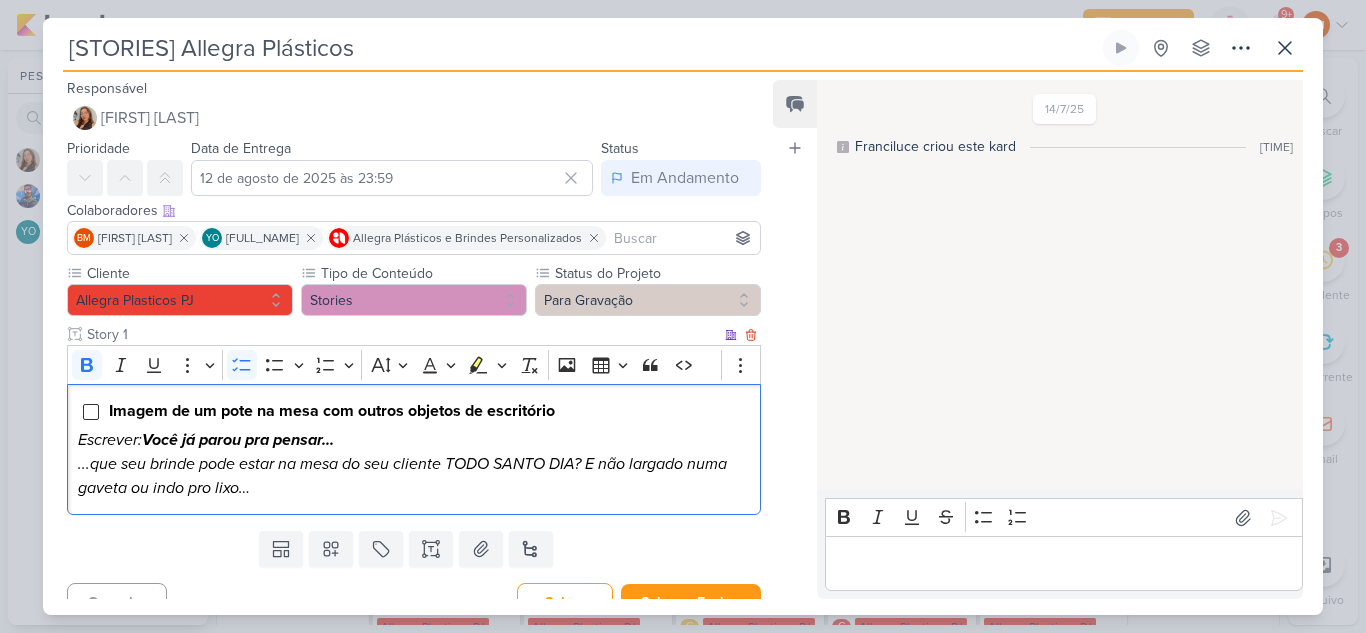 click on "Imagem de um pote na mesa com outros objetos de escritório" at bounding box center (332, 411) 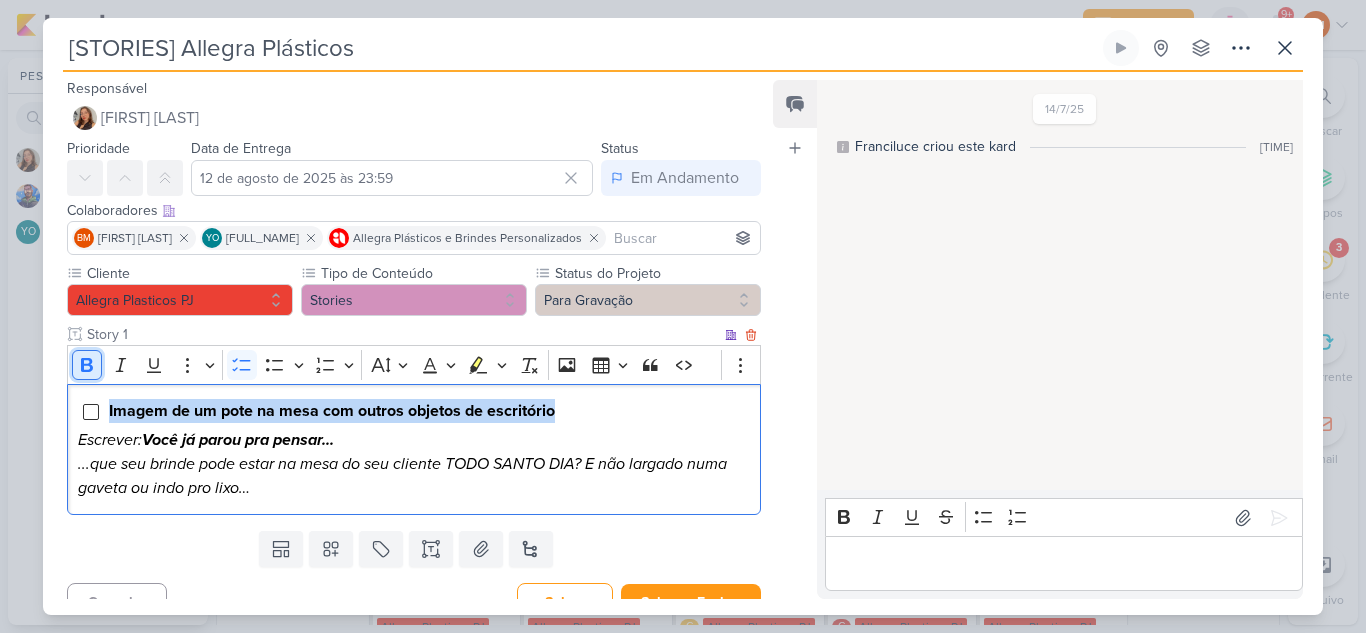 click on "Bold" at bounding box center (87, 365) 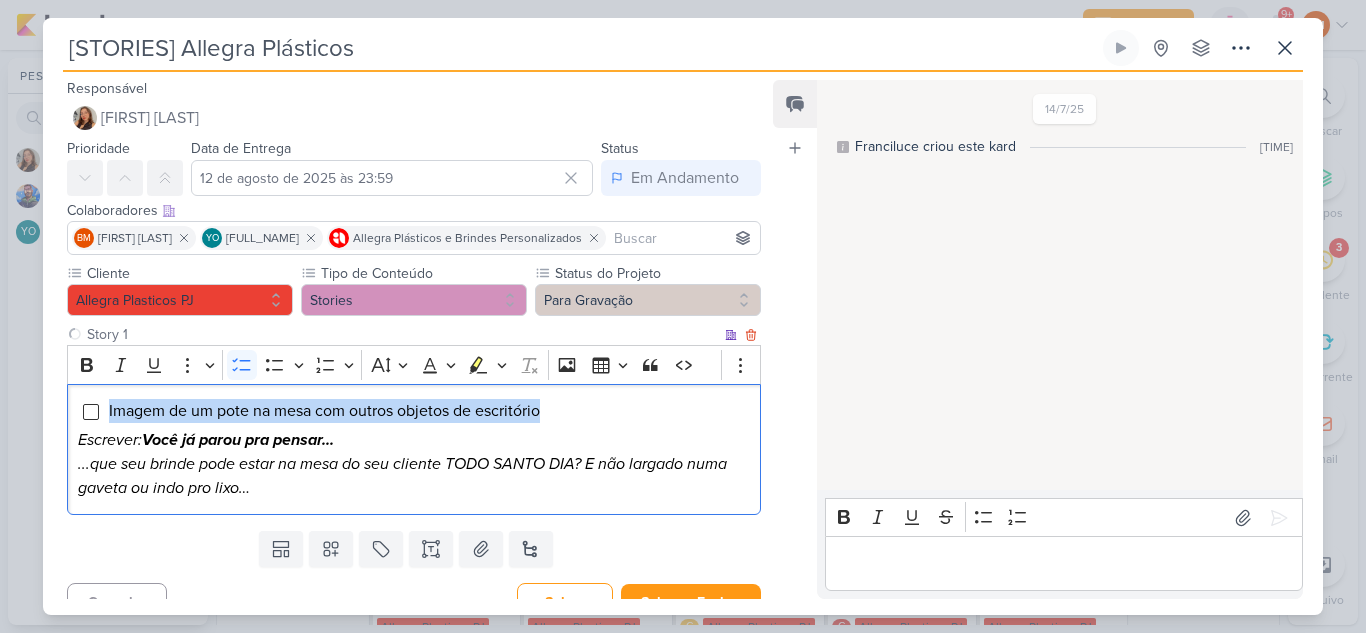 click on "Você já parou pra pensar..." at bounding box center [238, 440] 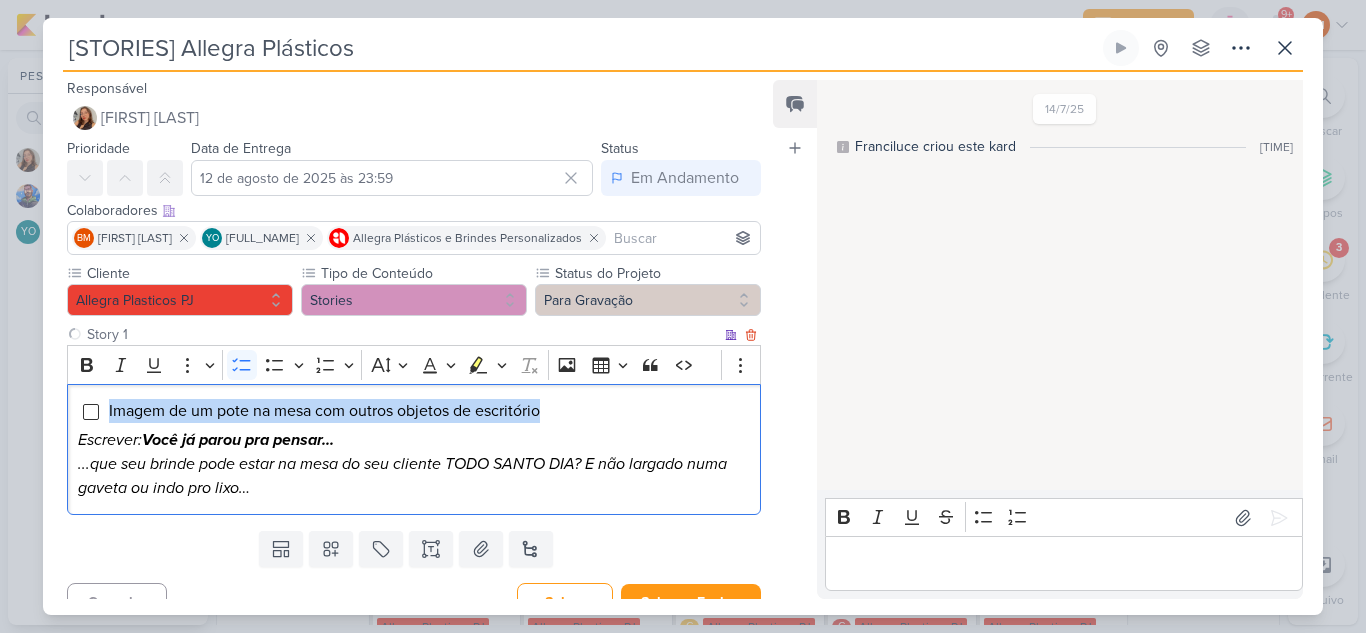 click on "Você já parou pra pensar..." at bounding box center [238, 440] 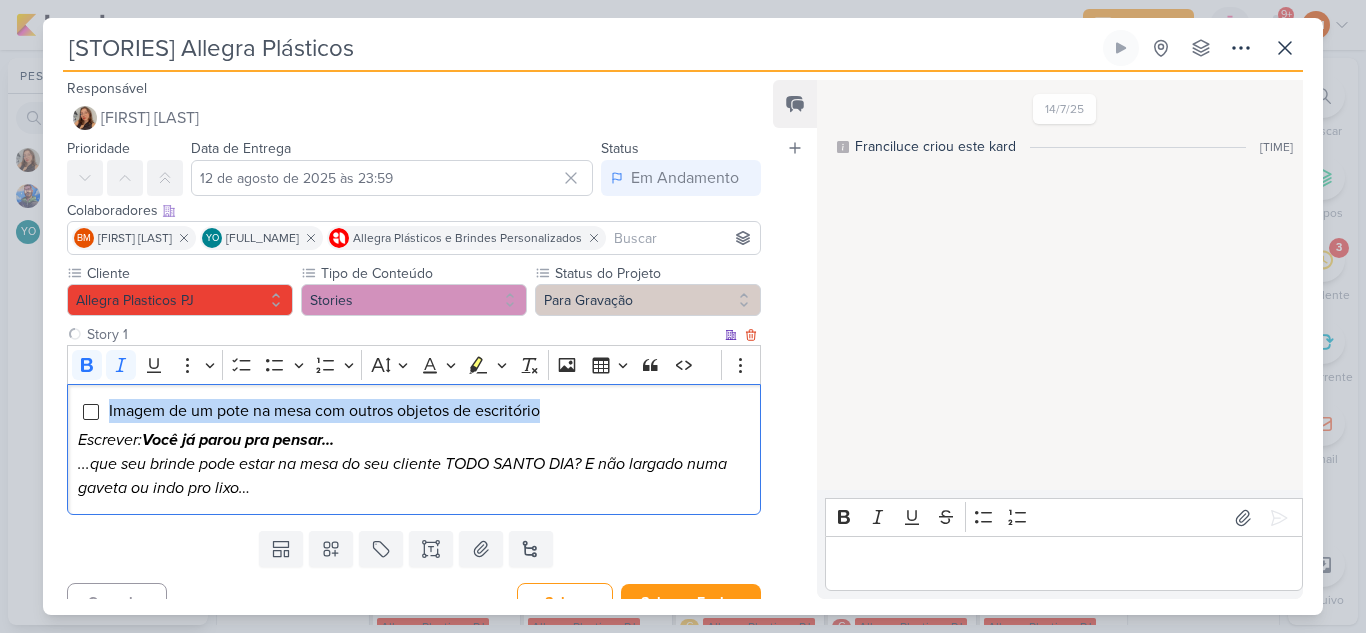 click on "Você já parou pra pensar..." at bounding box center (238, 440) 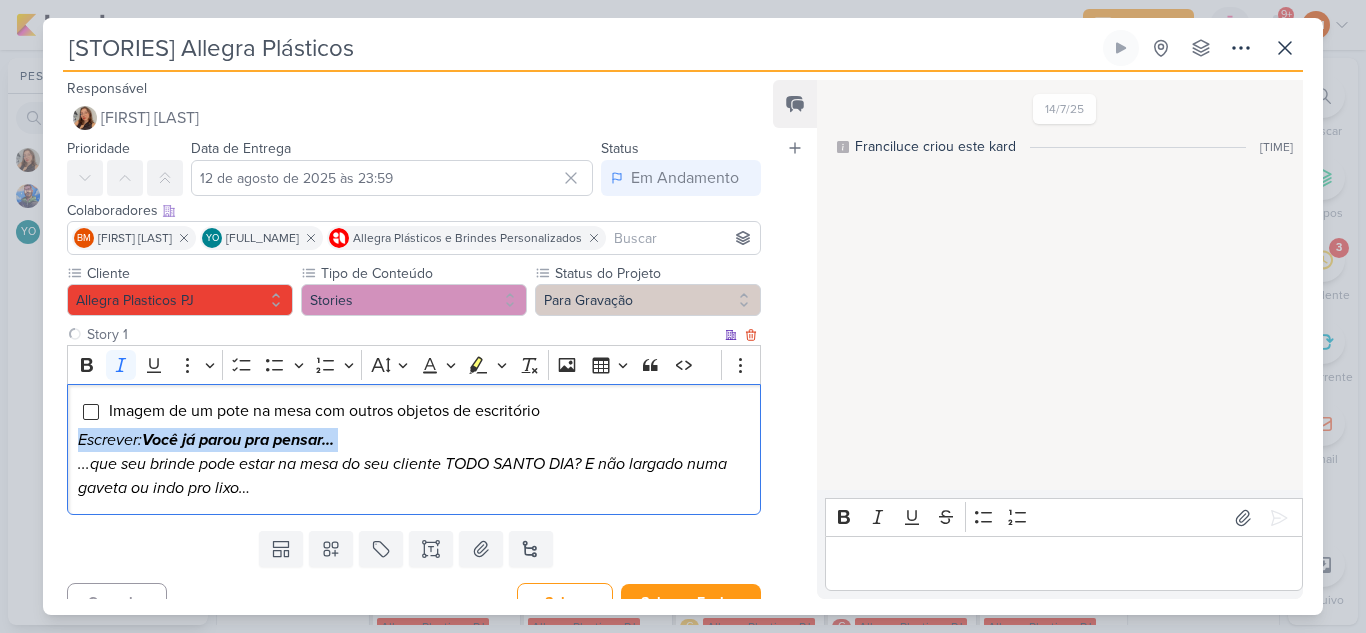 click on "Você já parou pra pensar..." at bounding box center [238, 440] 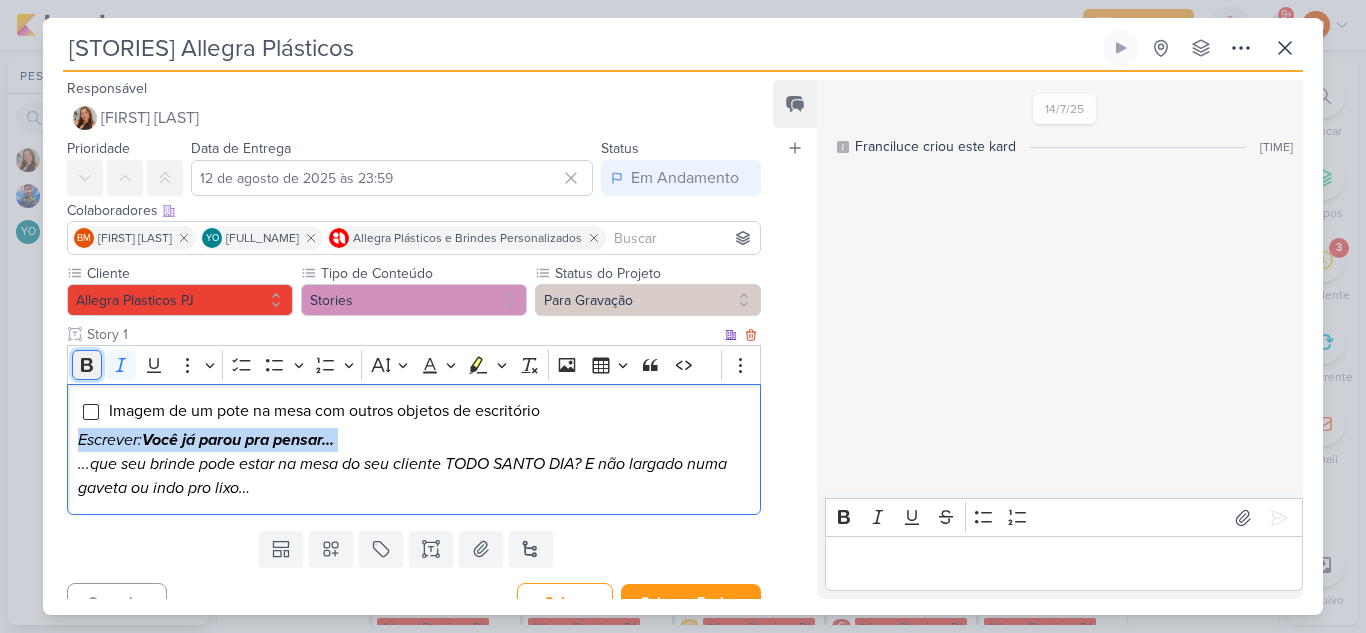 click 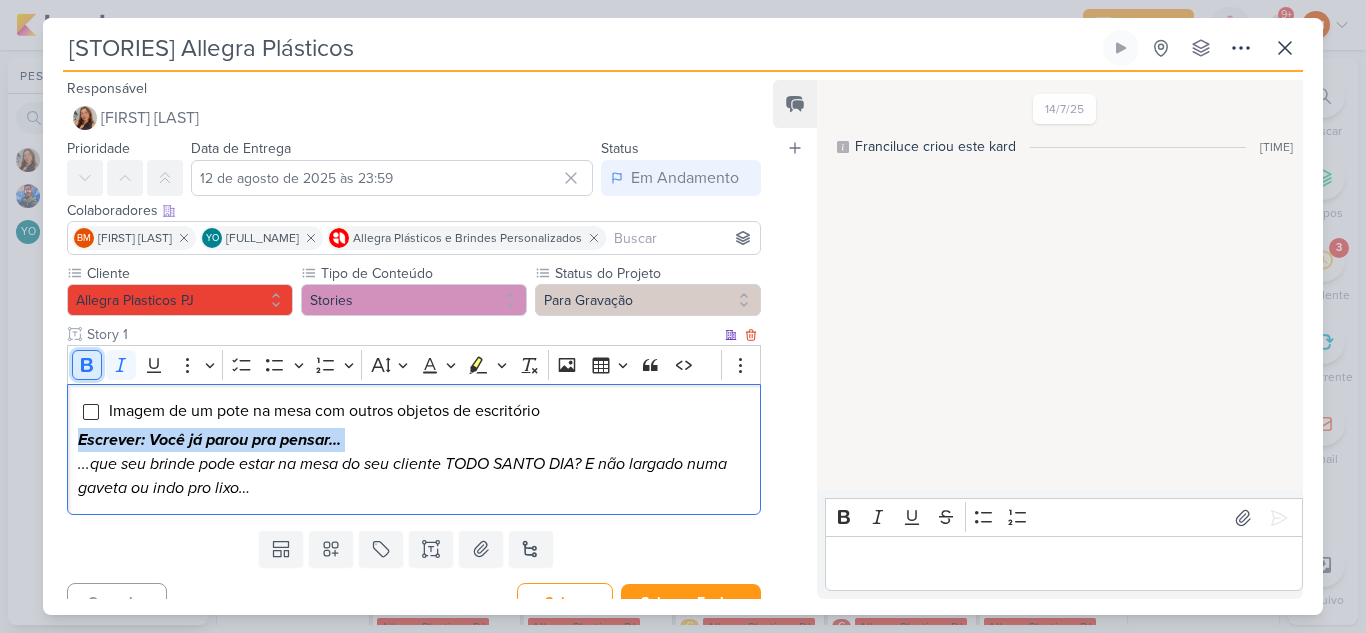 click 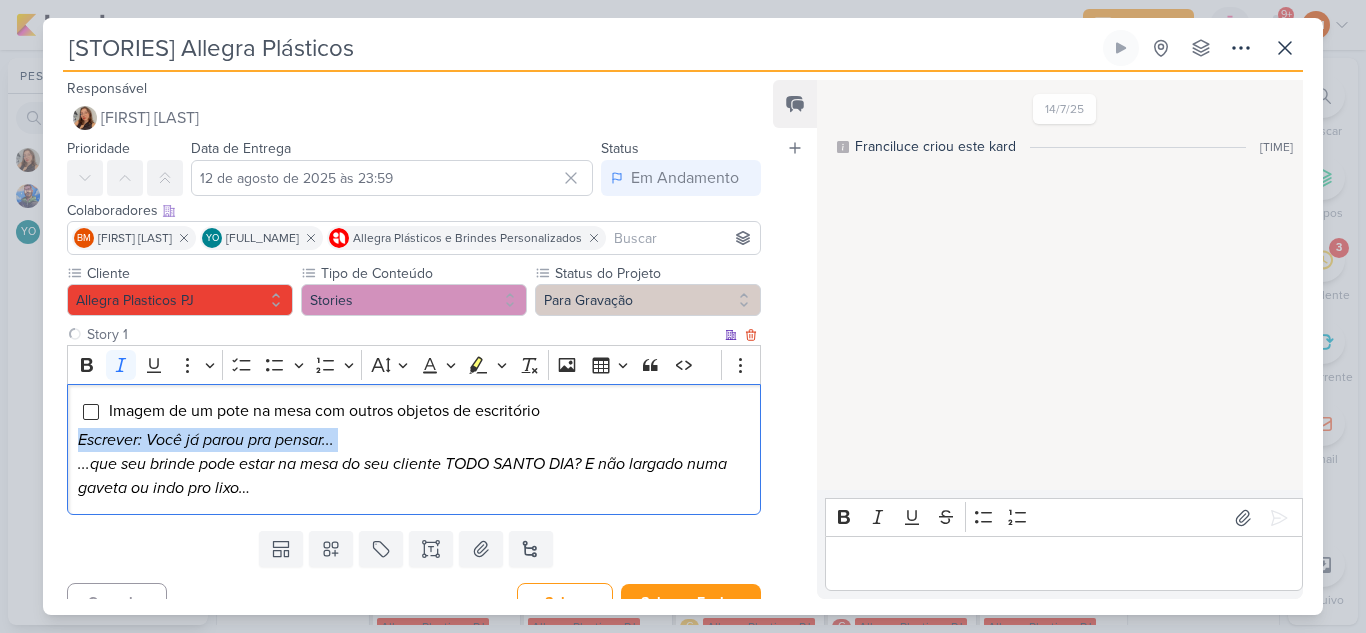 click on "Escrever: Você já parou pra pensar... ...que seu brinde pode estar na mesa do seu cliente TODO SANTO DIA? E não largado numa gaveta ou indo pro lixo…" at bounding box center [414, 464] 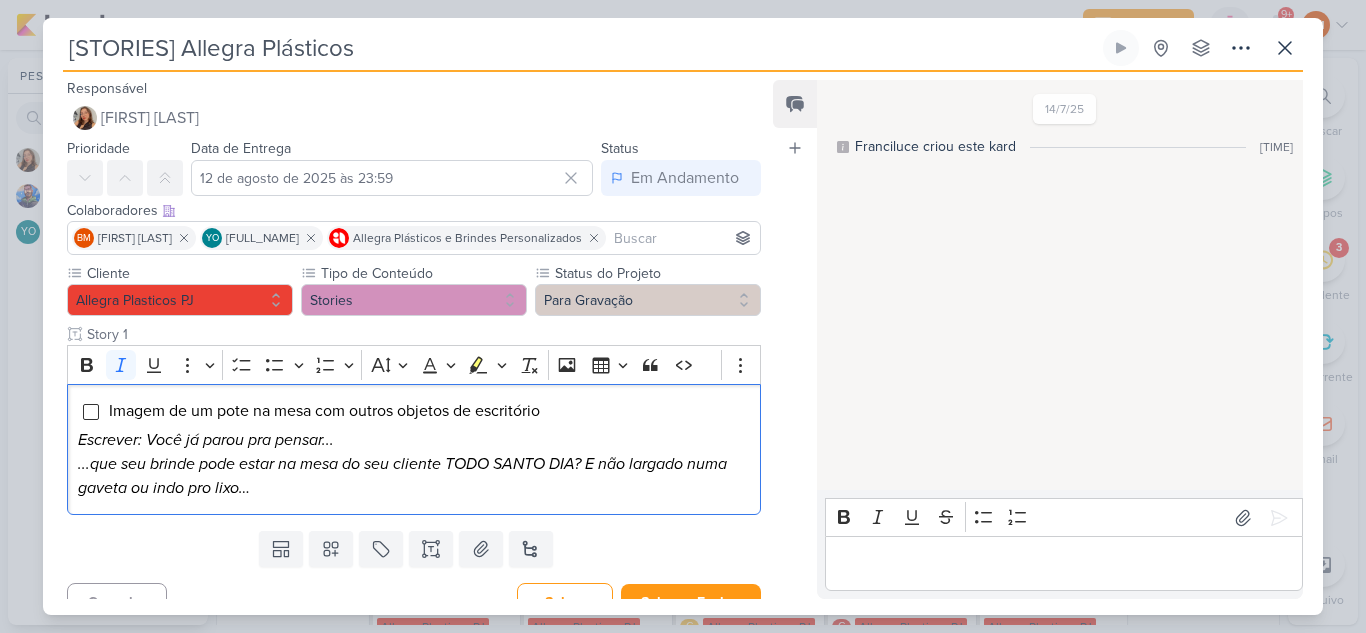 scroll, scrollTop: 27, scrollLeft: 0, axis: vertical 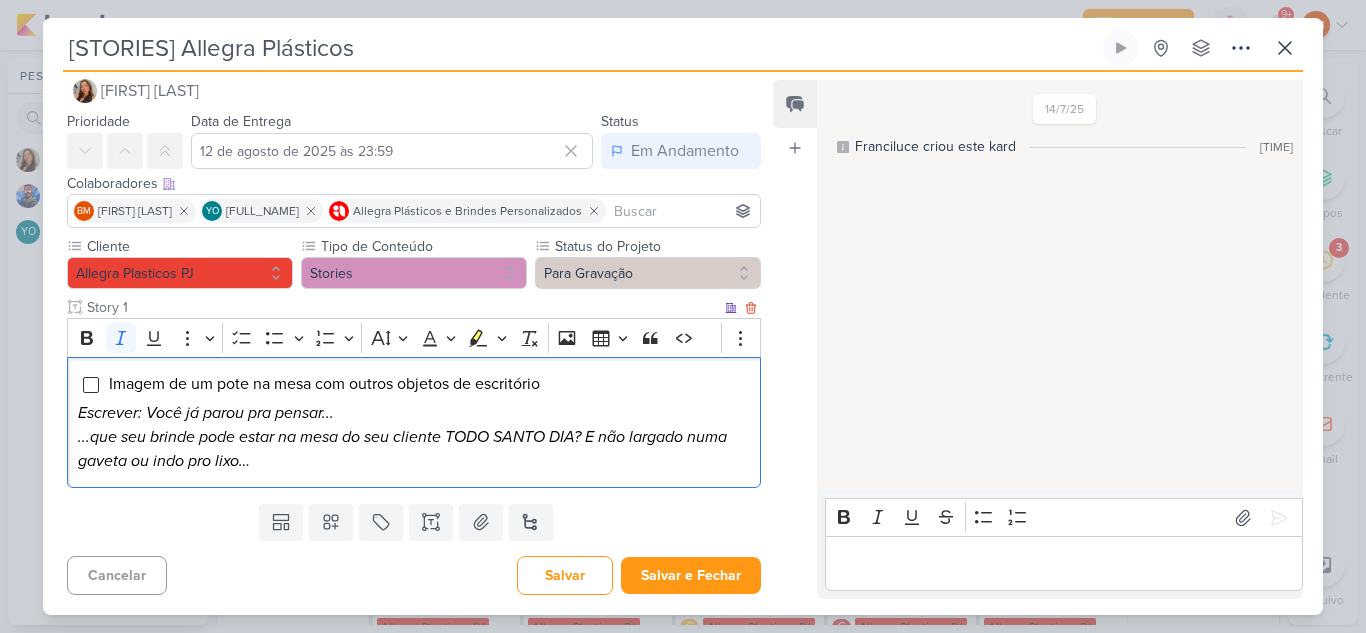 click on "...que seu brinde pode estar na mesa do seu cliente TODO SANTO DIA? E não largado numa gaveta ou indo pro lixo…" at bounding box center (402, 449) 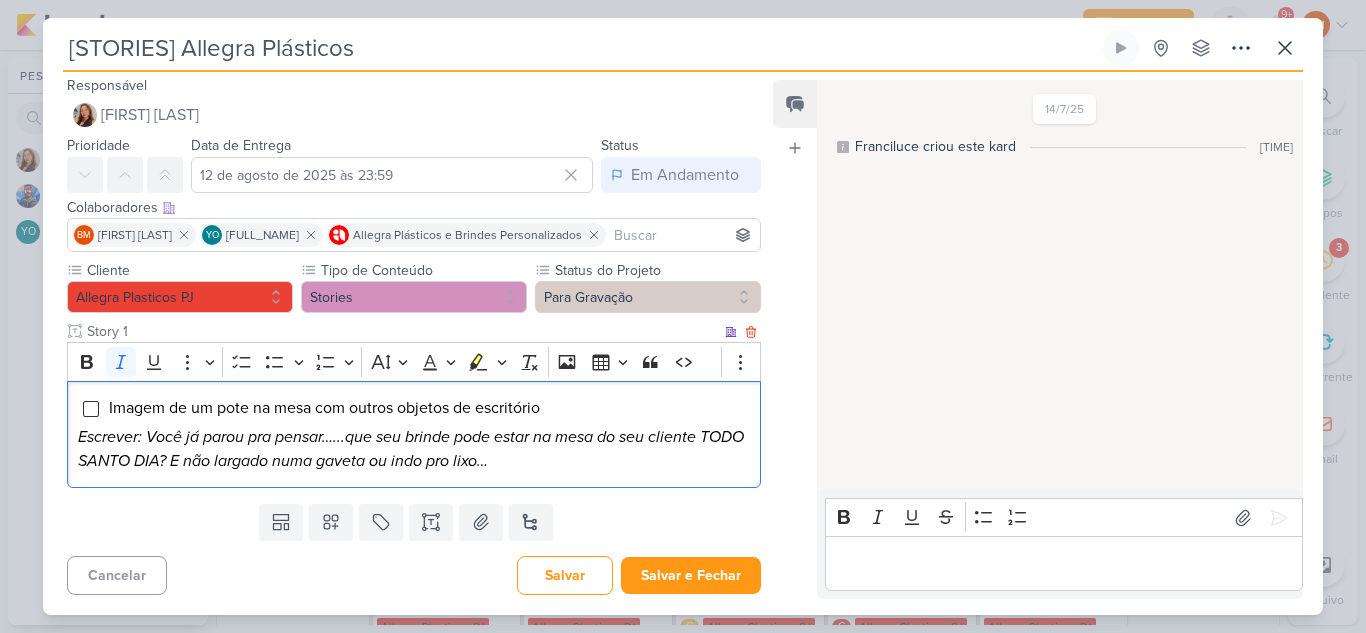scroll, scrollTop: 3, scrollLeft: 0, axis: vertical 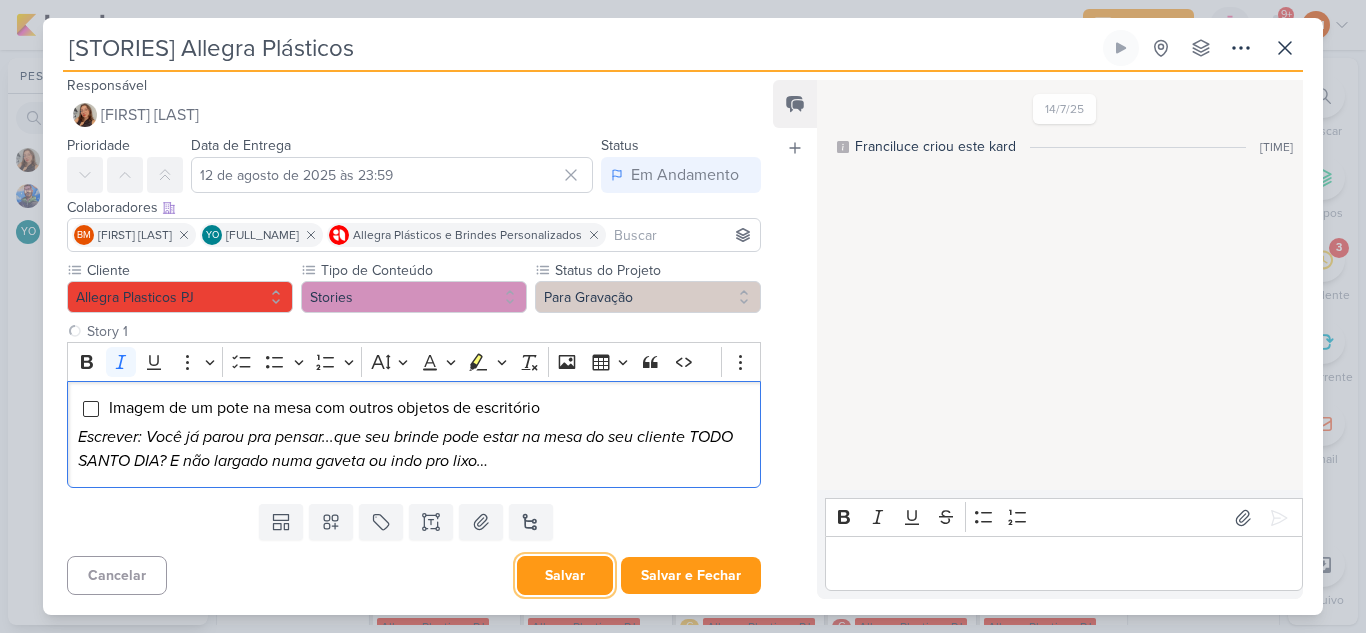 click on "Salvar" at bounding box center (565, 575) 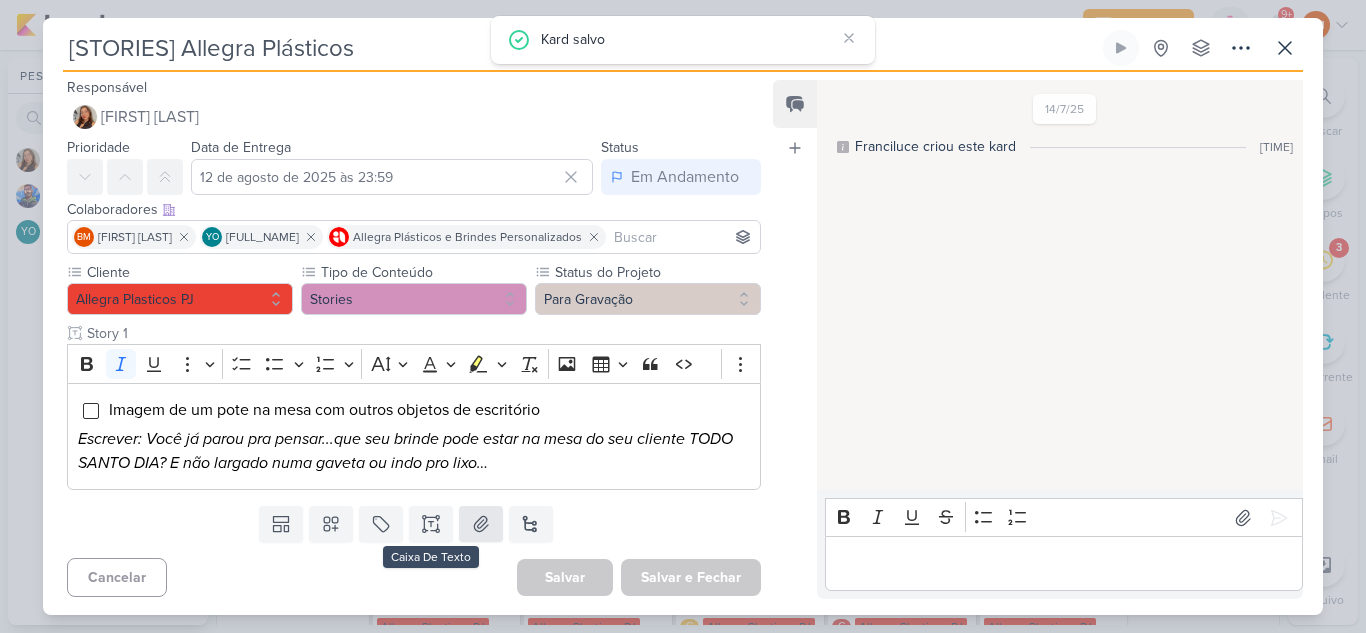 scroll, scrollTop: 3, scrollLeft: 0, axis: vertical 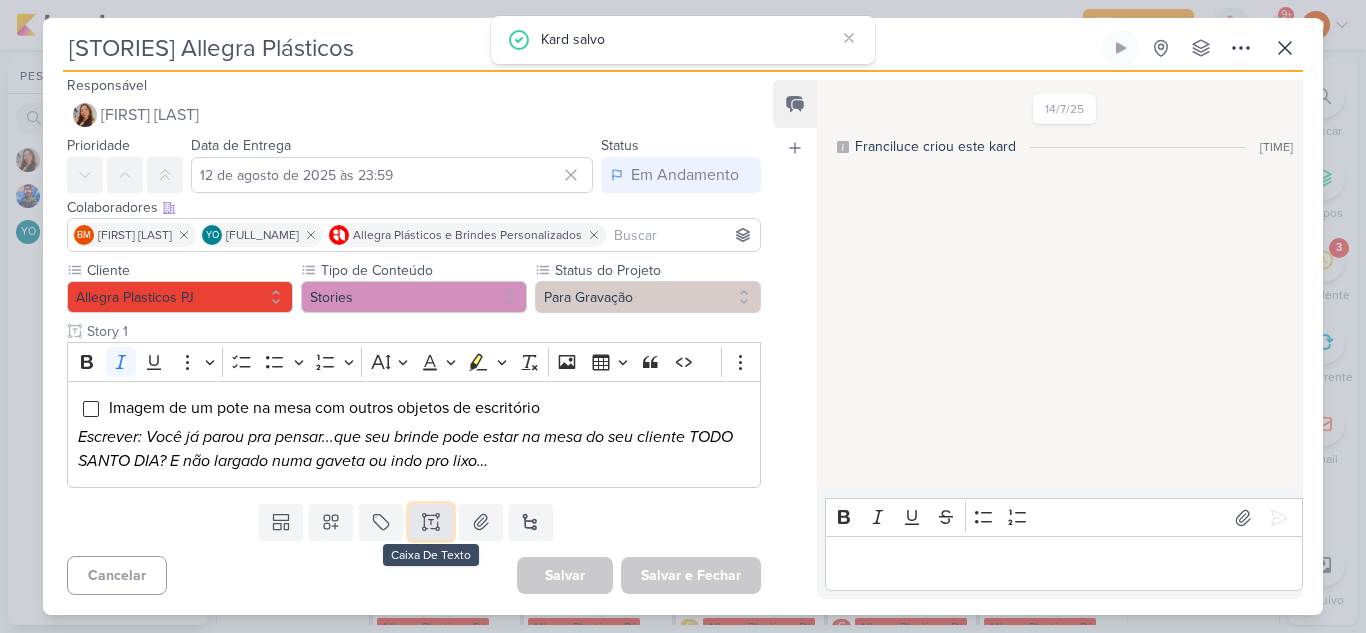 click 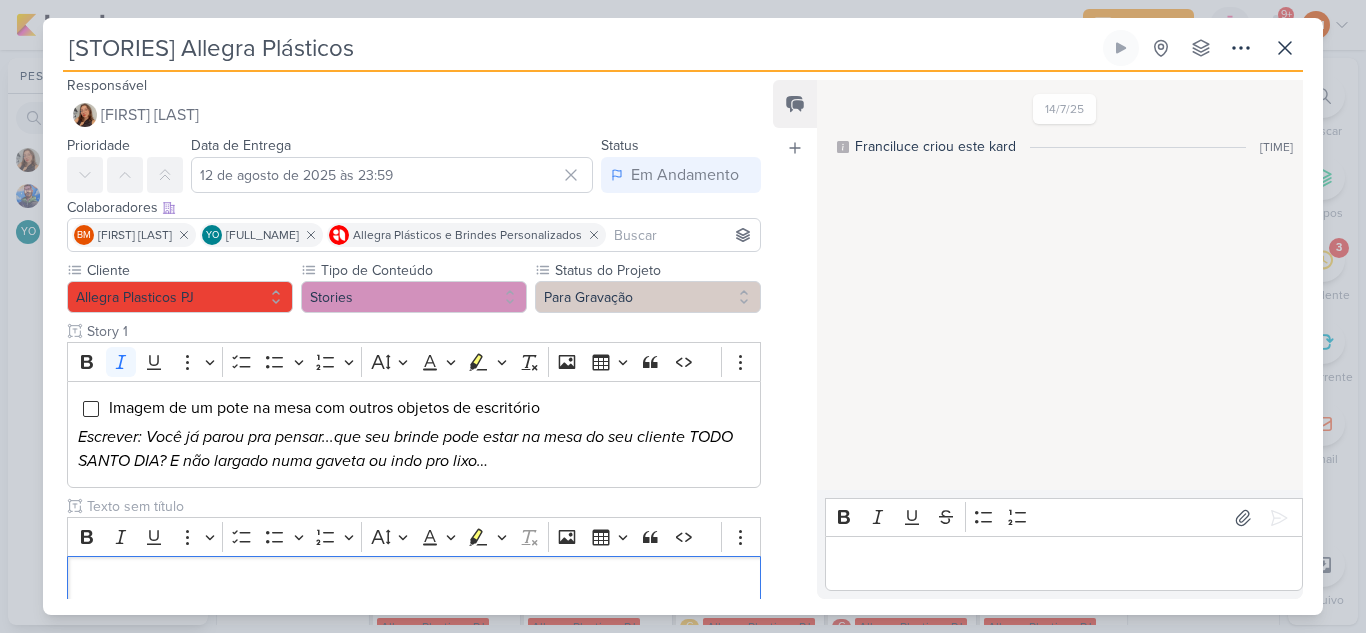 scroll, scrollTop: 126, scrollLeft: 0, axis: vertical 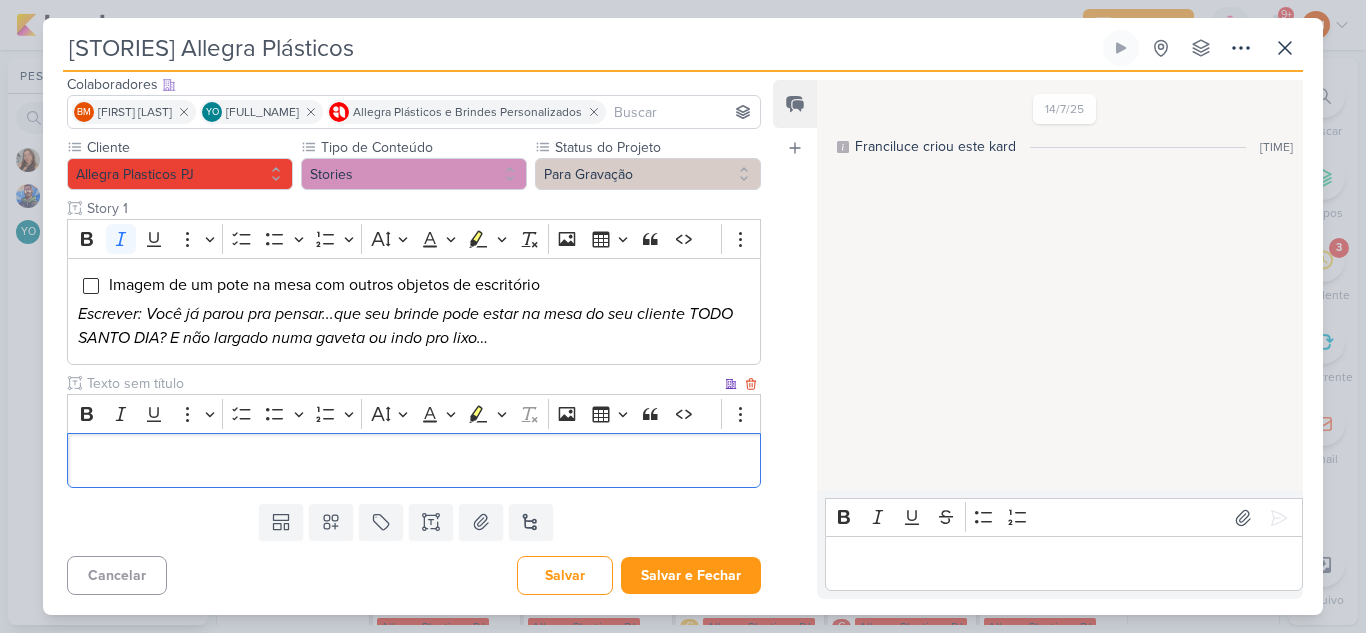 click at bounding box center (402, 383) 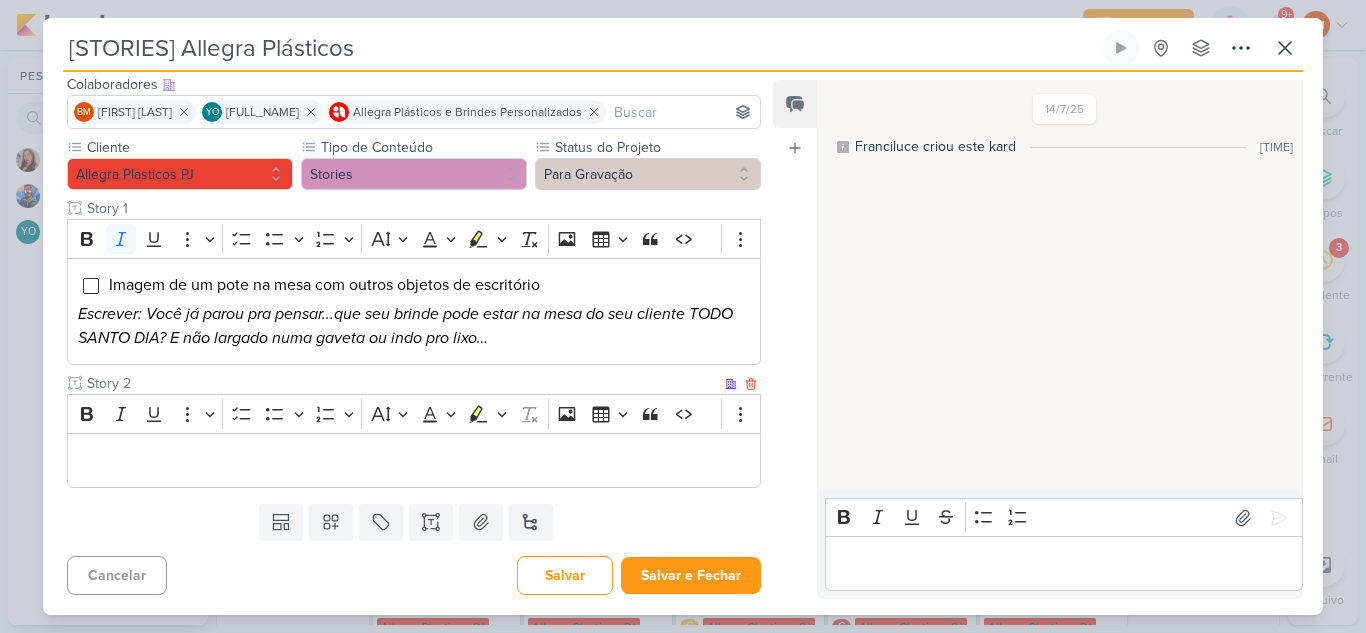 type on "Story 2" 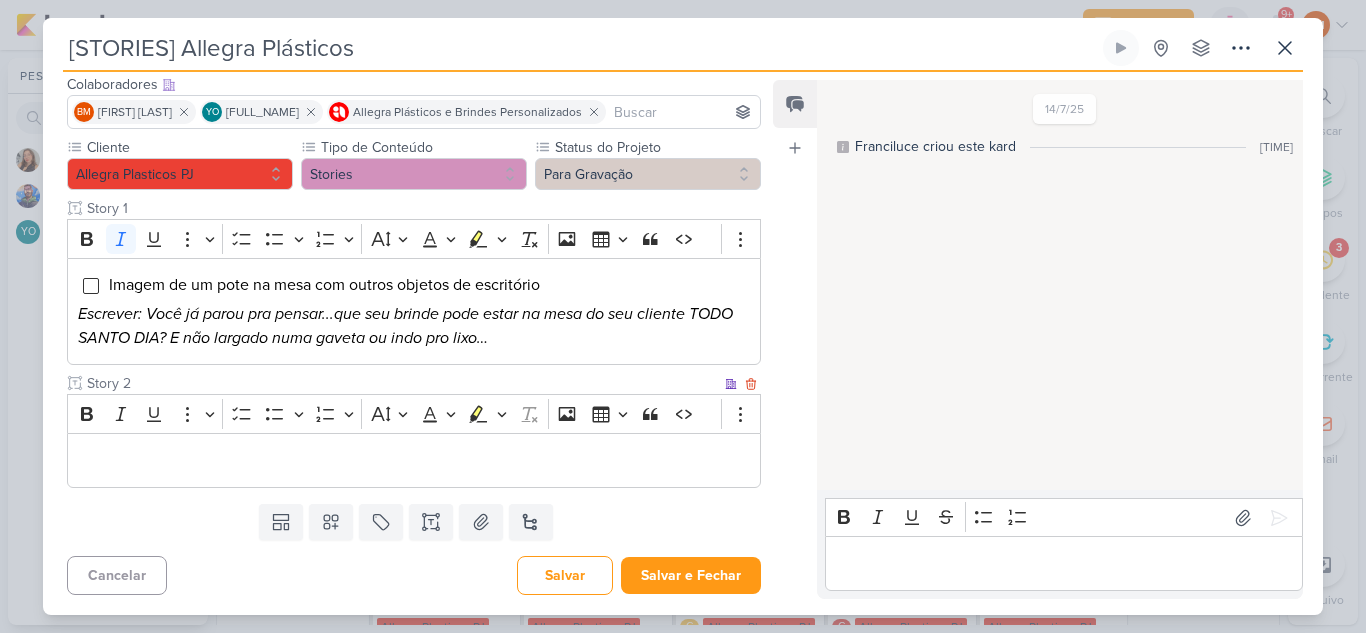 click at bounding box center (414, 460) 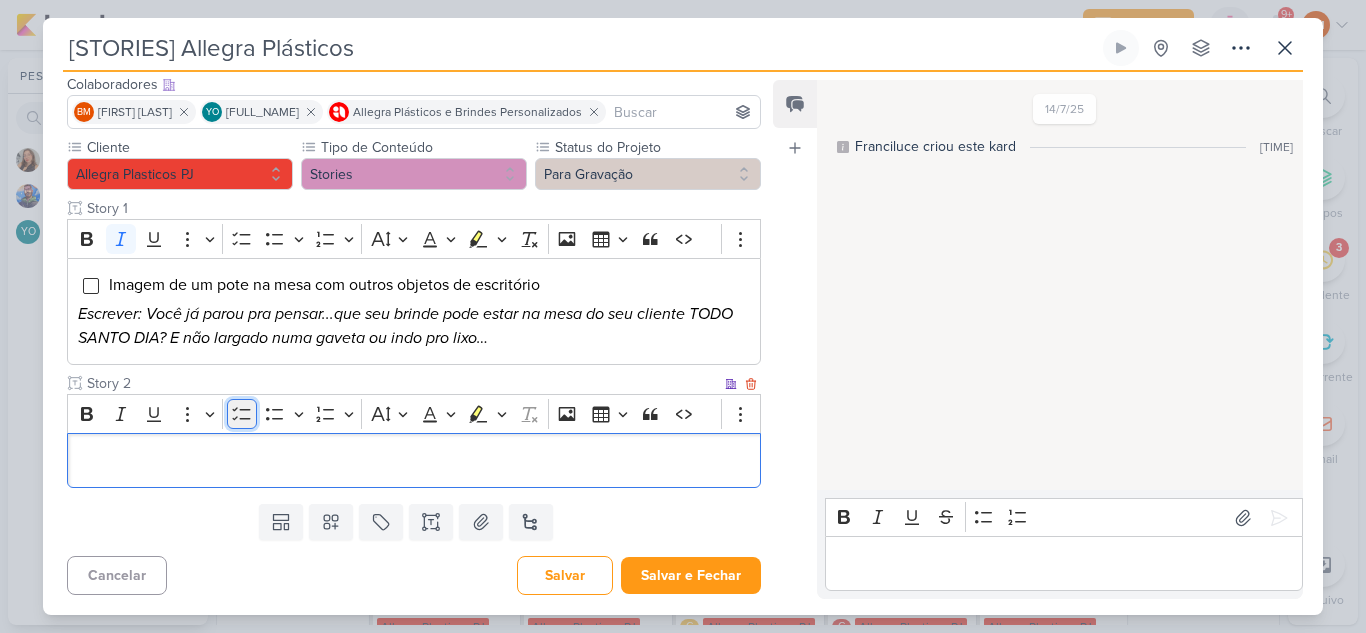 click 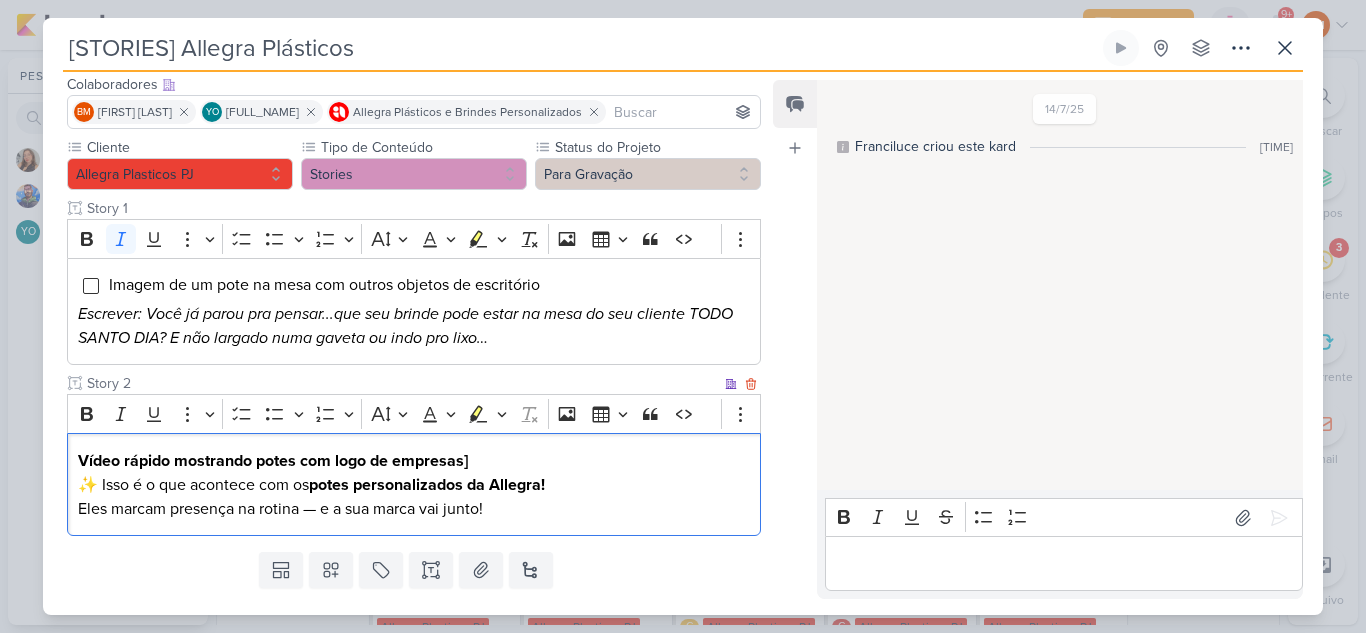 click on "Vídeo rápido mostrando potes com logo de empresas] ✨ Isso é o que acontece com os  potes personalizados da Allegra! Eles marcam presença na rotina — e a sua marca vai junto!" at bounding box center (414, 484) 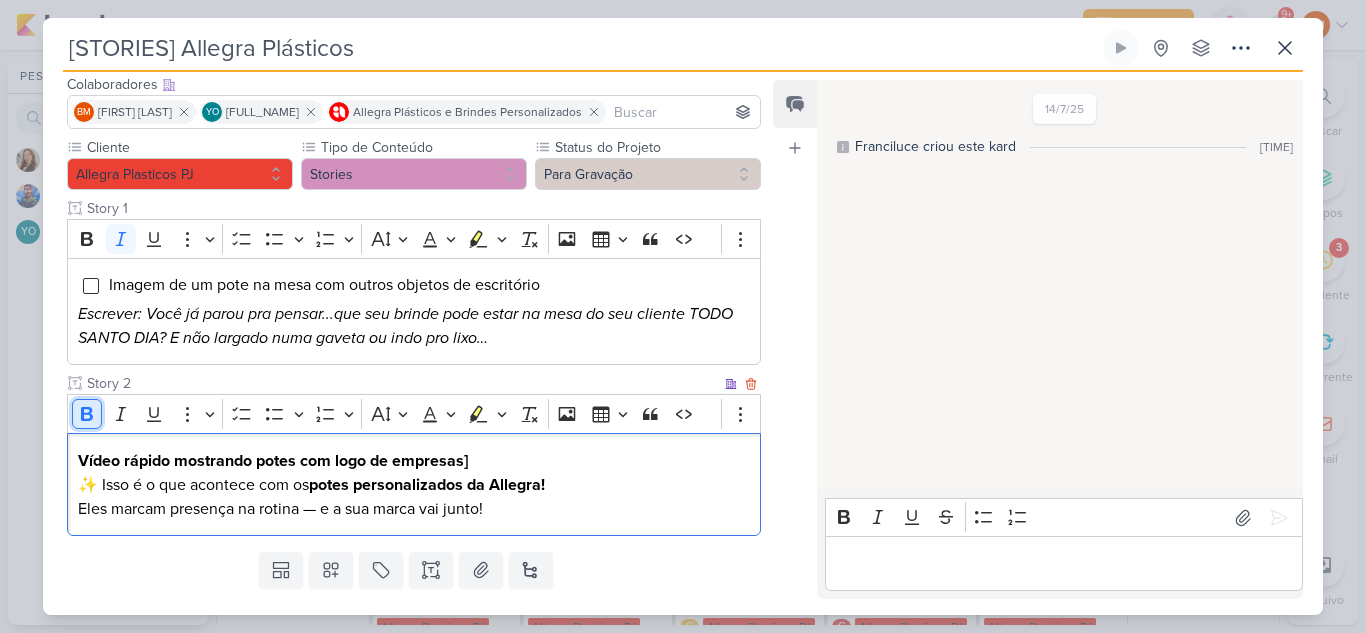 click 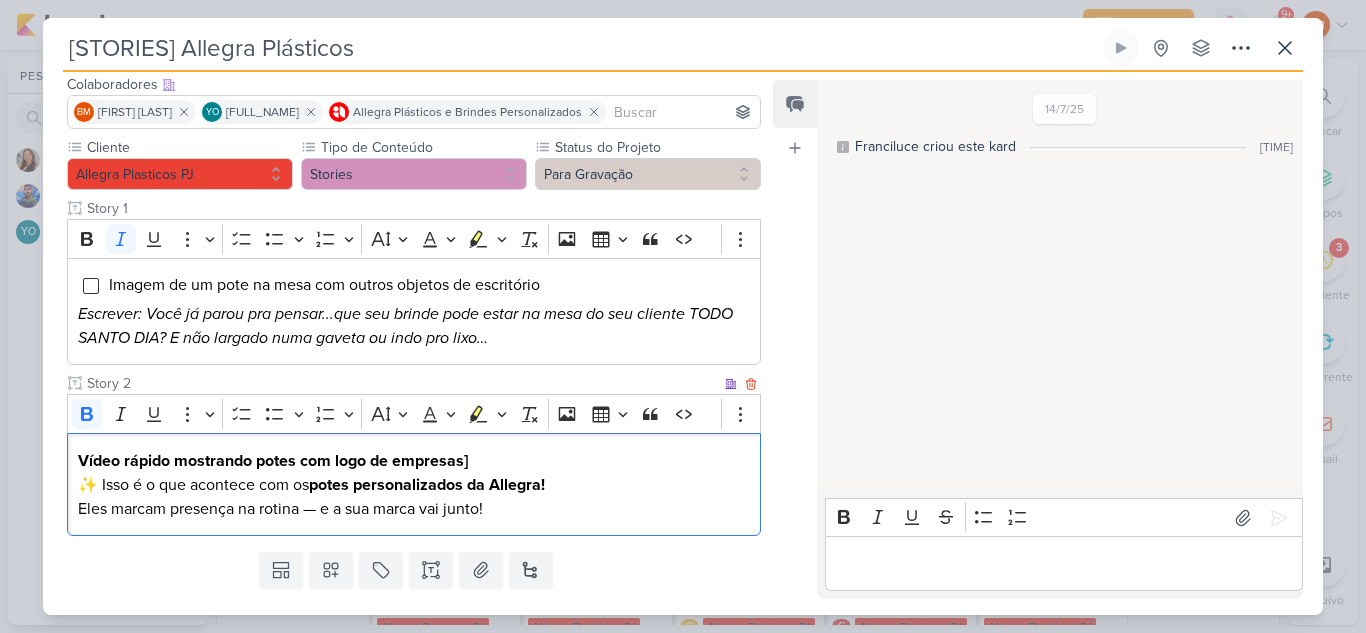 click on "Vídeo rápido mostrando potes com logo de empresas]" at bounding box center (273, 461) 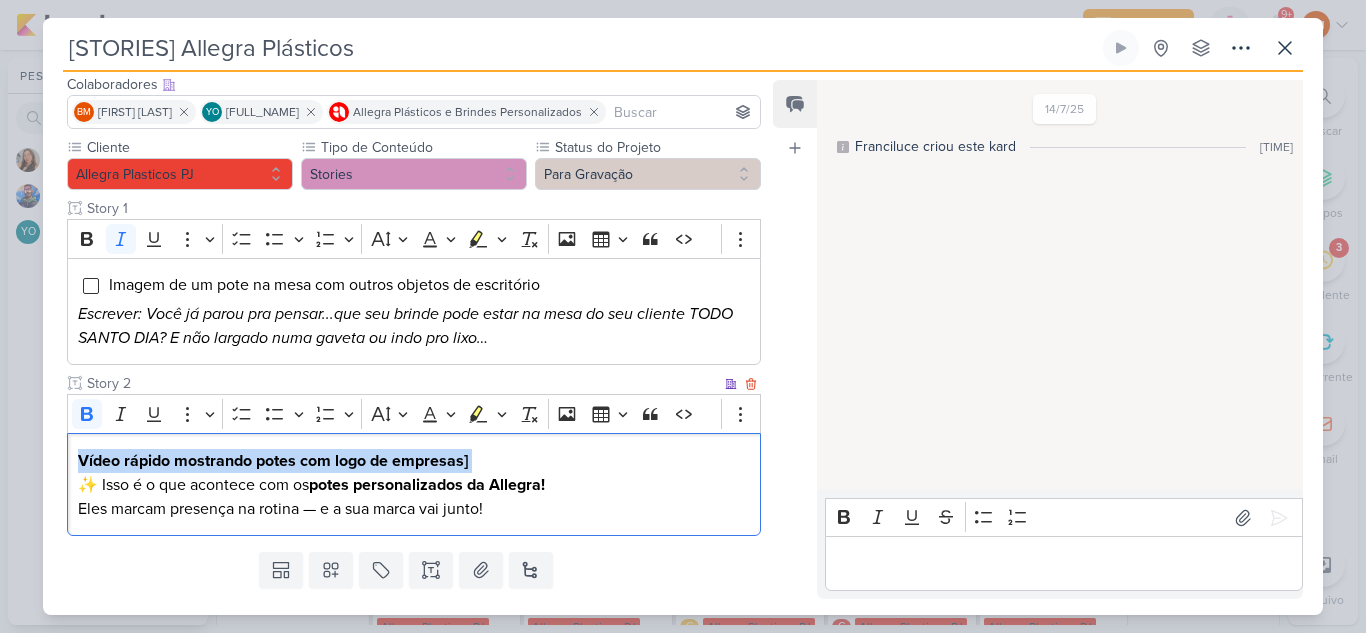 click on "✨ Isso é o que acontece com os potes personalizados da Allegra! Eles marcam presença na rotina — e a sua marca vai junto!" at bounding box center (414, 497) 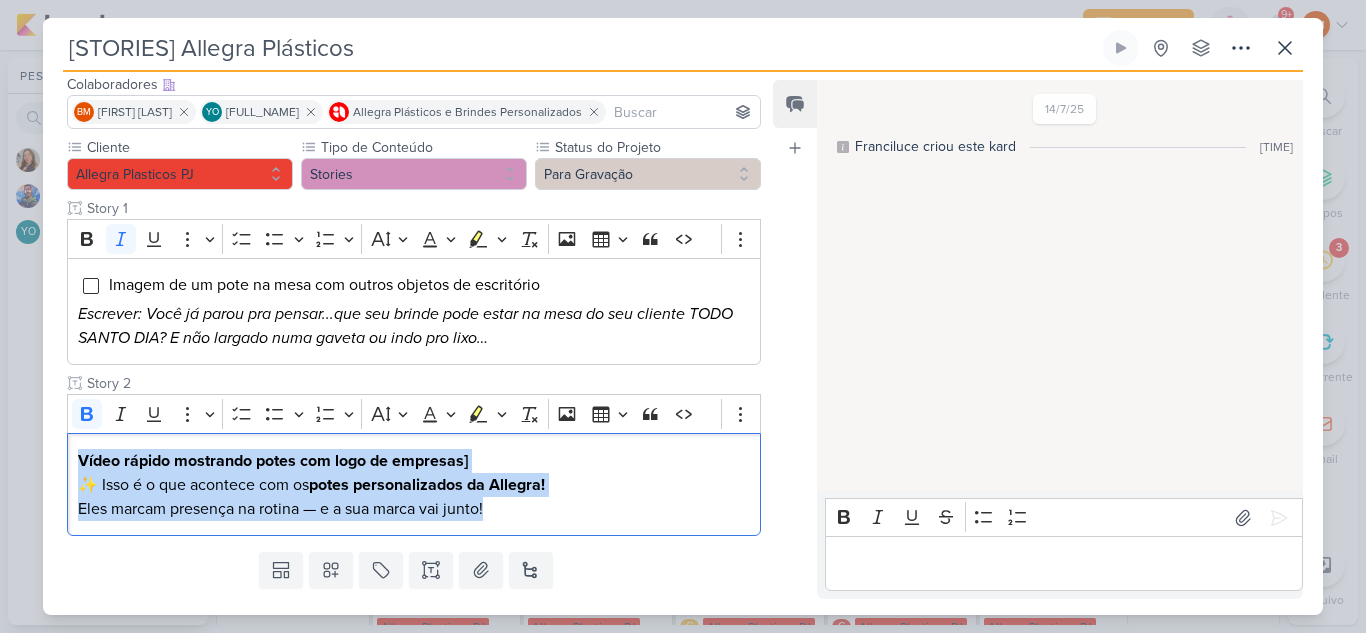 drag, startPoint x: 503, startPoint y: 511, endPoint x: 47, endPoint y: 455, distance: 459.42572 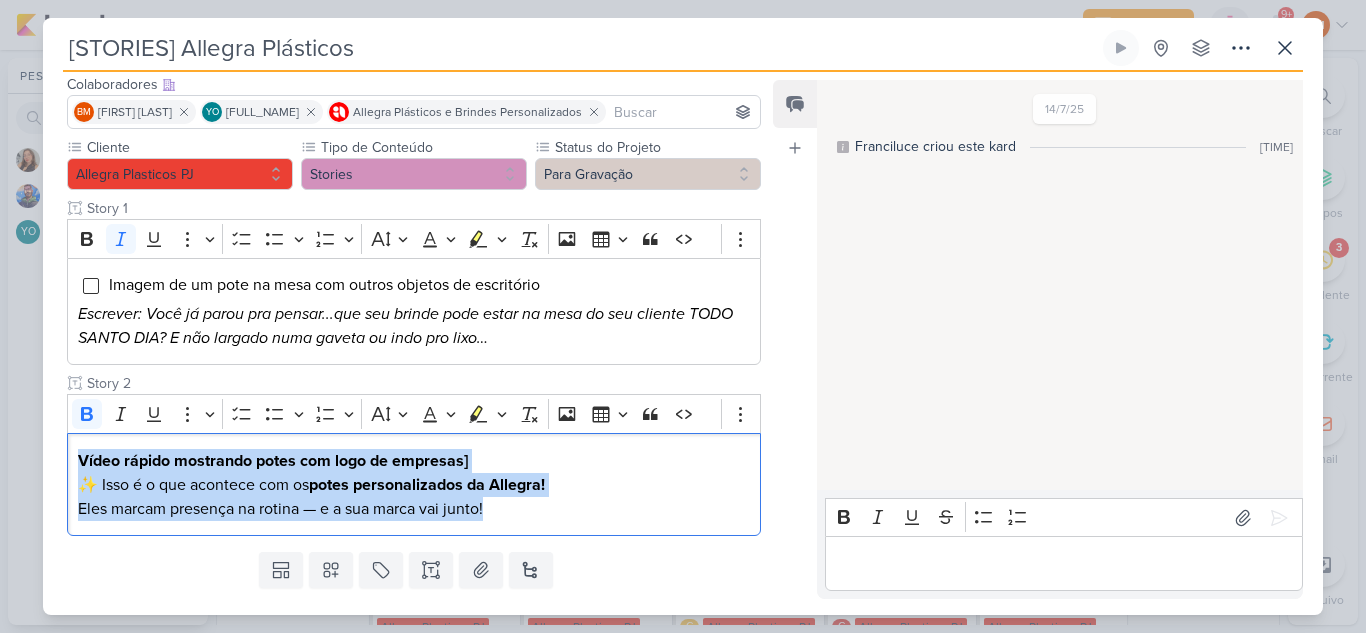click on "Cliente
Allegra Plasticos PJ
Tipo de Conteúdo" at bounding box center (406, 340) 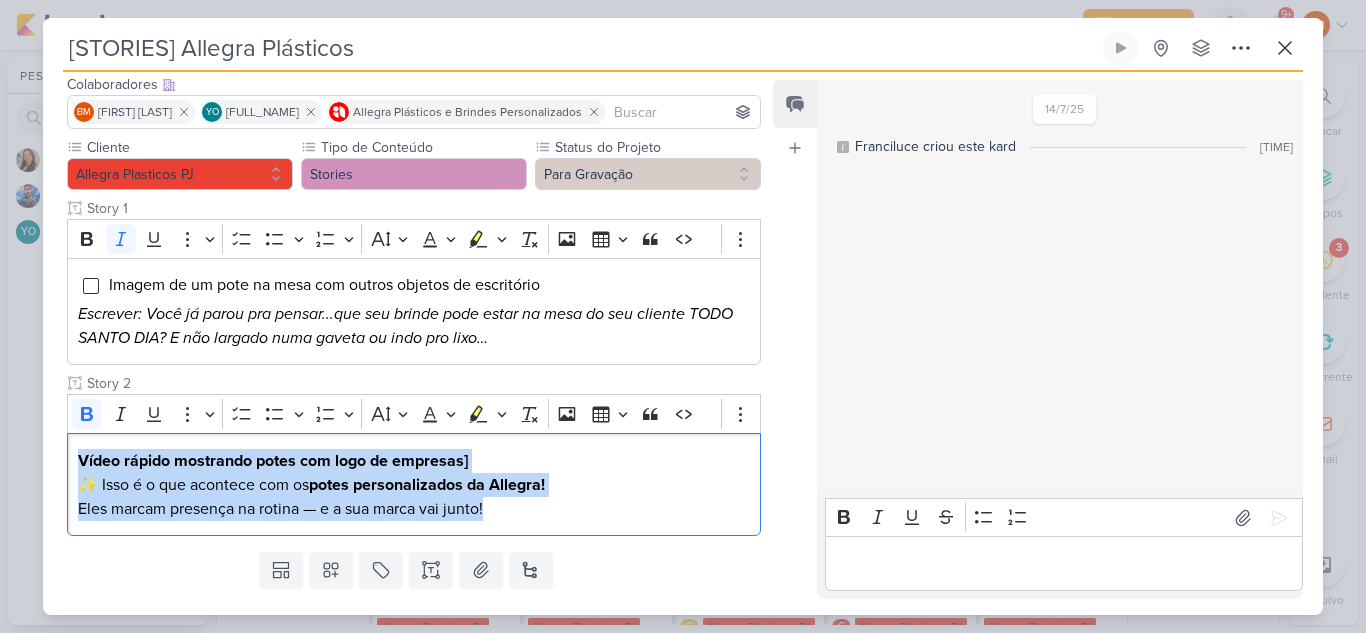 drag, startPoint x: 503, startPoint y: 510, endPoint x: 39, endPoint y: 432, distance: 470.51038 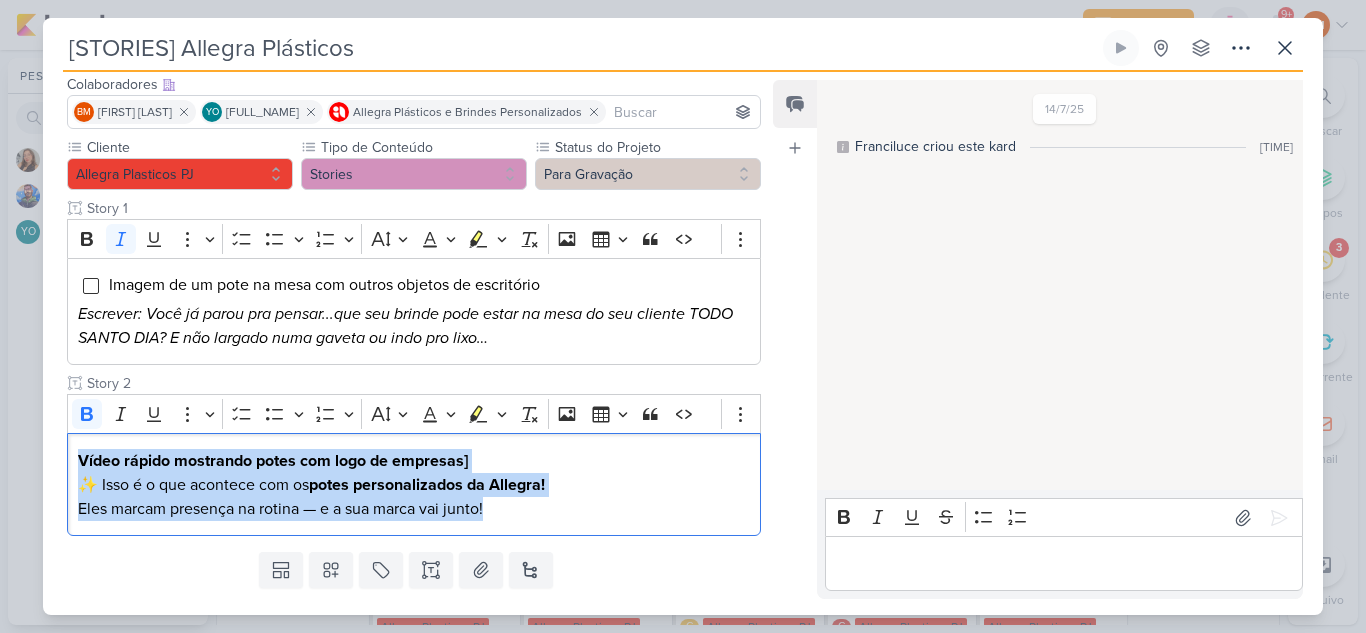 click on "[STORIES] Allegra Plásticos
Criado por Franciluce" at bounding box center (683, 316) 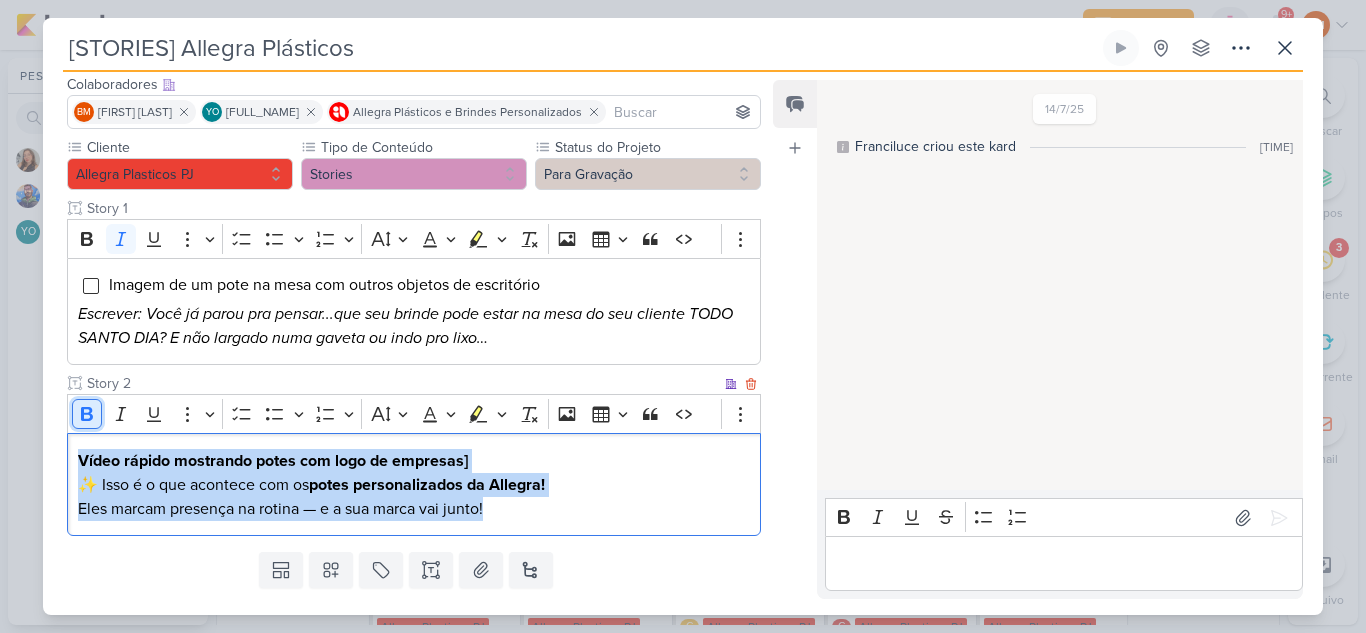 click on "Bold" at bounding box center [87, 414] 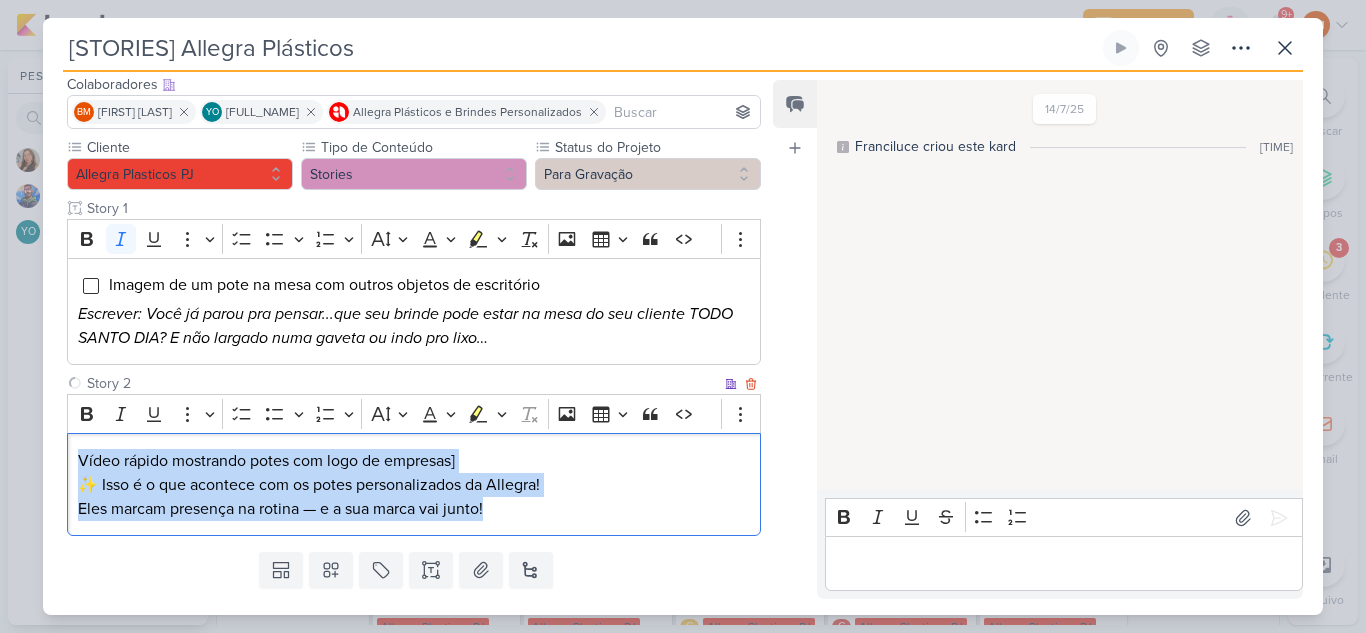 click on "Vídeo rápido mostrando potes com logo de empresas]" at bounding box center (414, 461) 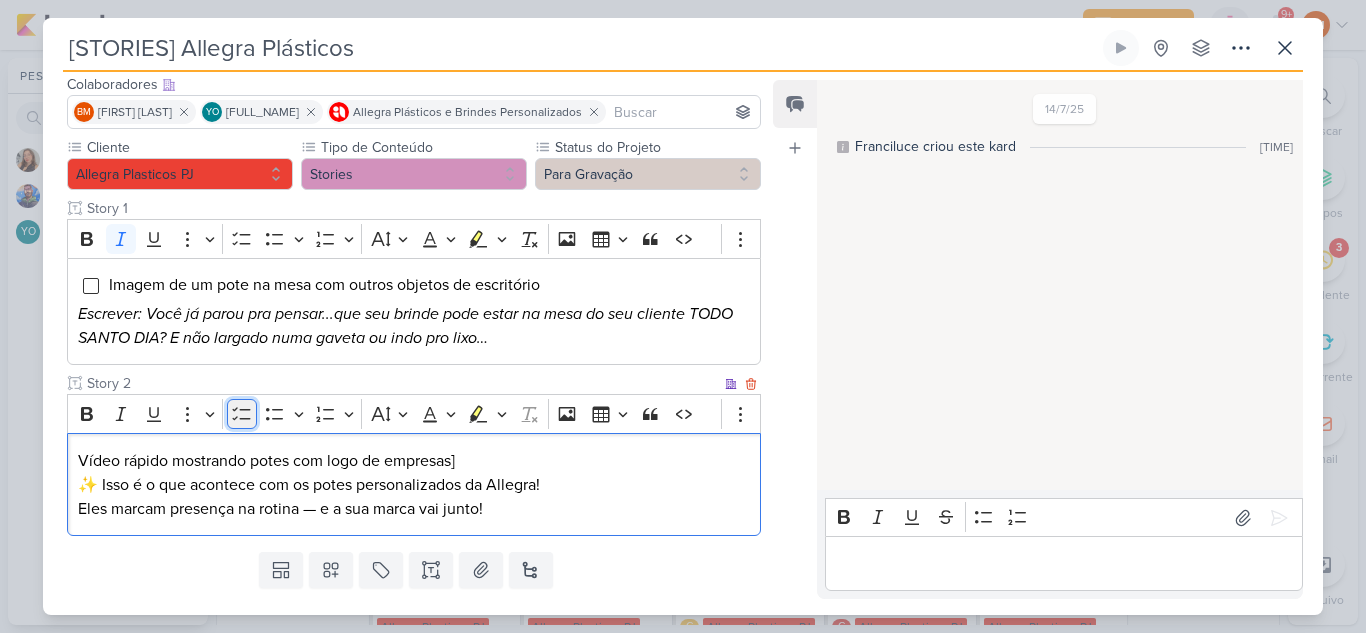 click 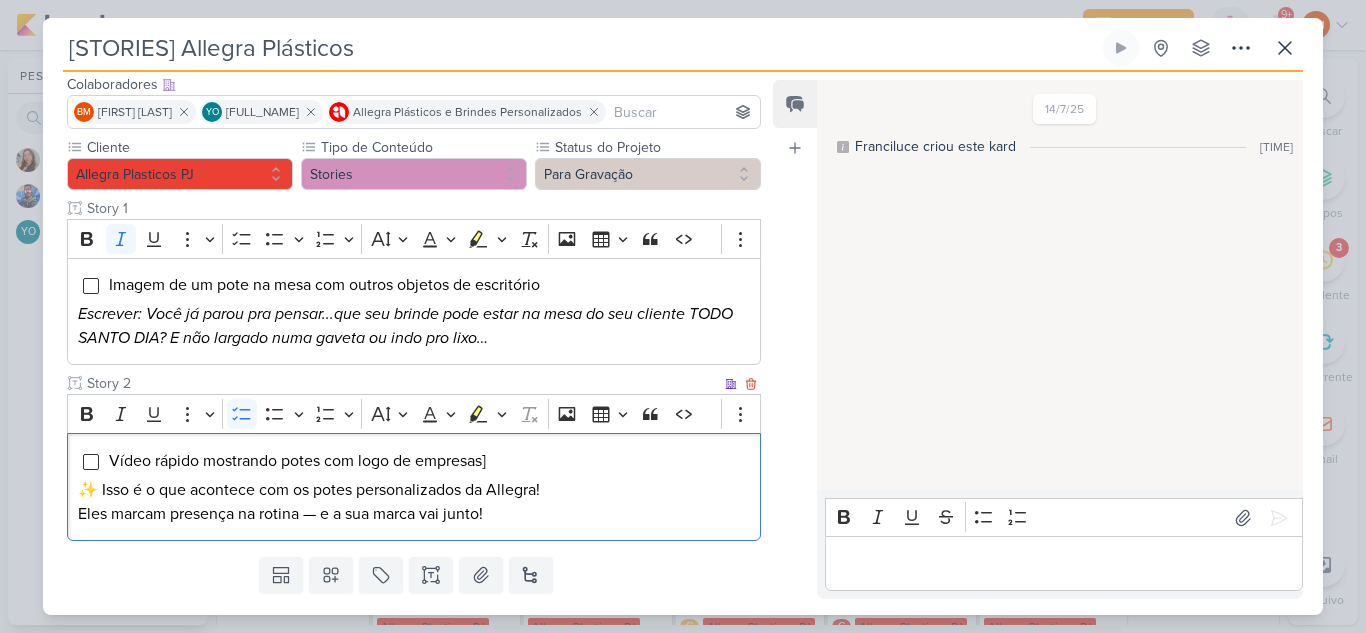 click on "Vídeo rápido mostrando potes com logo de empresas]" at bounding box center (429, 461) 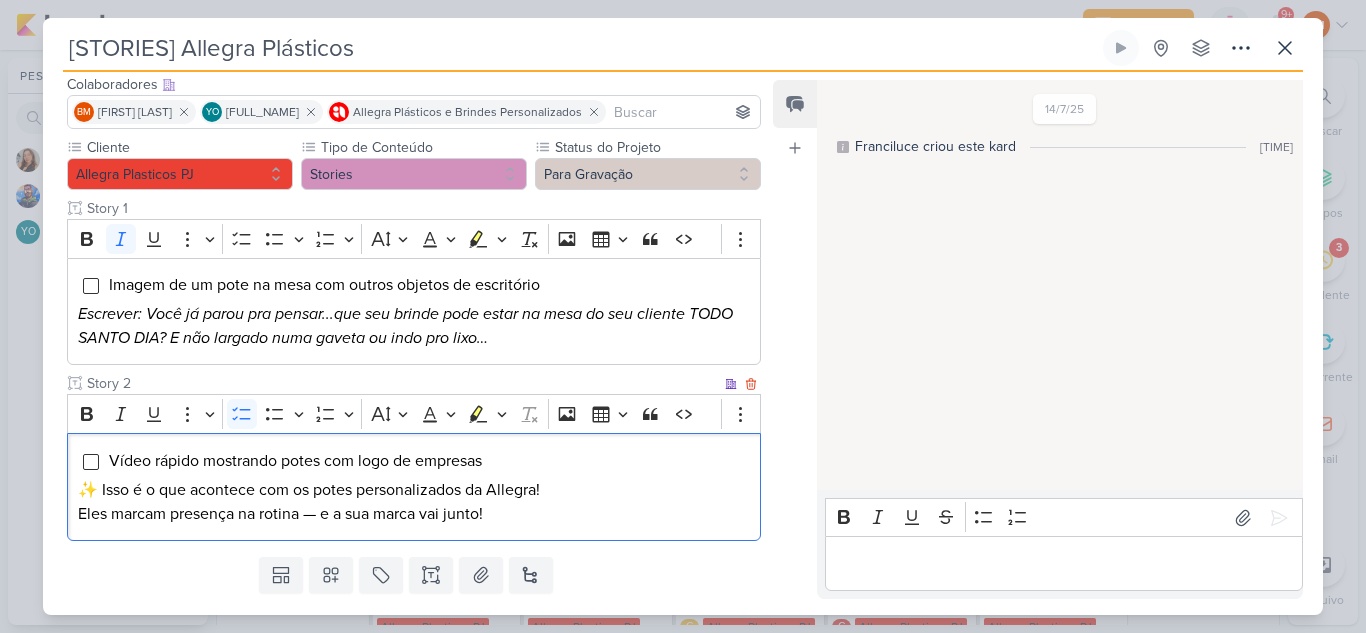 click on "Isso é o que acontece com os potes personalizados da Allegra! Eles marcam presença na rotina — e a sua marca vai junto!" at bounding box center (414, 502) 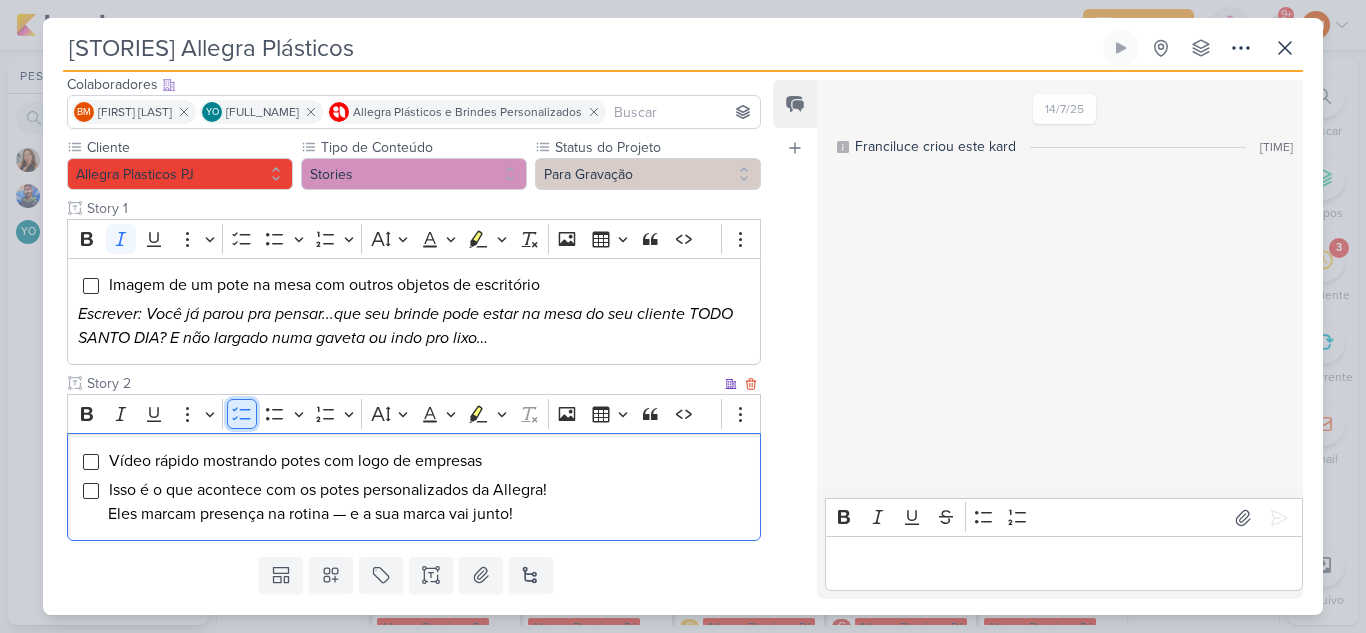 click 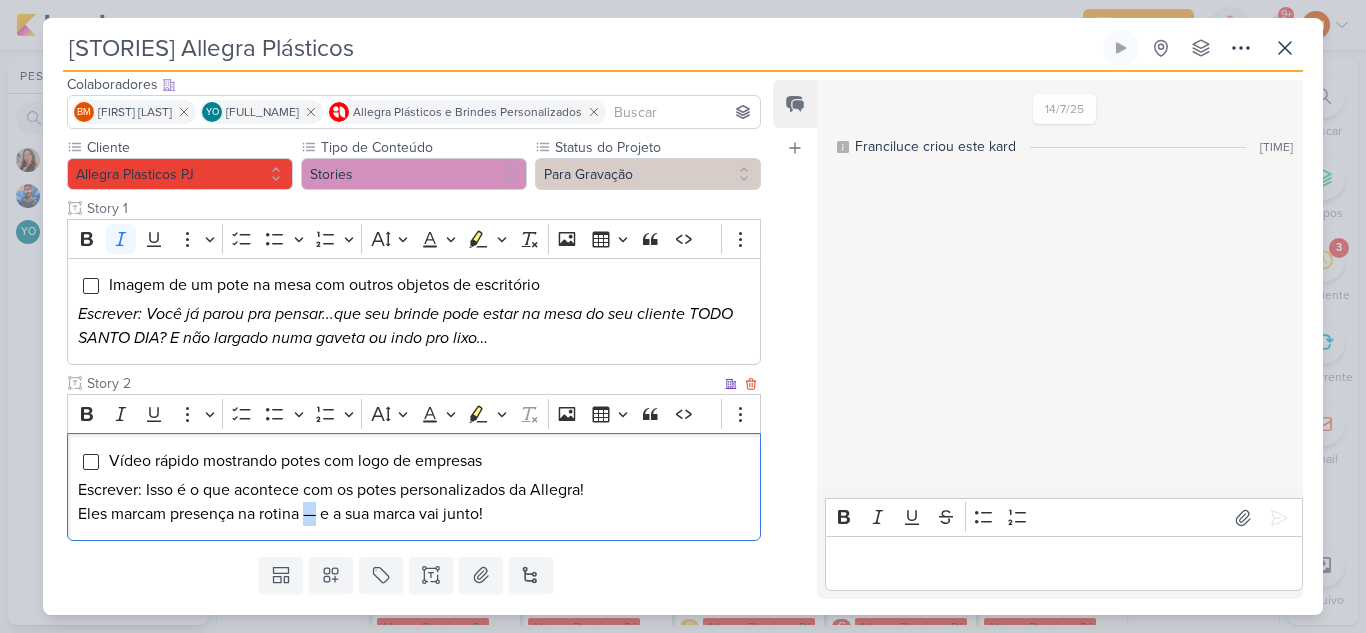 drag, startPoint x: 320, startPoint y: 511, endPoint x: 306, endPoint y: 512, distance: 14.035668 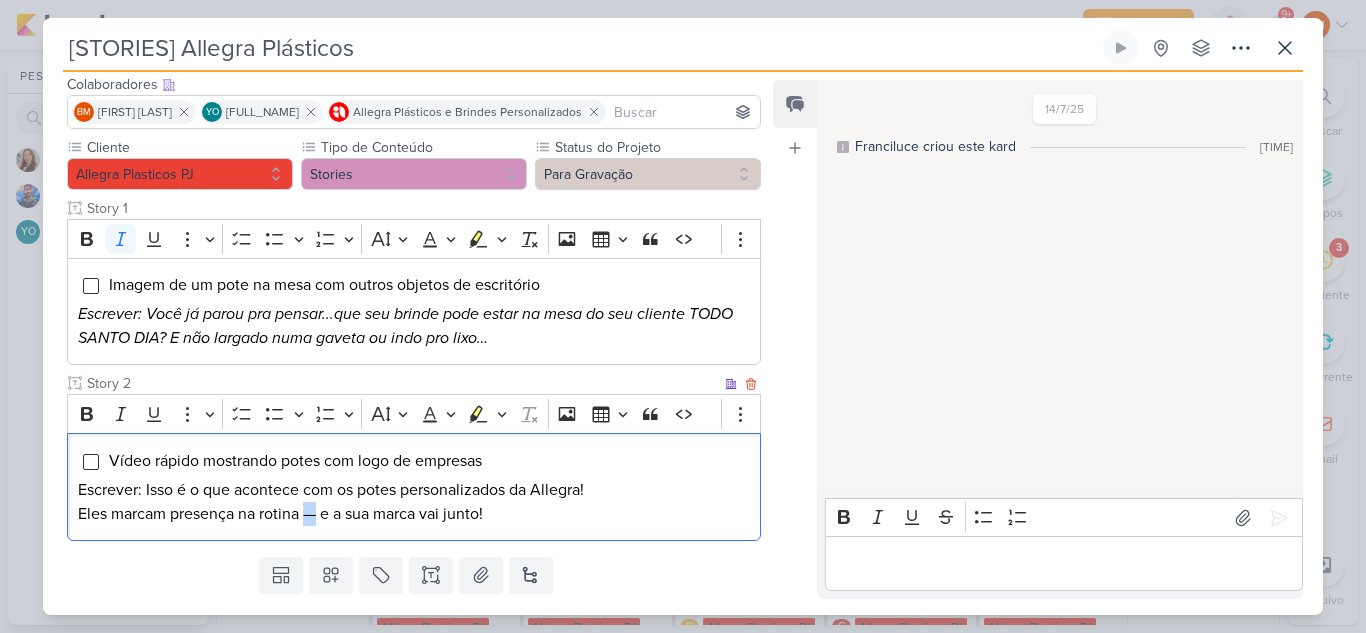 click on "Escrever: Isso é o que acontece com os potes personalizados da Allegra! Eles marcam presença na rotina — e a sua marca vai junto!" at bounding box center [414, 502] 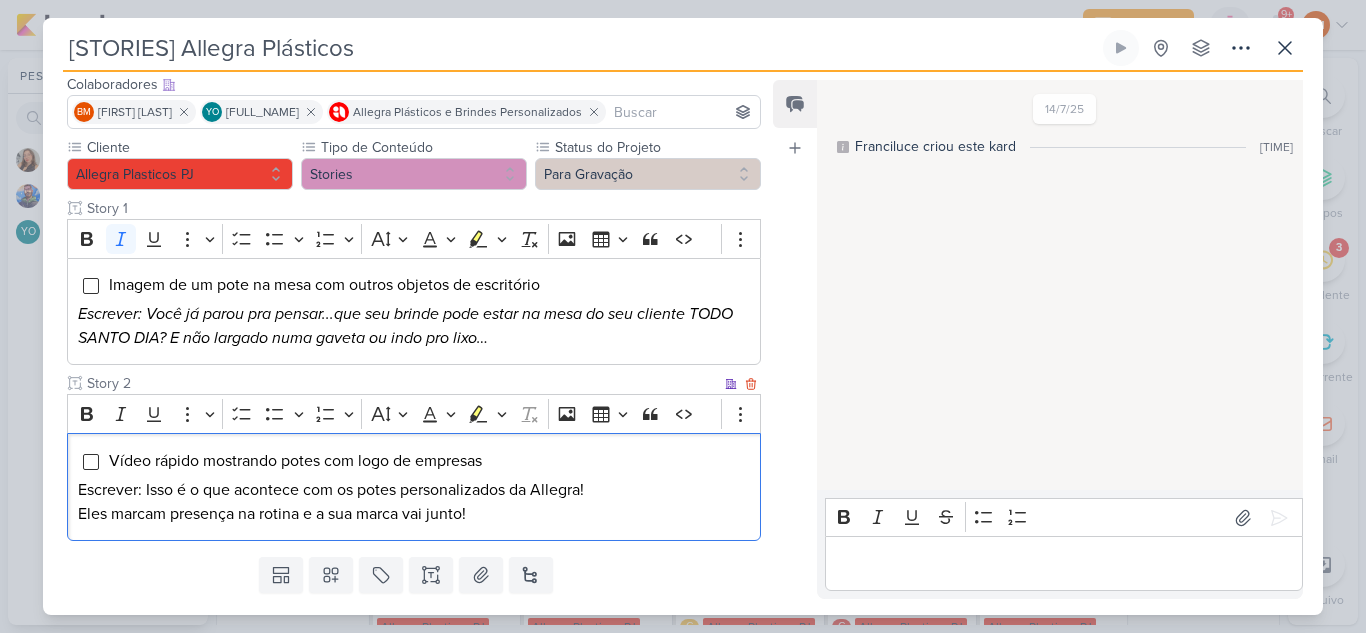 click on "Vídeo rápido mostrando potes com logo de empresas Escrever: Isso é o que acontece com os potes personalizados da Allegra! Eles marcam presença na rotina e a sua marca vai junto!" at bounding box center (414, 487) 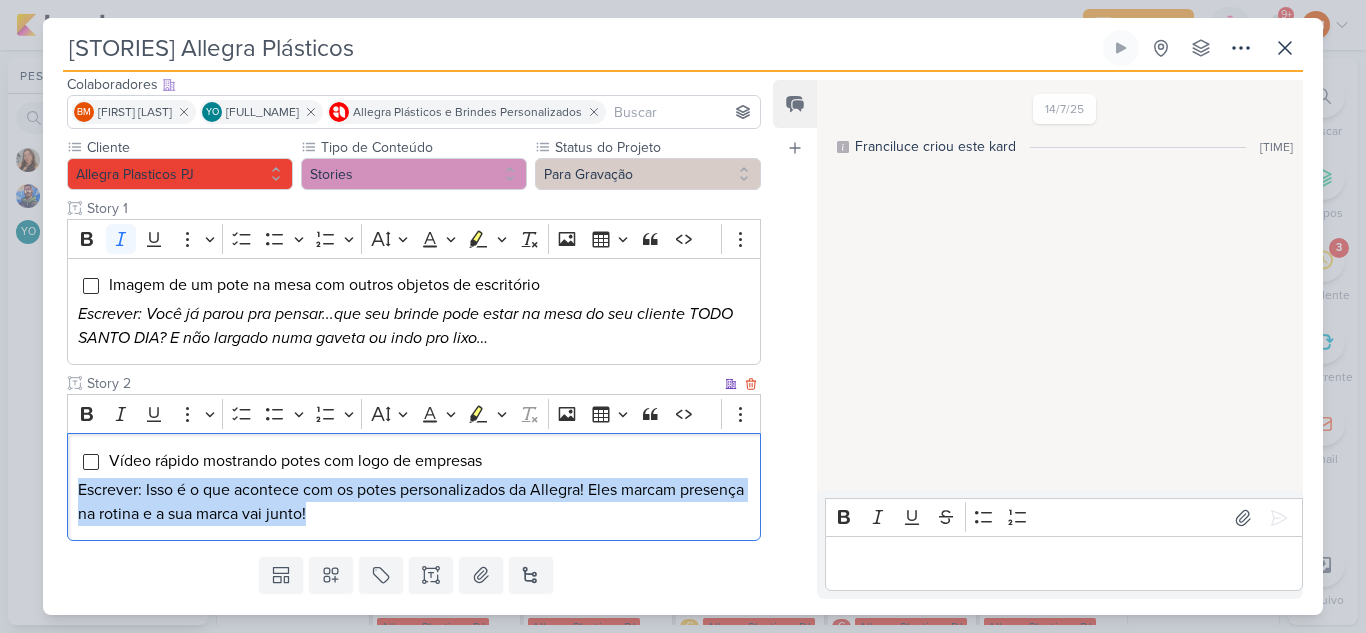 drag, startPoint x: 388, startPoint y: 509, endPoint x: 80, endPoint y: 486, distance: 308.85757 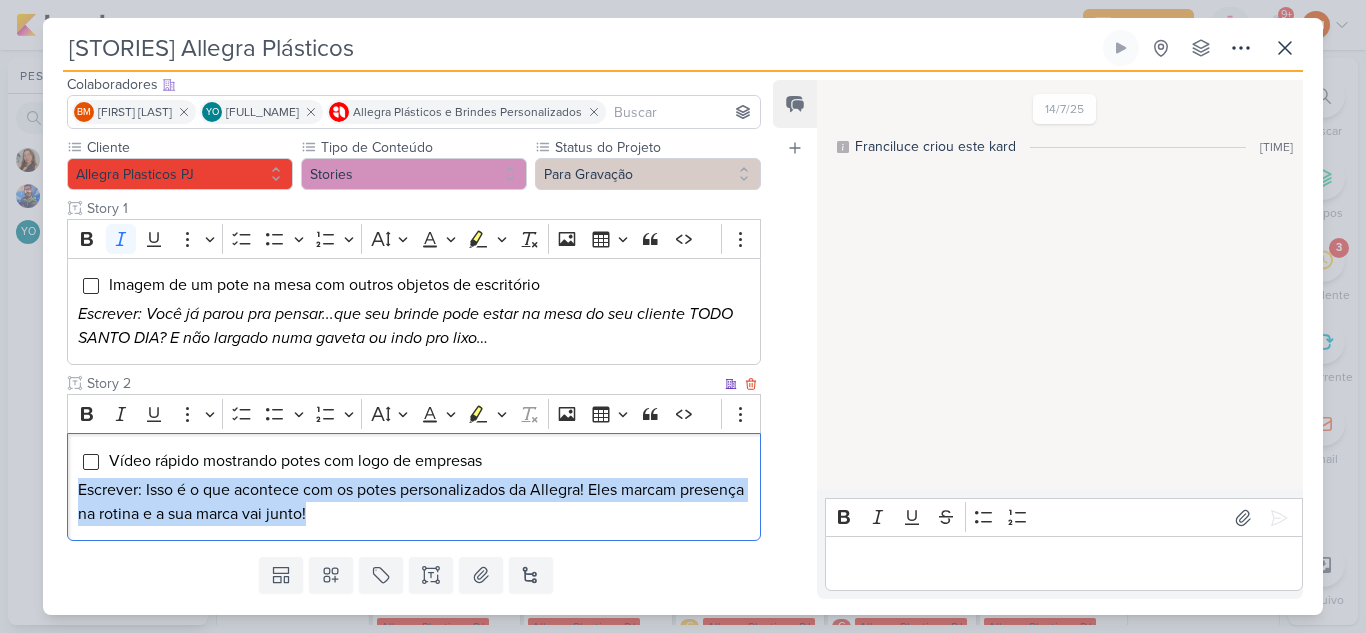 click on "Escrever: Isso é o que acontece com os potes personalizados da Allegra! Eles marcam presença na rotina e a sua marca vai junto!" at bounding box center [414, 502] 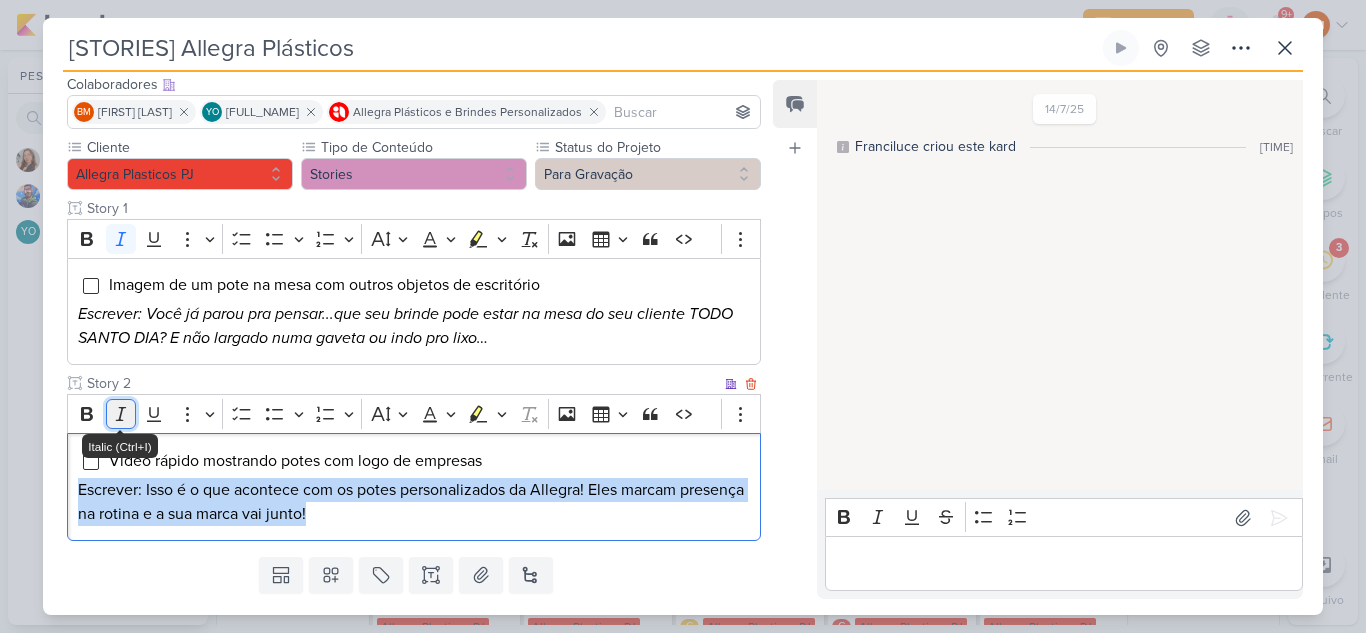 click 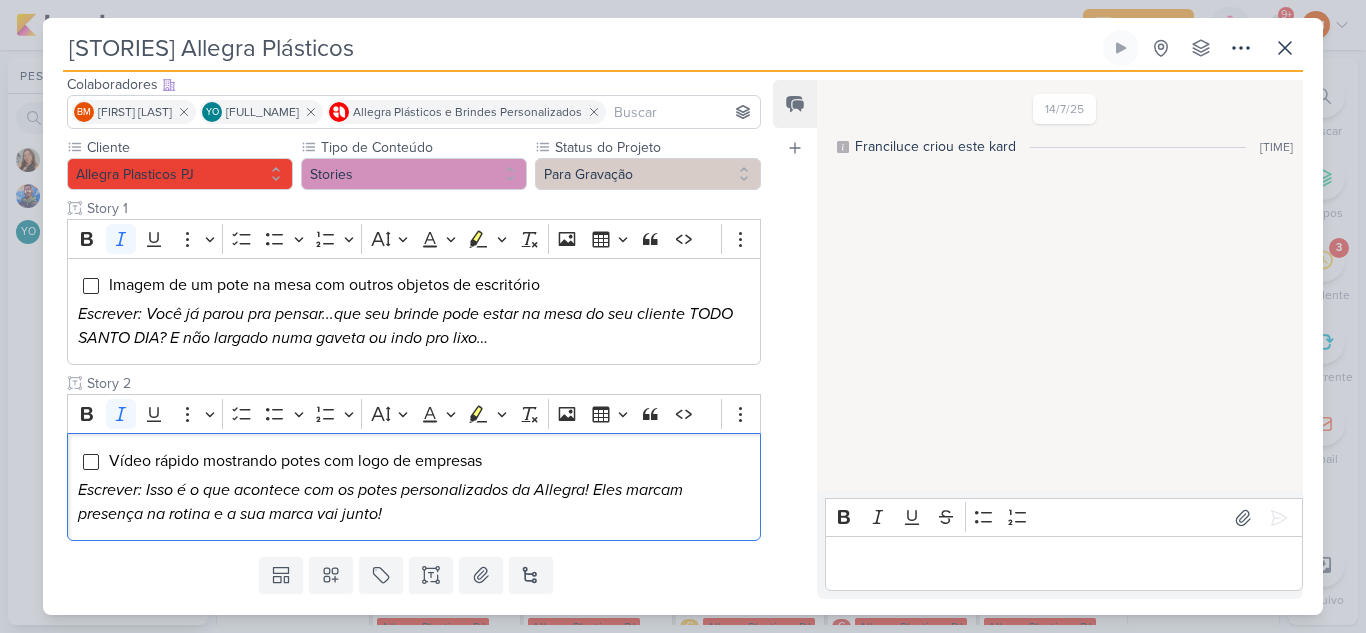 scroll, scrollTop: 179, scrollLeft: 0, axis: vertical 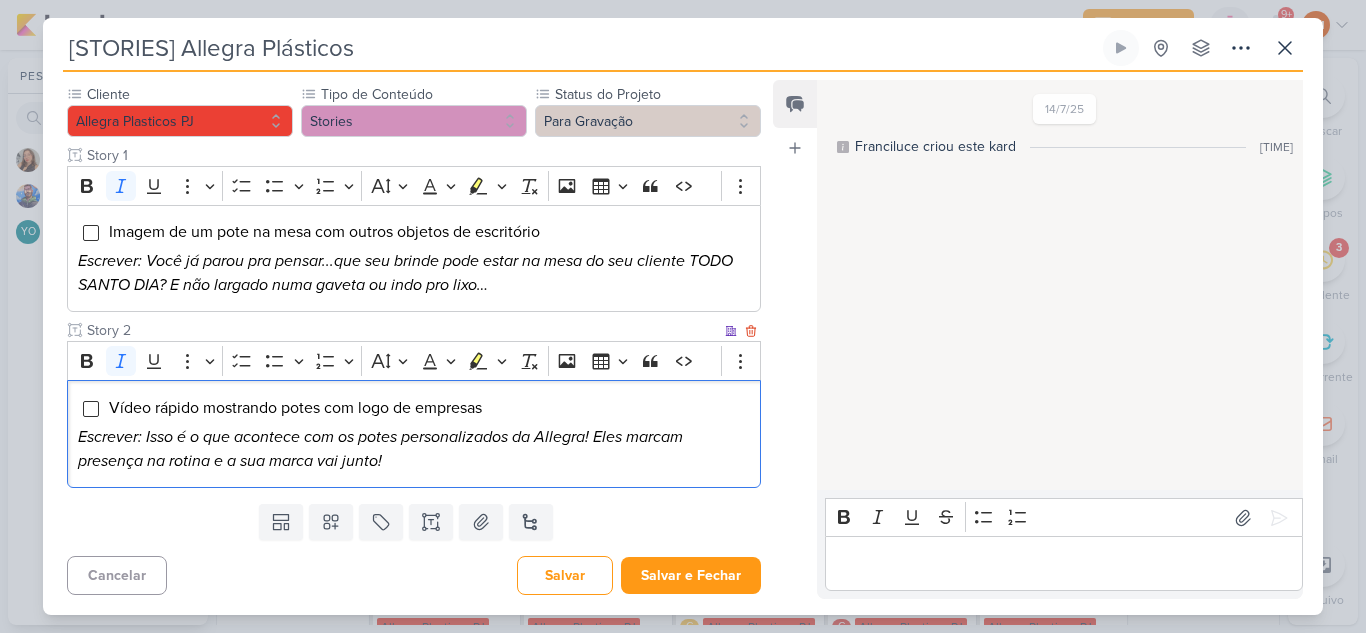 click on "Escrever: Isso é o que acontece com os potes personalizados da Allegra! Eles marcam presença na rotina e a sua marca vai junto!" at bounding box center (414, 449) 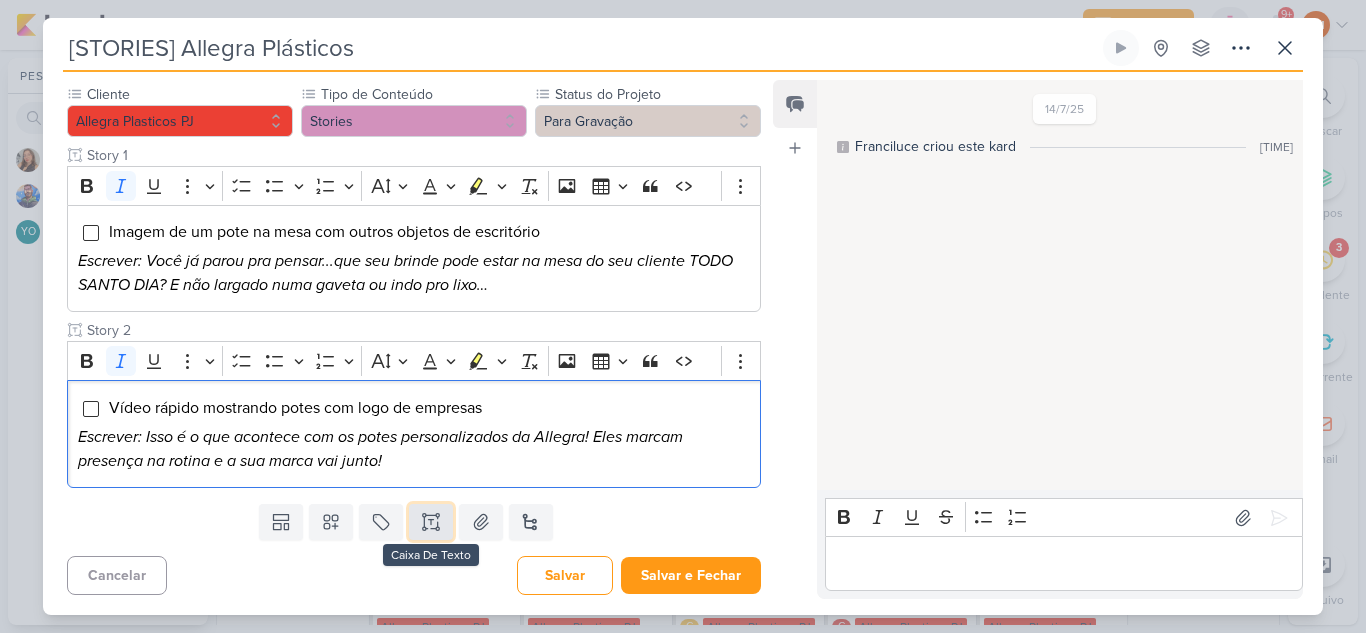 click 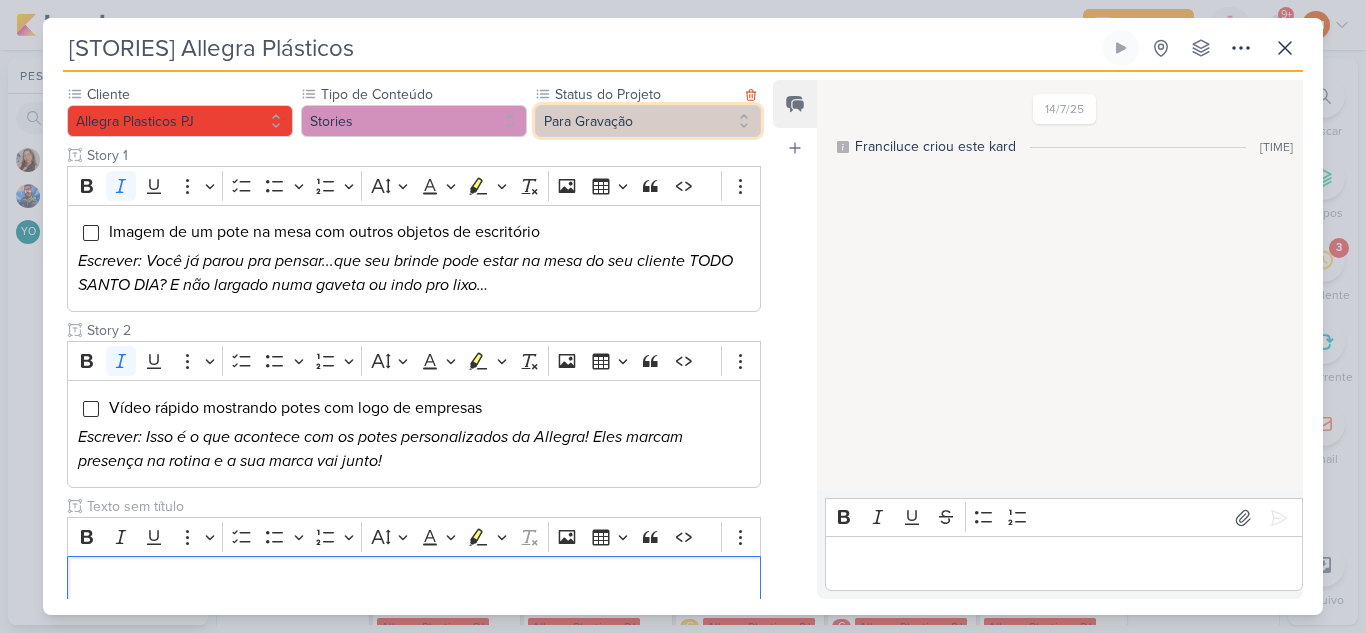 click on "Para Gravação" at bounding box center [648, 121] 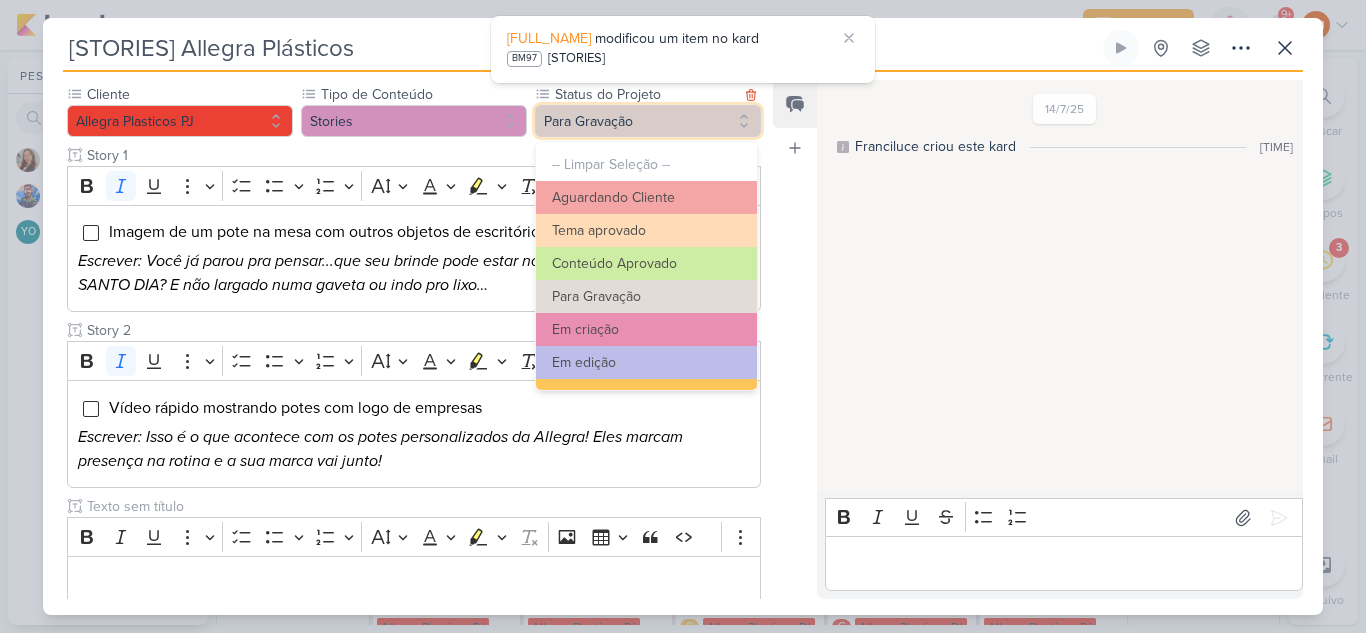 scroll, scrollTop: 78, scrollLeft: 0, axis: vertical 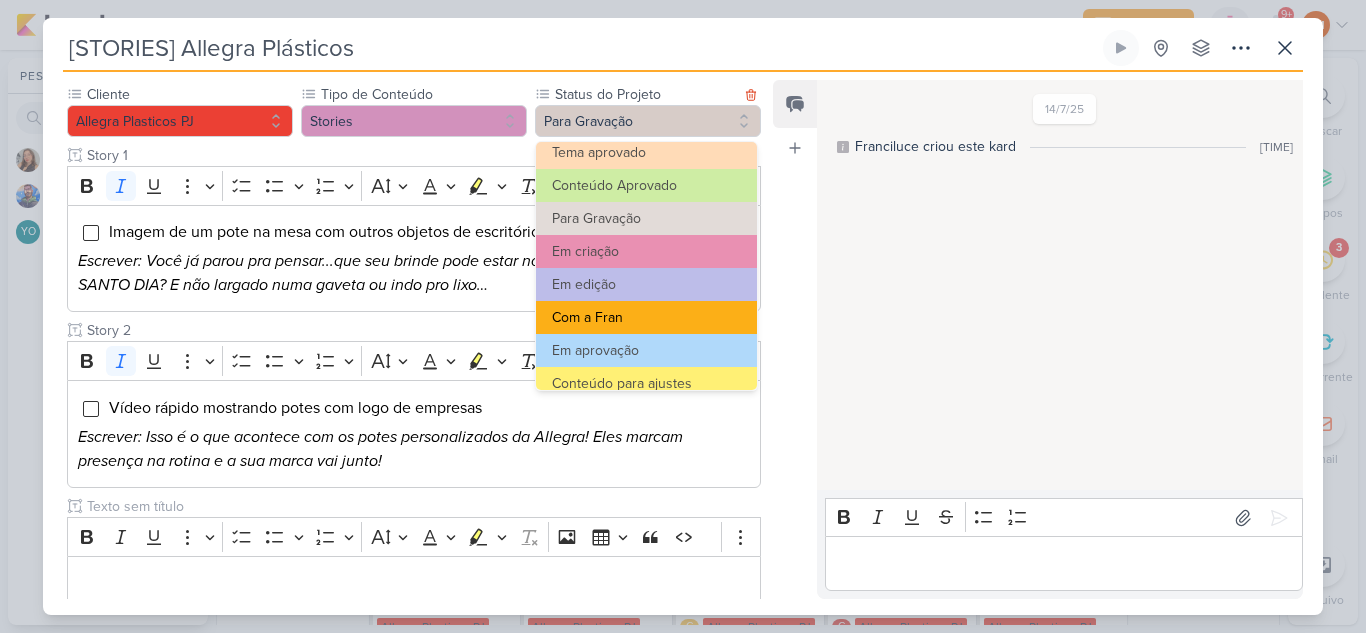 click on "Com a Fran" at bounding box center [646, 317] 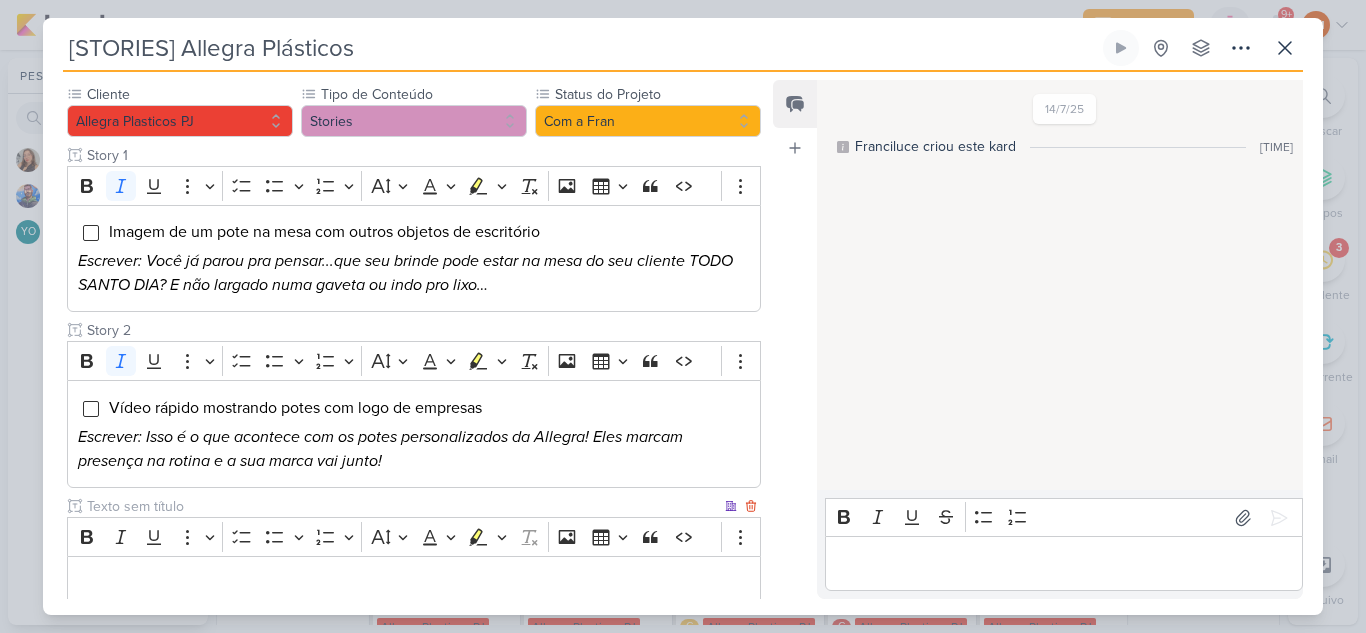 click at bounding box center (402, 506) 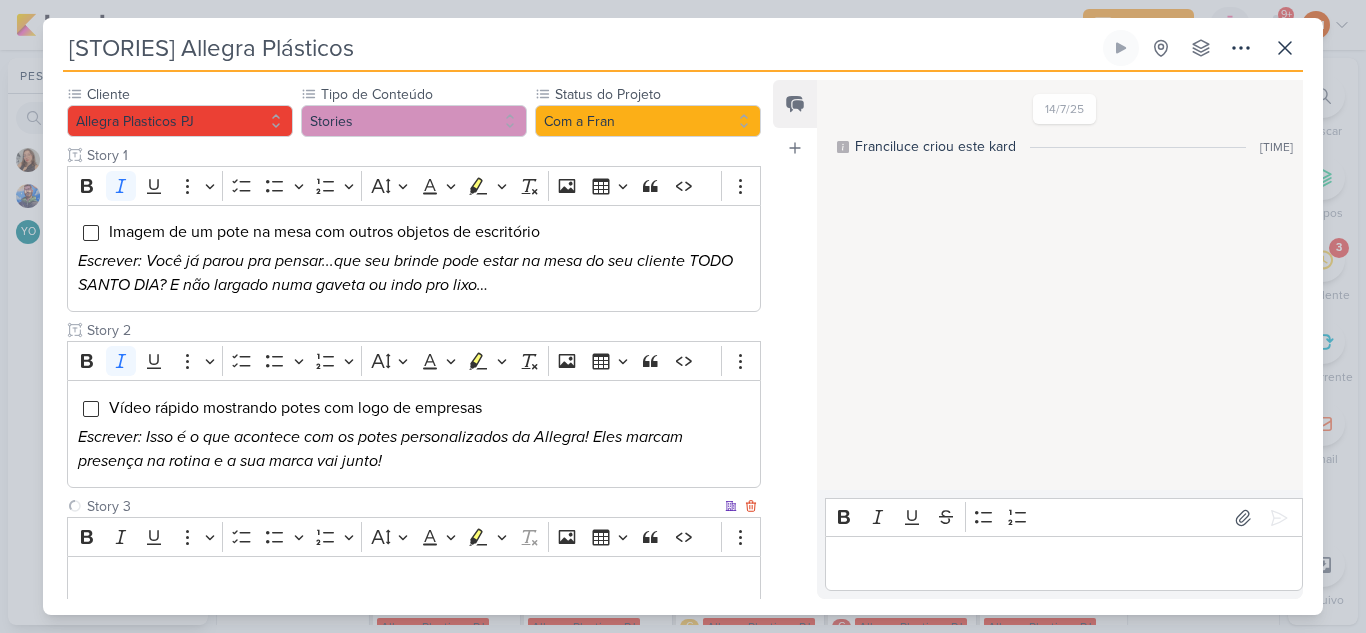 type on "Story 3" 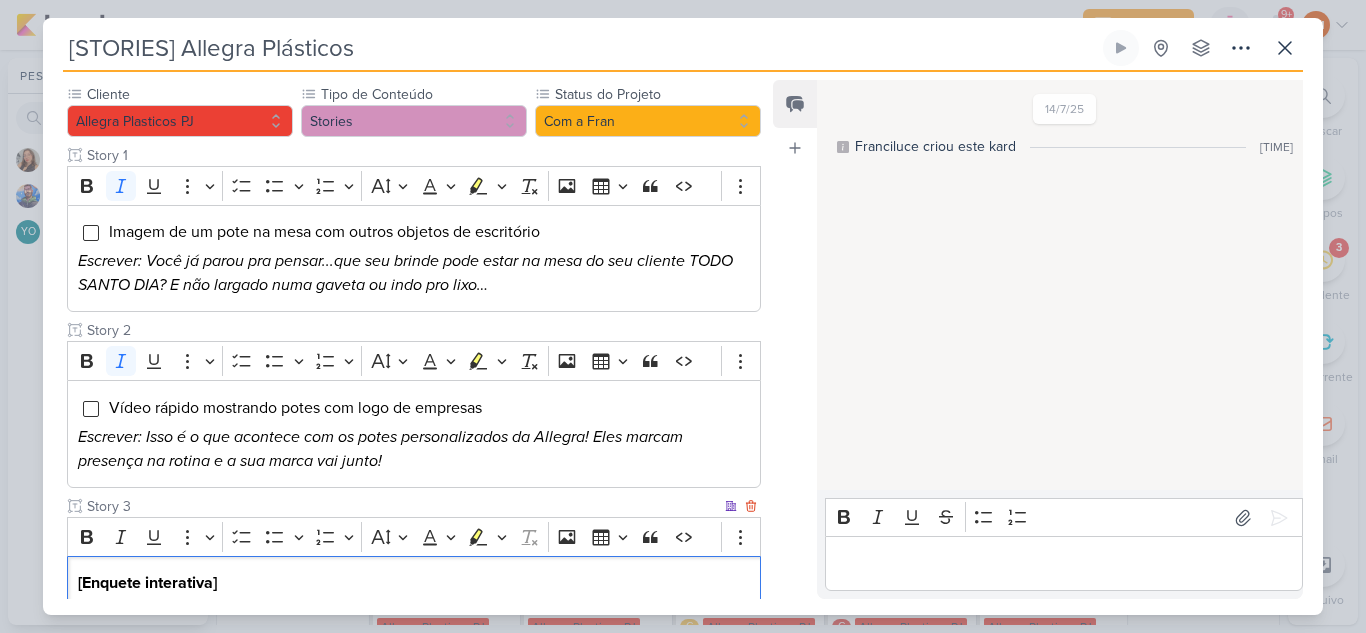 scroll, scrollTop: 245, scrollLeft: 0, axis: vertical 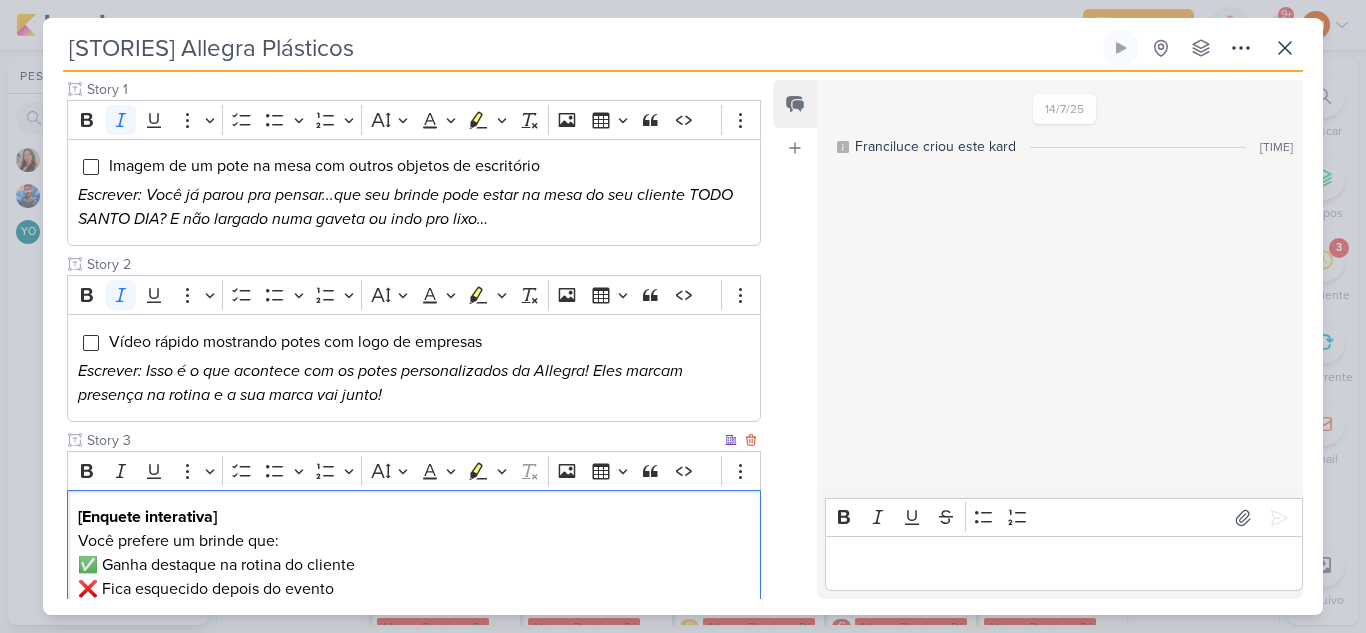 click on "[Enquete interativa]" at bounding box center (147, 517) 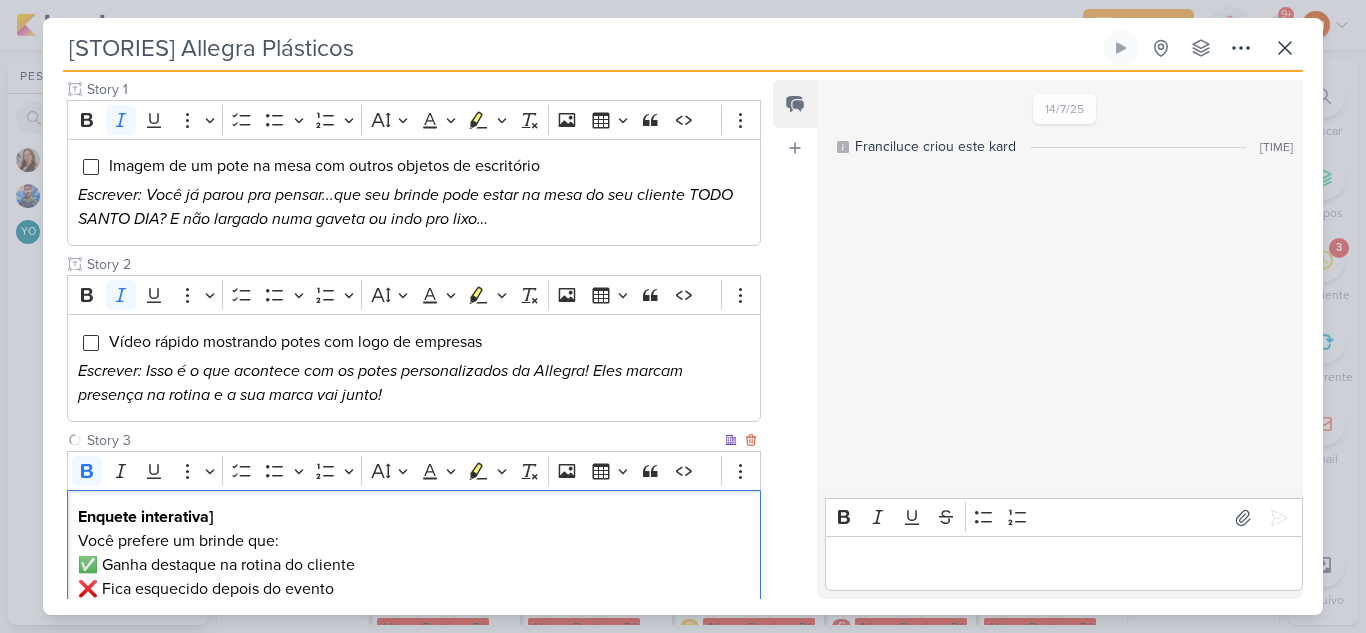 click on "Enquete interativa]" at bounding box center [414, 517] 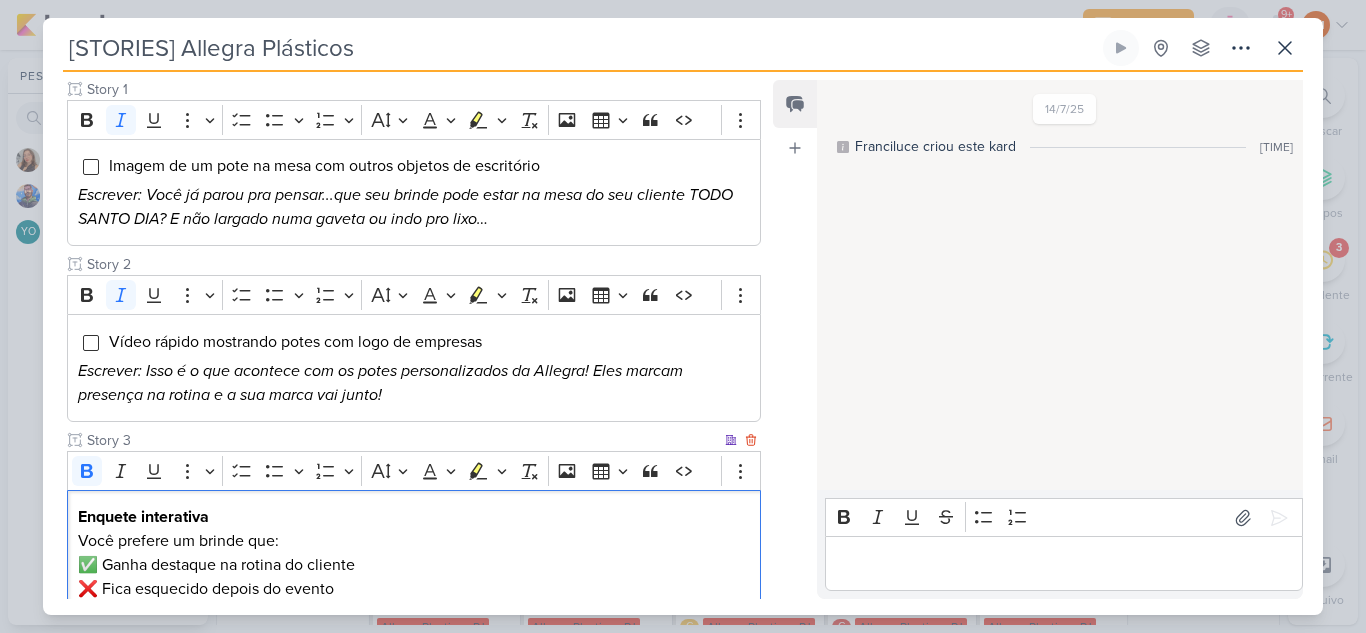 click on "Enquete interativa" at bounding box center [143, 517] 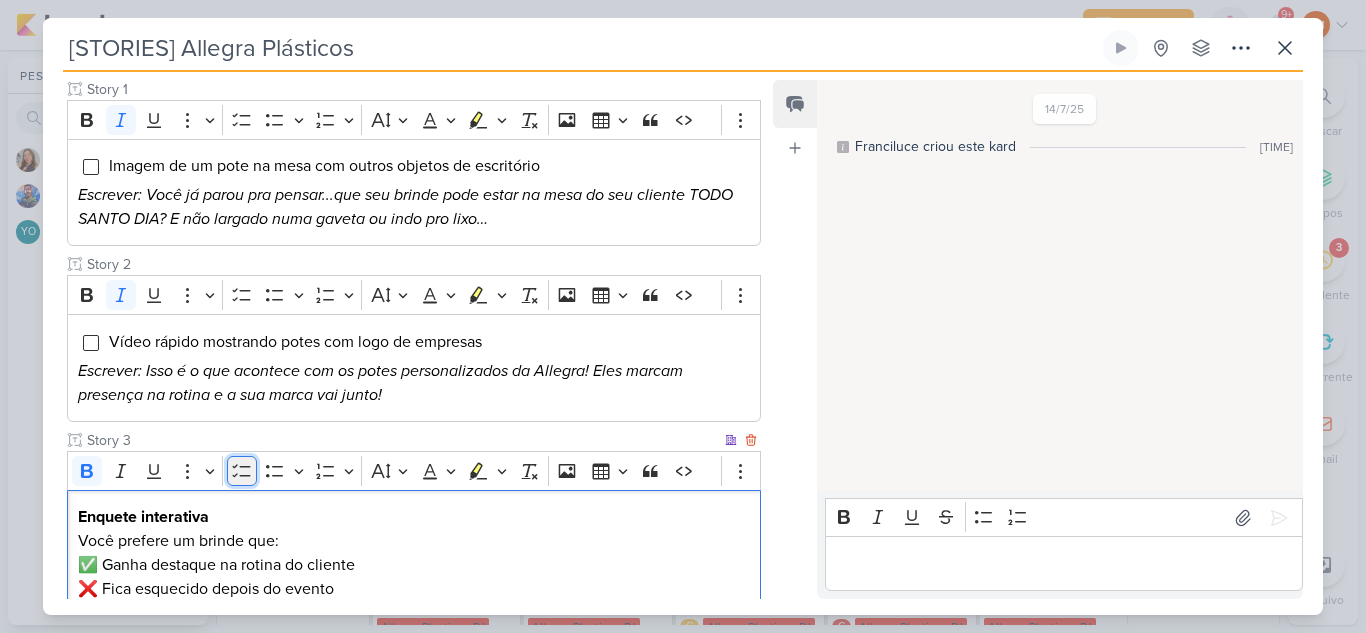 click 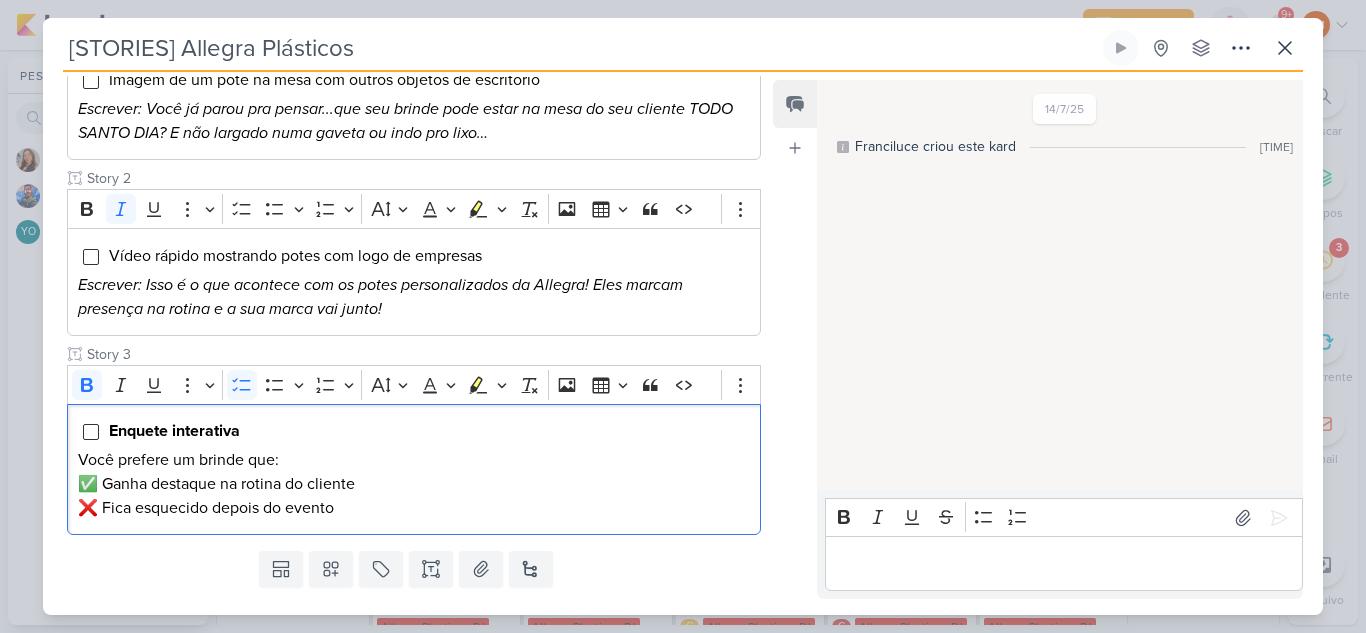 scroll, scrollTop: 333, scrollLeft: 0, axis: vertical 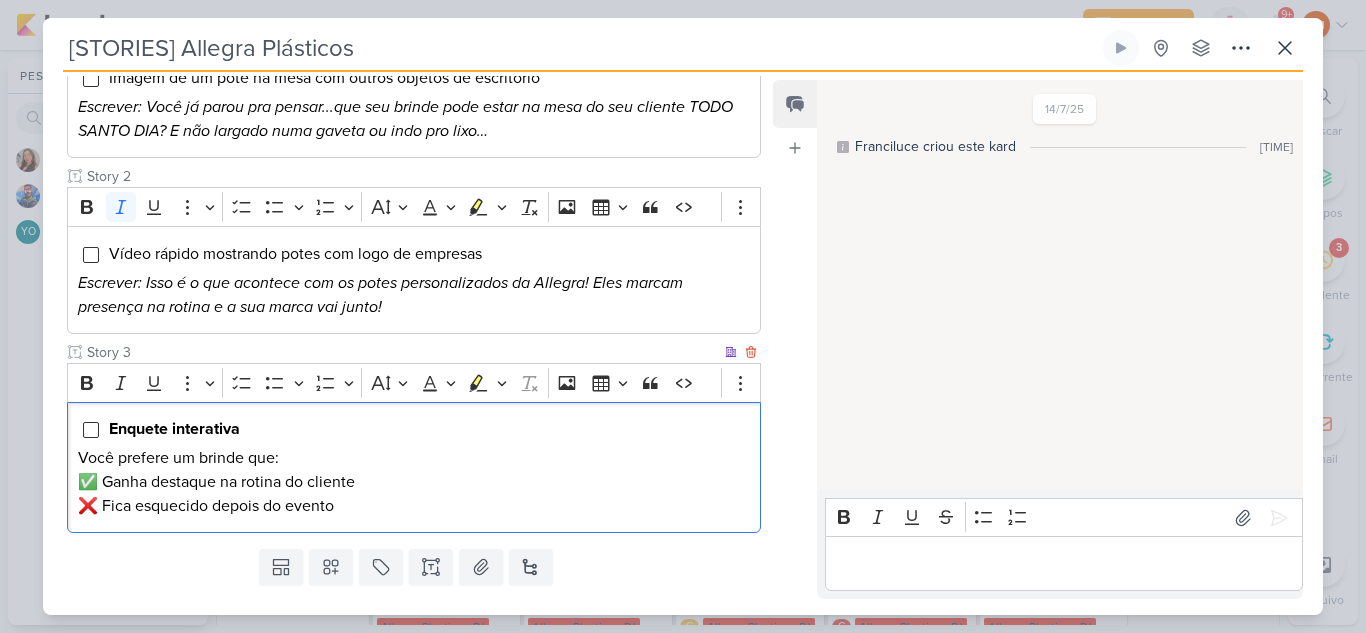 click on "Você prefere um brinde que: ✅ Ganha destaque na rotina do cliente ❌ Fica esquecido depois do evento" at bounding box center [414, 482] 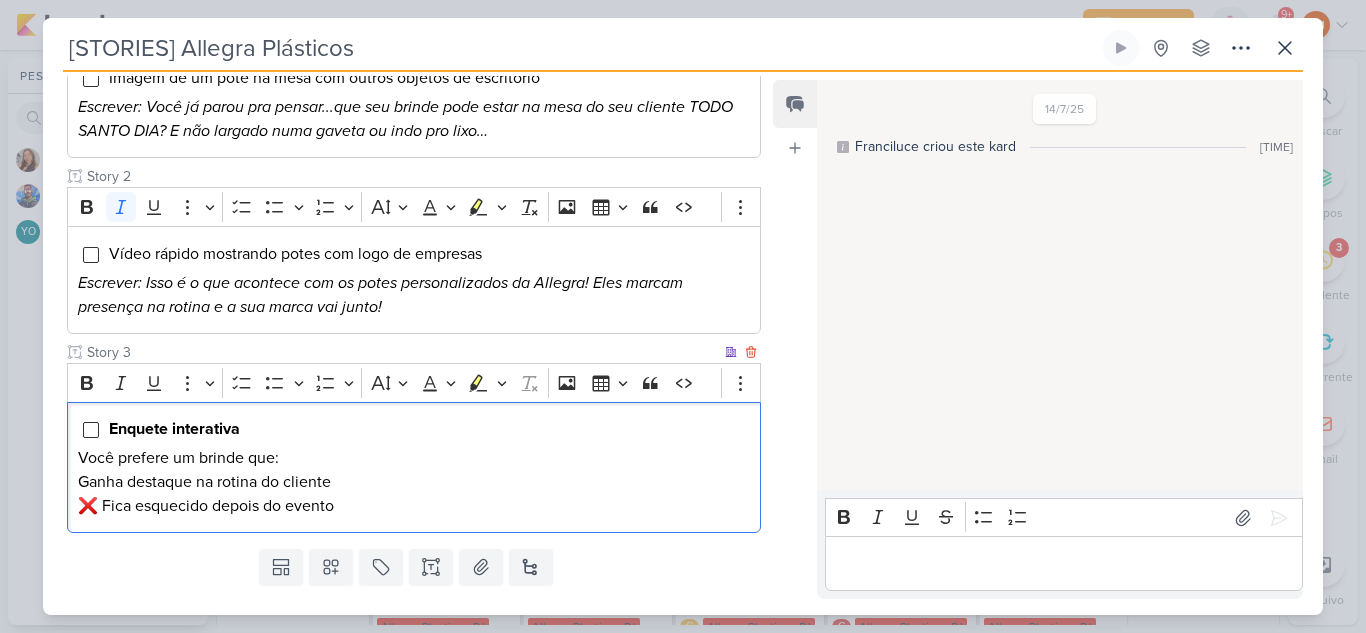 click on "Você prefere um brinde que: Ganha destaque na rotina do cliente ❌ Fica esquecido depois do evento" at bounding box center [414, 482] 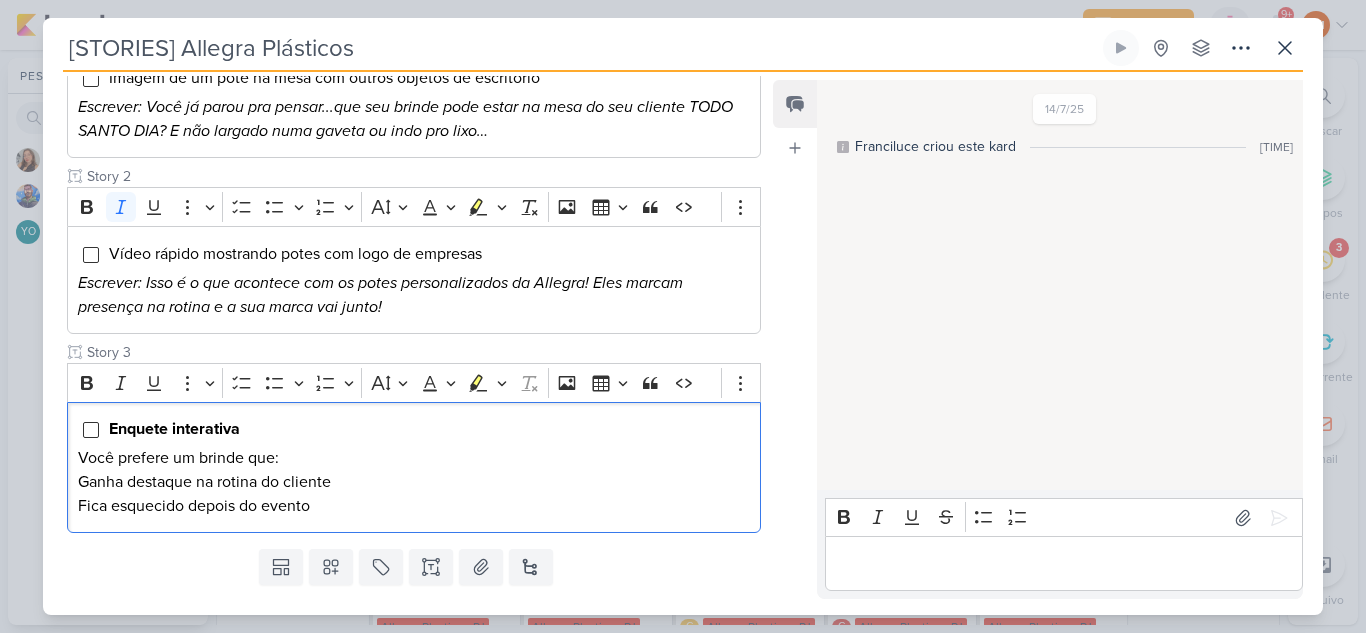 scroll, scrollTop: 378, scrollLeft: 0, axis: vertical 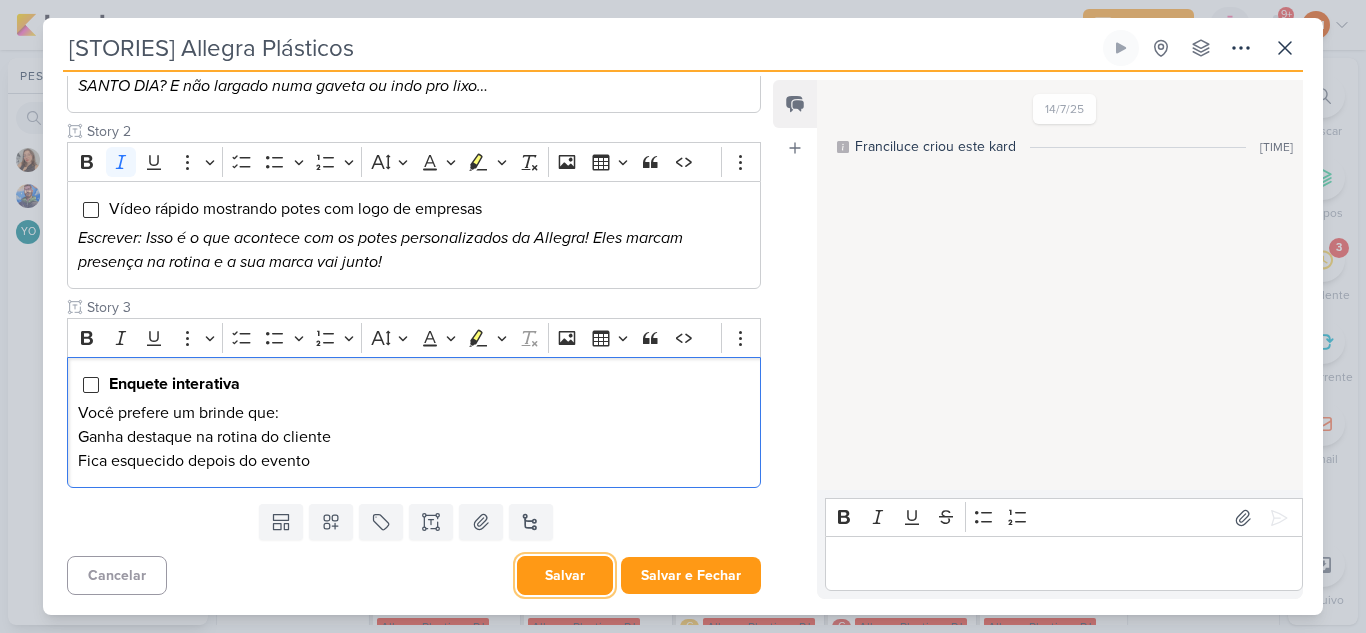 click on "Salvar" at bounding box center (565, 575) 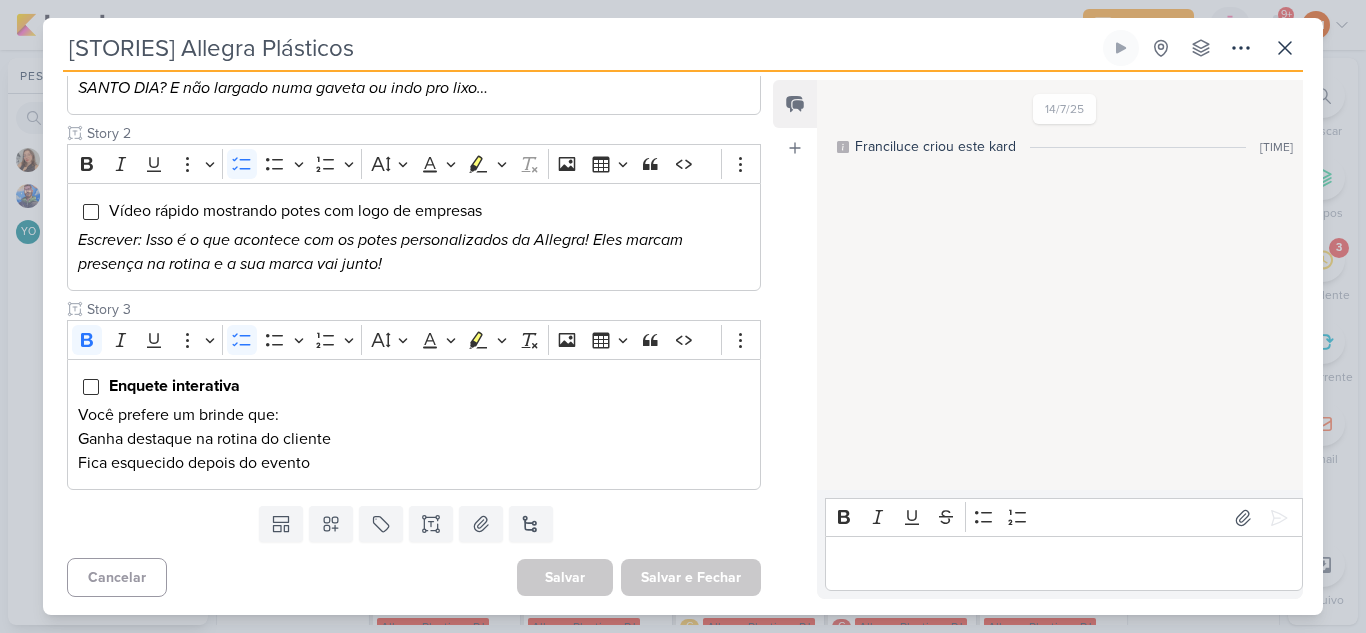 scroll, scrollTop: 378, scrollLeft: 0, axis: vertical 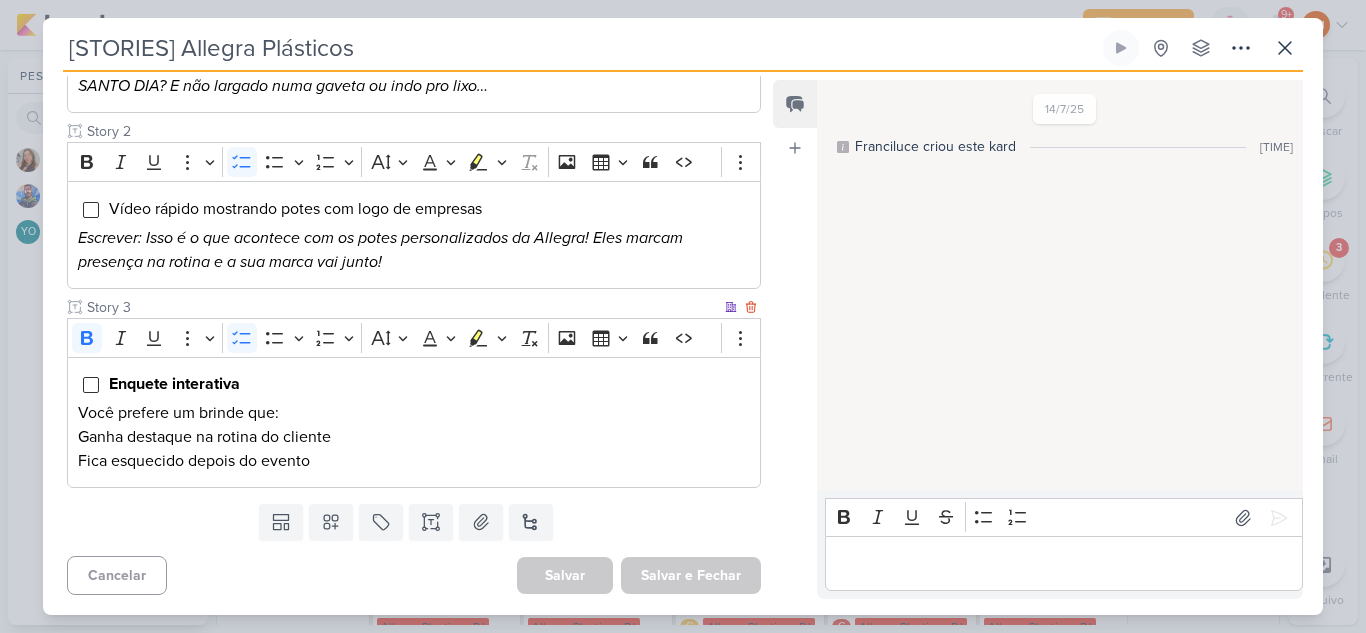 click on "Você prefere um brinde que: Ganha destaque na rotina do cliente Fica esquecido depois do evento" at bounding box center [414, 437] 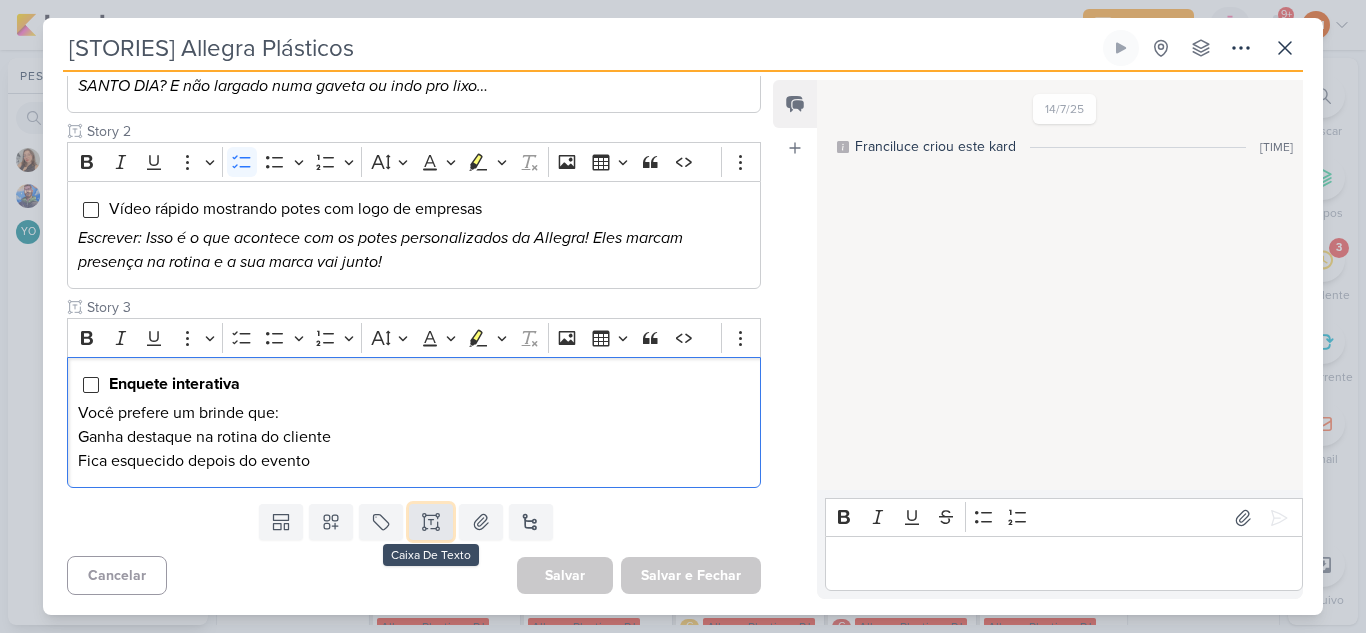 click 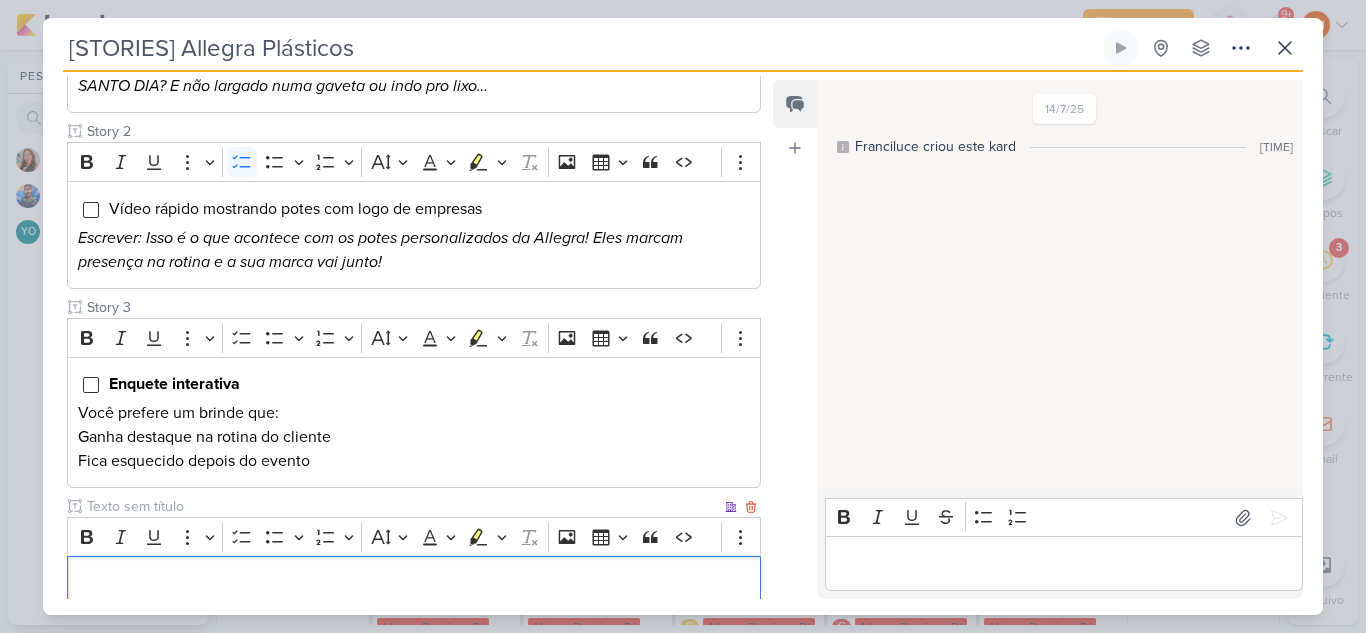 click at bounding box center [402, 506] 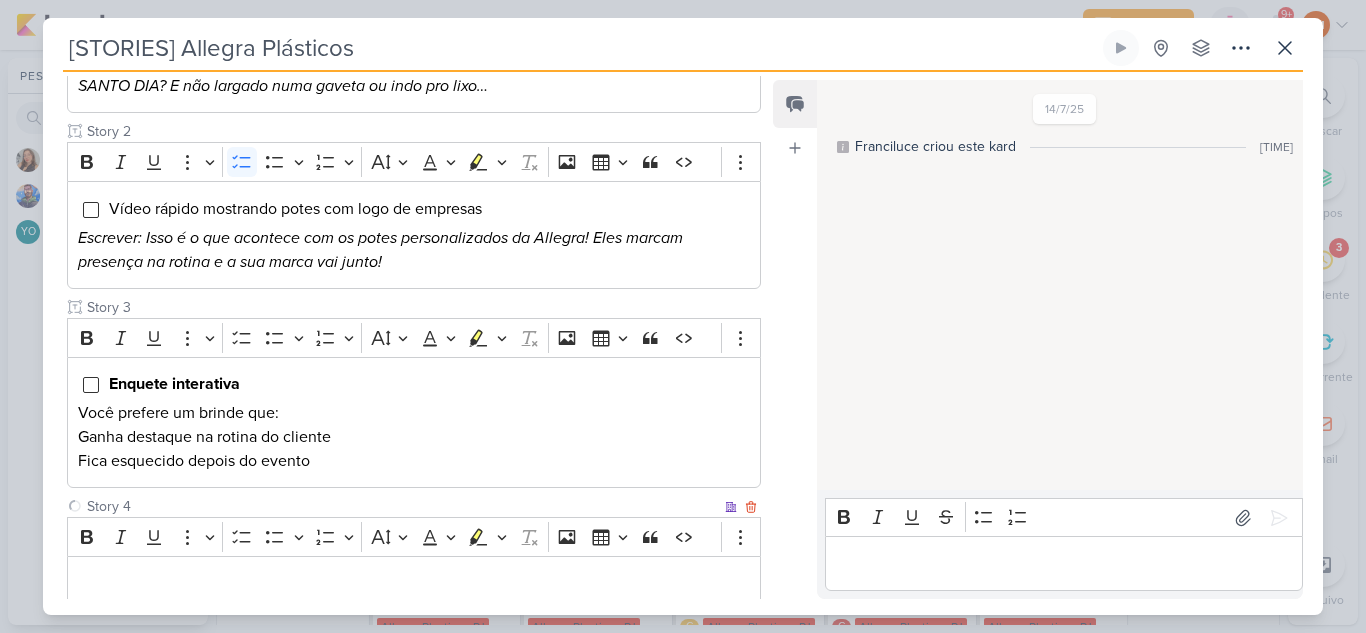 type on "Story 4" 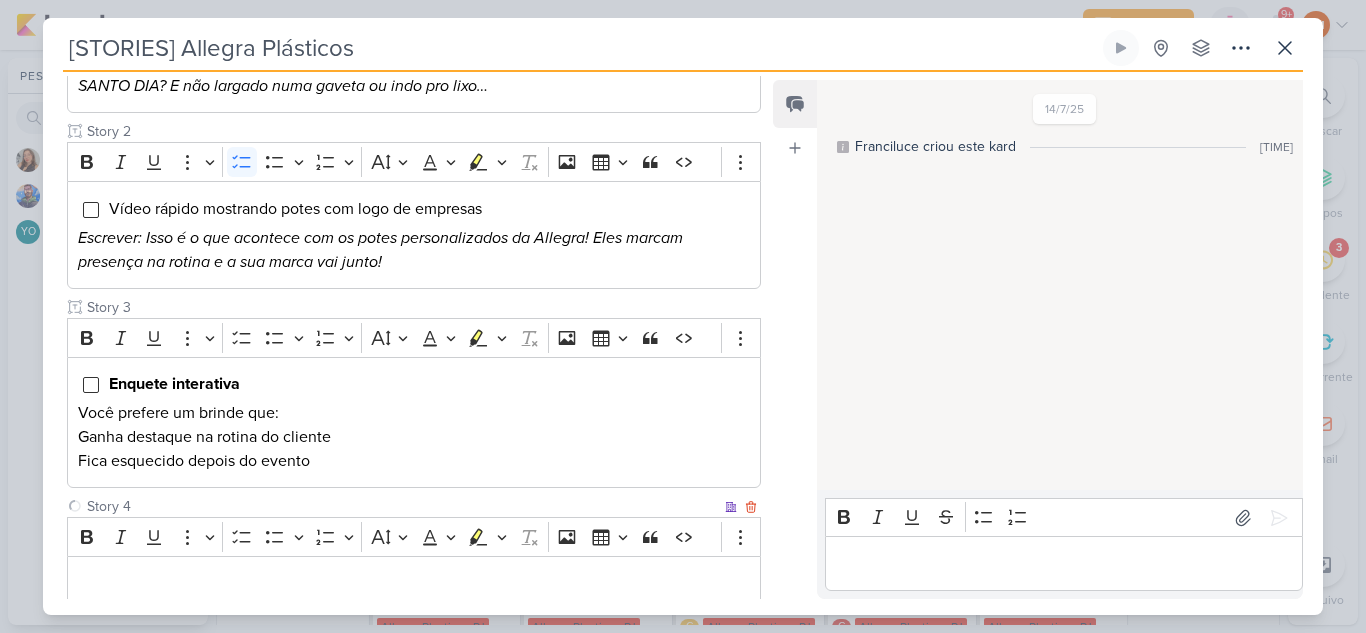 click at bounding box center (414, 583) 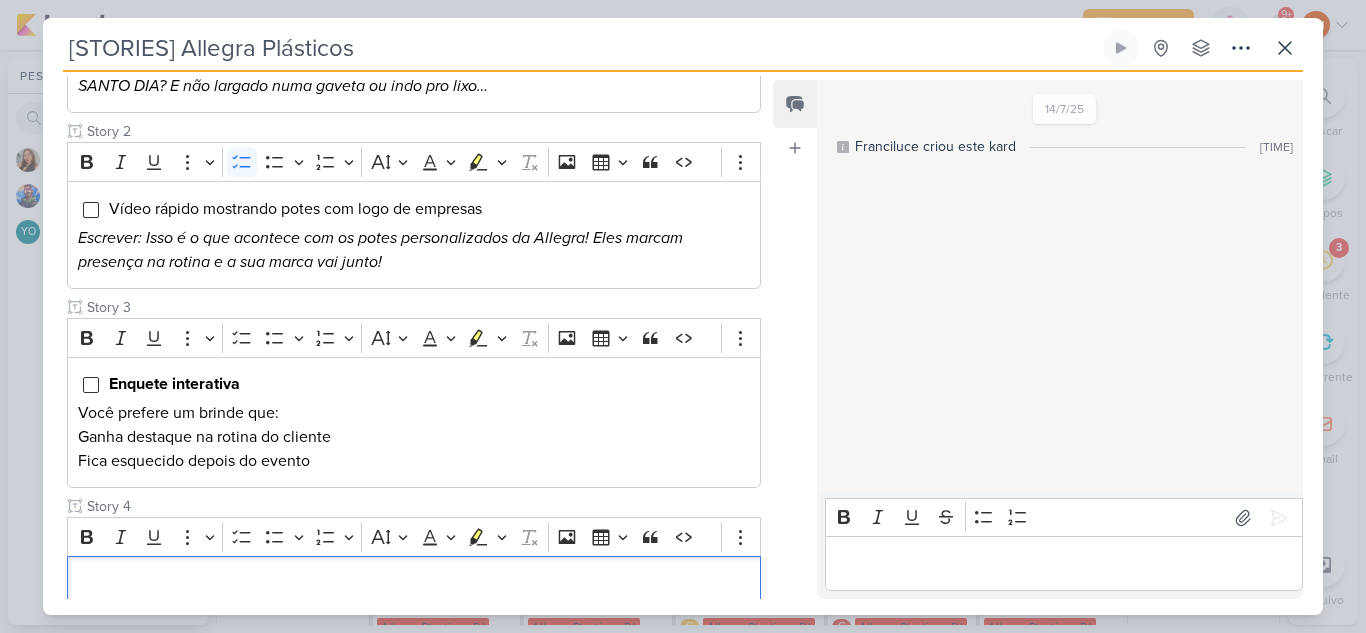 click at bounding box center (414, 583) 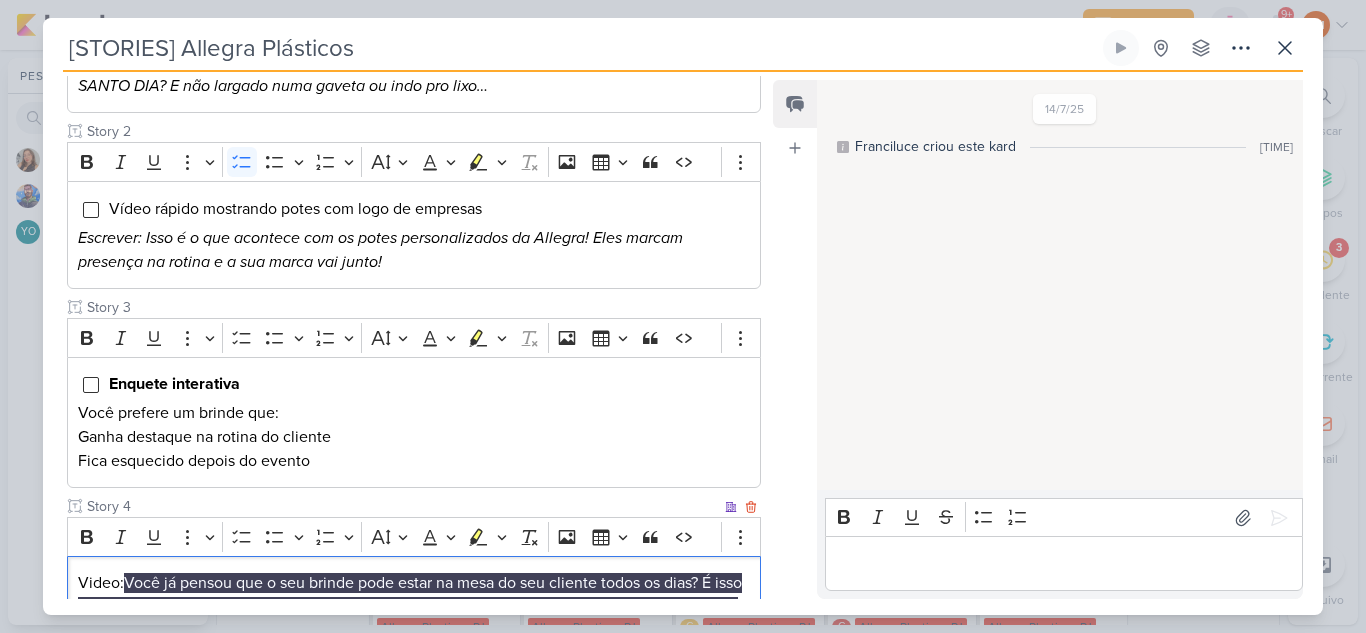 scroll, scrollTop: 492, scrollLeft: 0, axis: vertical 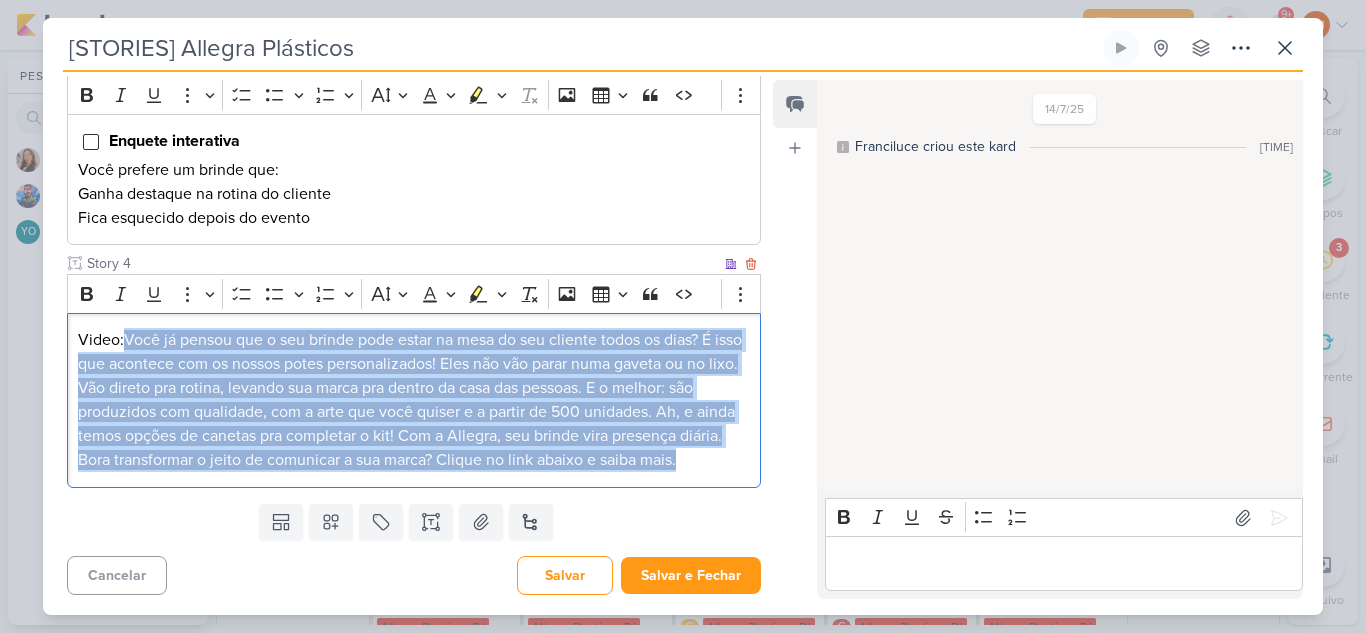 drag, startPoint x: 127, startPoint y: 464, endPoint x: 735, endPoint y: 471, distance: 608.0403 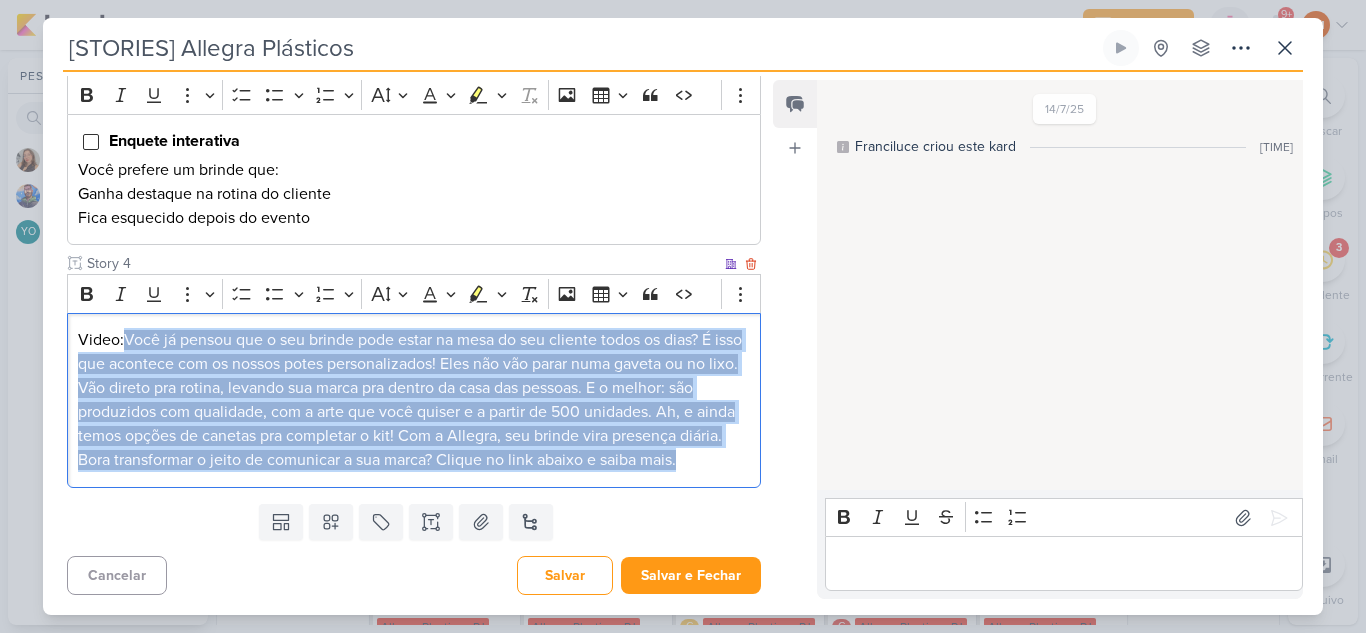 click on "Video: Você já pensou que o seu brinde pode estar na mesa do seu cliente todos os dias? É isso que acontece com os nossos potes personalizados! Eles não vão parar numa gaveta ou no lixo. Vão direto pra rotina, levando sua marca pra dentro da casa das pessoas. E o melhor: são produzidos com qualidade, com a arte que você quiser e a partir de 500 unidades. Ah, e ainda temos opções de canetas pra completar o kit! Com a Allegra, seu brinde vira presença diária. Bora transformar o jeito de comunicar a sua marca? Clique no link abaixo e saiba mais." at bounding box center (414, 400) 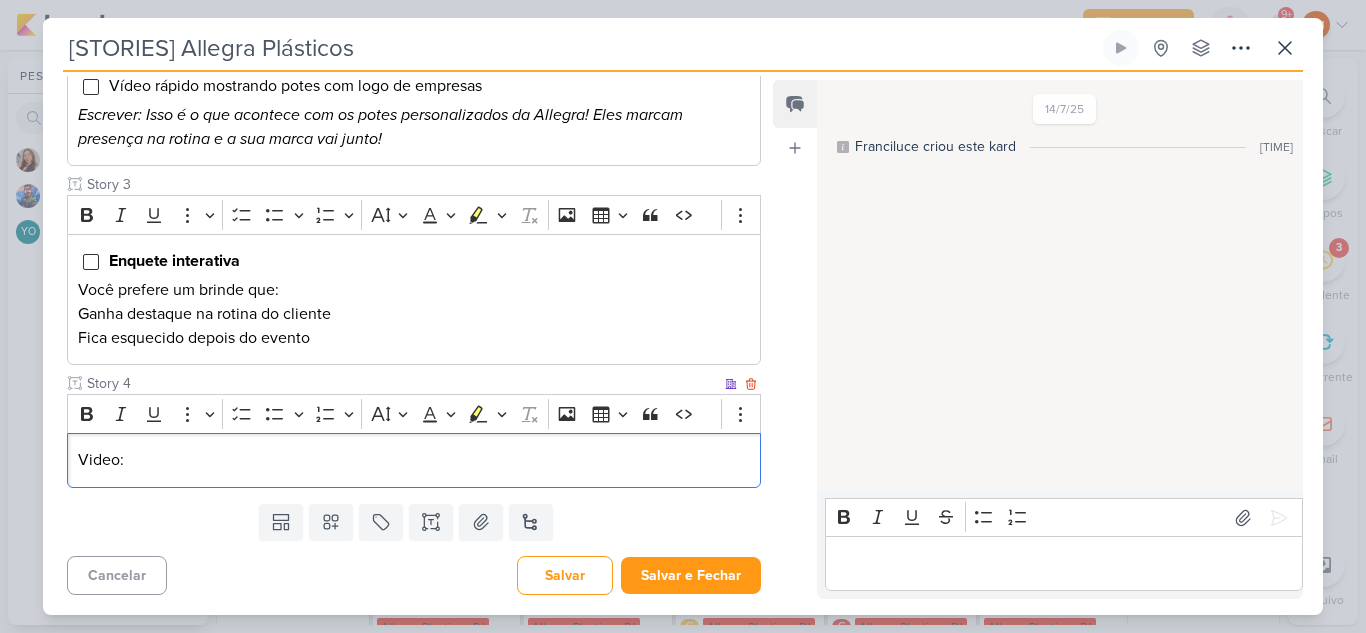 scroll, scrollTop: 501, scrollLeft: 0, axis: vertical 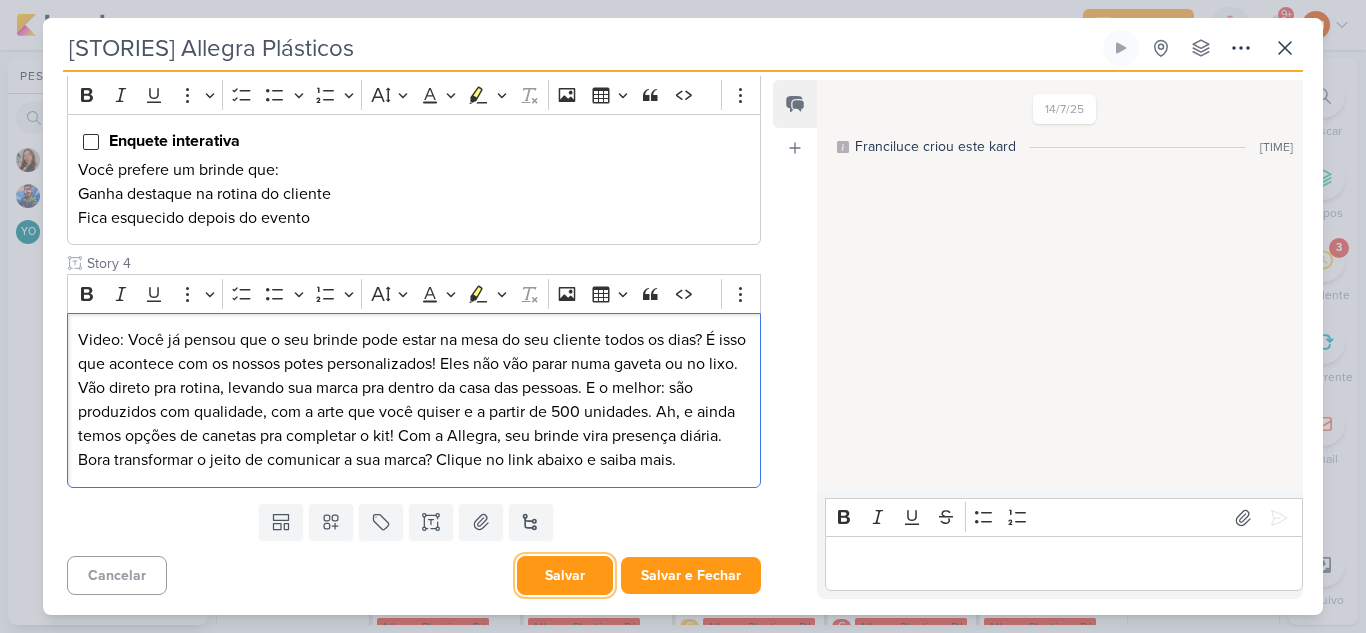 click on "Salvar" at bounding box center [565, 575] 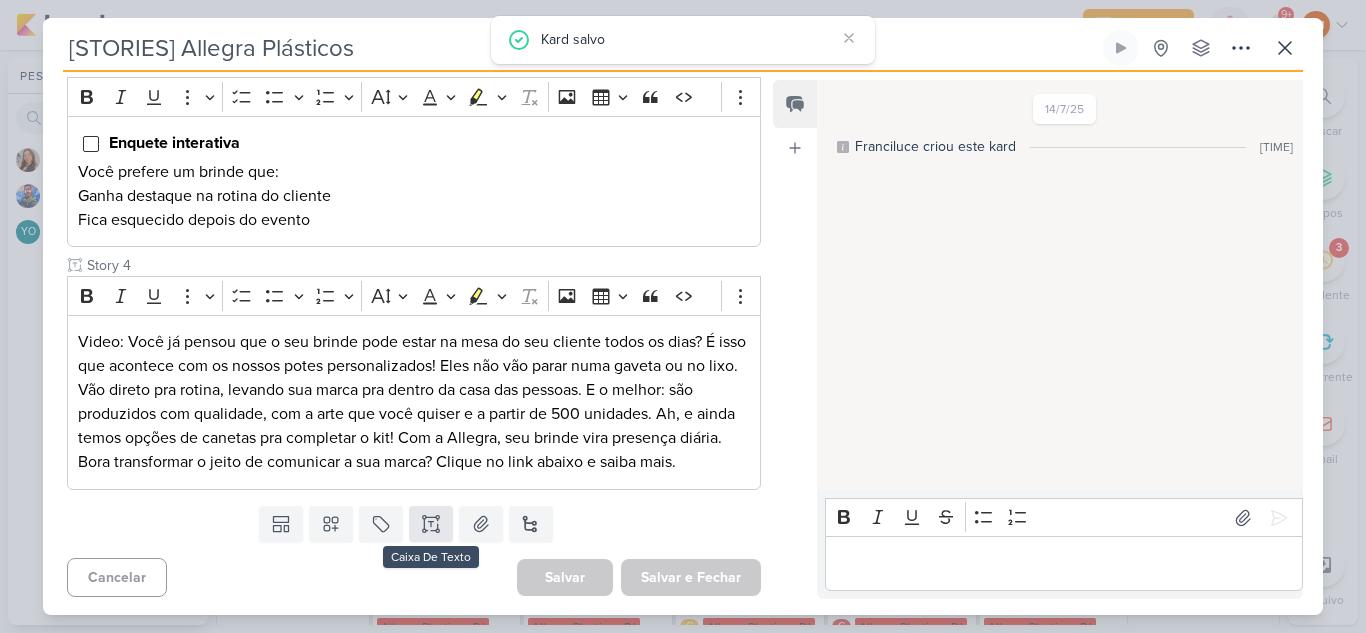 scroll, scrollTop: 621, scrollLeft: 0, axis: vertical 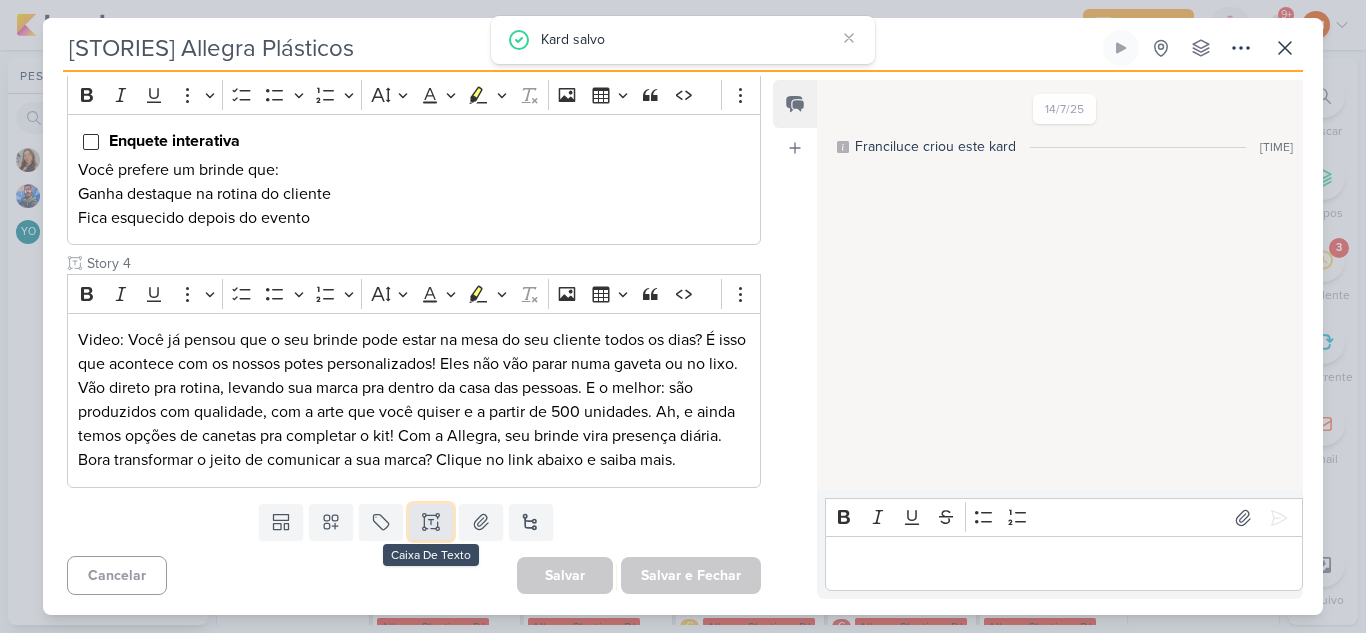 click 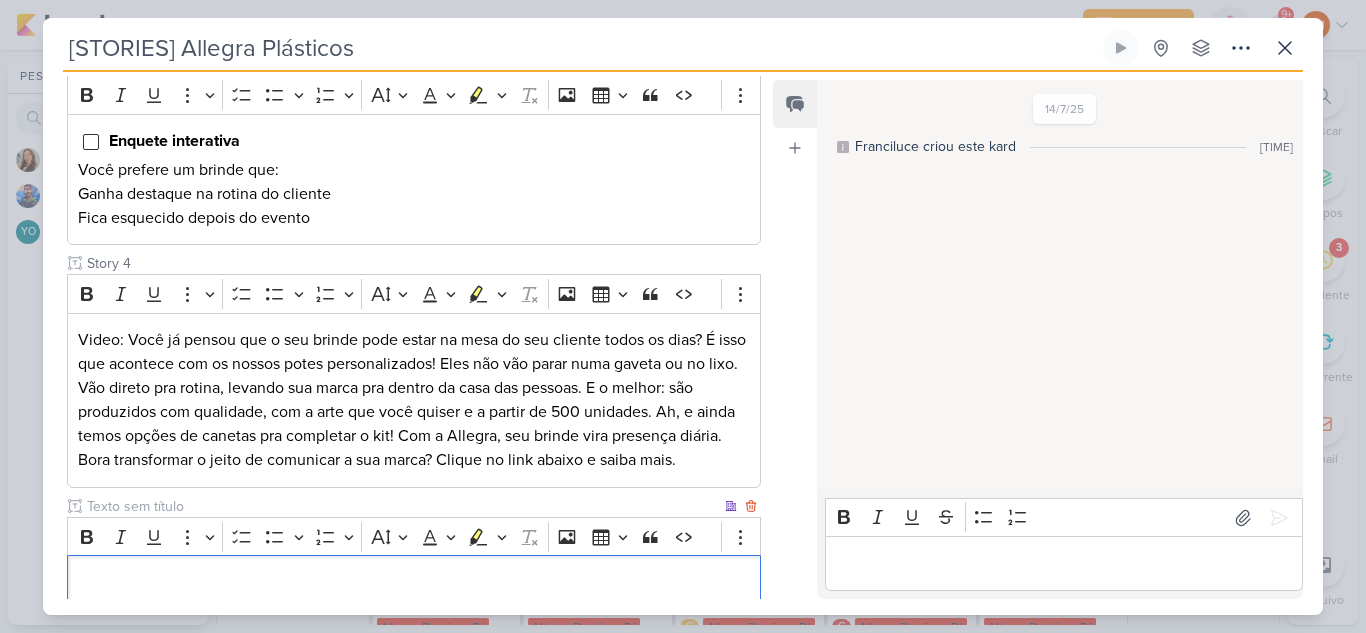 click at bounding box center (402, 506) 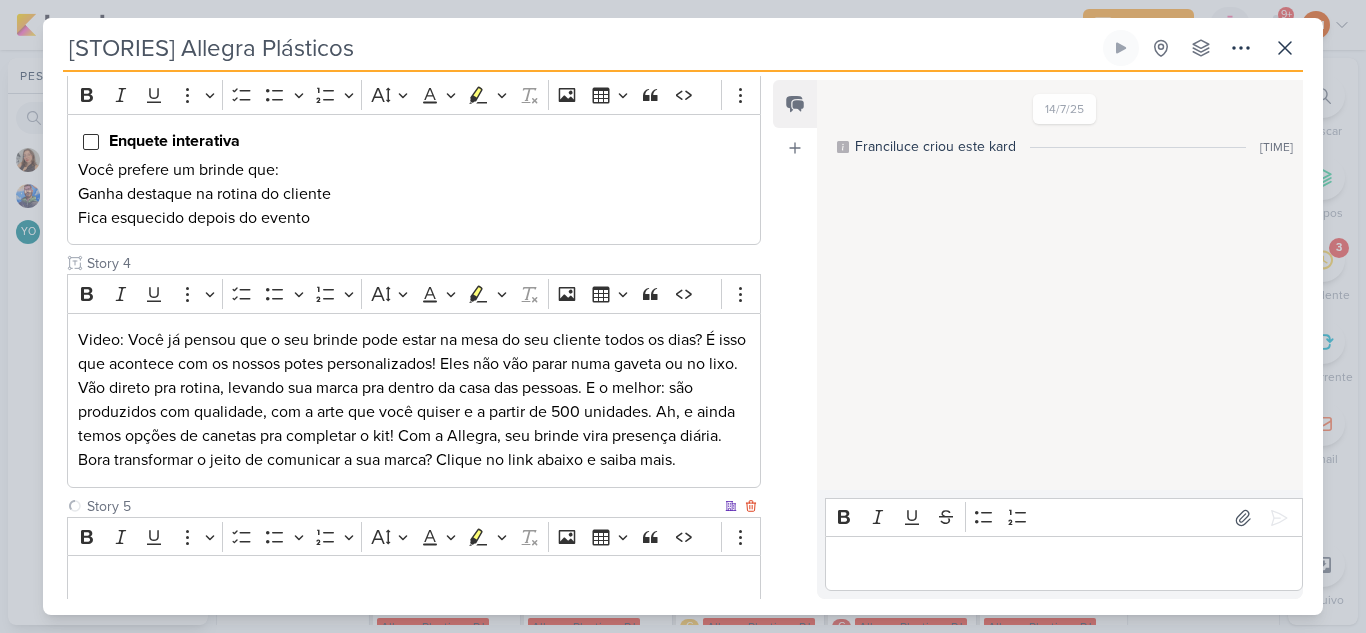 type on "Story 5" 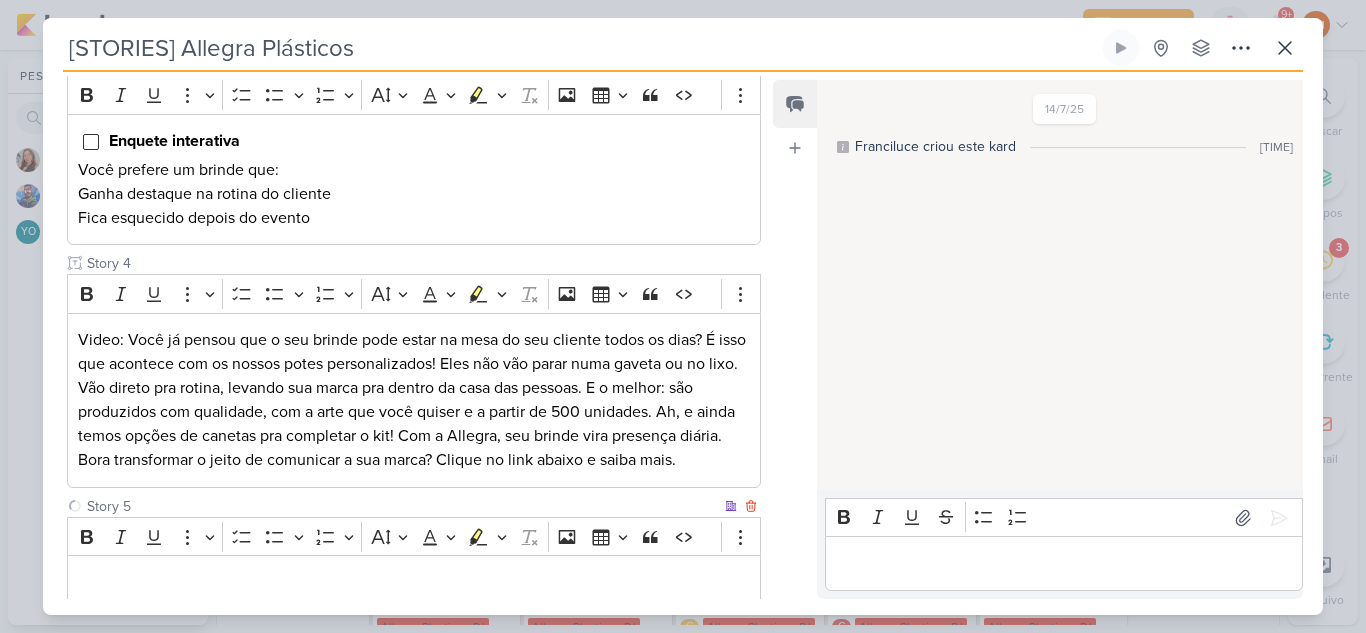 click at bounding box center [414, 583] 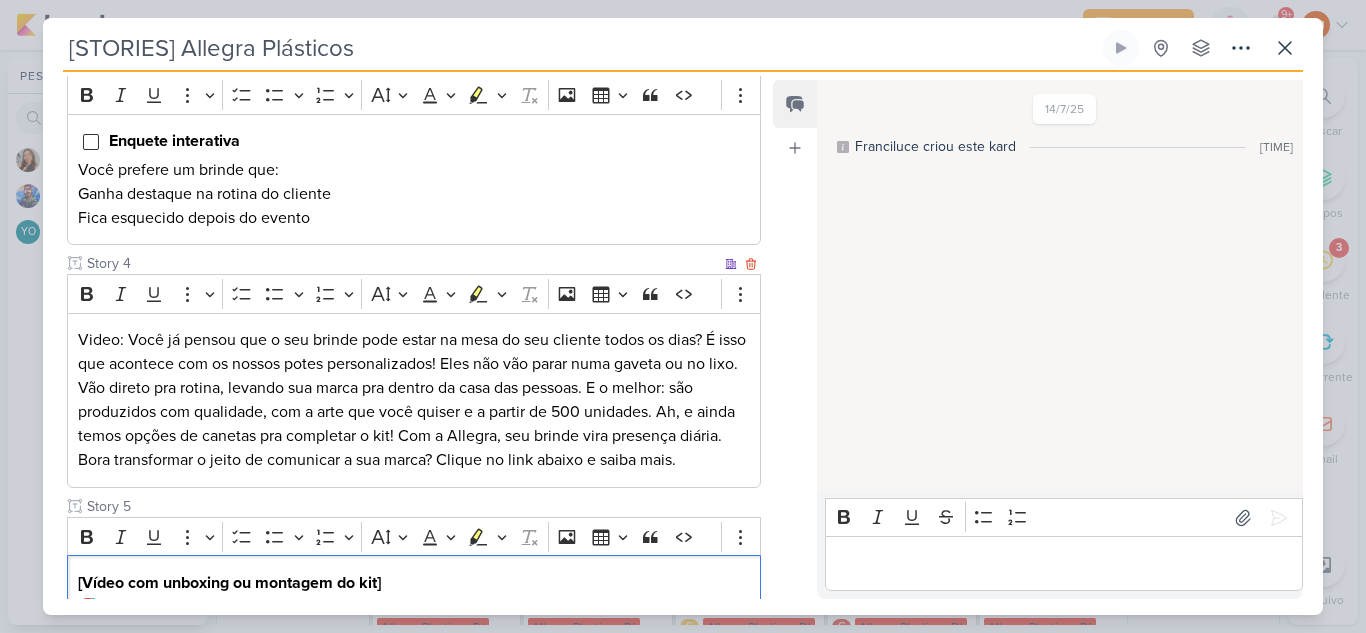 scroll, scrollTop: 663, scrollLeft: 0, axis: vertical 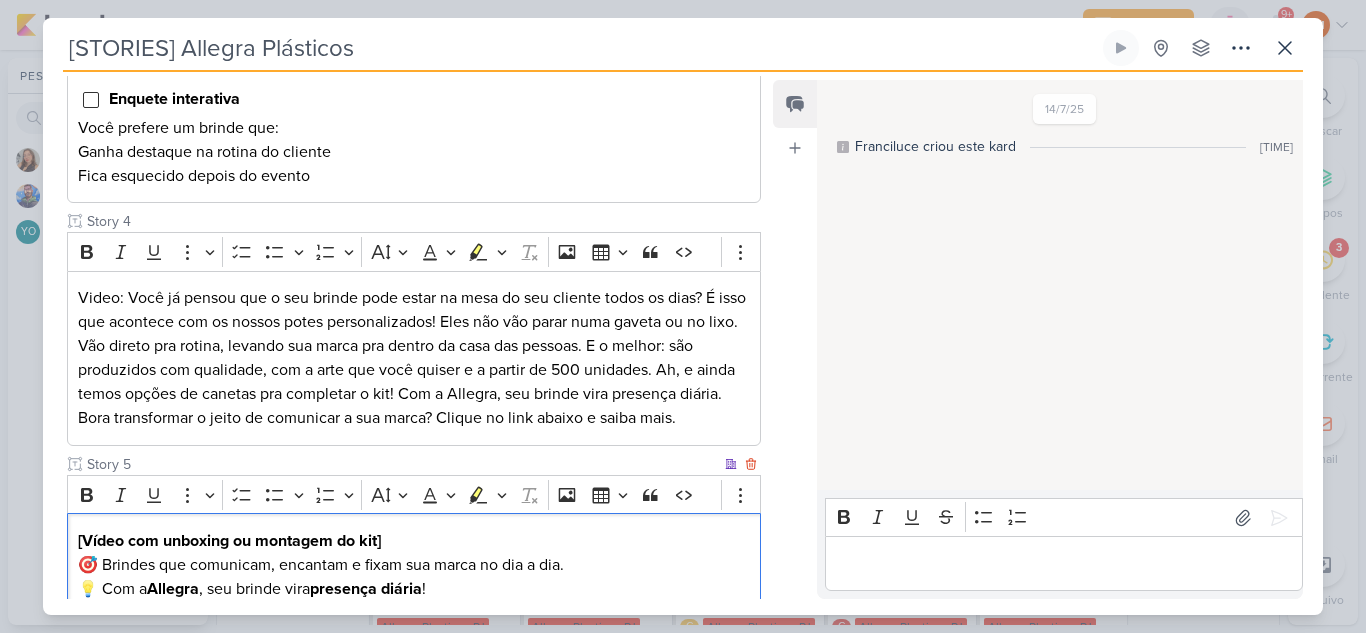 click on "[Vídeo com unboxing ou montagem do kit]" at bounding box center [229, 541] 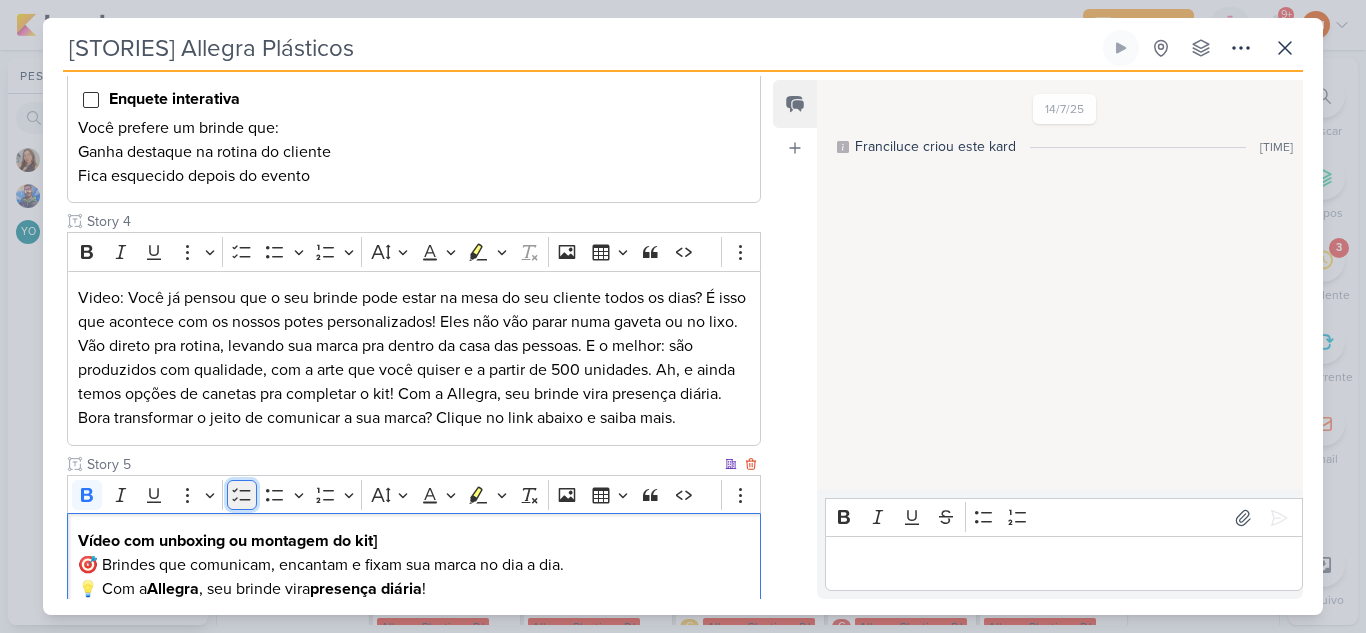 click 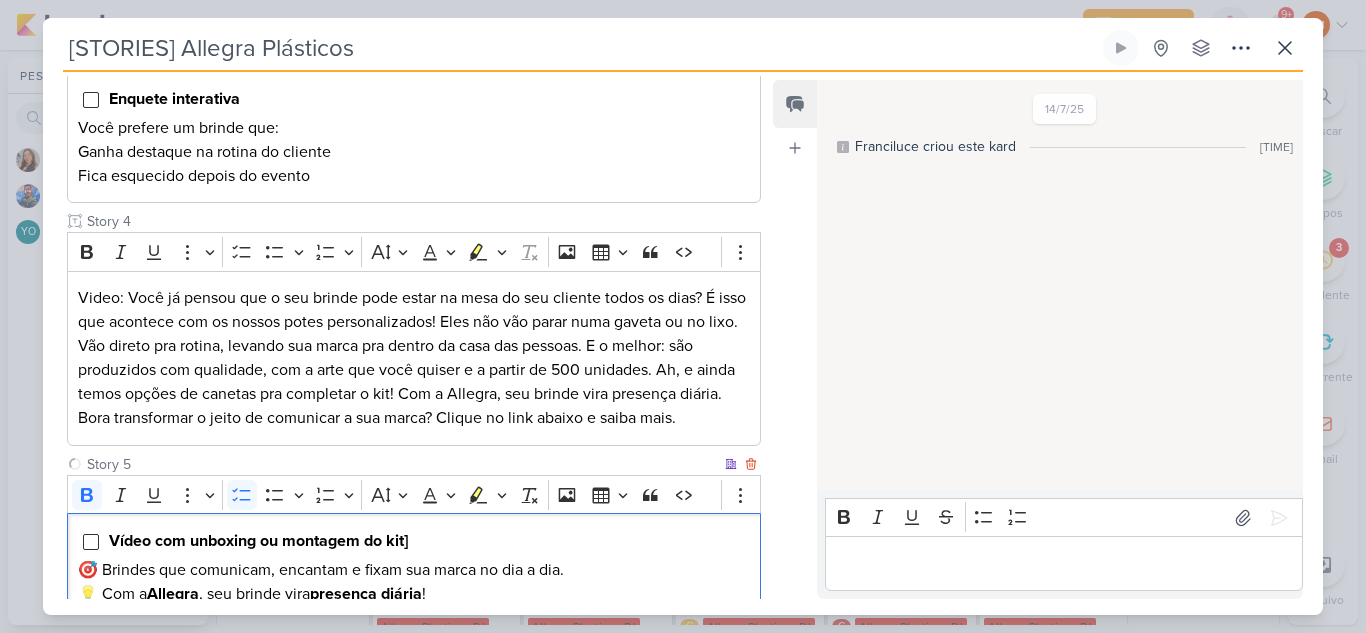 click on "Vídeo com unboxing ou montagem do kit]" at bounding box center [429, 541] 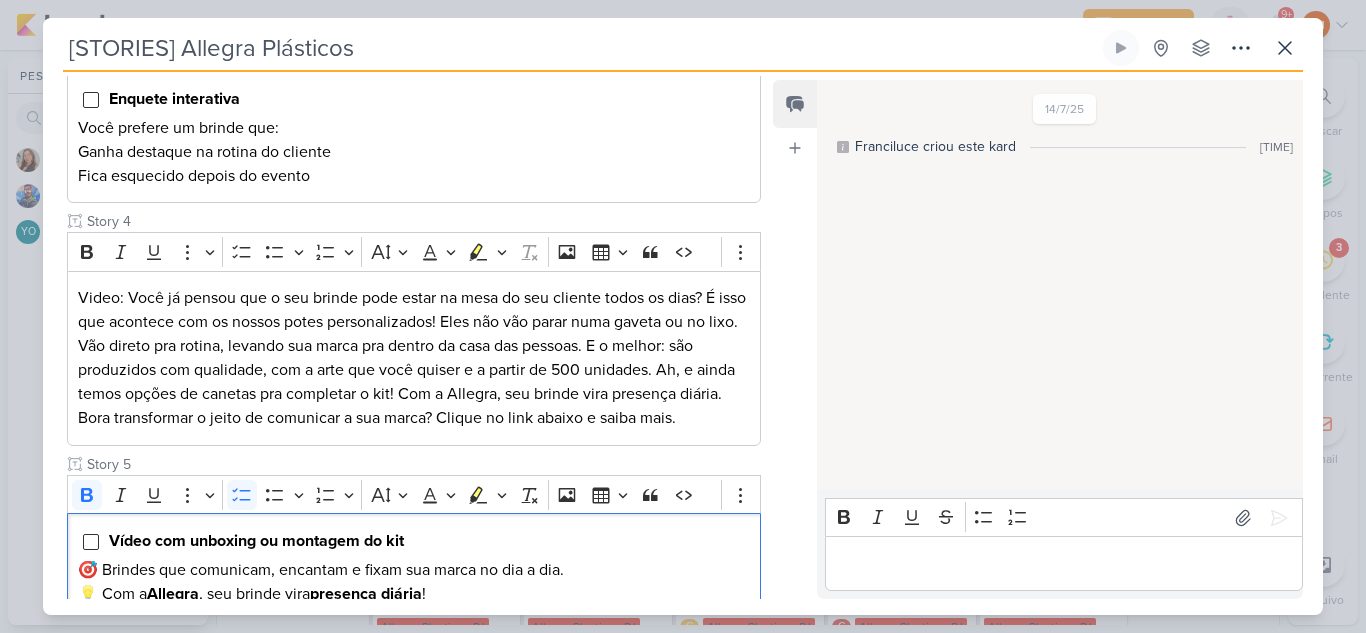 scroll, scrollTop: 796, scrollLeft: 0, axis: vertical 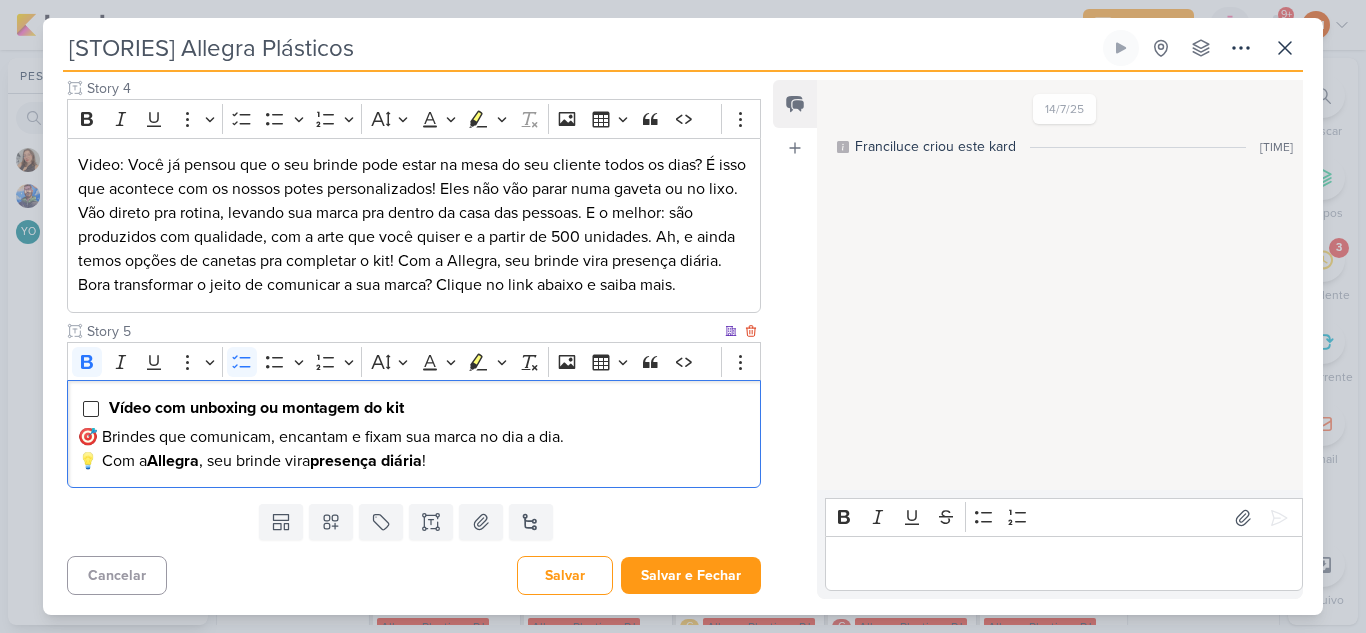 click on "🎯 Brindes que comunicam, encantam e fixam sua marca no dia a dia." at bounding box center (414, 437) 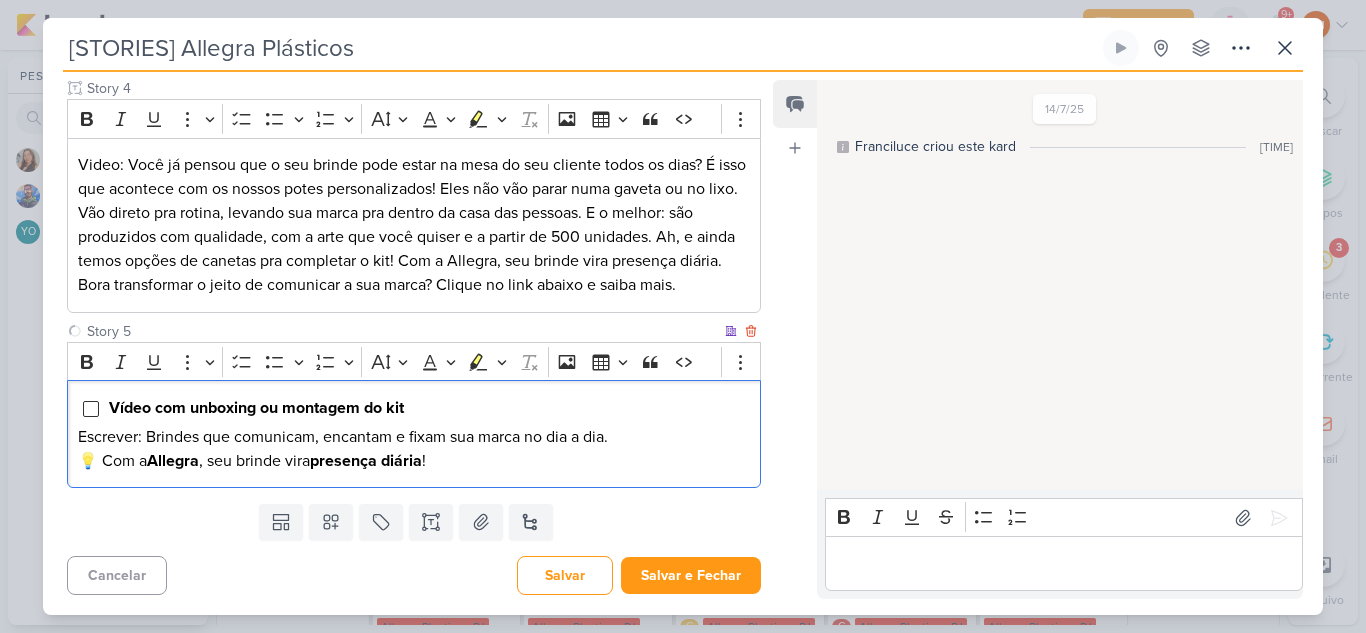 click on "💡 Com a  Allegra , seu brinde vira  presença diária !" at bounding box center (414, 461) 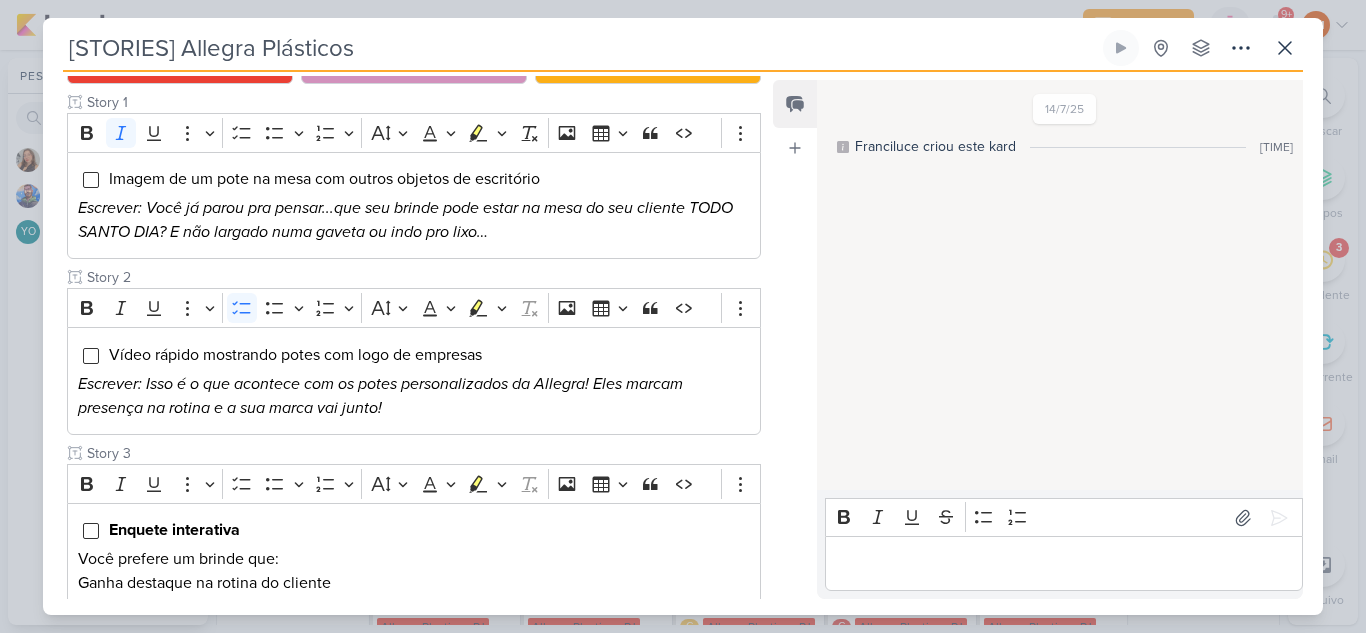scroll, scrollTop: 212, scrollLeft: 0, axis: vertical 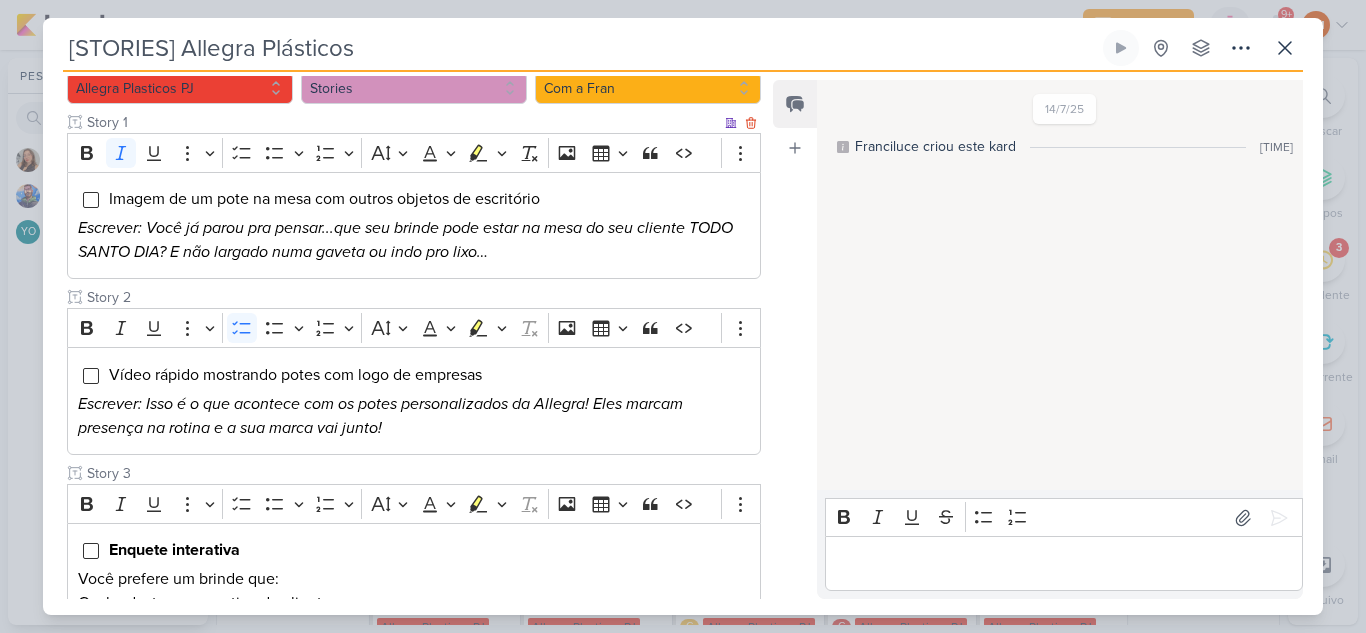 click on "Imagem de um pote na mesa com outros objetos de escritório" at bounding box center (324, 199) 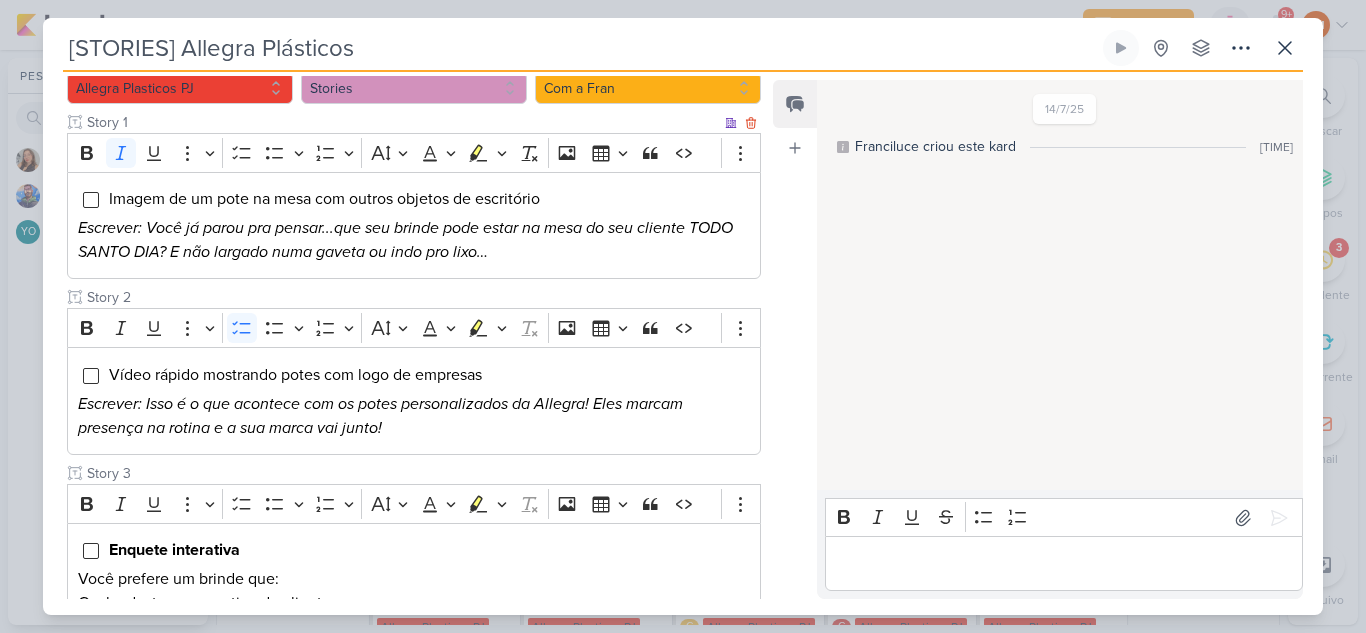 click on "Imagem de um pote na mesa com outros objetos de escritório" at bounding box center (324, 199) 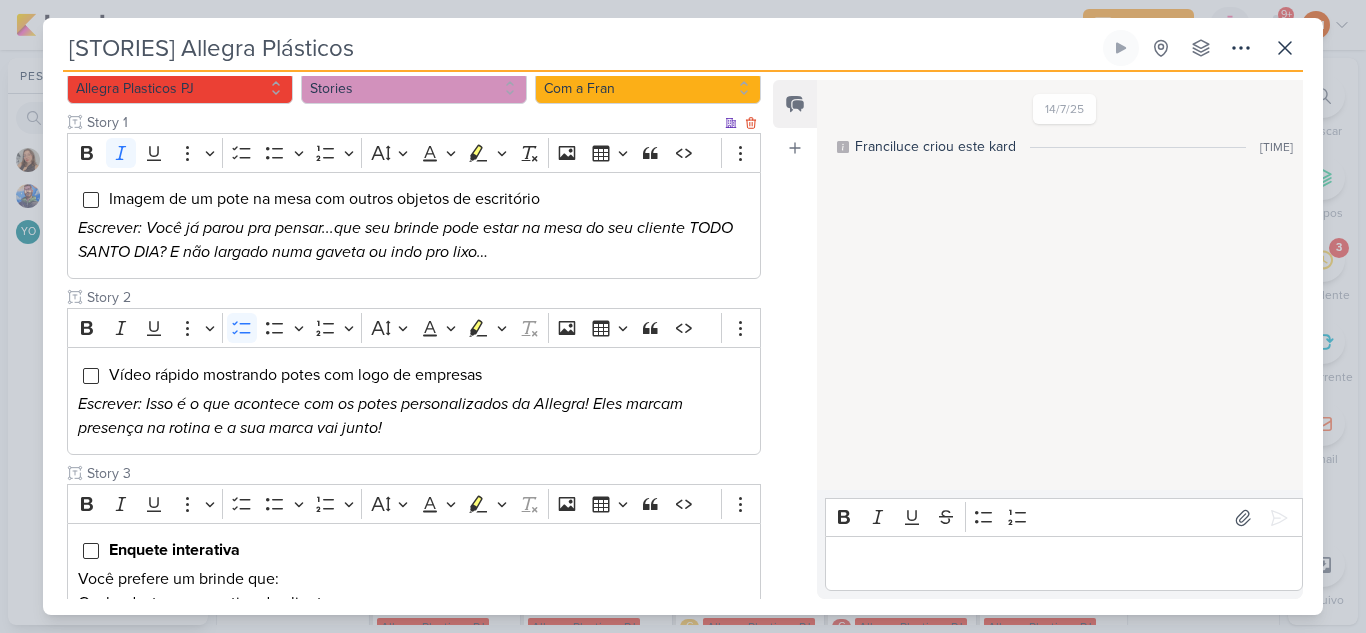 click on "Imagem de um pote na mesa com outros objetos de escritório" at bounding box center [324, 199] 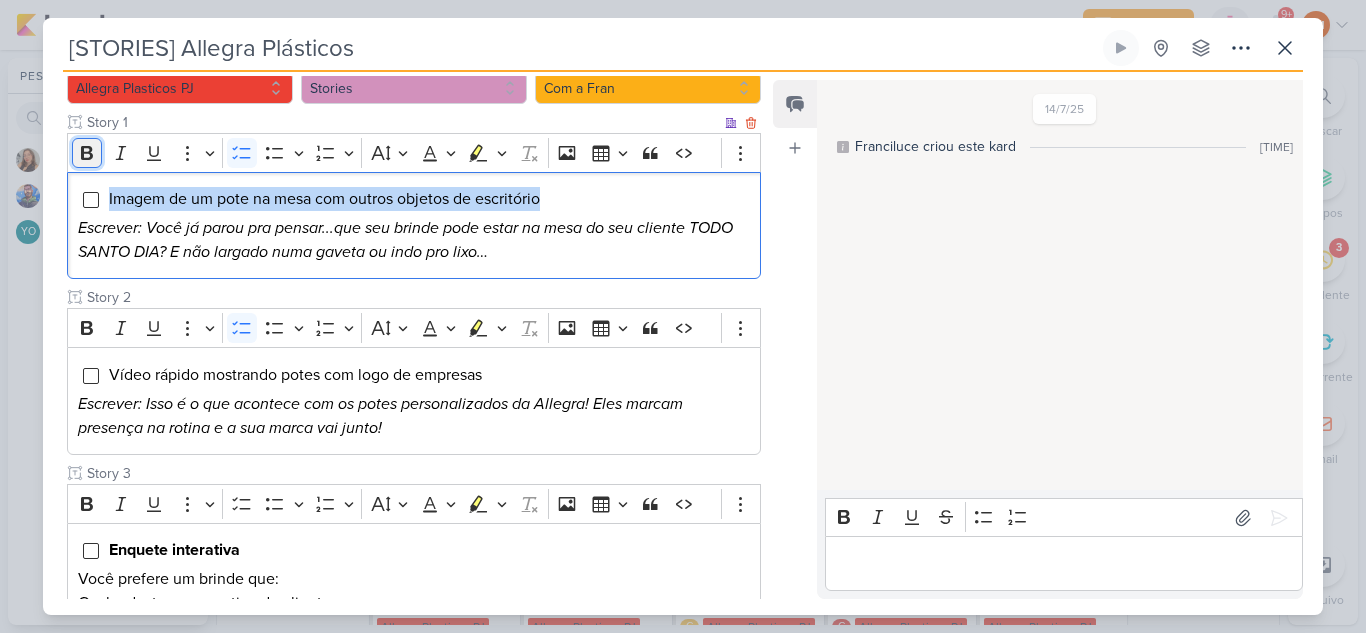 click 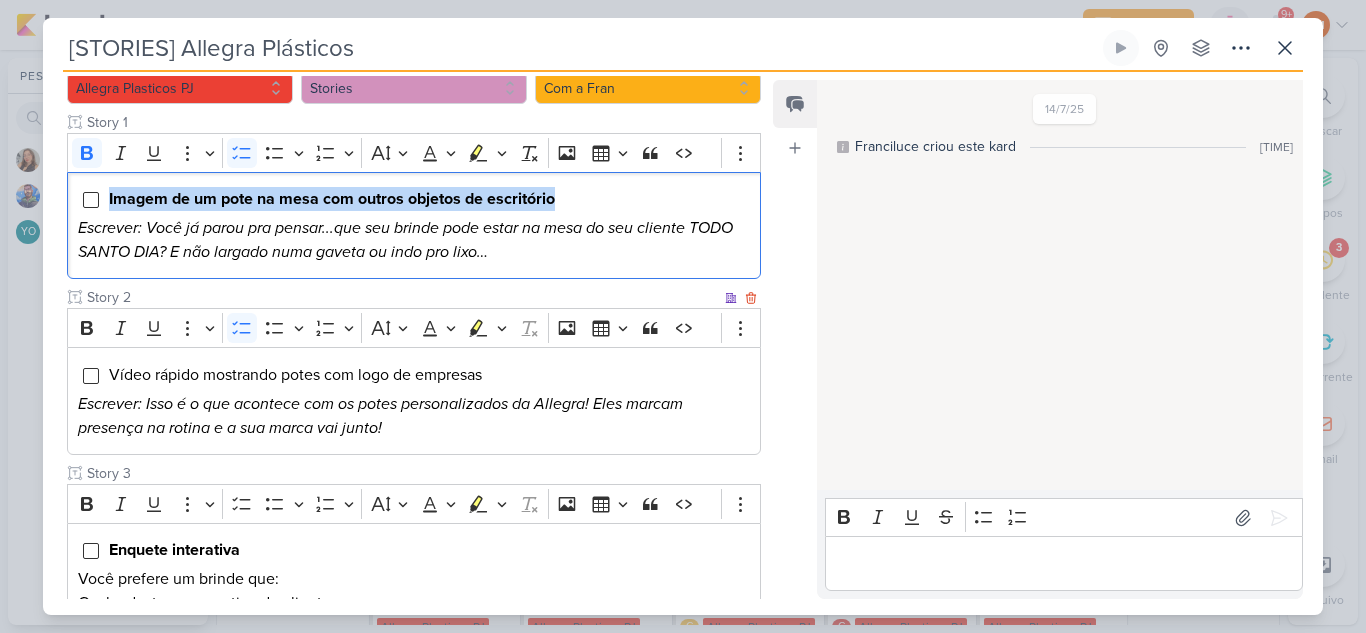 click on "Vídeo rápido mostrando potes com logo de empresas" at bounding box center [295, 375] 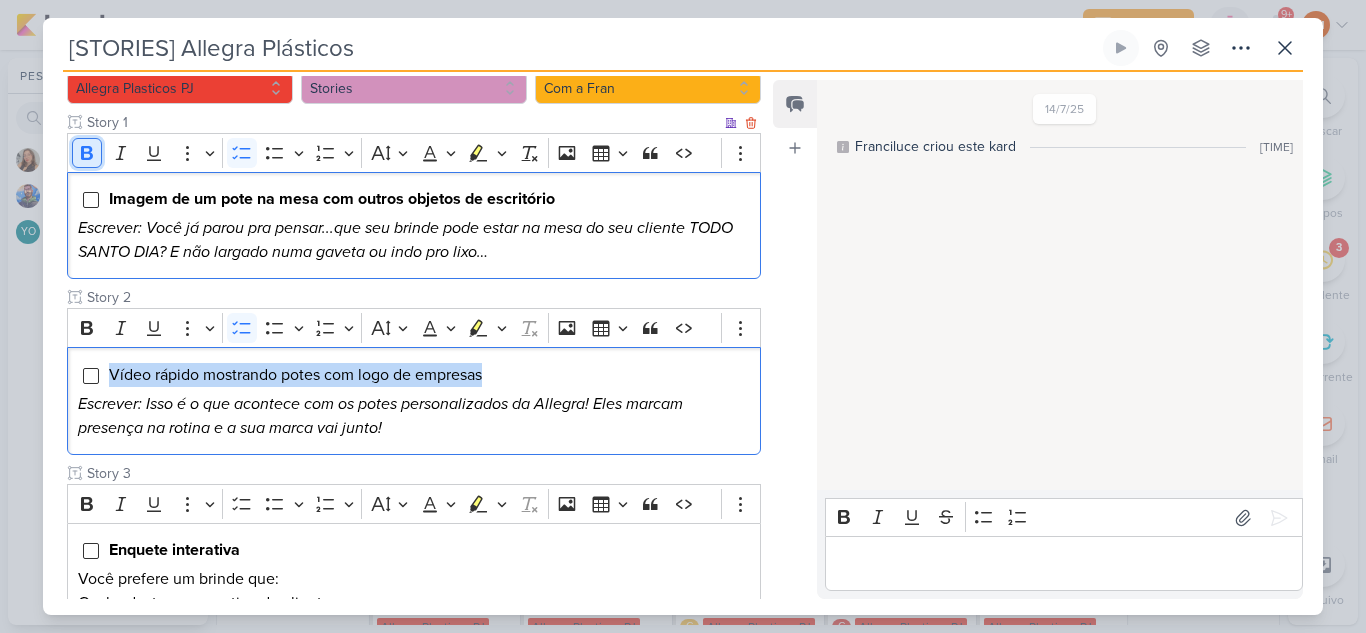 click 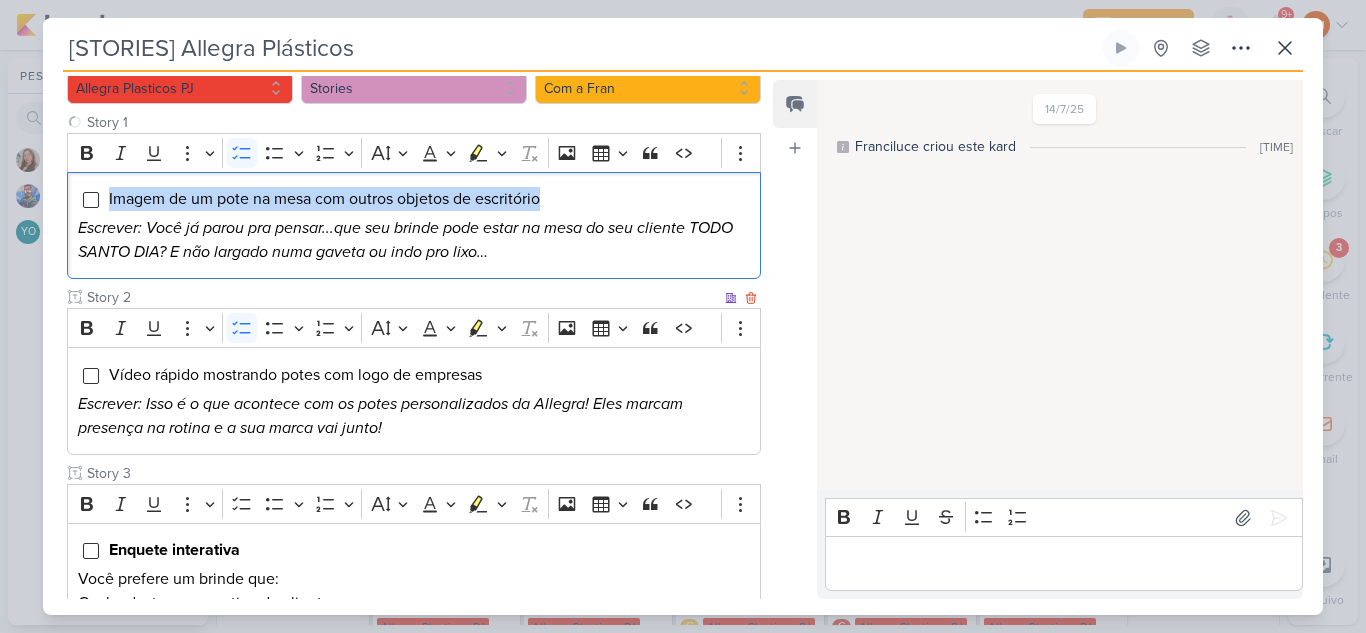 click on "Vídeo rápido mostrando potes com logo de empresas" at bounding box center (295, 375) 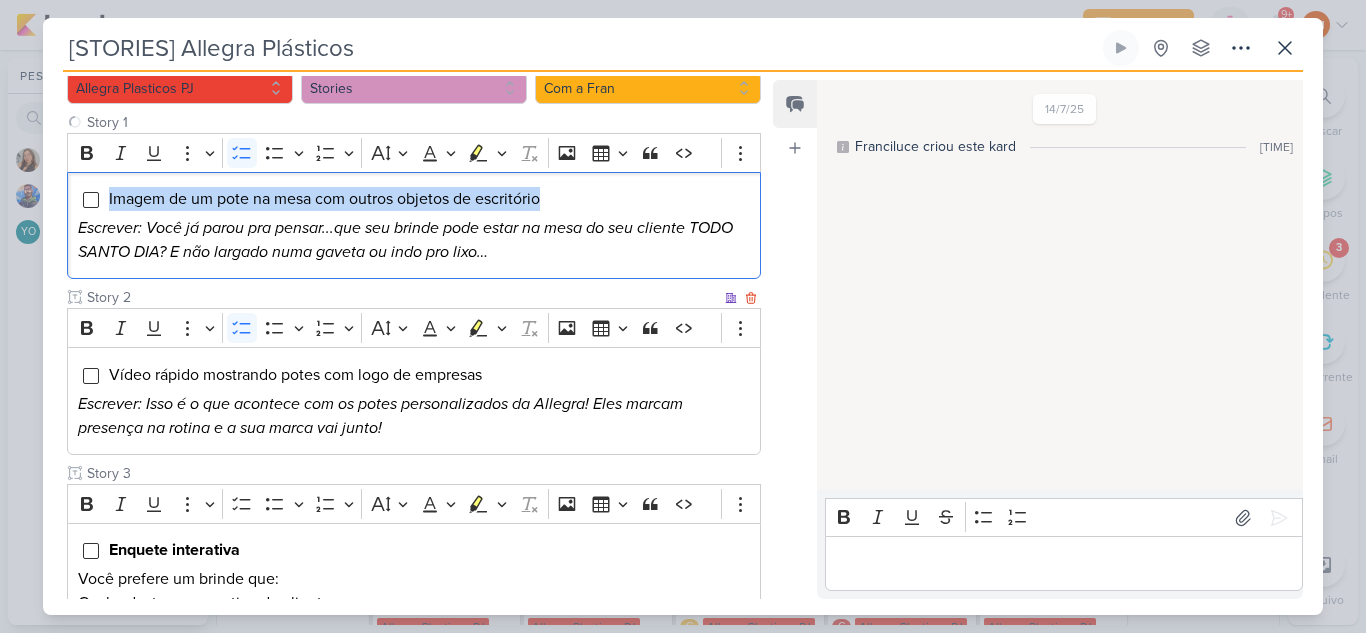 click on "Vídeo rápido mostrando potes com logo de empresas" at bounding box center (295, 375) 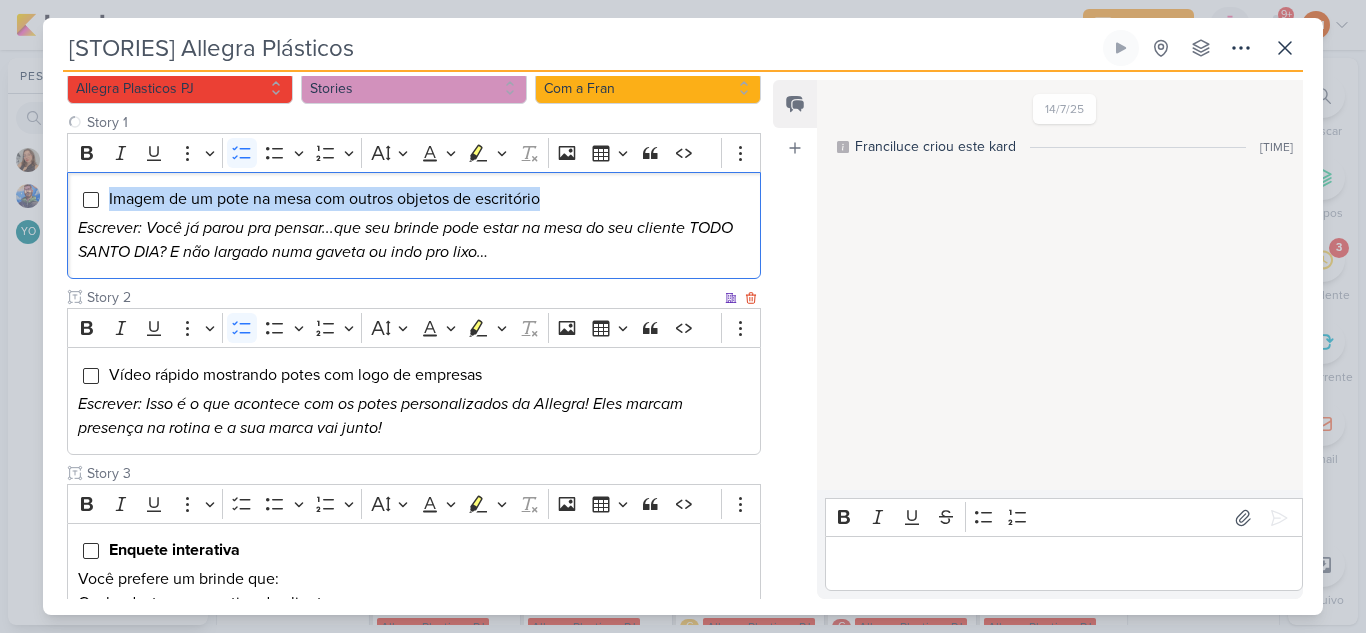 click on "Vídeo rápido mostrando potes com logo de empresas" at bounding box center [295, 375] 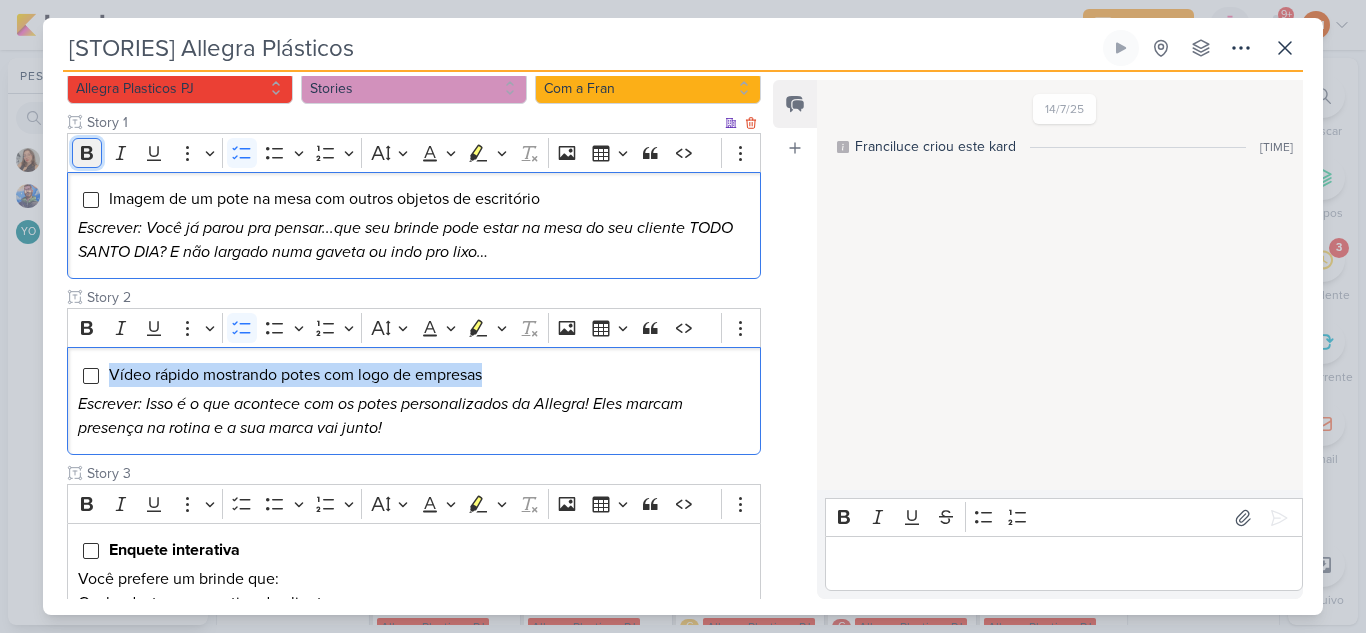 click 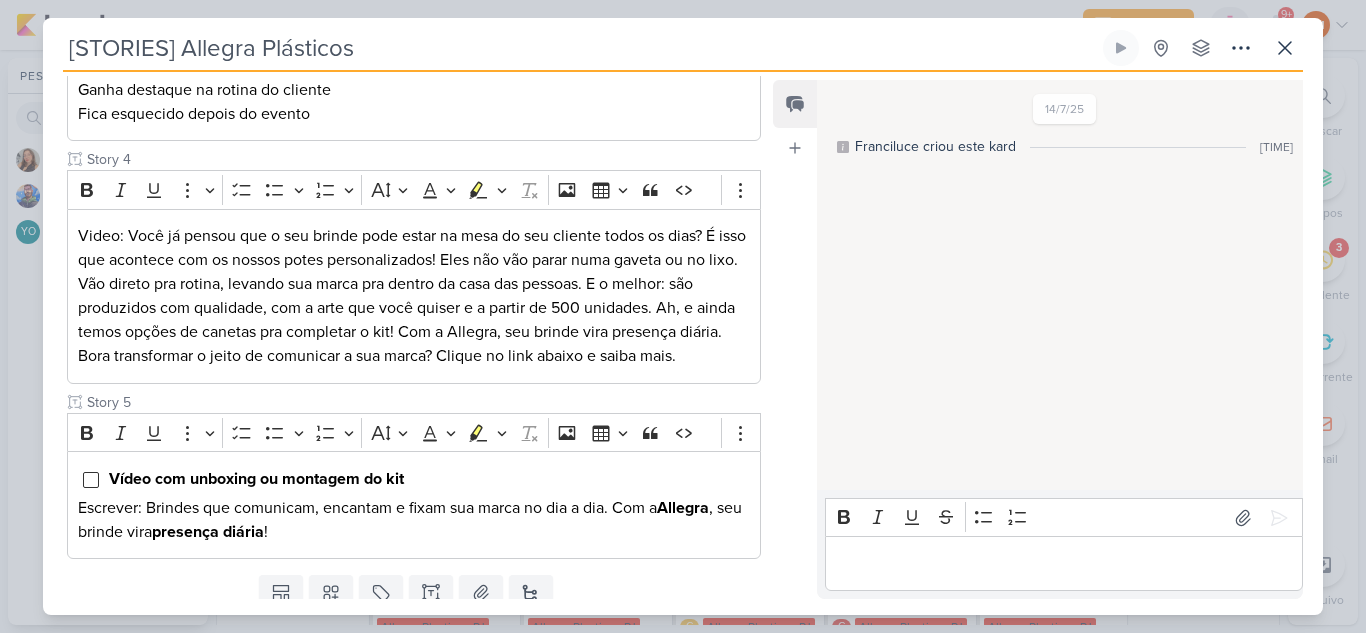 scroll, scrollTop: 796, scrollLeft: 0, axis: vertical 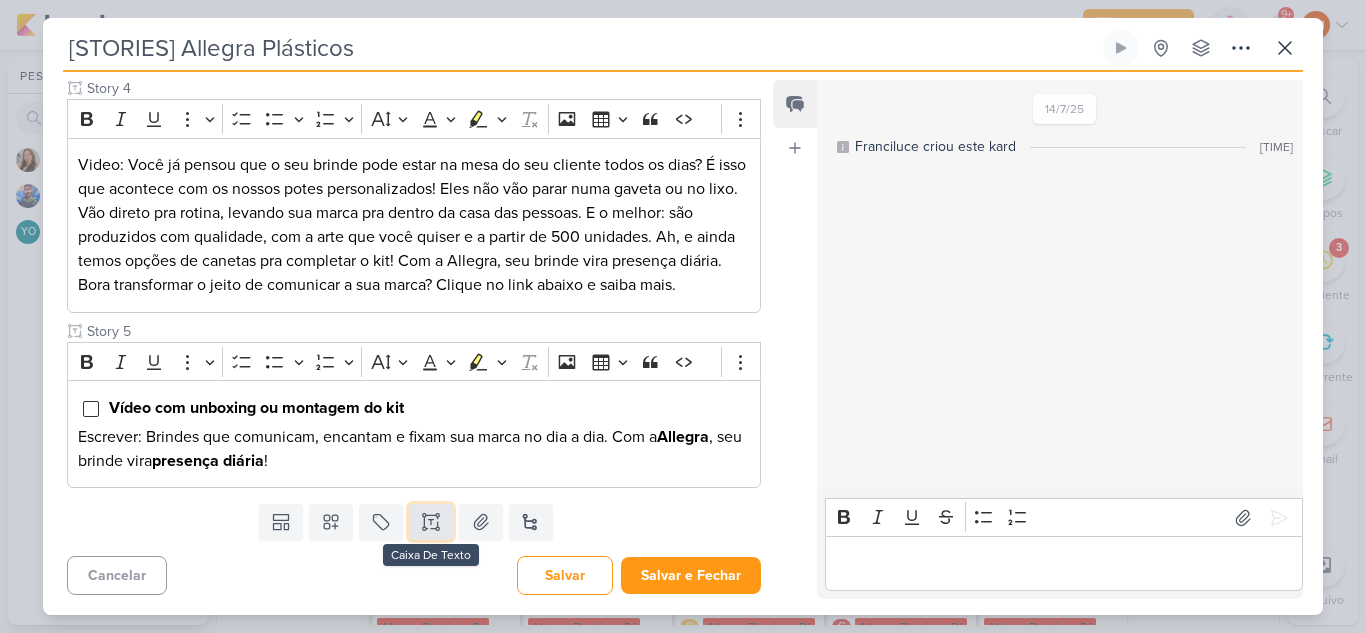 click 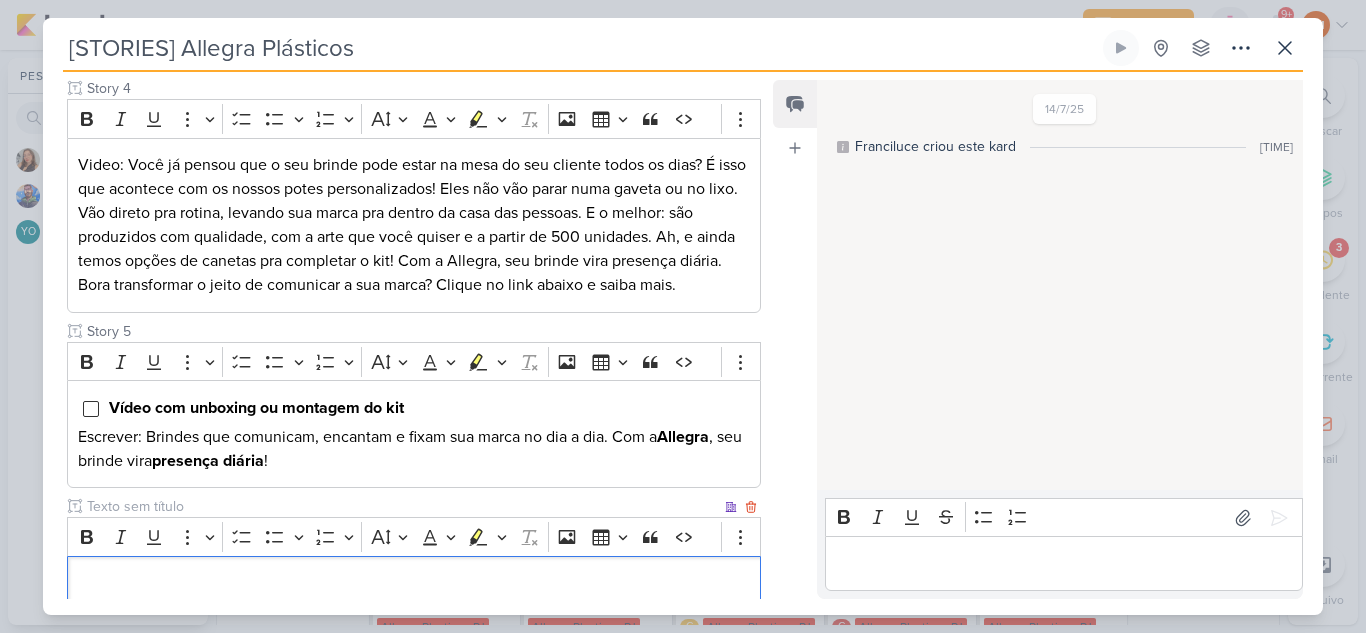 click at bounding box center [402, 506] 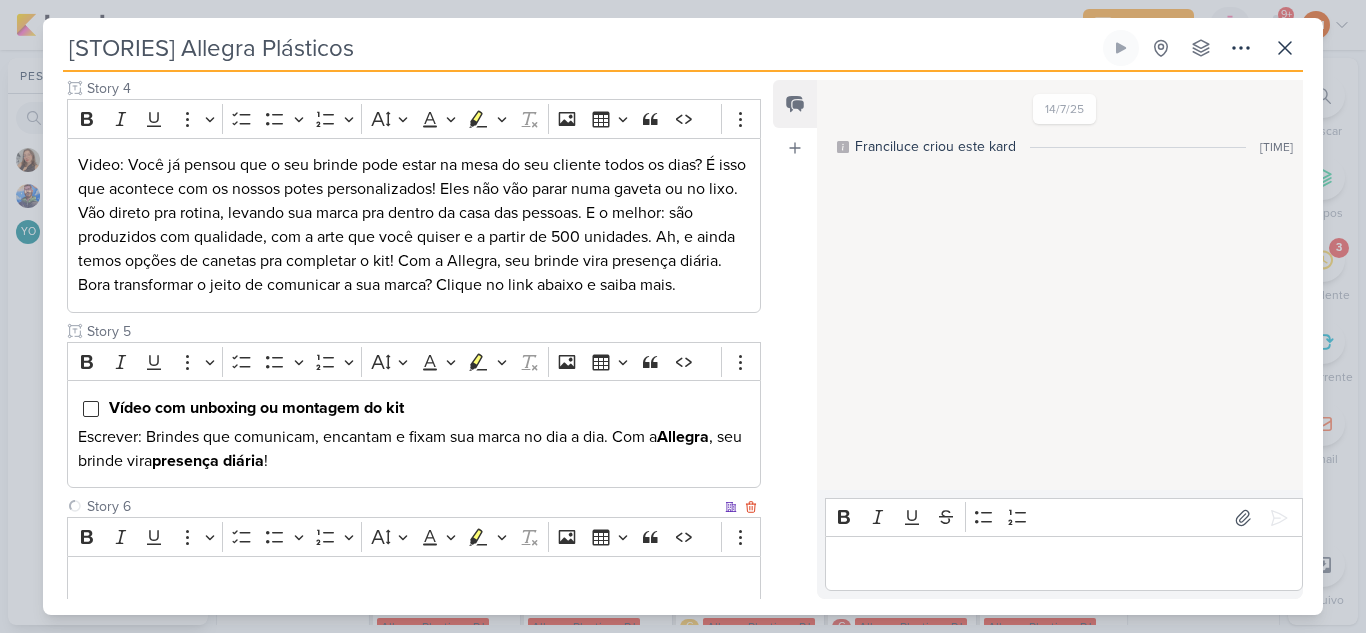 type on "Story 6" 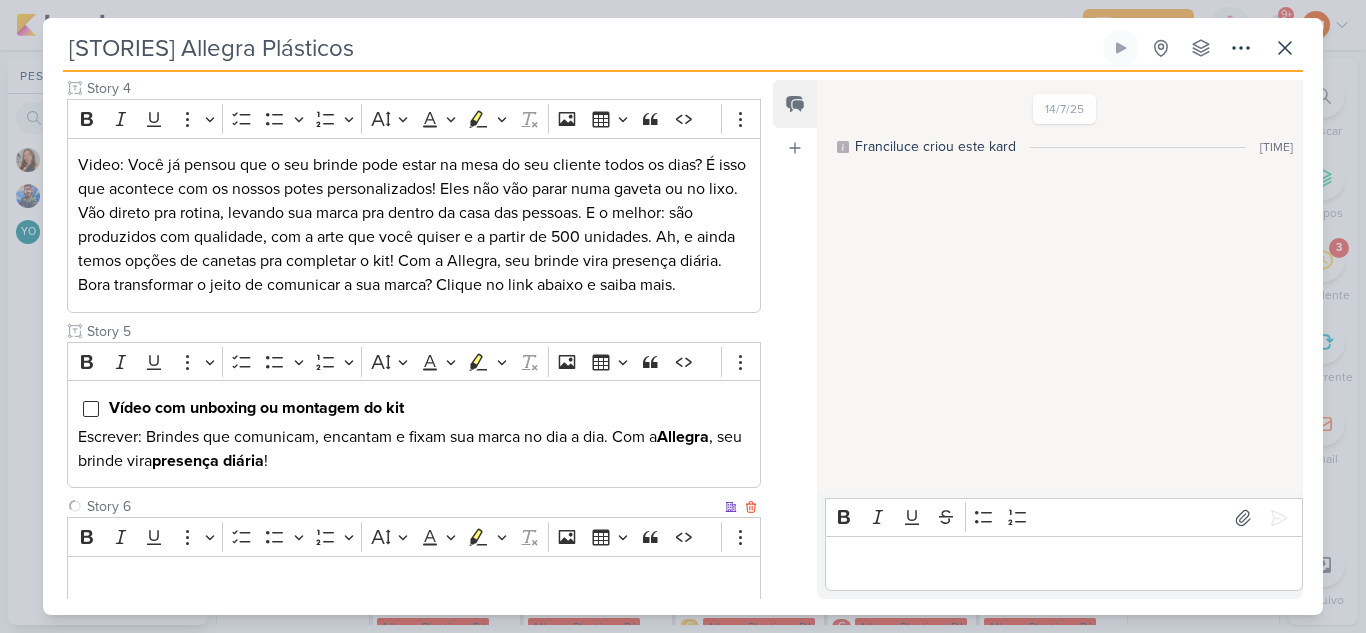 click at bounding box center (414, 583) 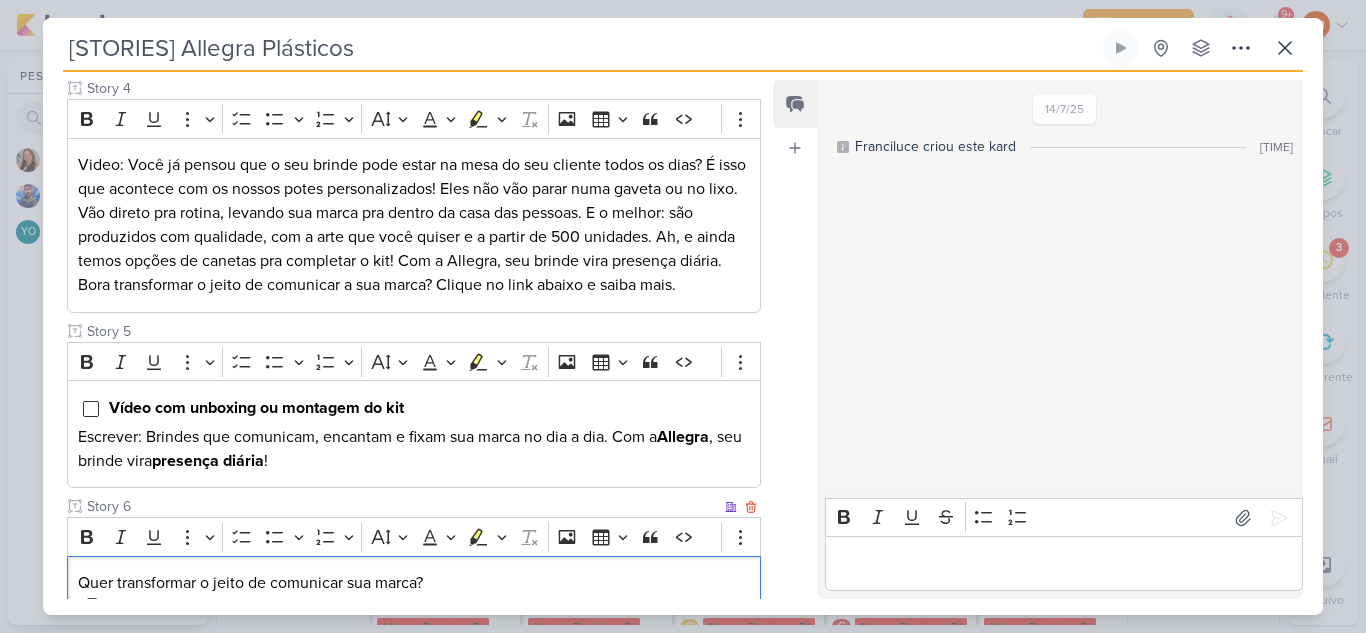 scroll, scrollTop: 814, scrollLeft: 0, axis: vertical 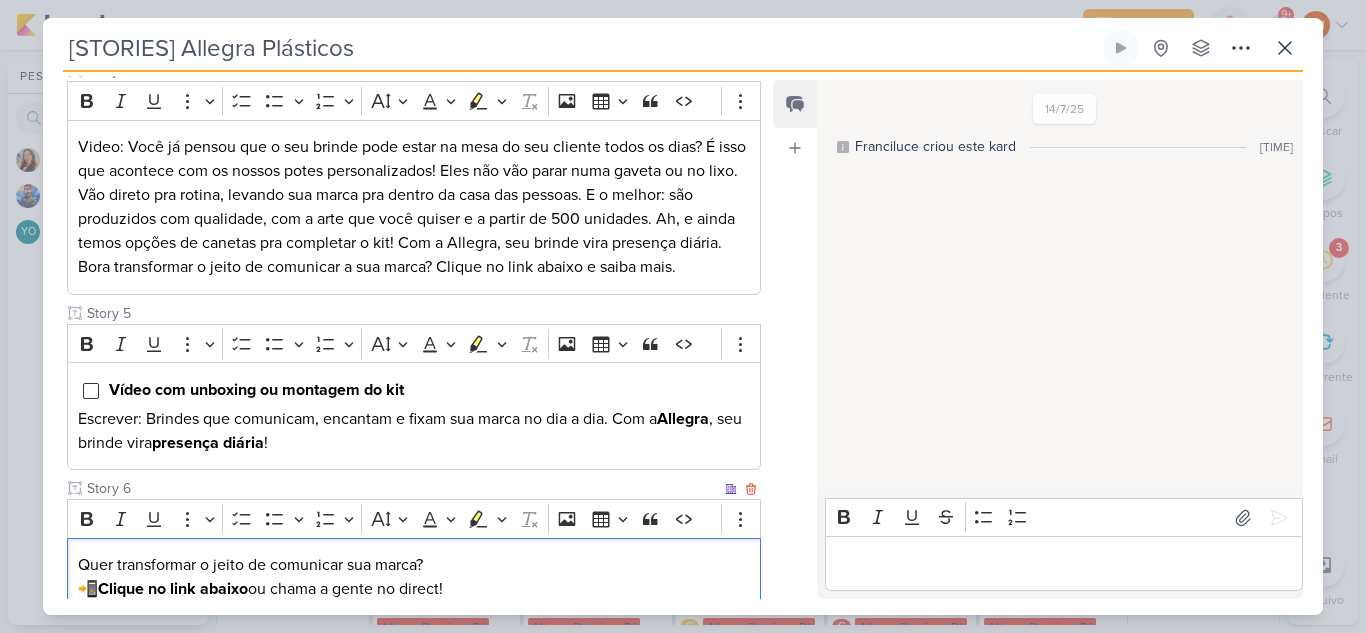 click on "Quer transformar o jeito de comunicar sua marca? 📲  Clique no link abaixo  ou chama a gente no direct!" at bounding box center (414, 577) 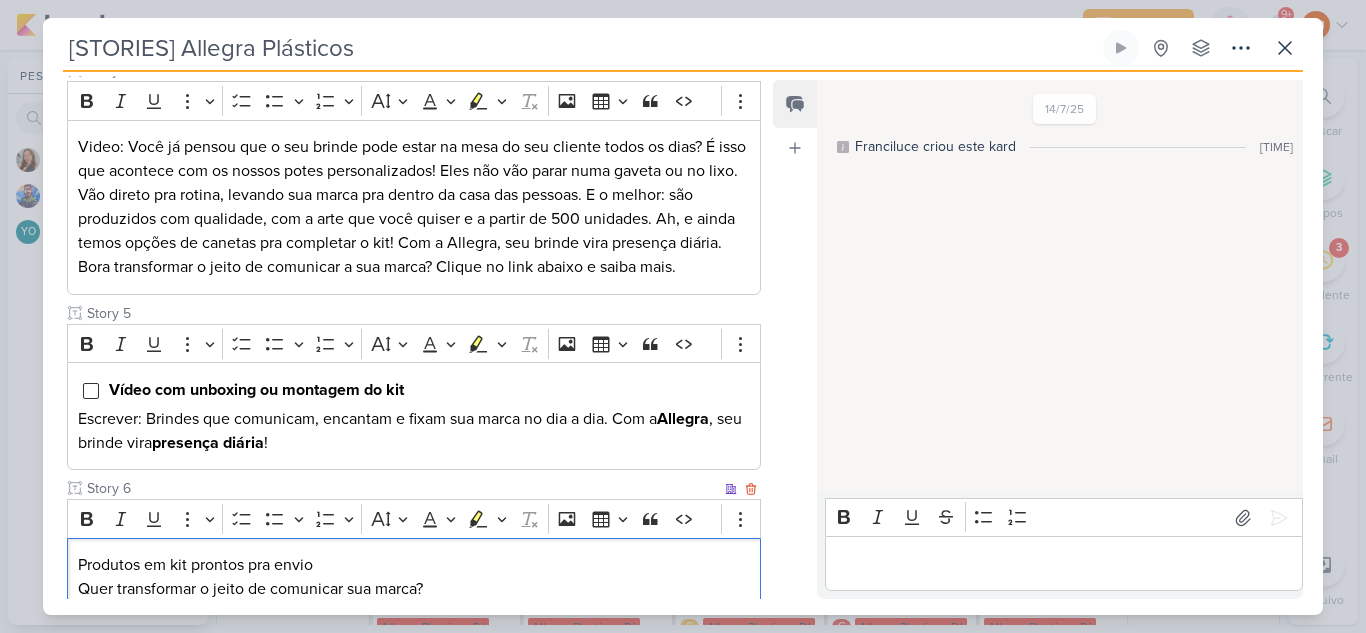 click on "Produtos em kit prontos pra envio Quer transformar o jeito de comunicar sua marca? 📲 Clique no link abaixo ou chama a gente no direct!" at bounding box center [414, 589] 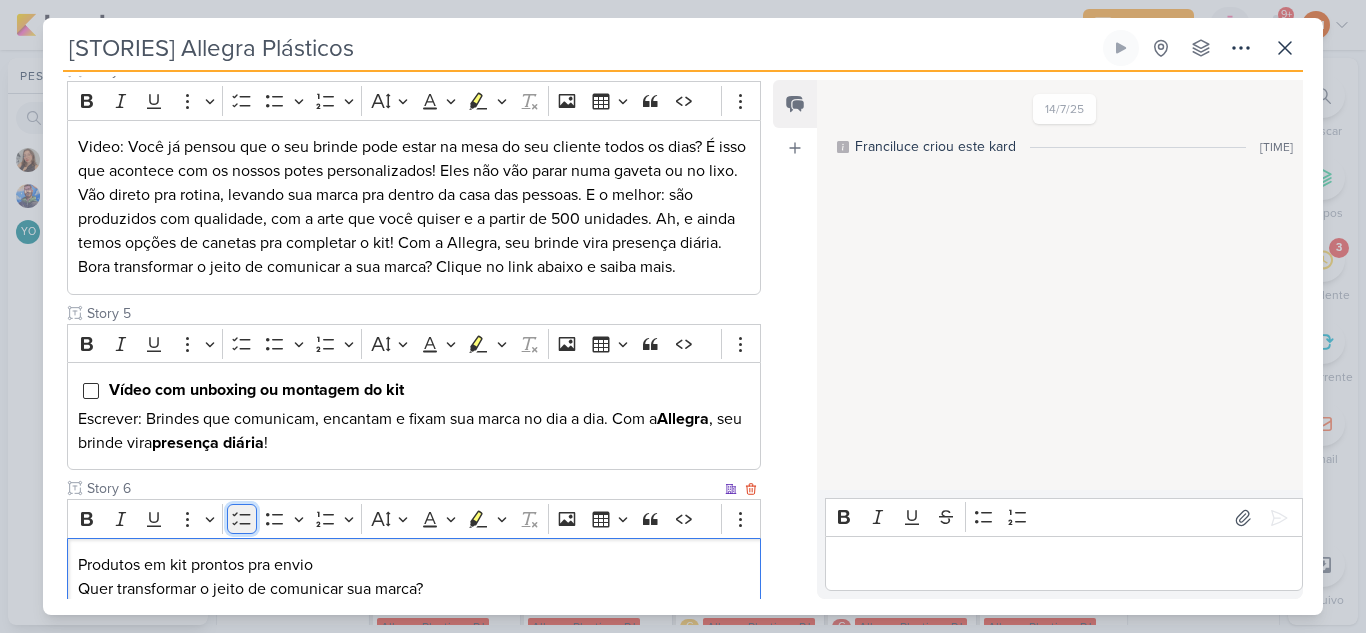click 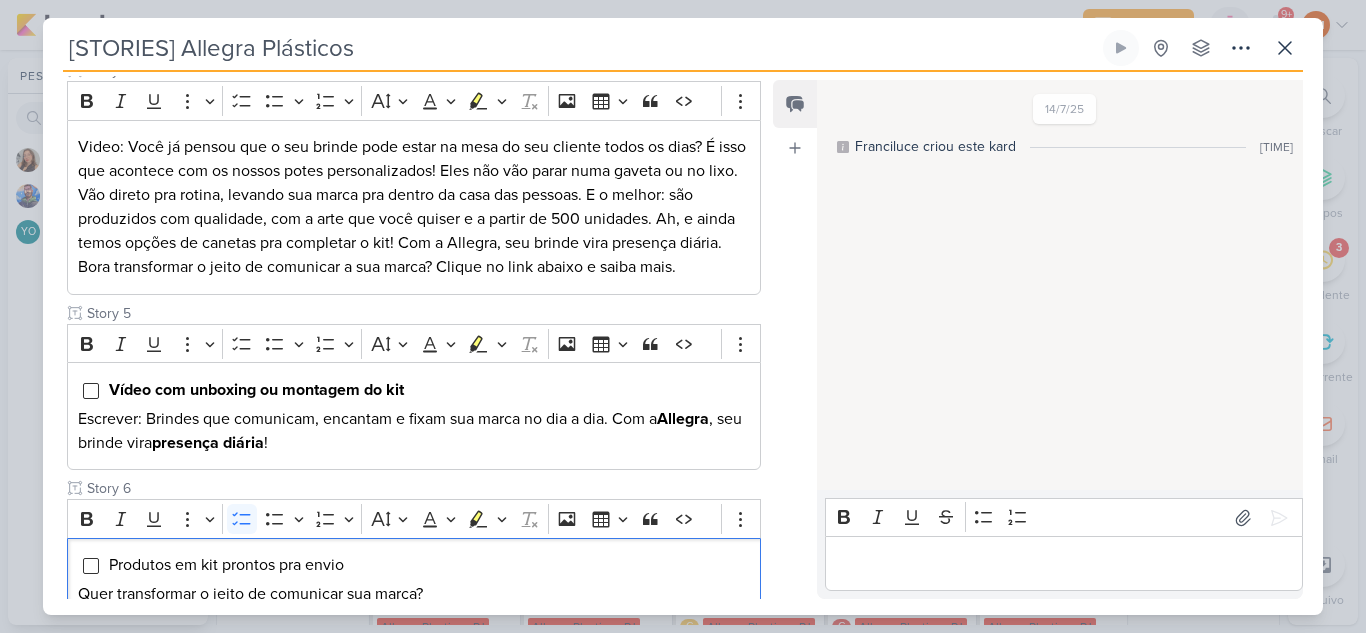 scroll, scrollTop: 972, scrollLeft: 0, axis: vertical 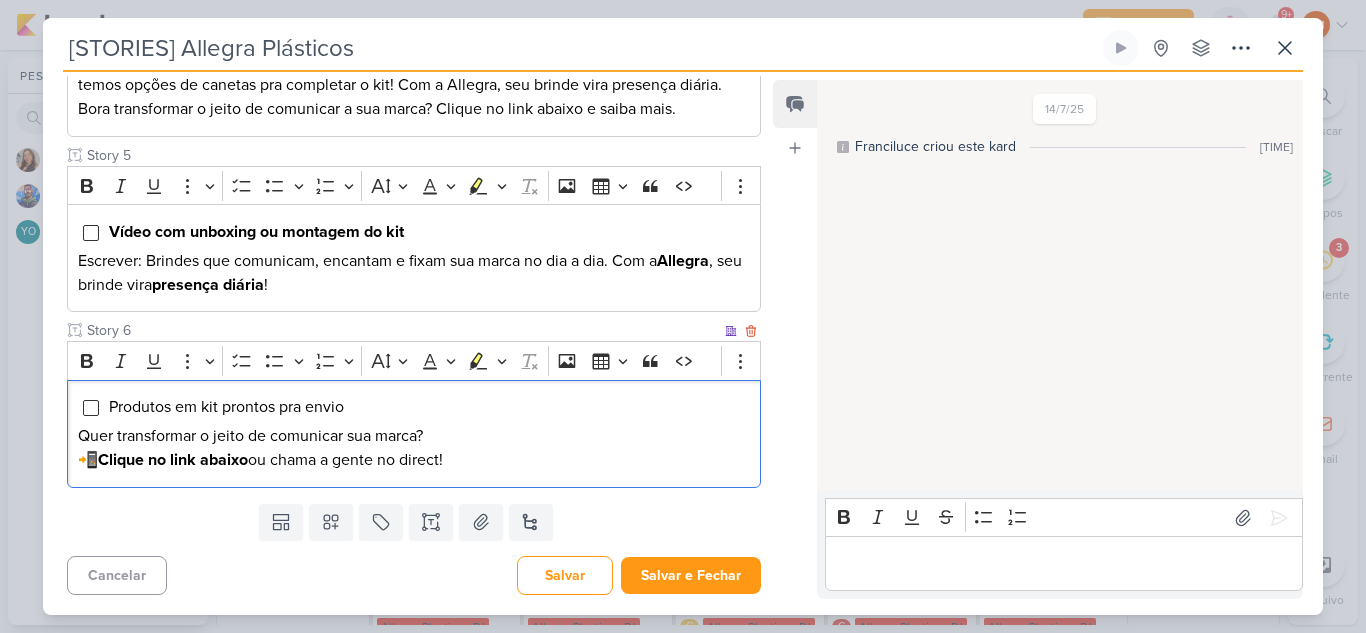 click on "Clique no link abaixo" at bounding box center (173, 460) 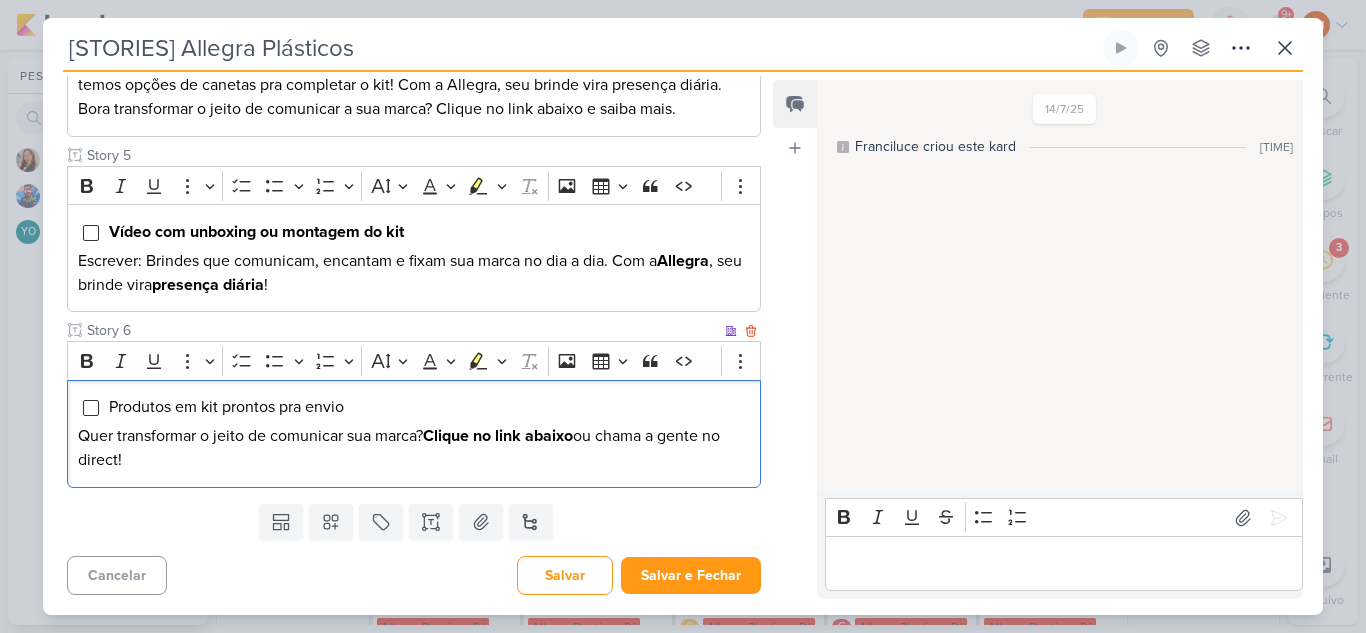 click on "Quer transformar o jeito de comunicar sua marca? Clique no link abaixo ou chama a gente no direct!" at bounding box center (414, 448) 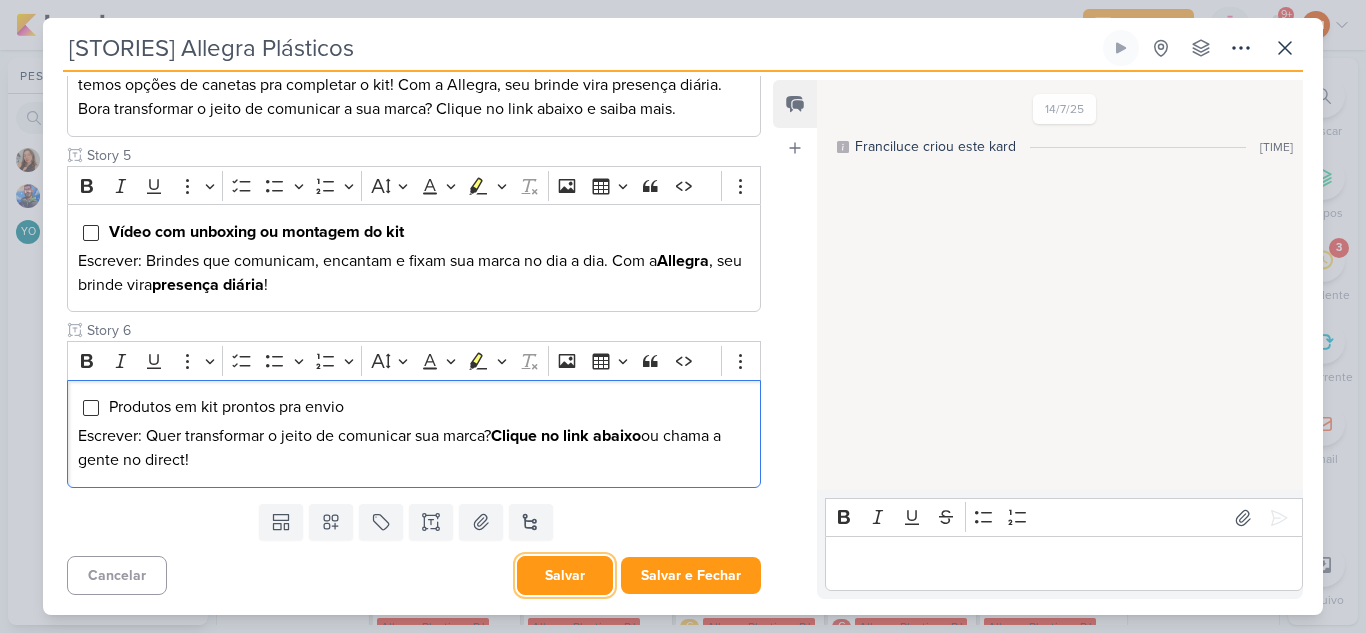 click on "Salvar" at bounding box center (565, 575) 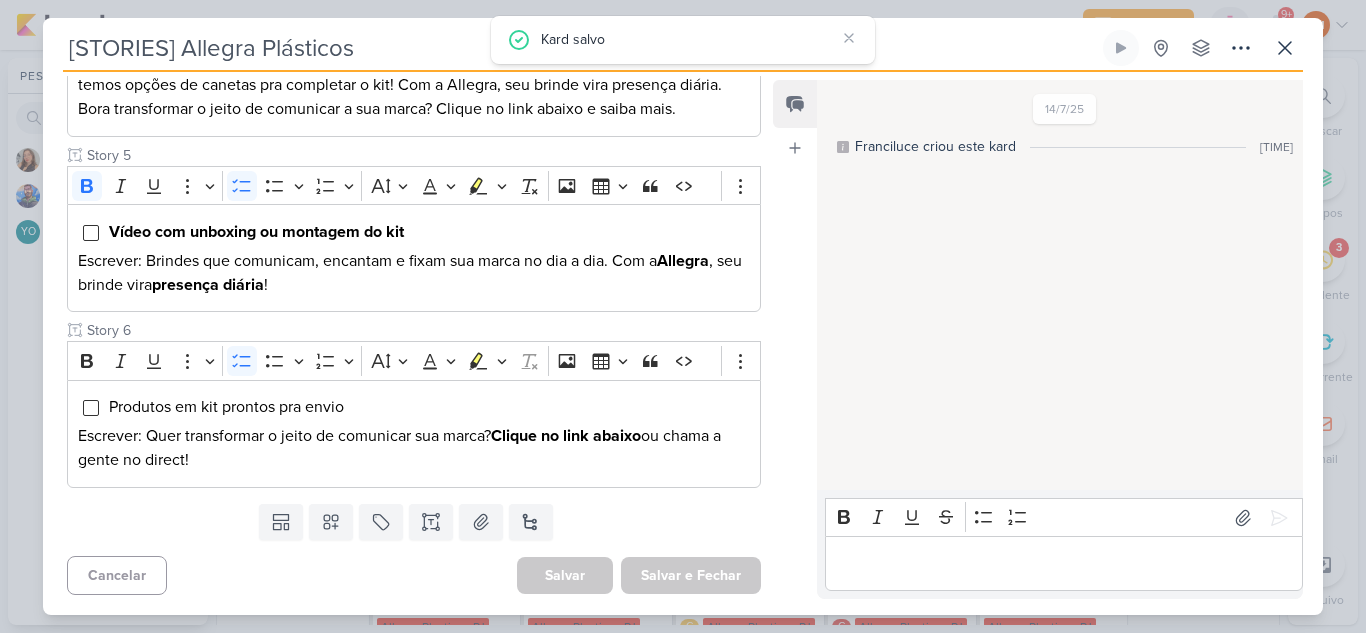scroll, scrollTop: 972, scrollLeft: 0, axis: vertical 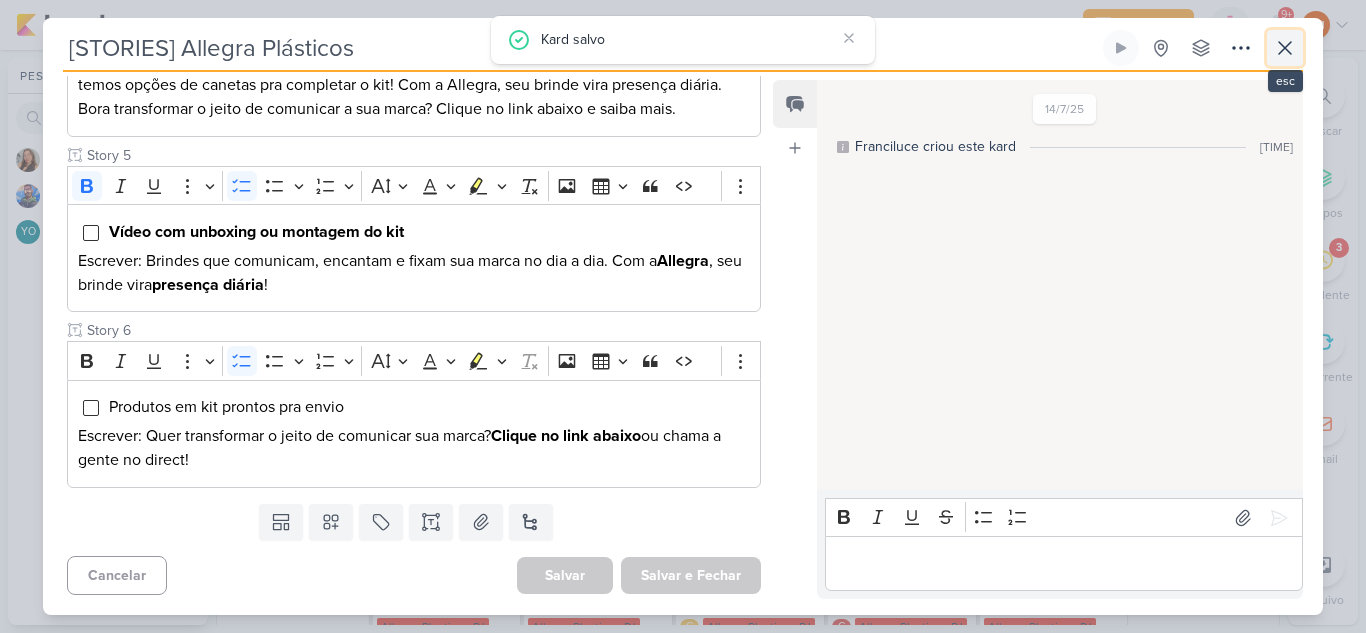 click 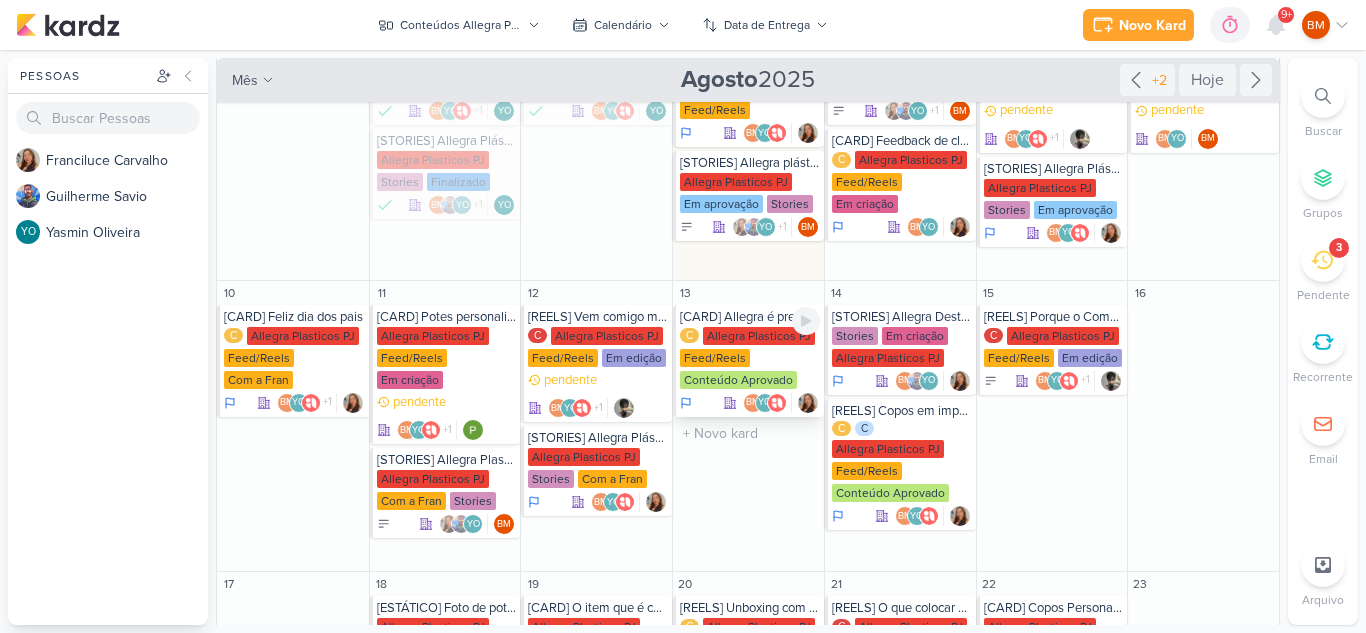 click on "C
Allegra Plasticos PJ
Feed/Reels
Conteúdo Aprovado" at bounding box center (750, 359) 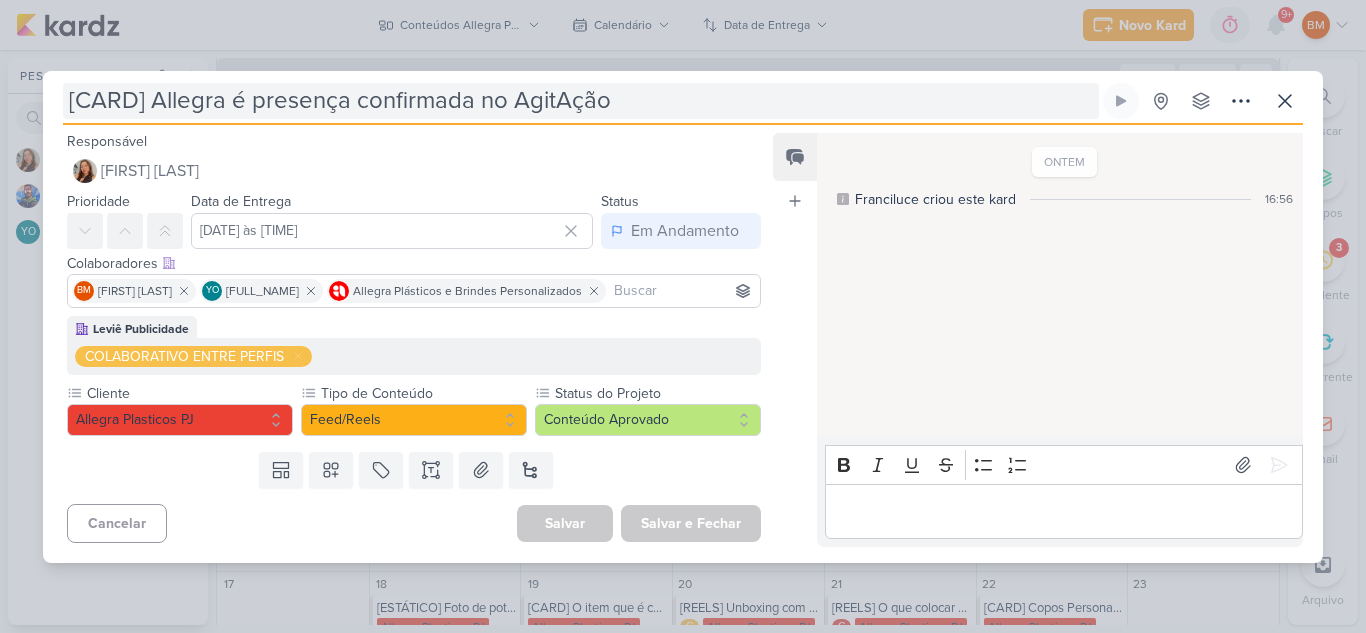 click on "[CARD] Allegra é presença confirmada no AgitAção" at bounding box center (581, 101) 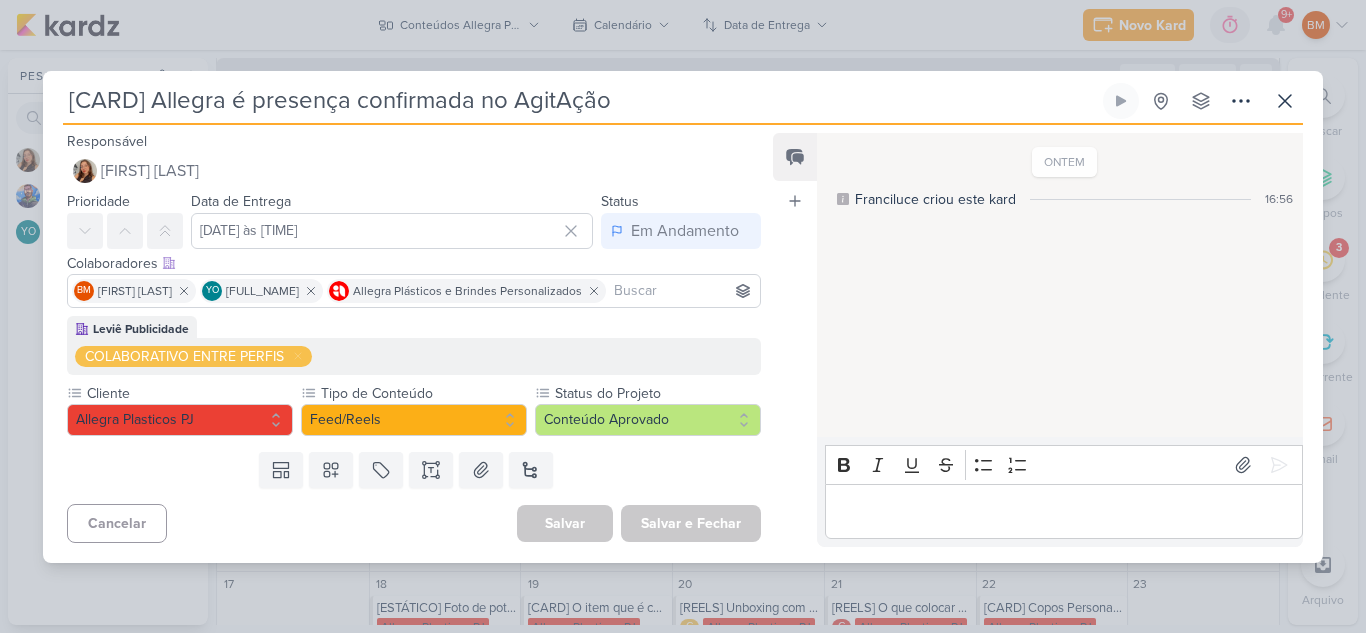 click on "[CARD] Allegra é presença confirmada no AgitAção" at bounding box center (581, 101) 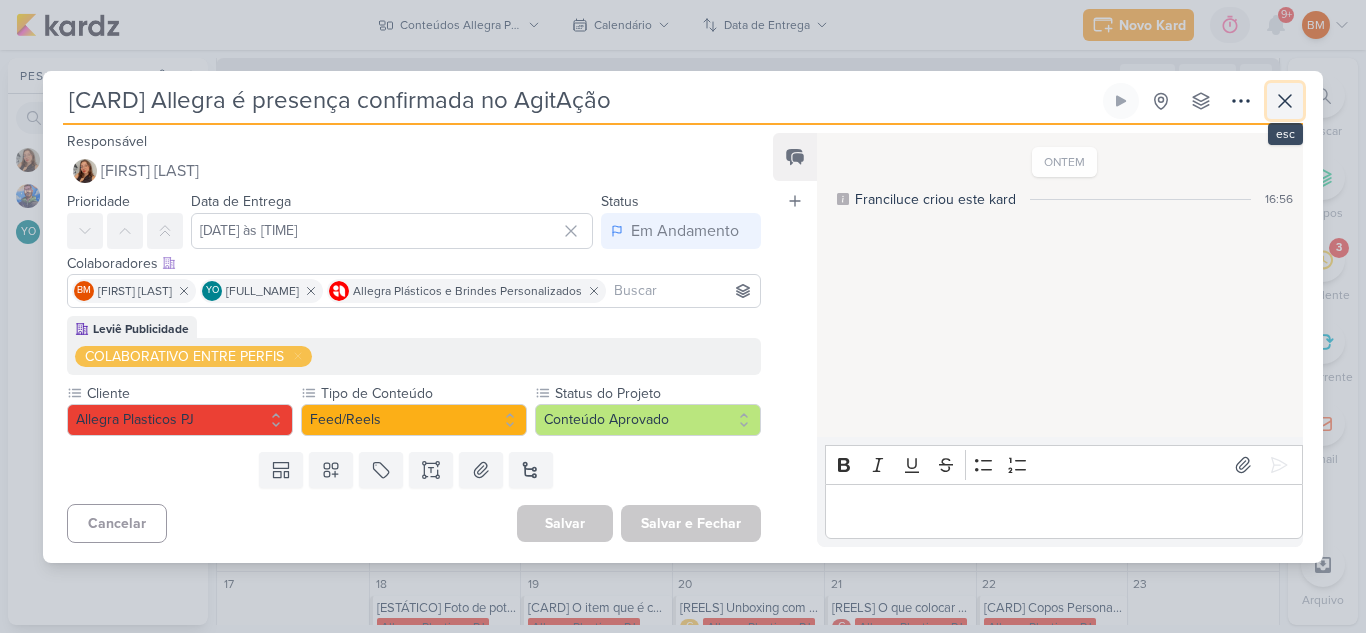 click 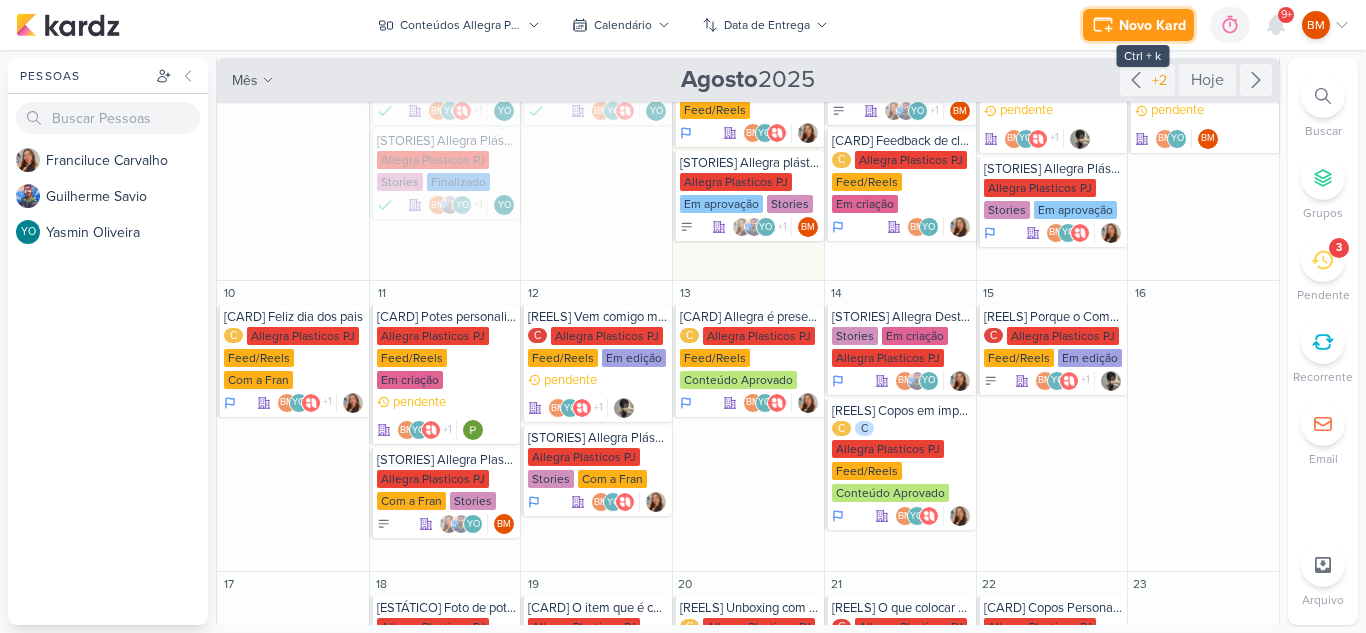 click on "Novo Kard" at bounding box center [1138, 25] 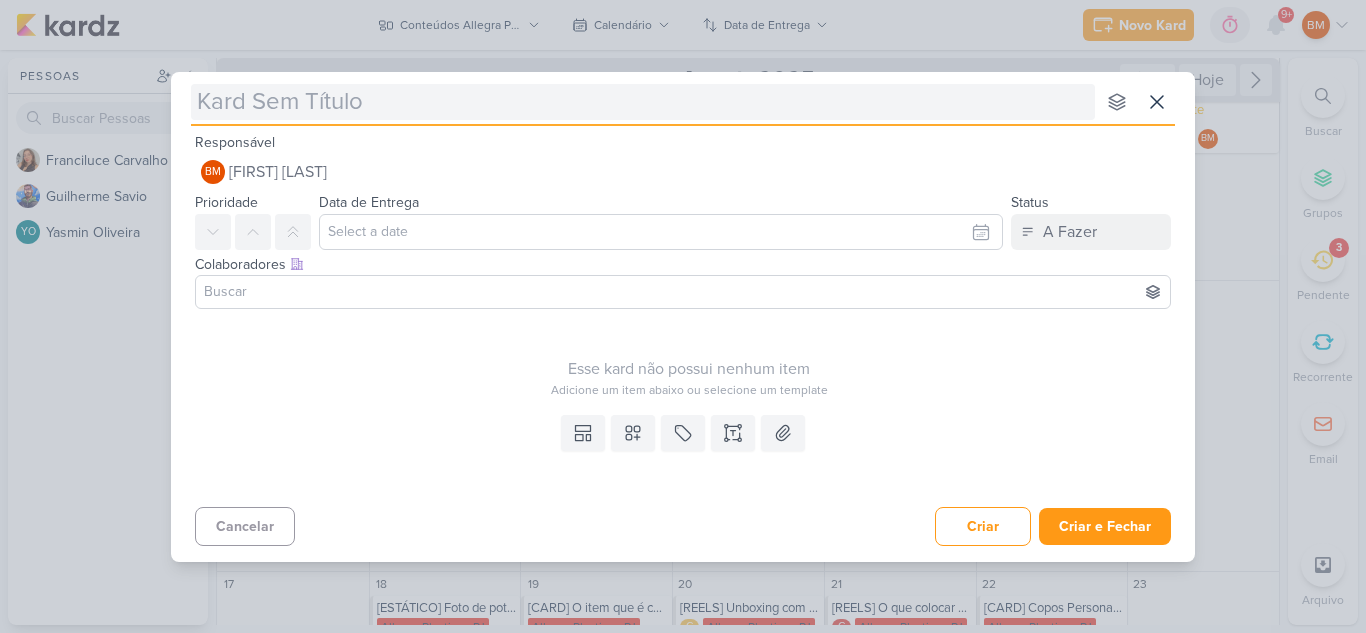 type on "[" 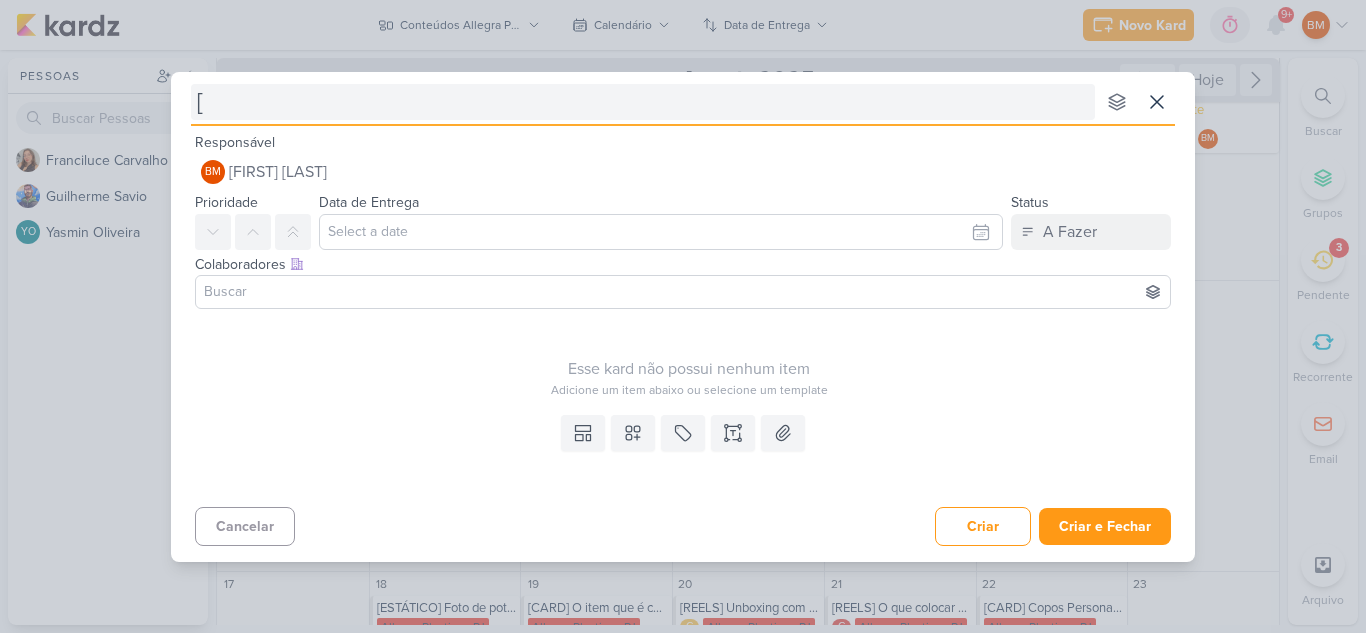 type 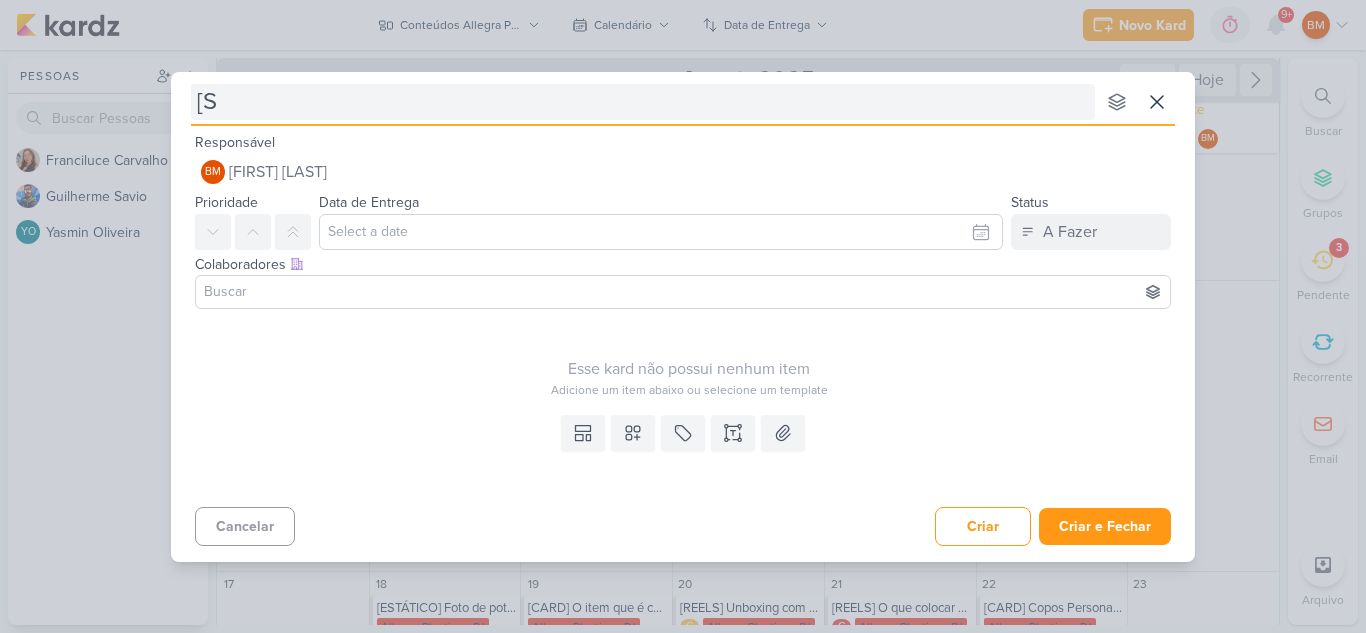 type on "[ST" 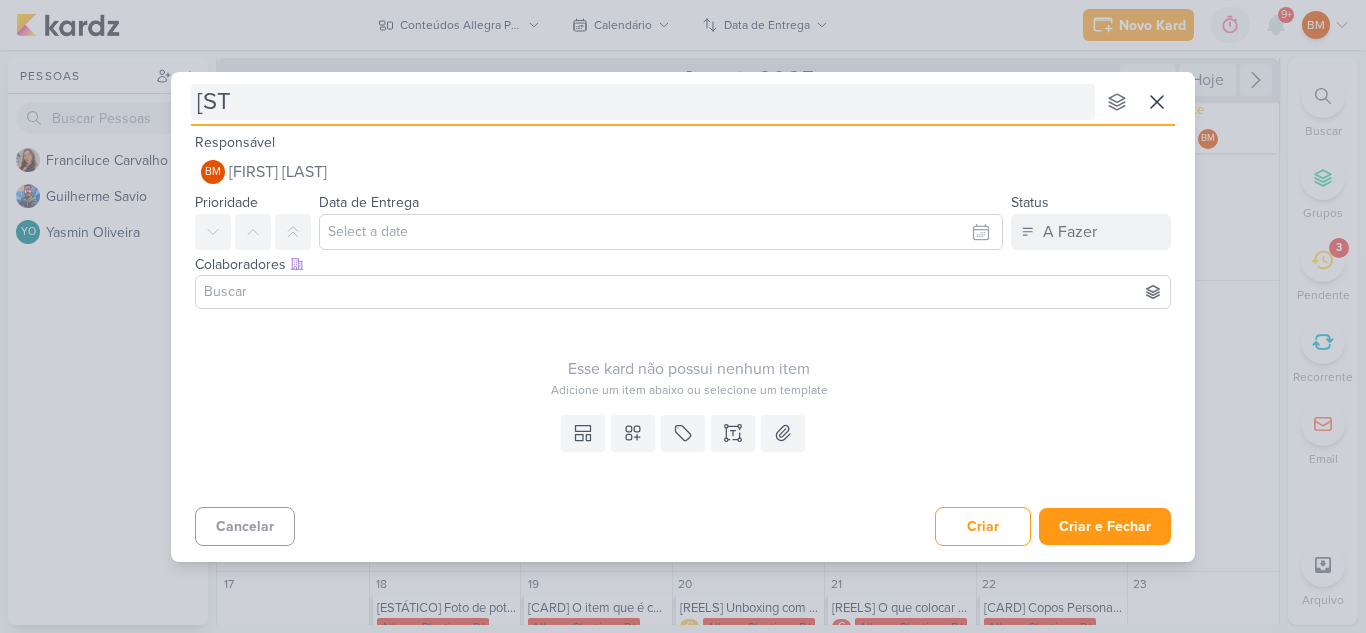 type 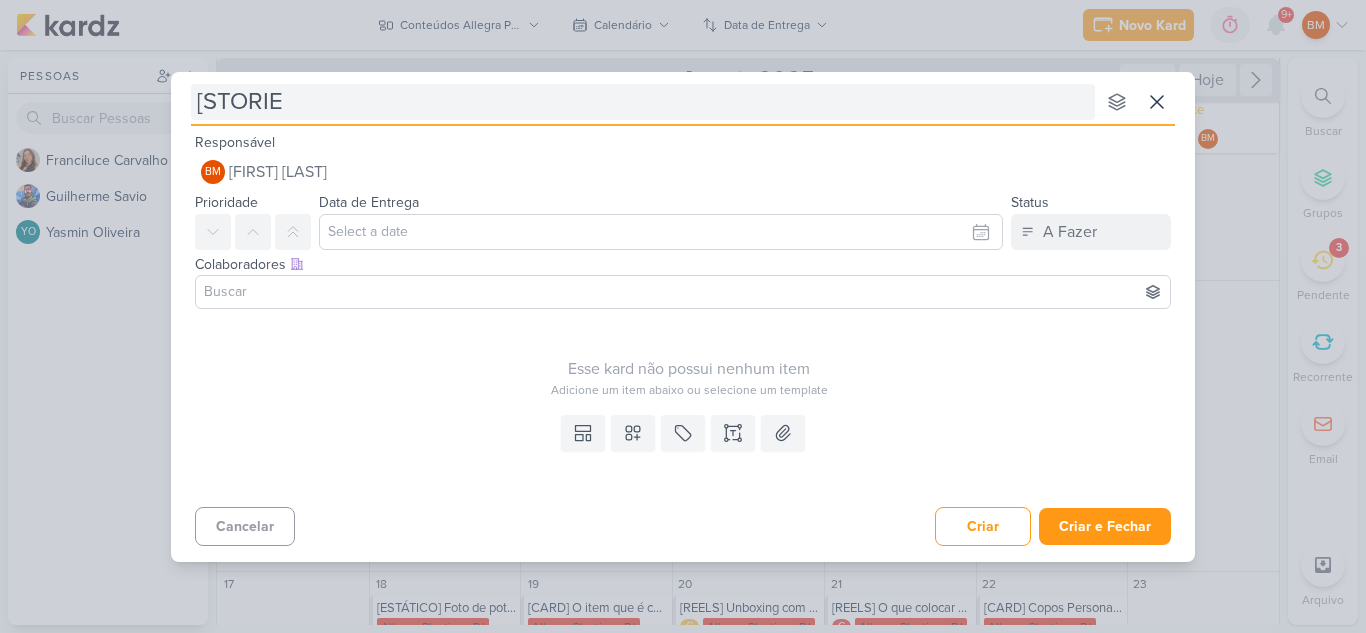 type on "[STORIES" 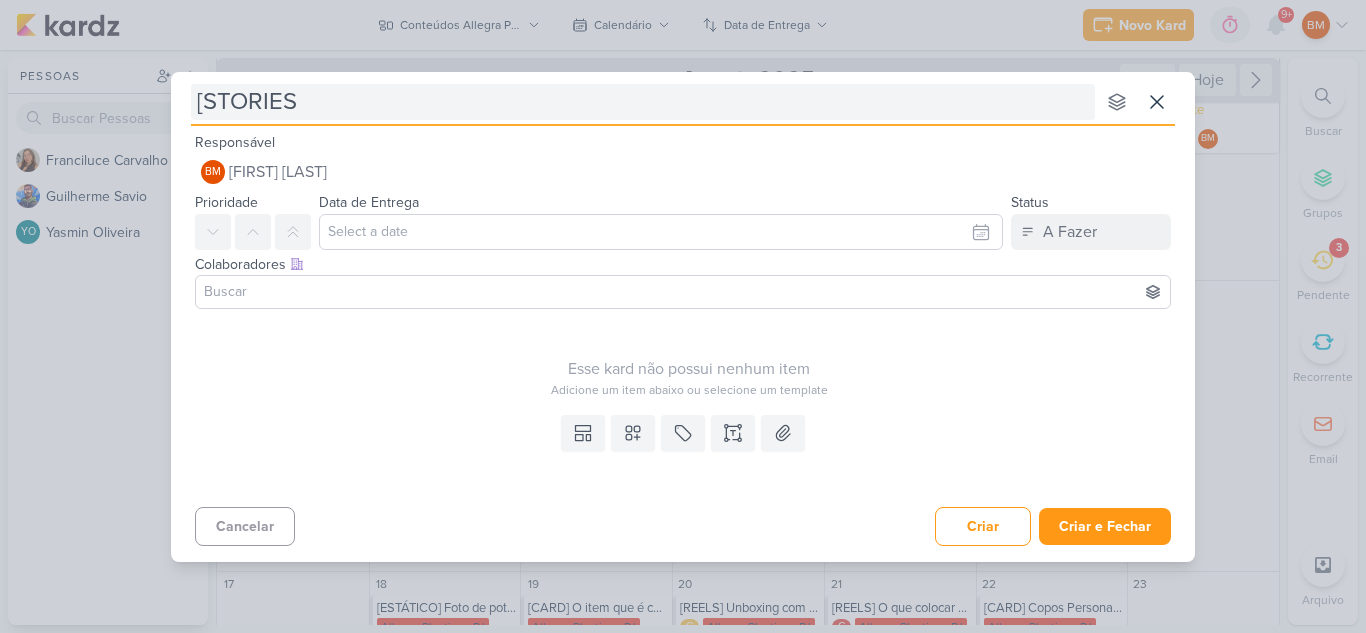 type 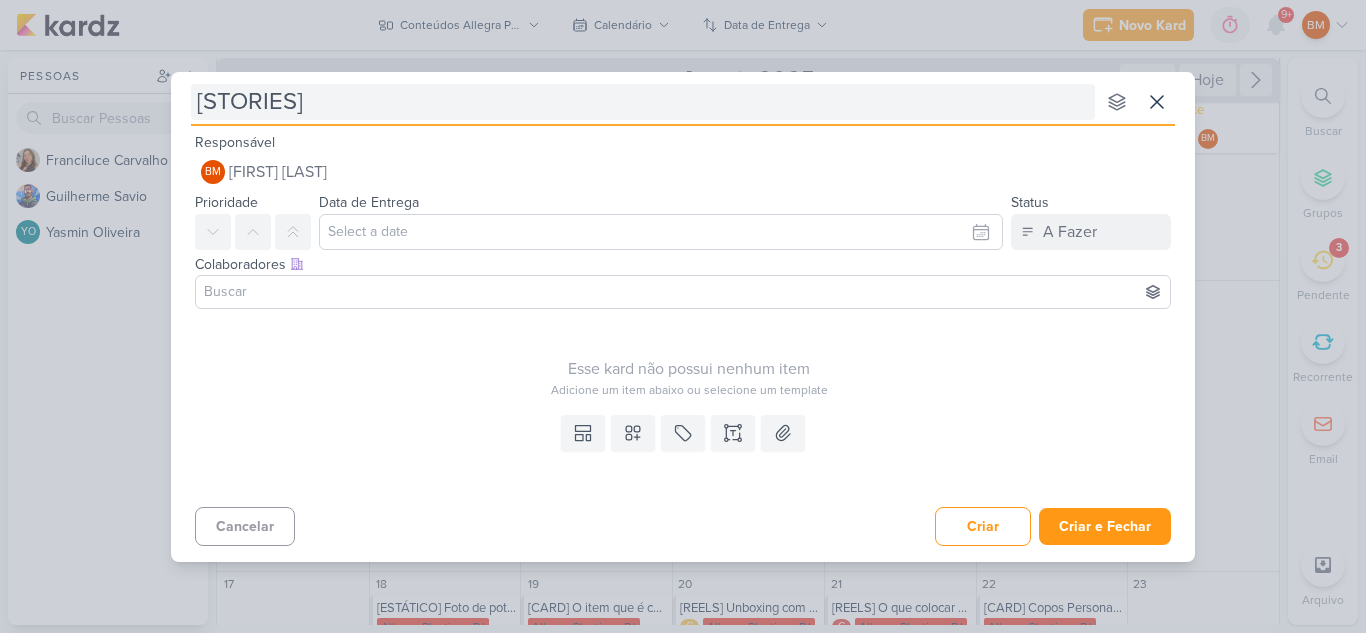 type on "[STORIES]" 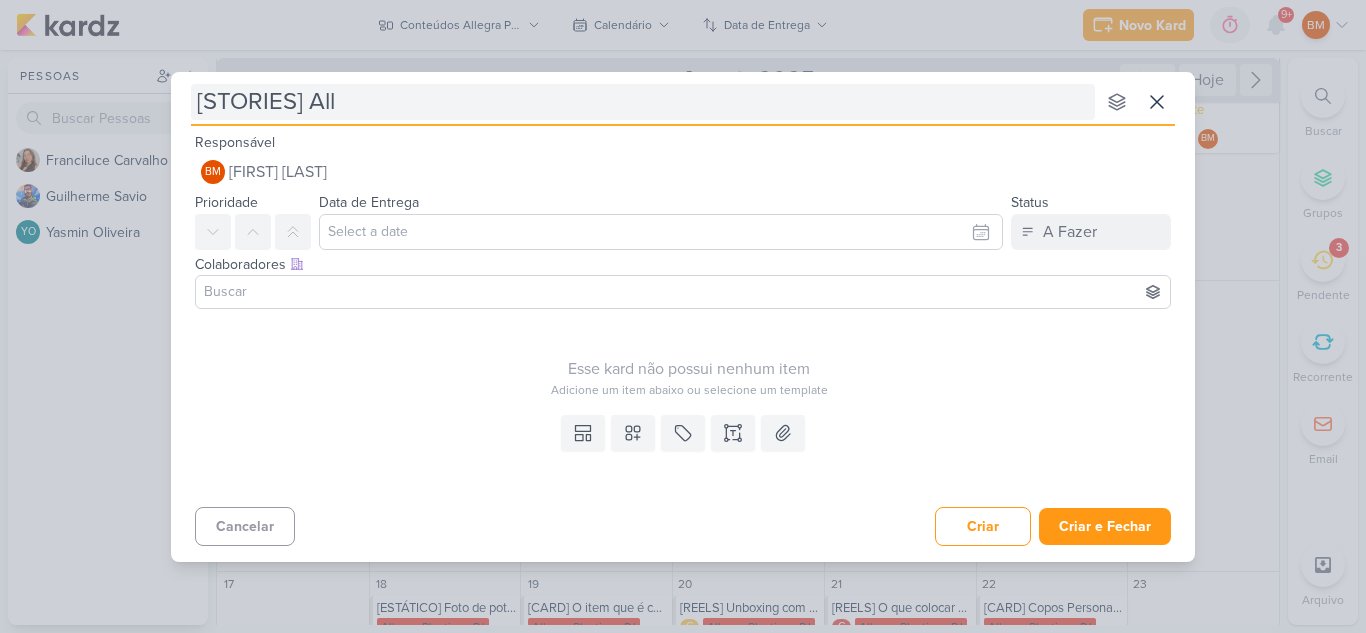 type on "[STORIES] Alle" 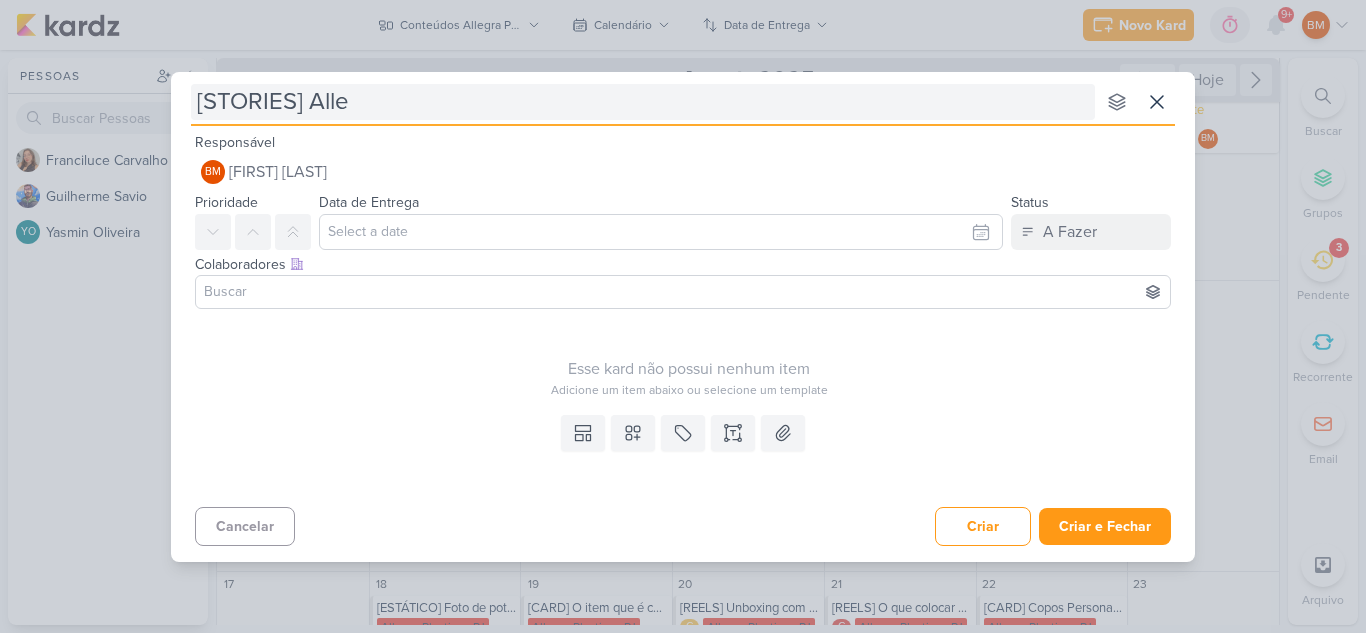 type 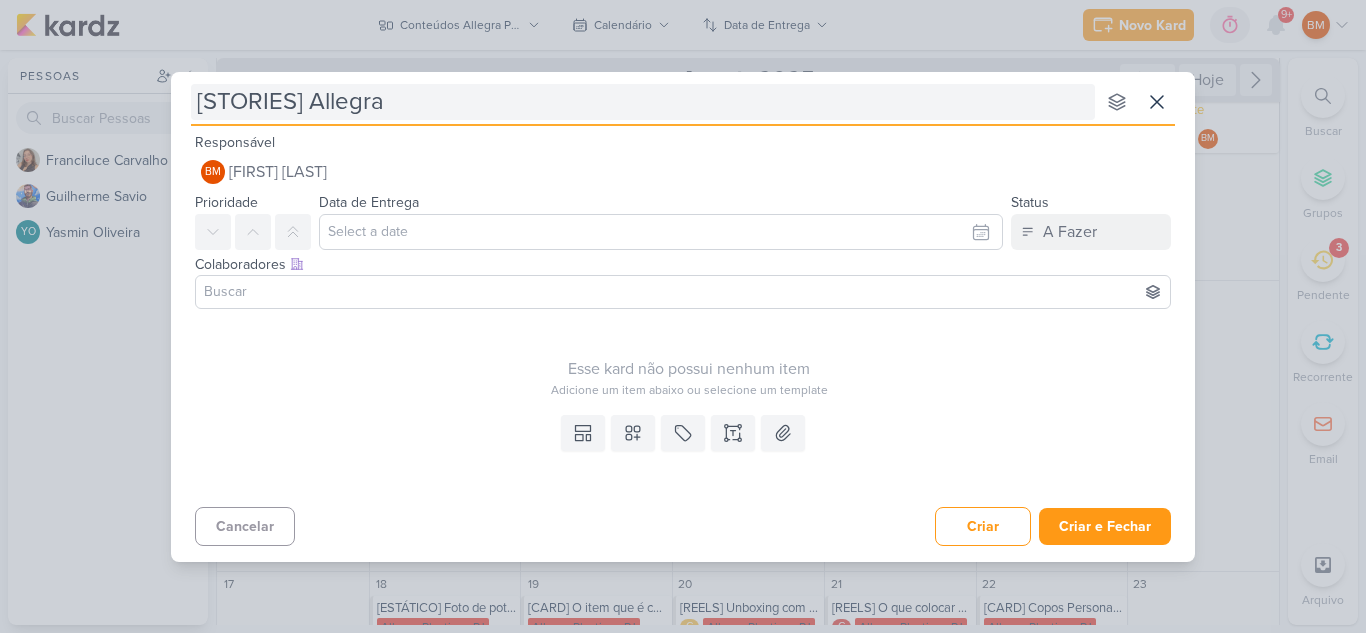 type on "[STORIES] Allegra B" 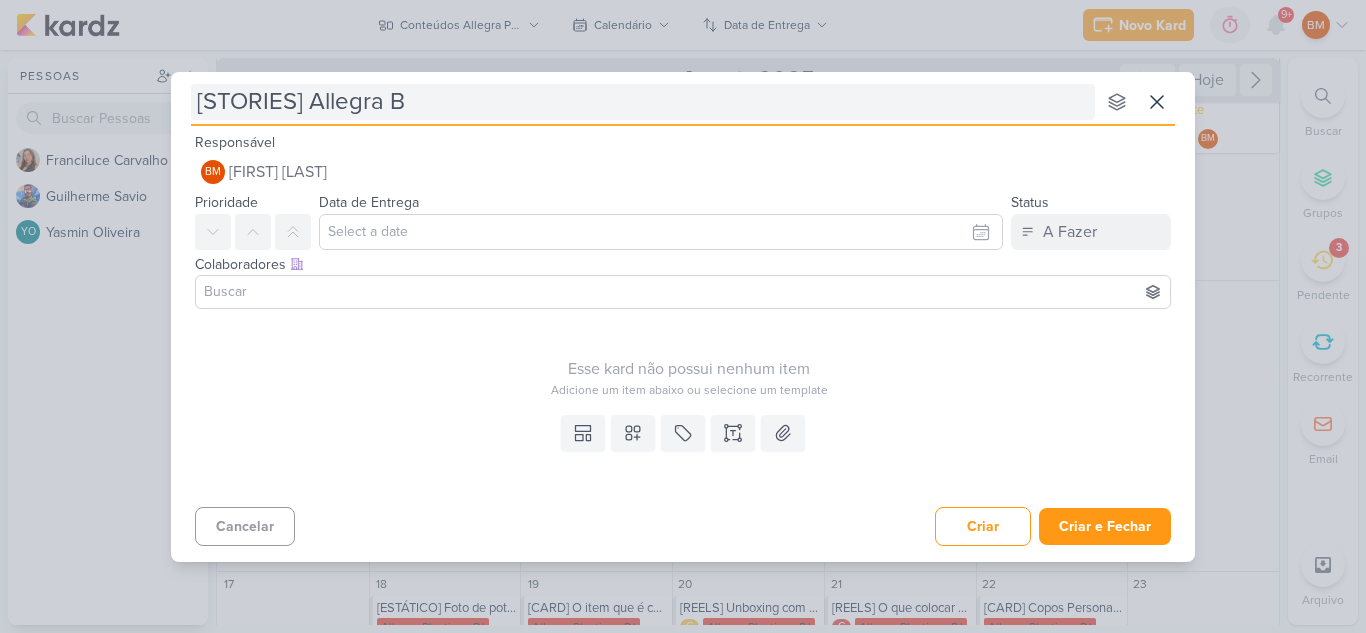 type 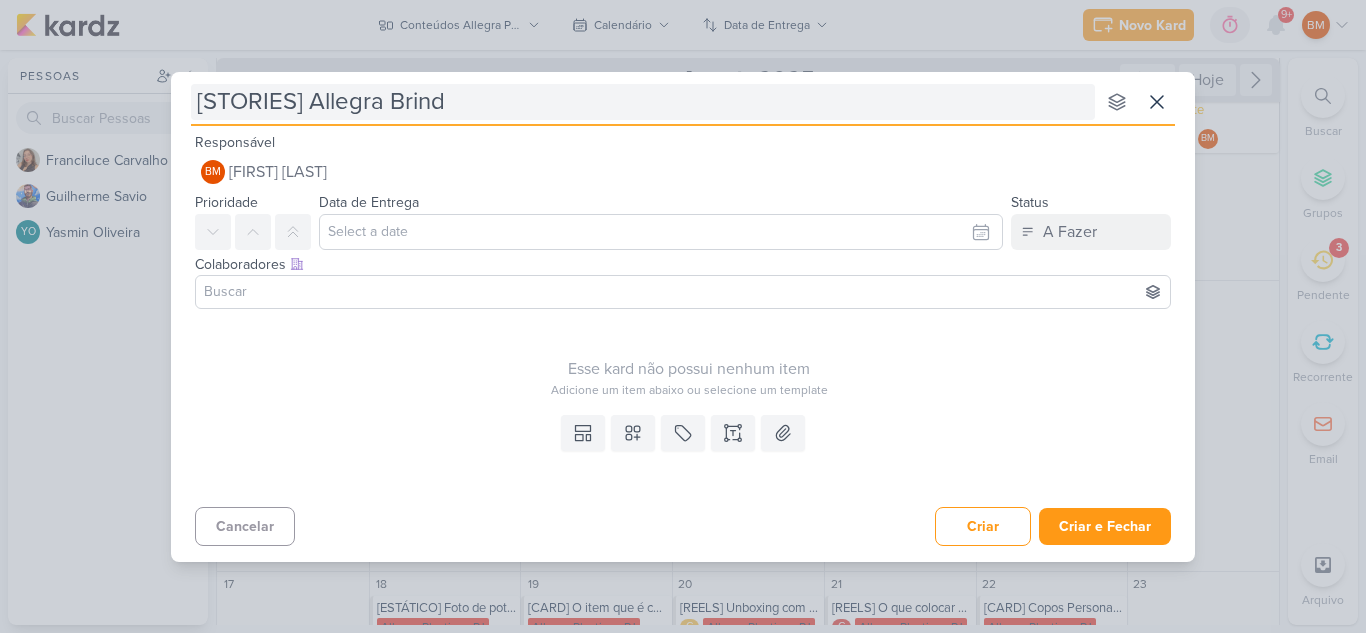 type on "[STORIES] Allegra Brin" 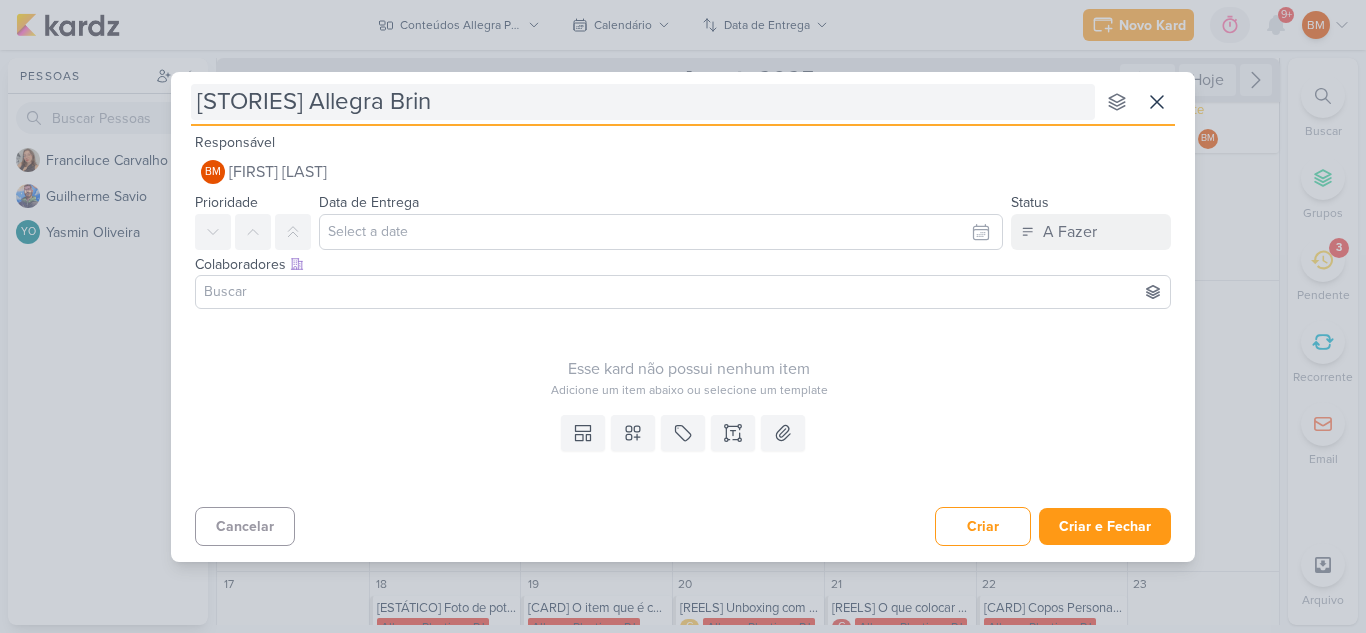 type 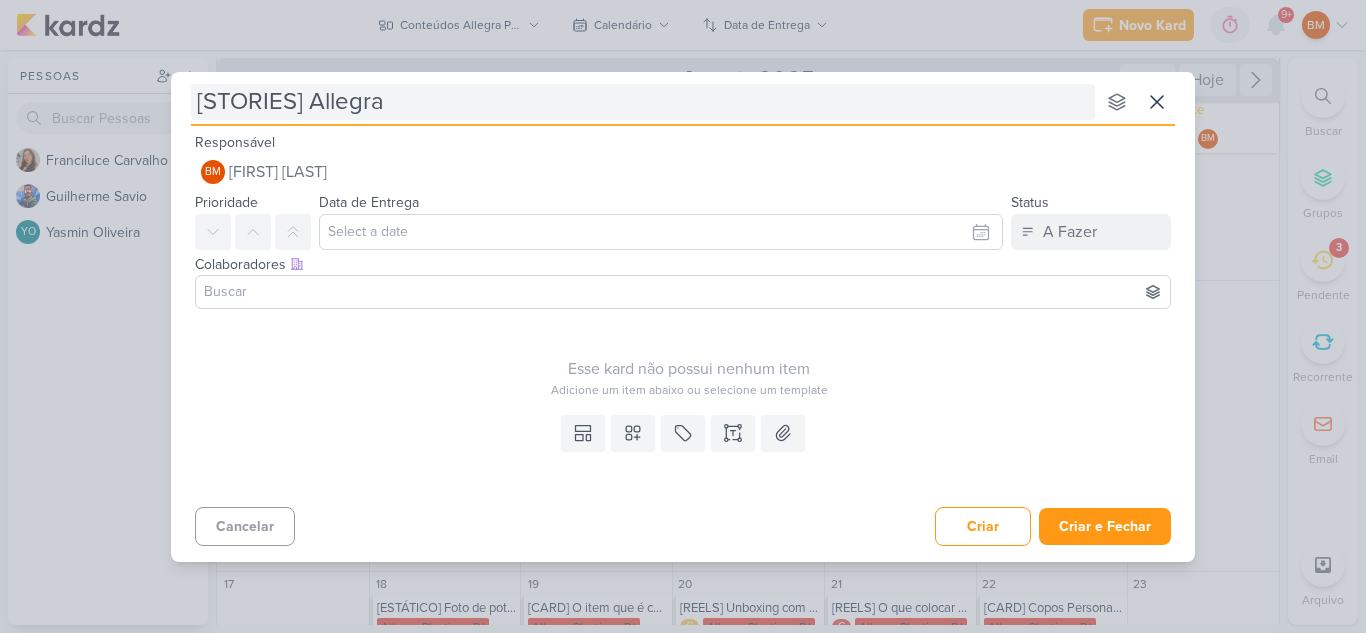 type on "[STORIES] Allegra" 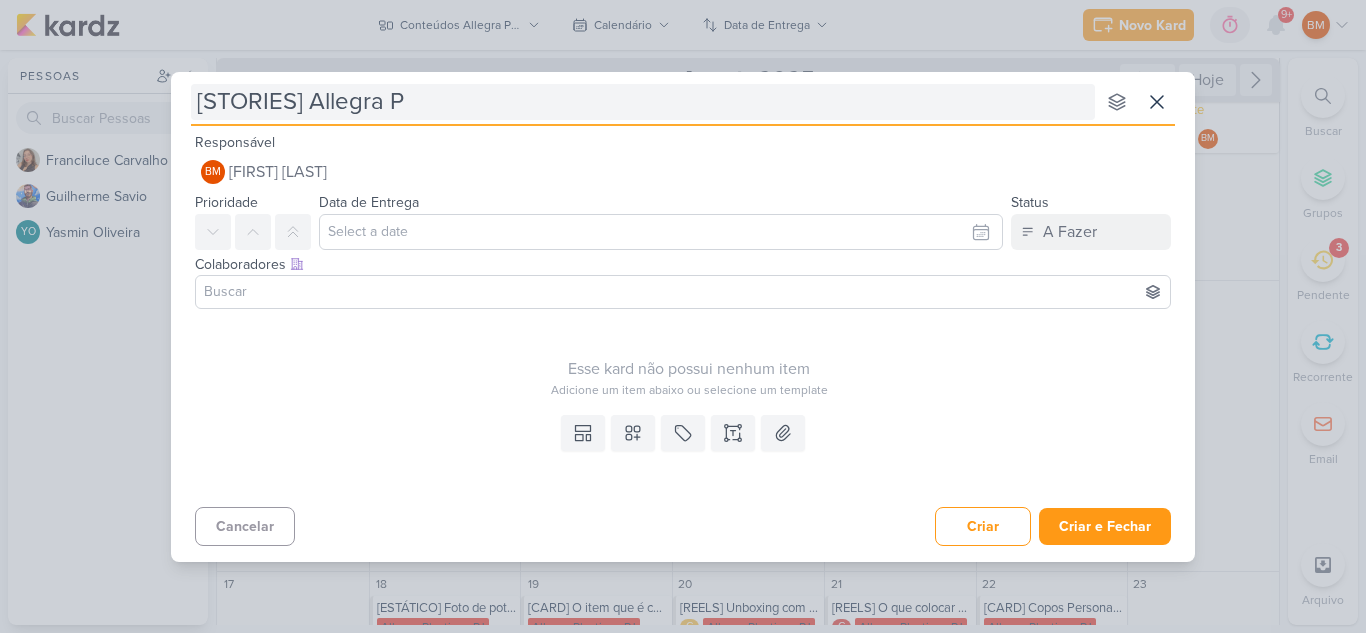 type 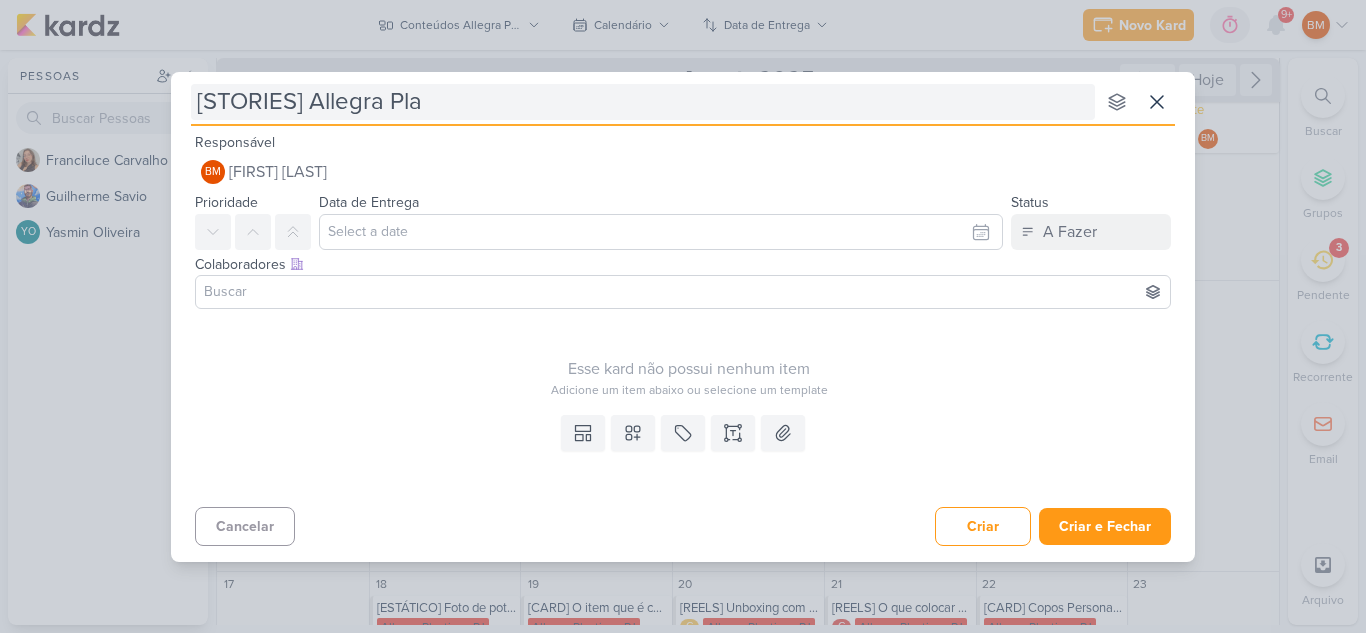 type on "[STORIES] Allegra Plas" 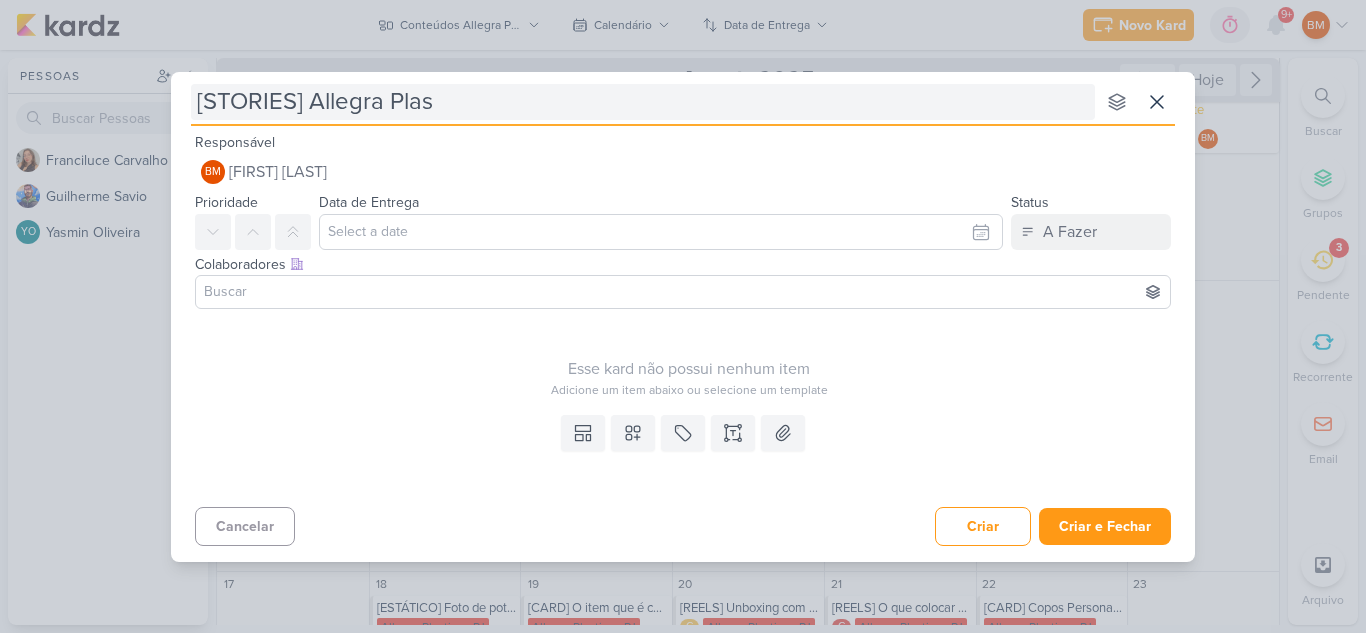 type 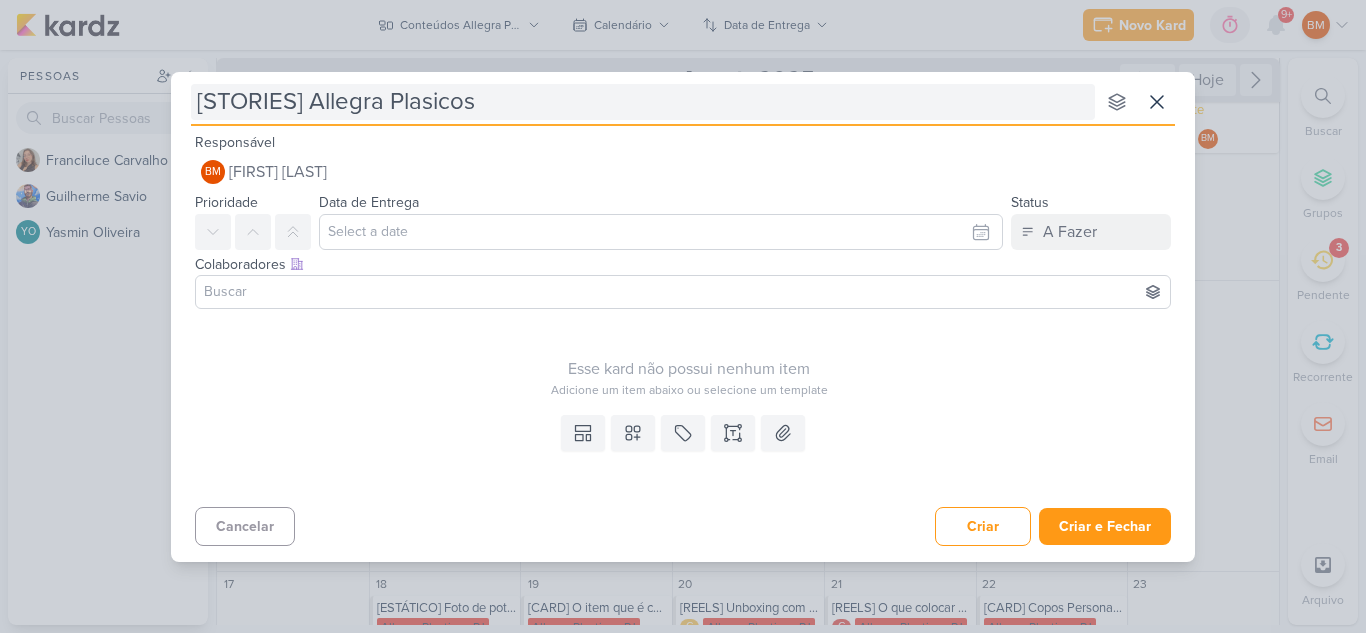 type on "[STORIES] Allegra Plasicos" 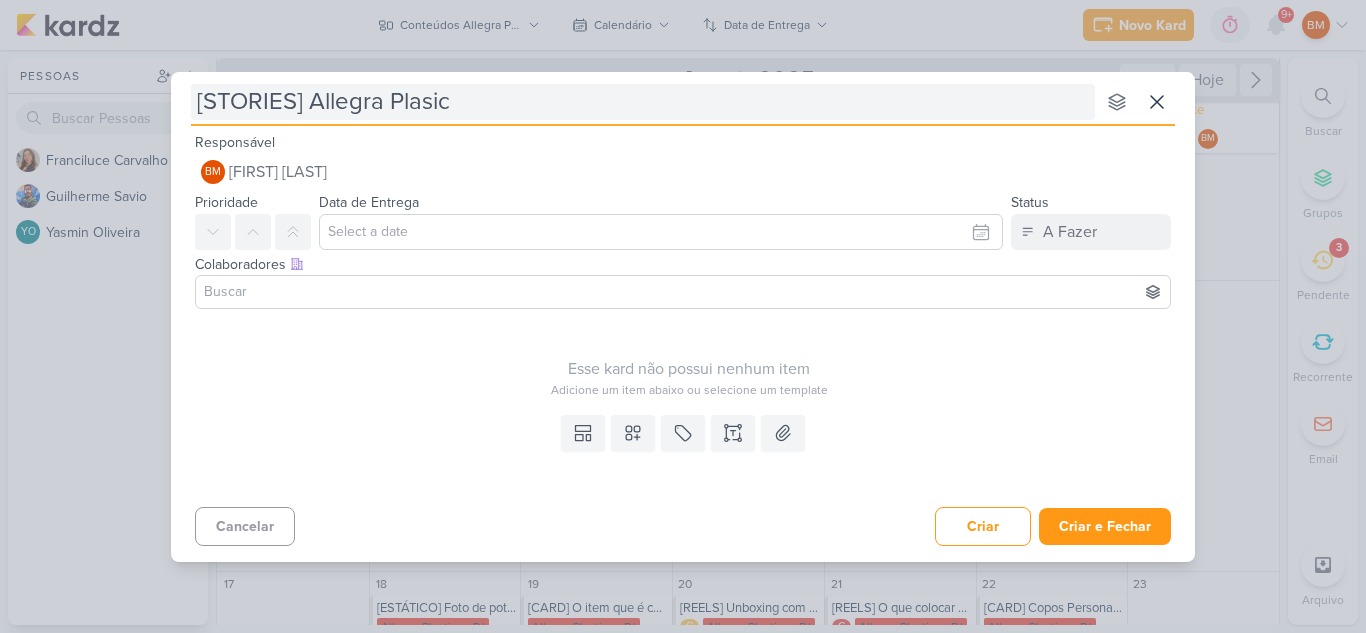 type on "[STORIES] Allegra Plasi" 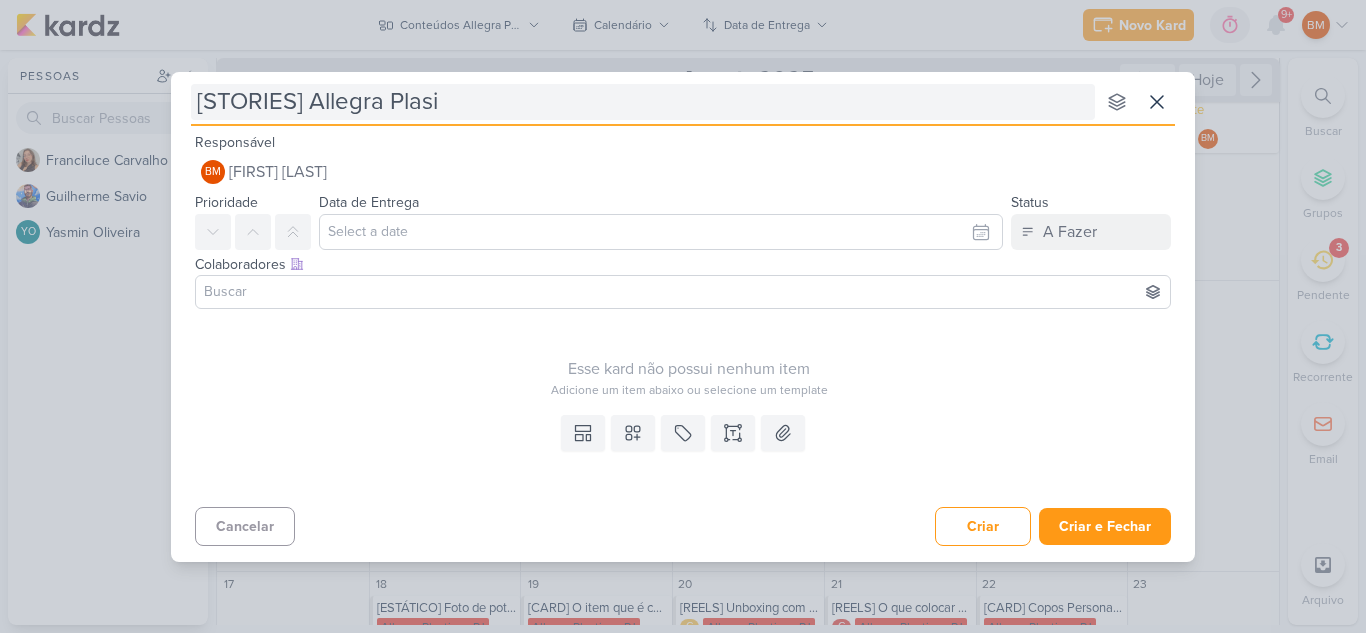 type 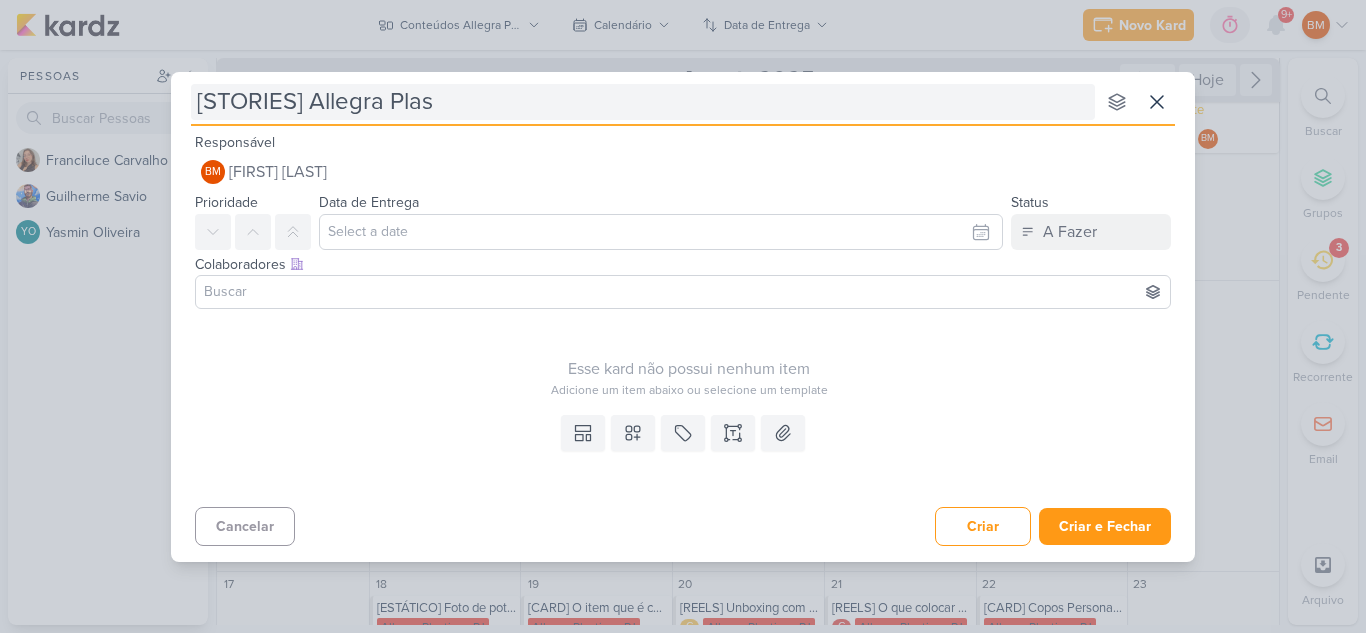 type 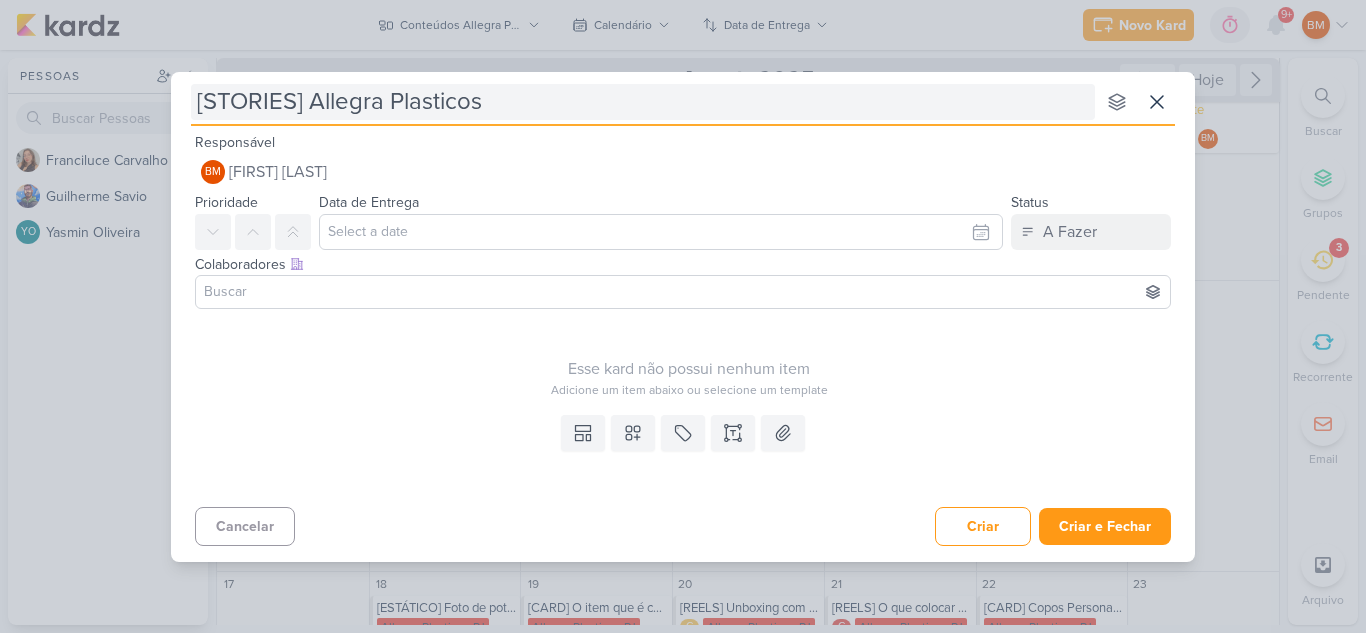type on "[STORIES] Allegra Plasticos" 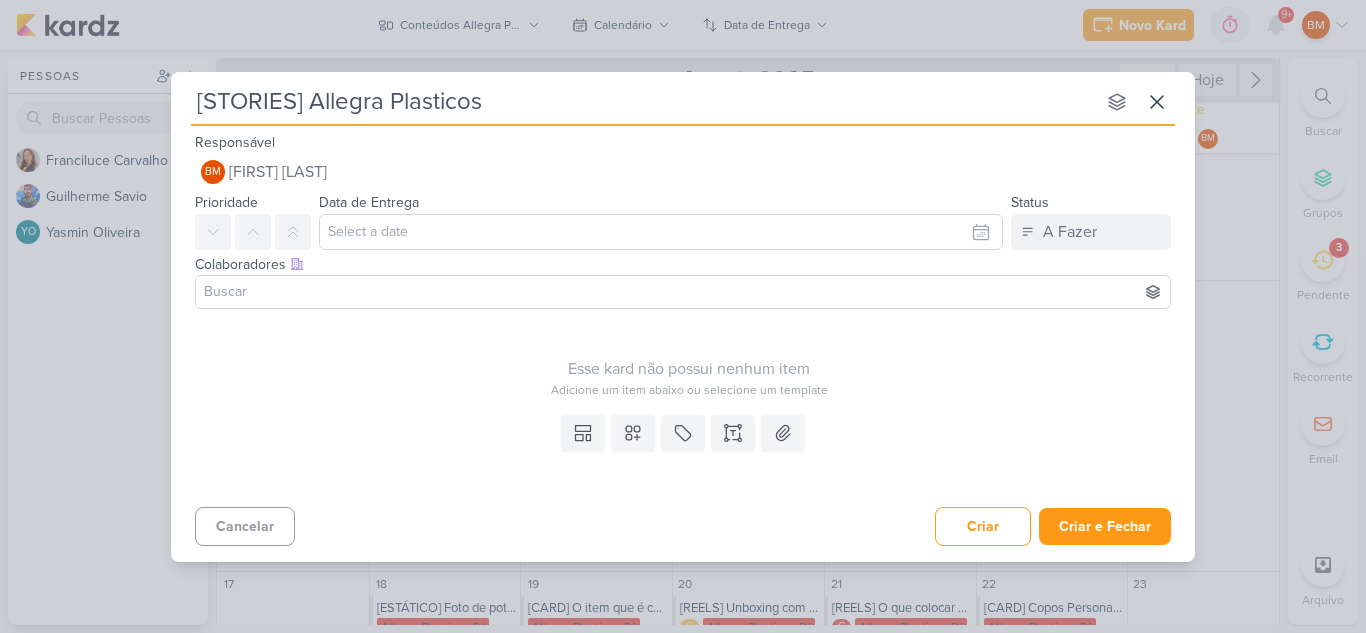 type 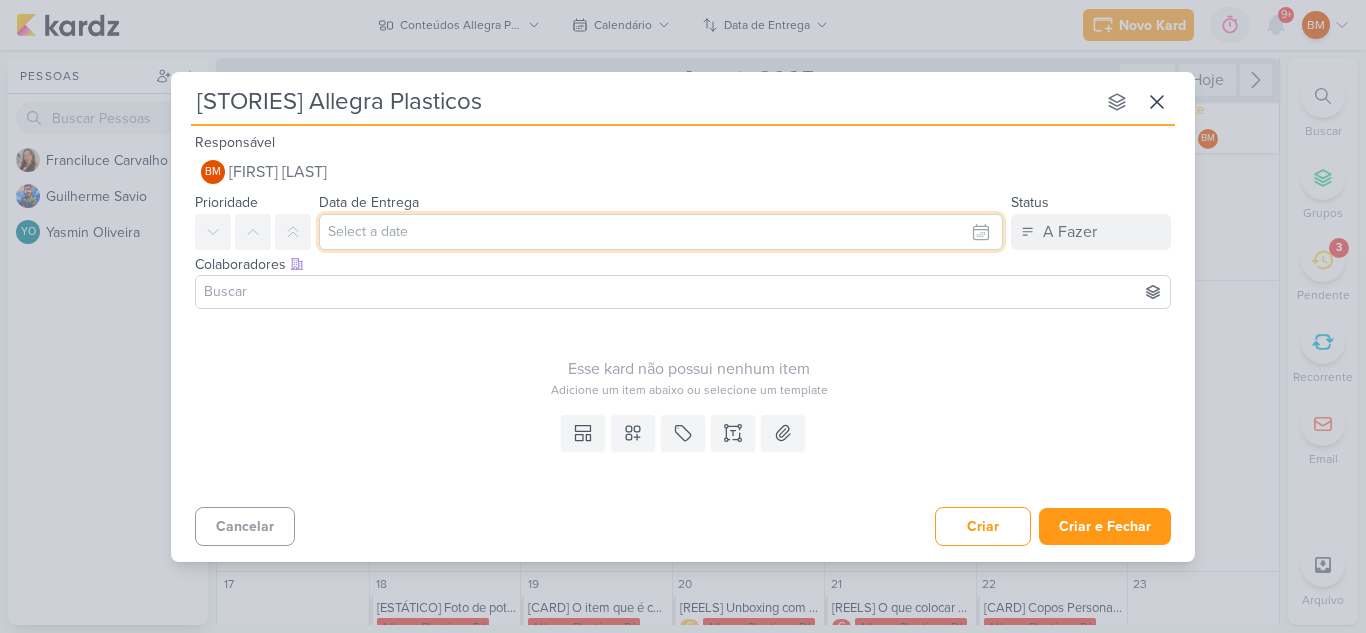 click at bounding box center [661, 232] 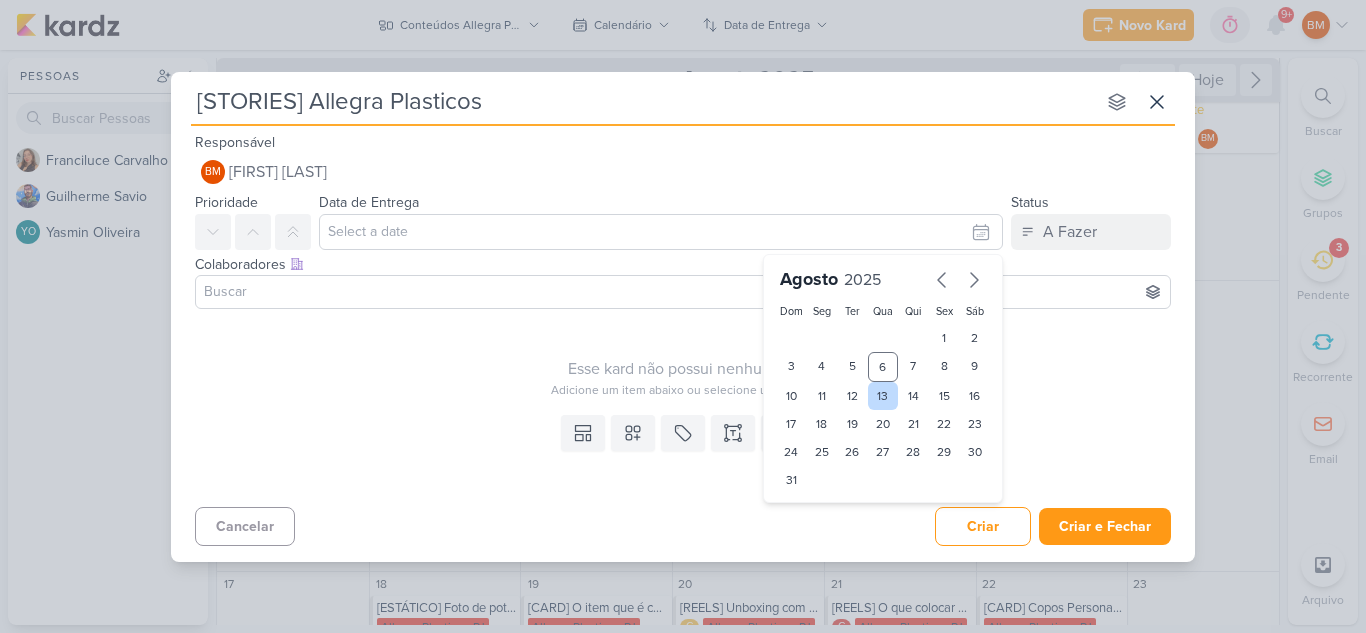 click on "13" at bounding box center [883, 396] 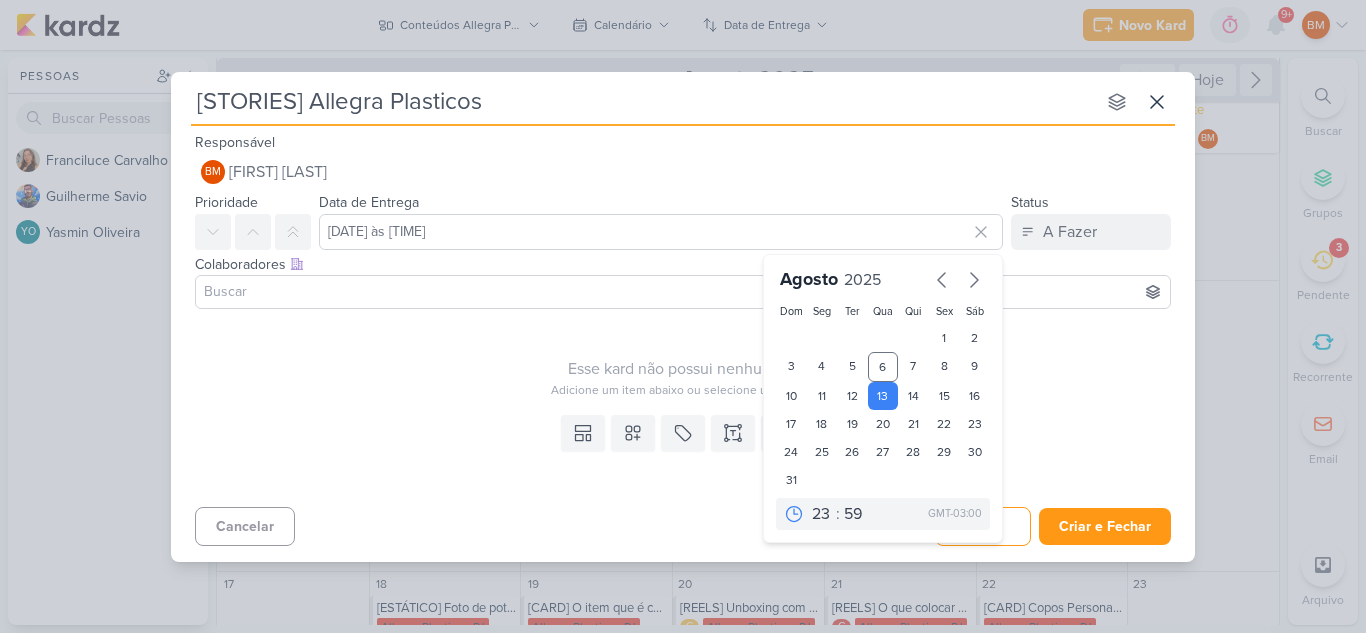 click at bounding box center [683, 292] 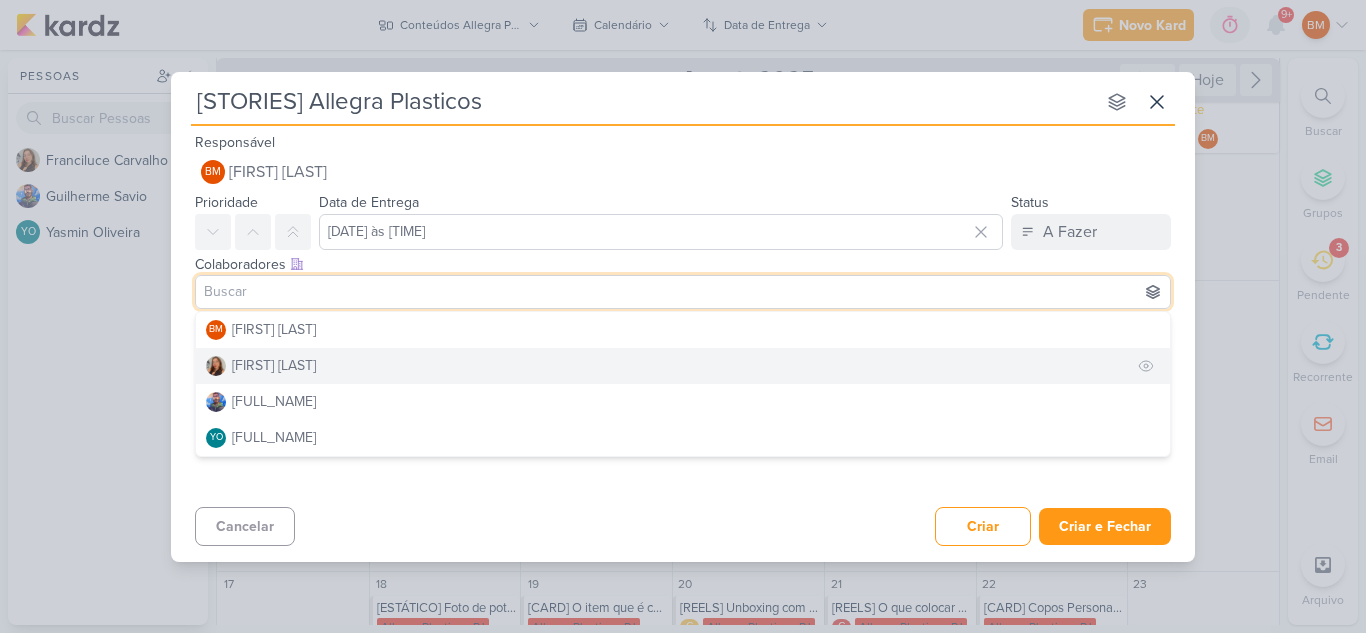 click on "[FIRST] [LAST]" at bounding box center [683, 366] 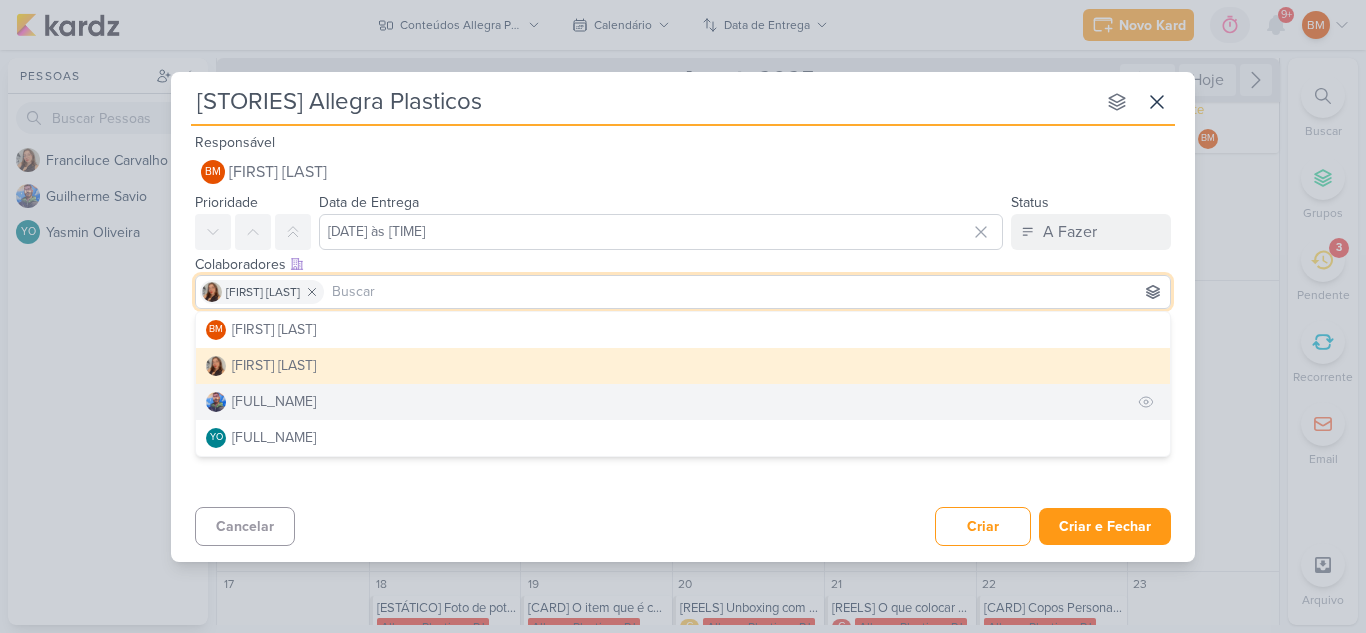 click on "[FULL_NAME]" at bounding box center (683, 402) 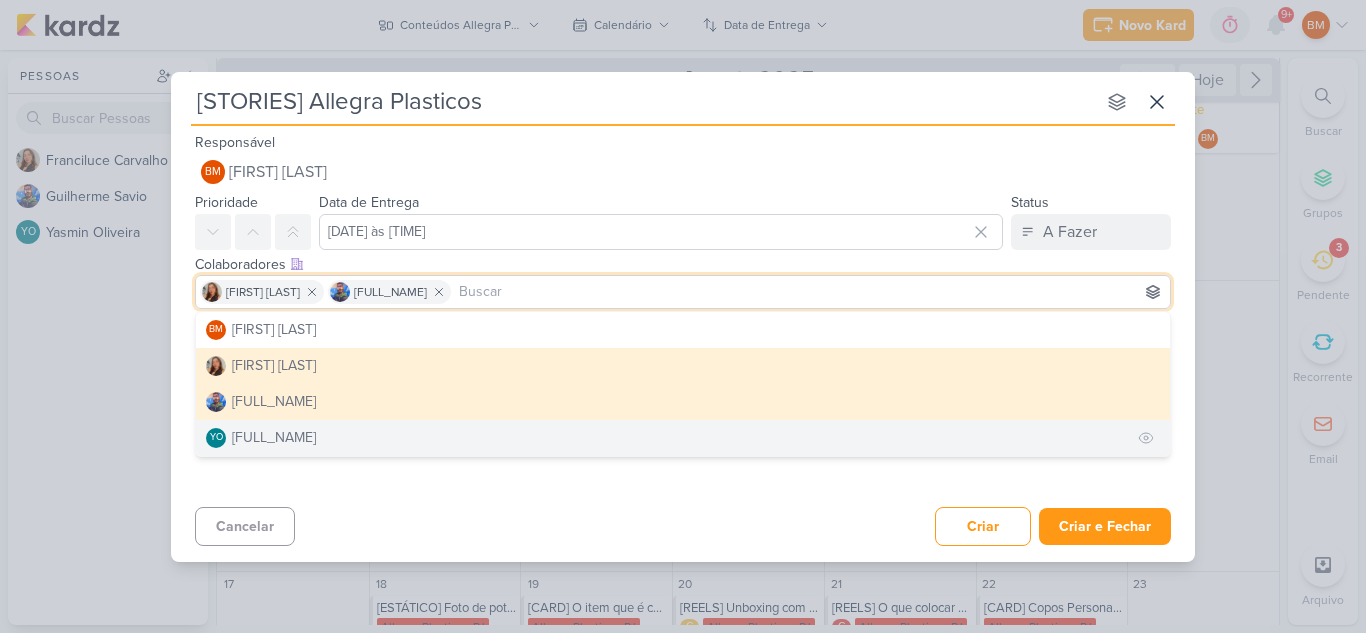 click on "YO
[FIRST] [LAST]" at bounding box center [683, 438] 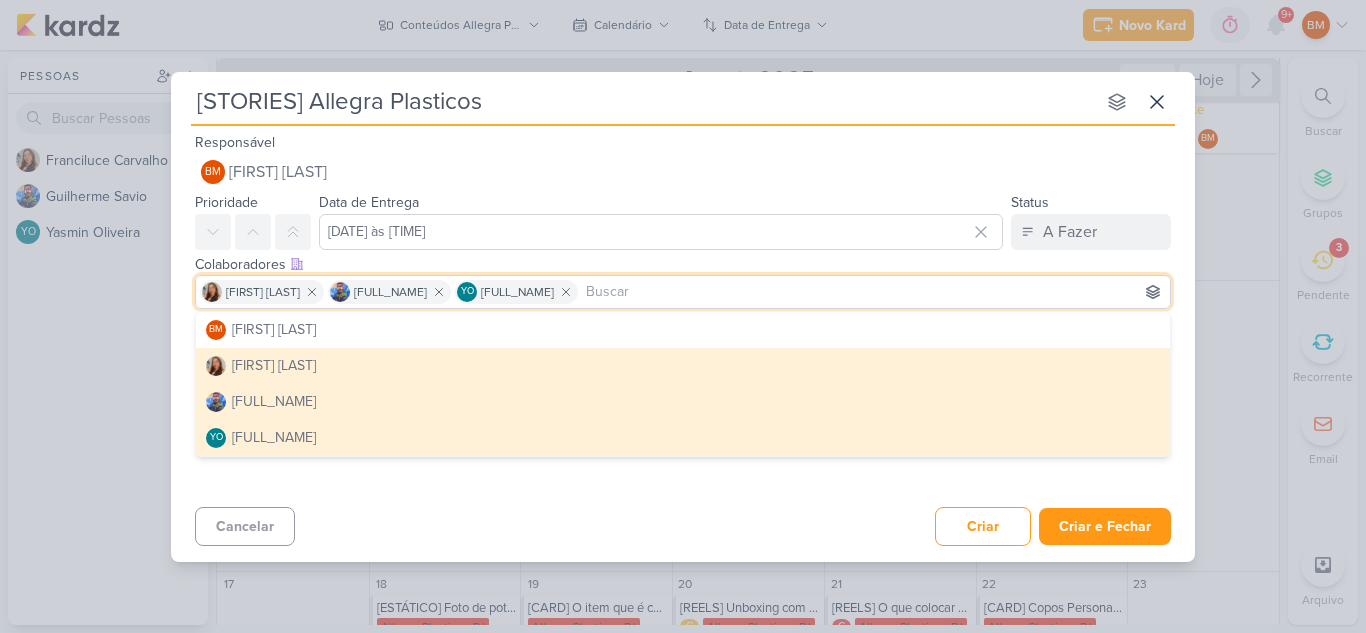 click on "Templates
Campos Personalizados
Marcadores
Caixa De Texto
Anexo" at bounding box center (683, 453) 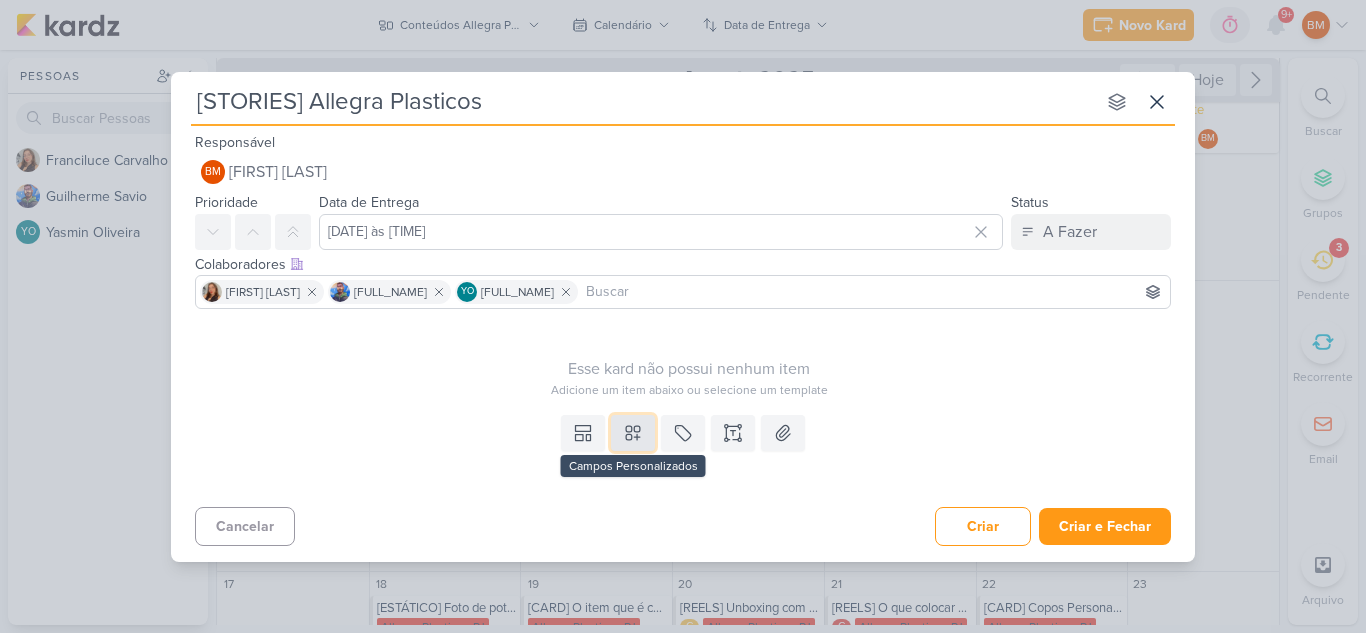 click 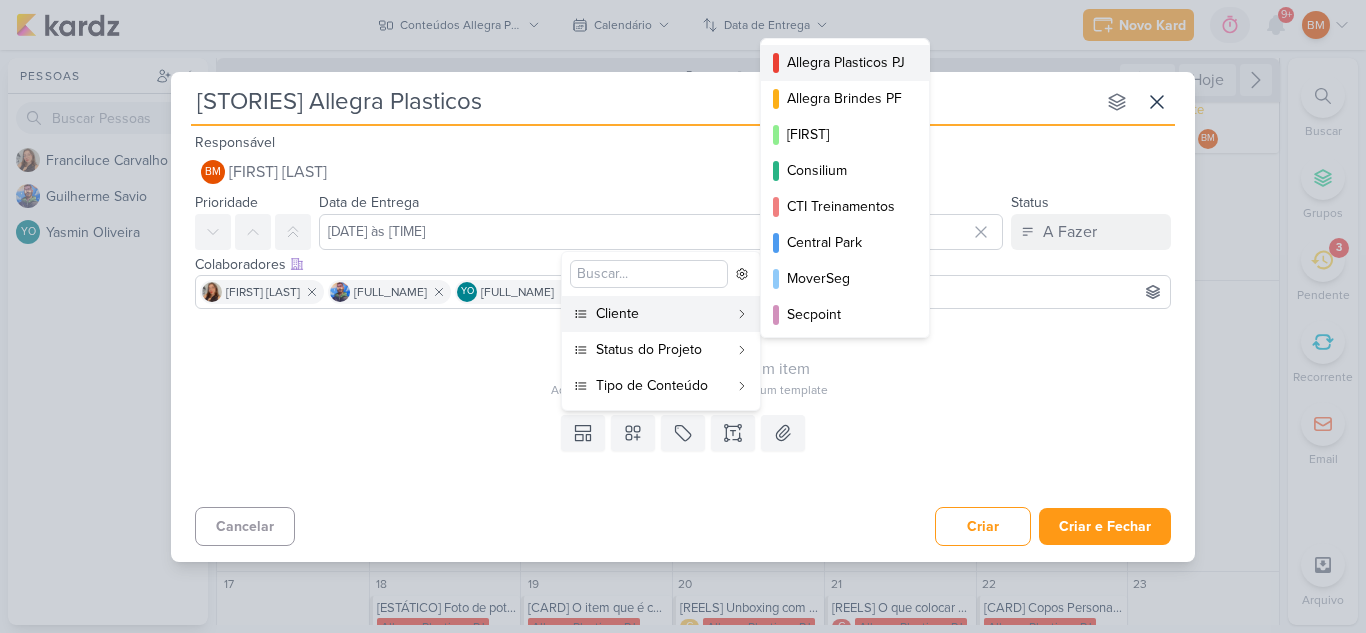 click on "Allegra Plasticos PJ" at bounding box center (846, 62) 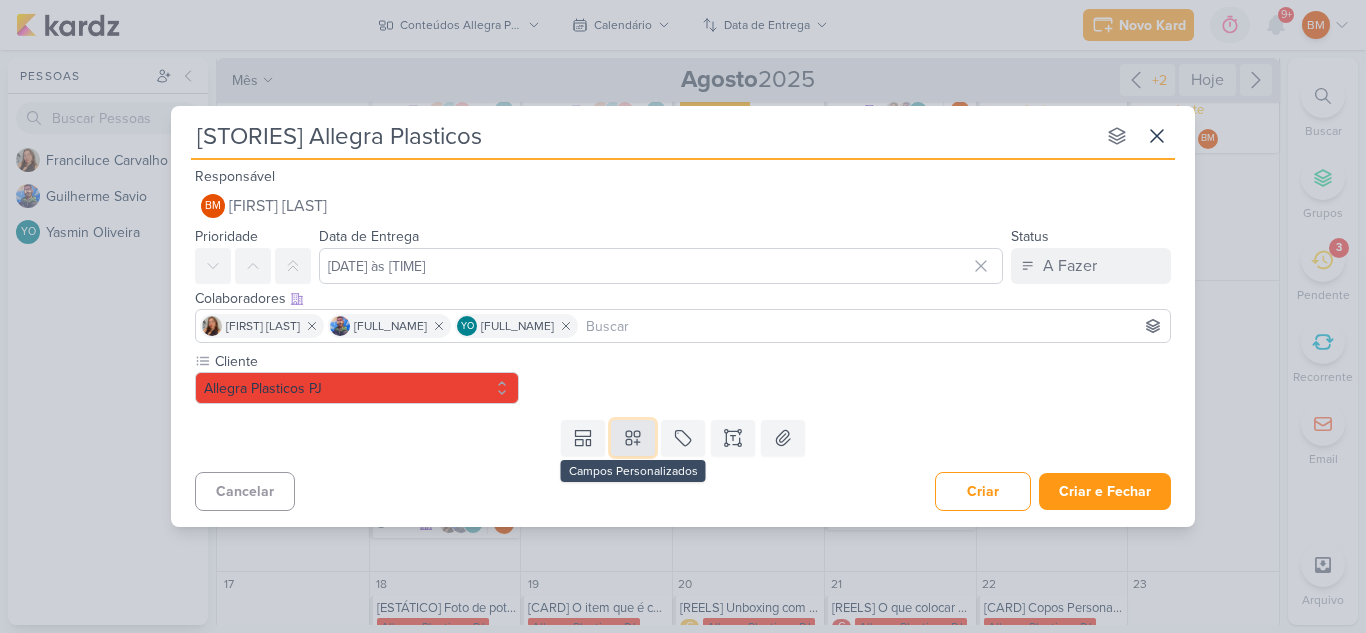 click 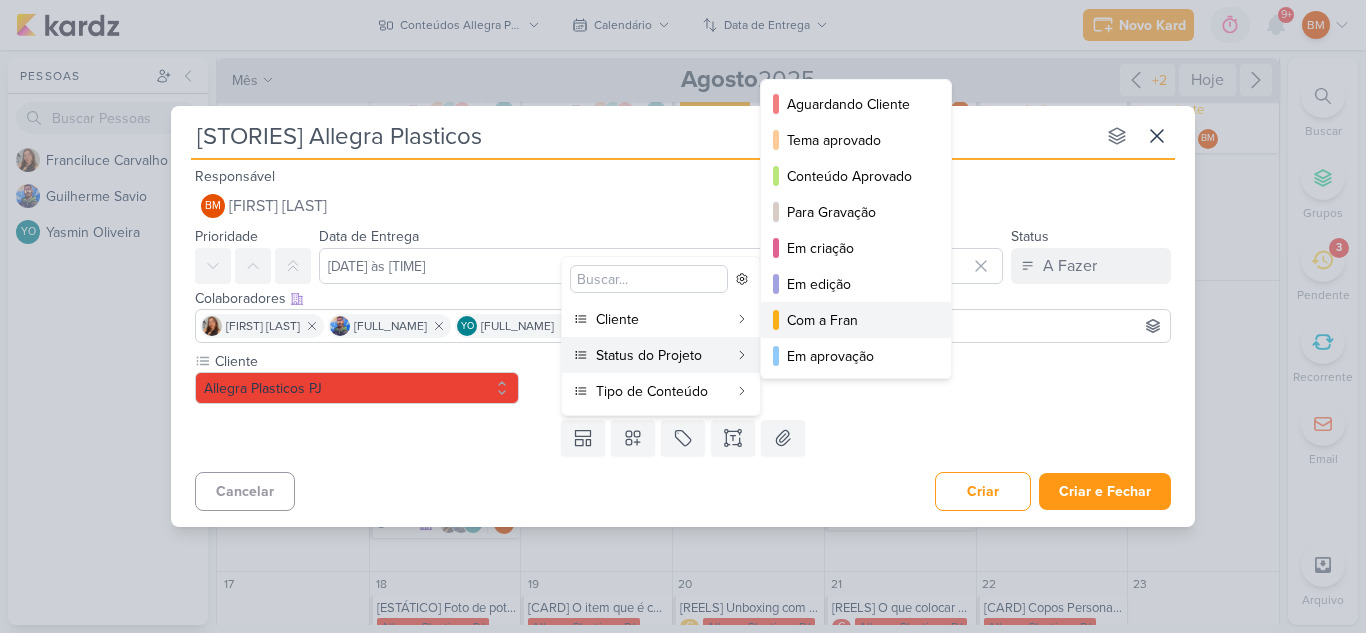 click on "Com a Fran" at bounding box center (857, 320) 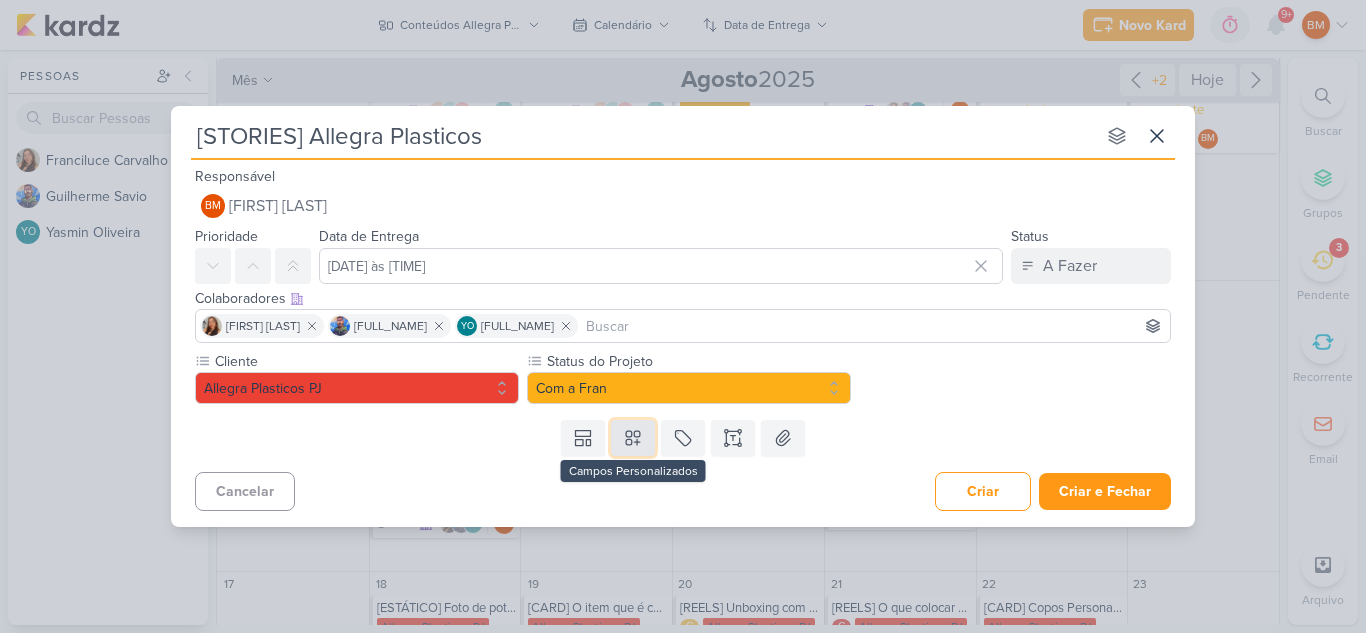 click 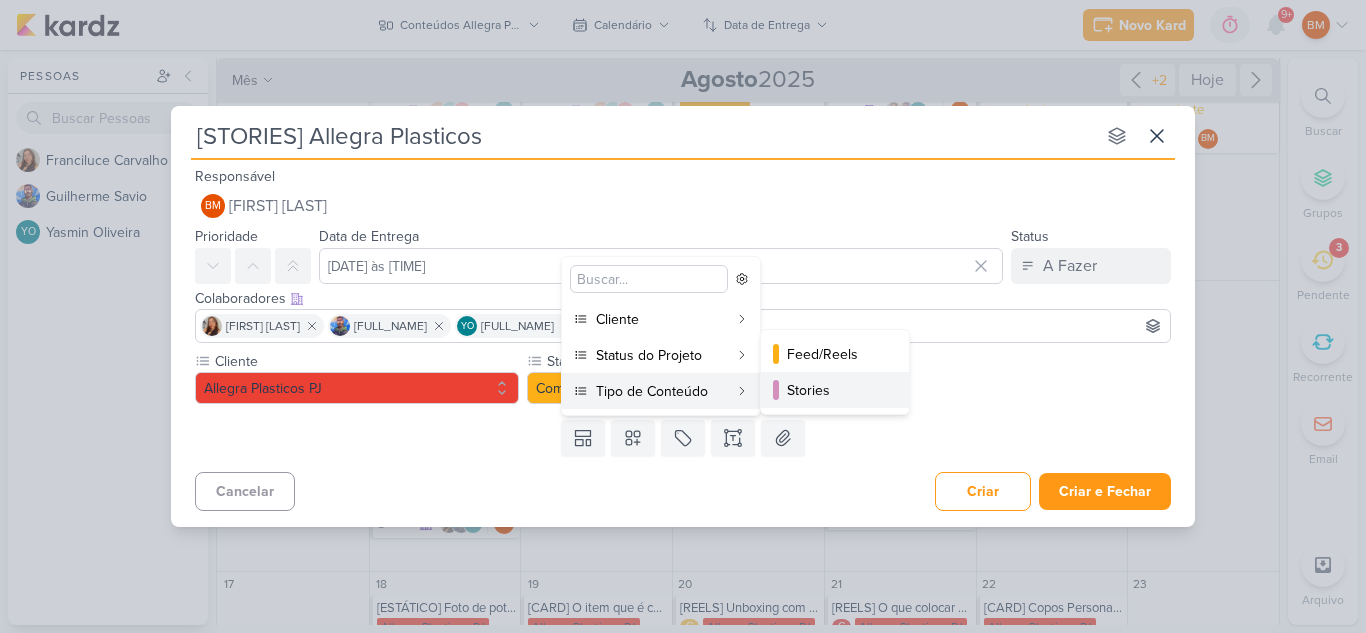 click on "Stories" at bounding box center (836, 390) 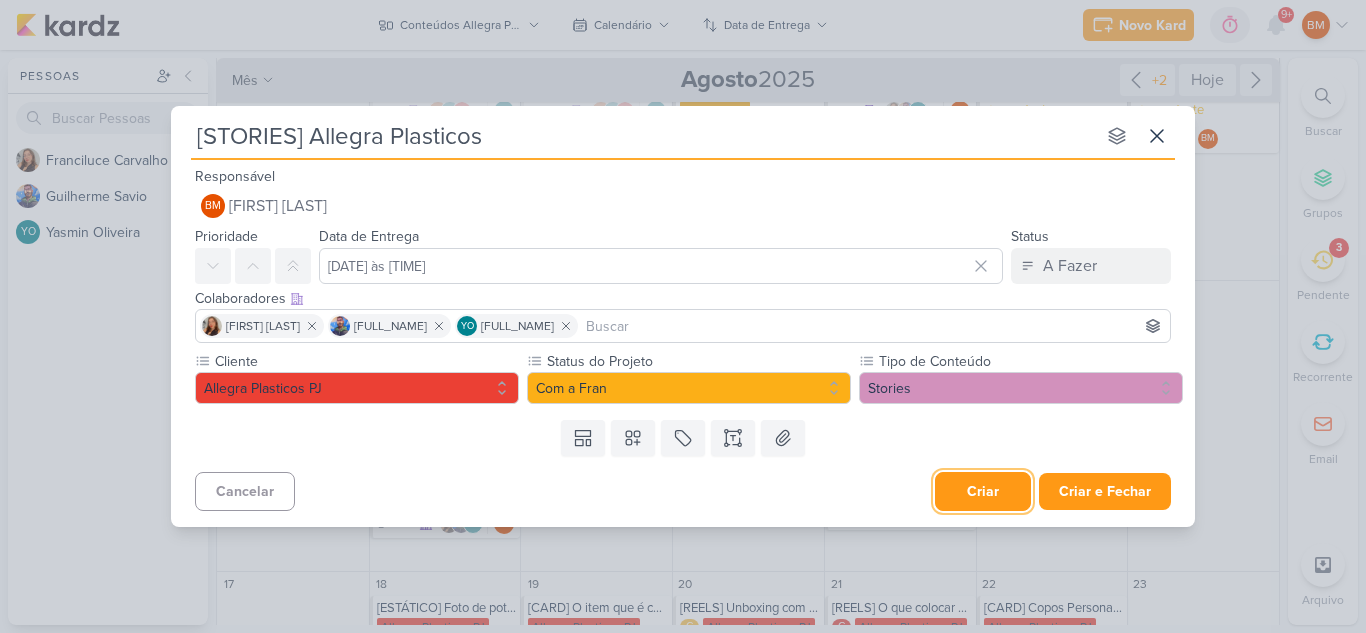 click on "Criar" at bounding box center (983, 491) 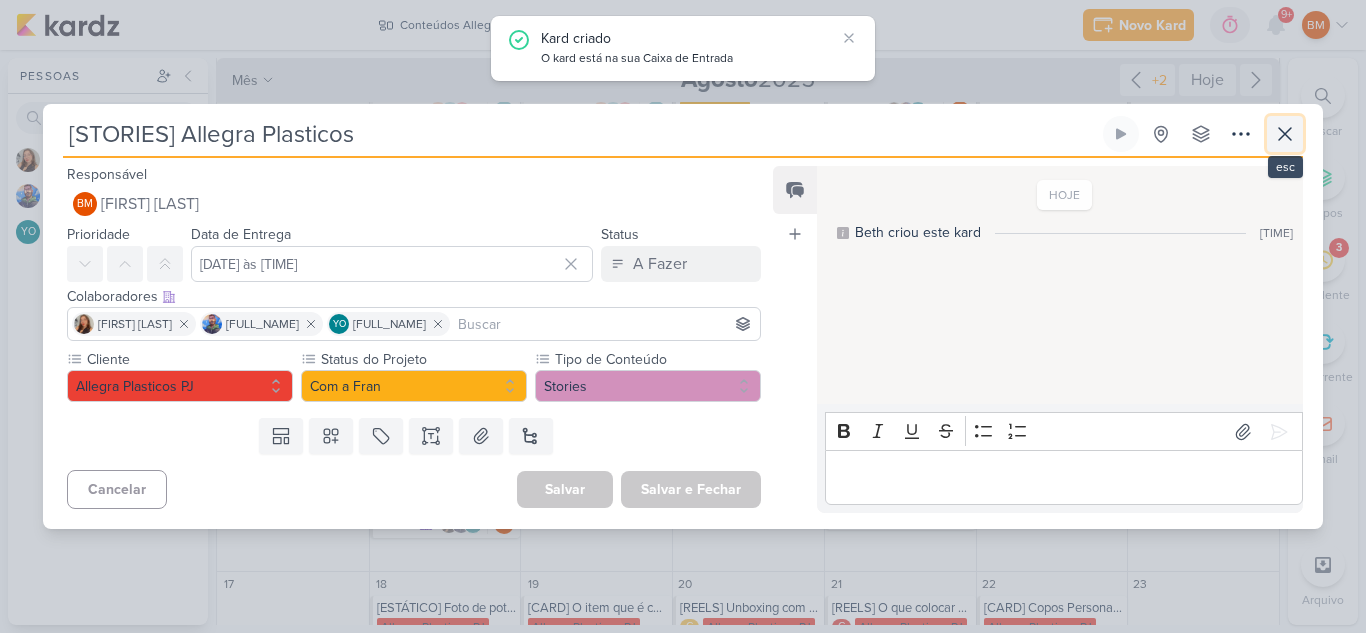 click 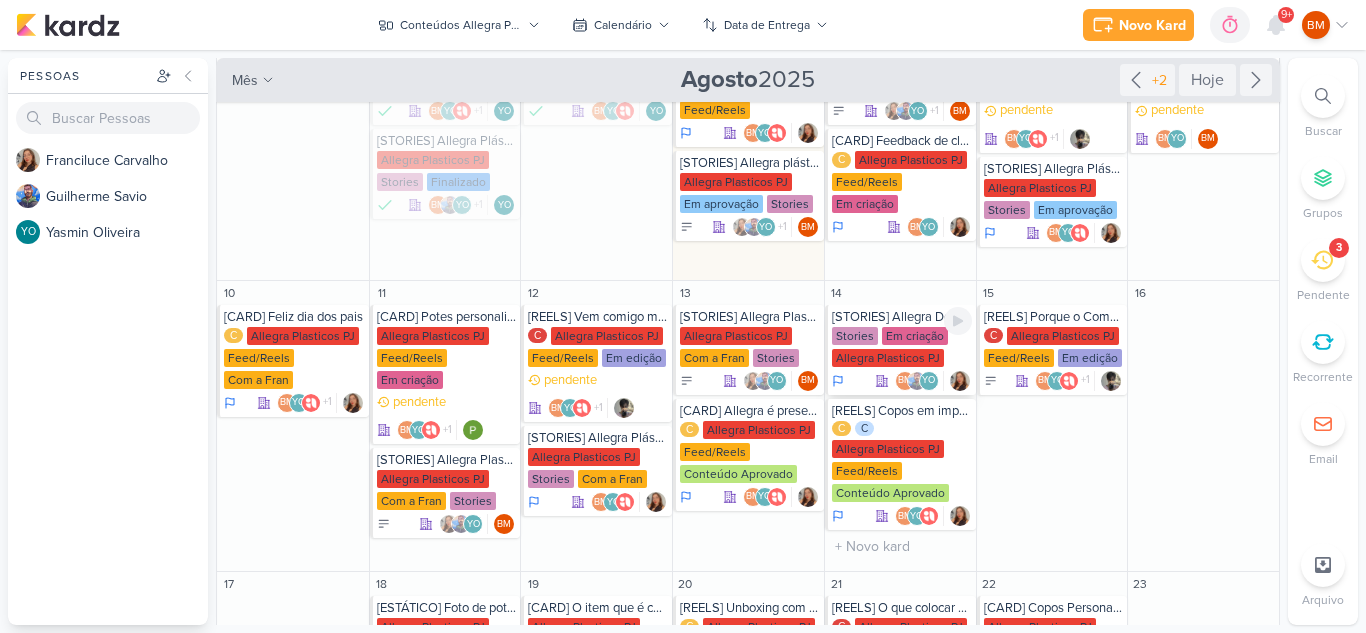 click on "Allegra Plasticos PJ" at bounding box center (888, 358) 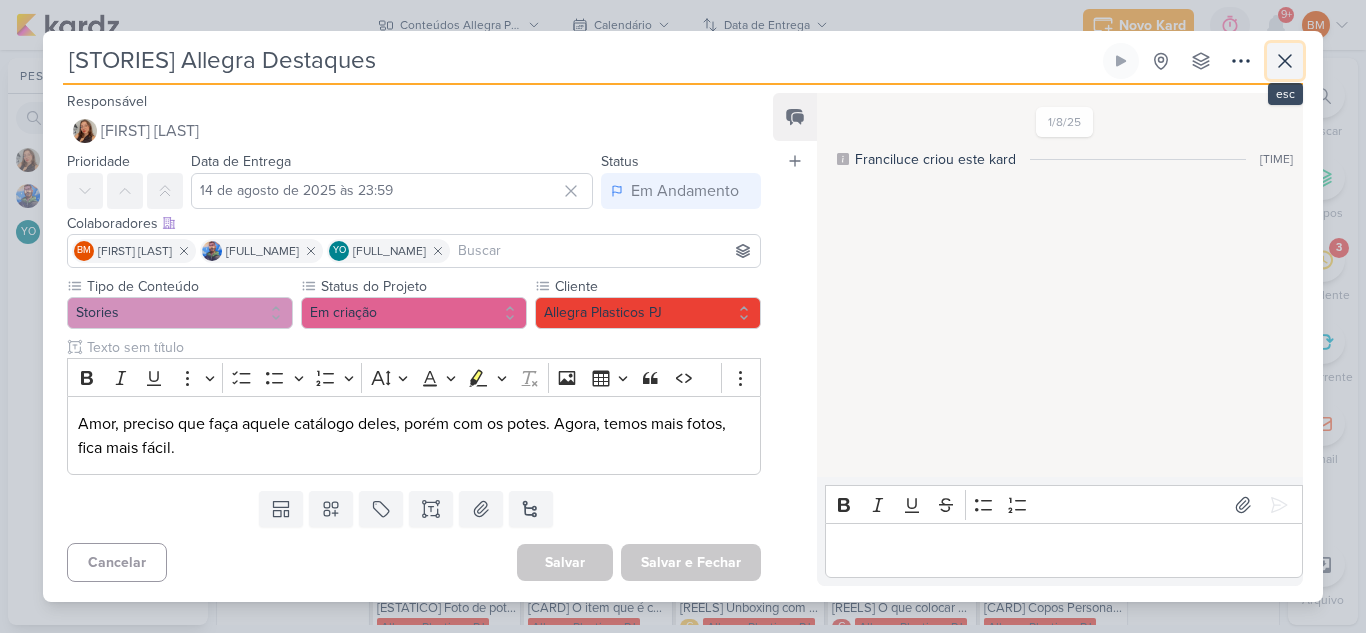 click 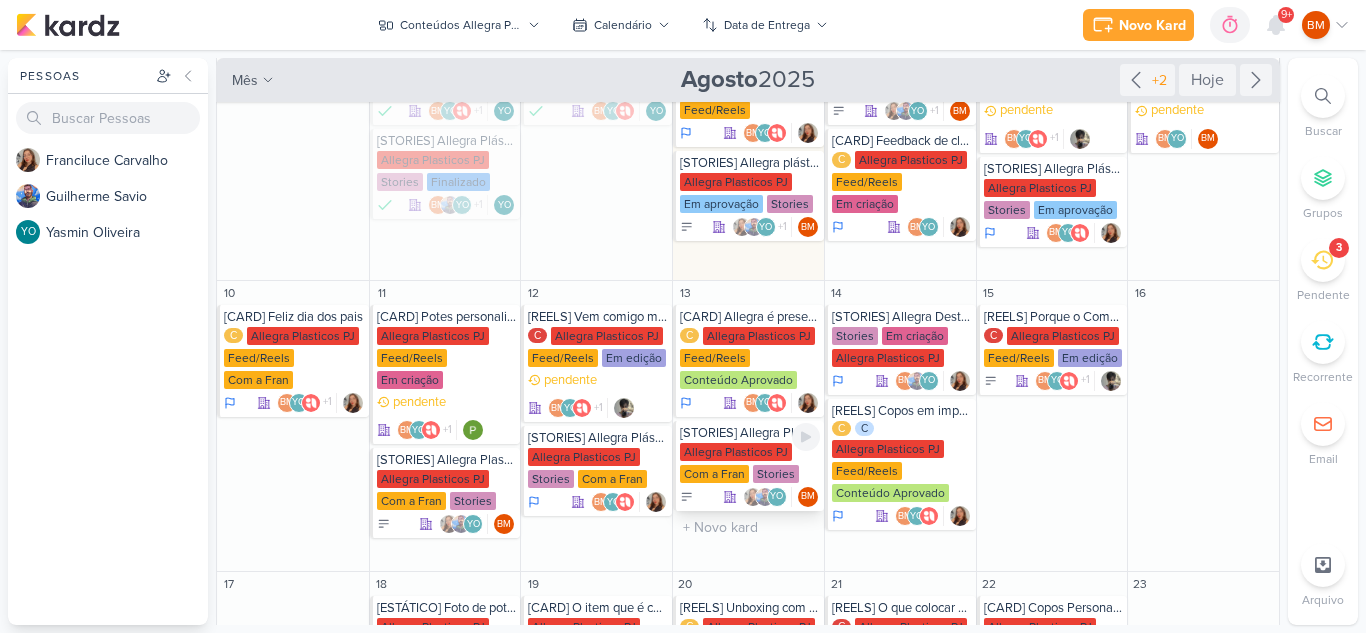 click on "[STORIES] Allegra Plasticos" at bounding box center (750, 433) 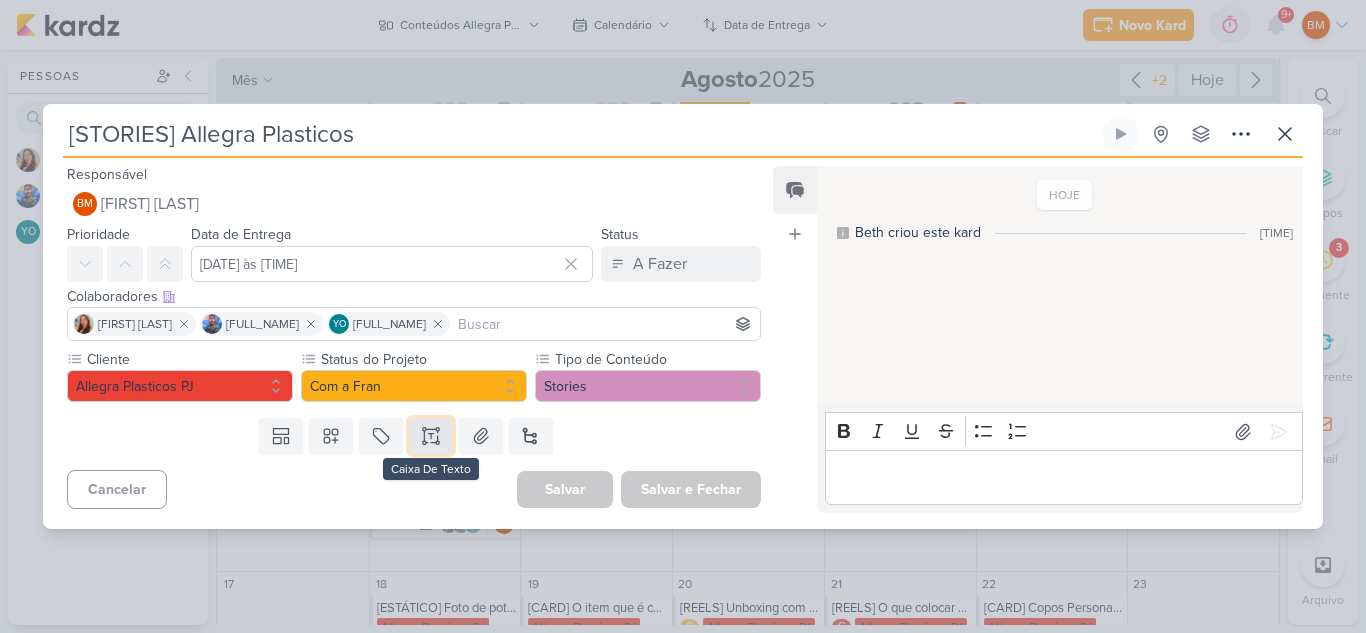 click 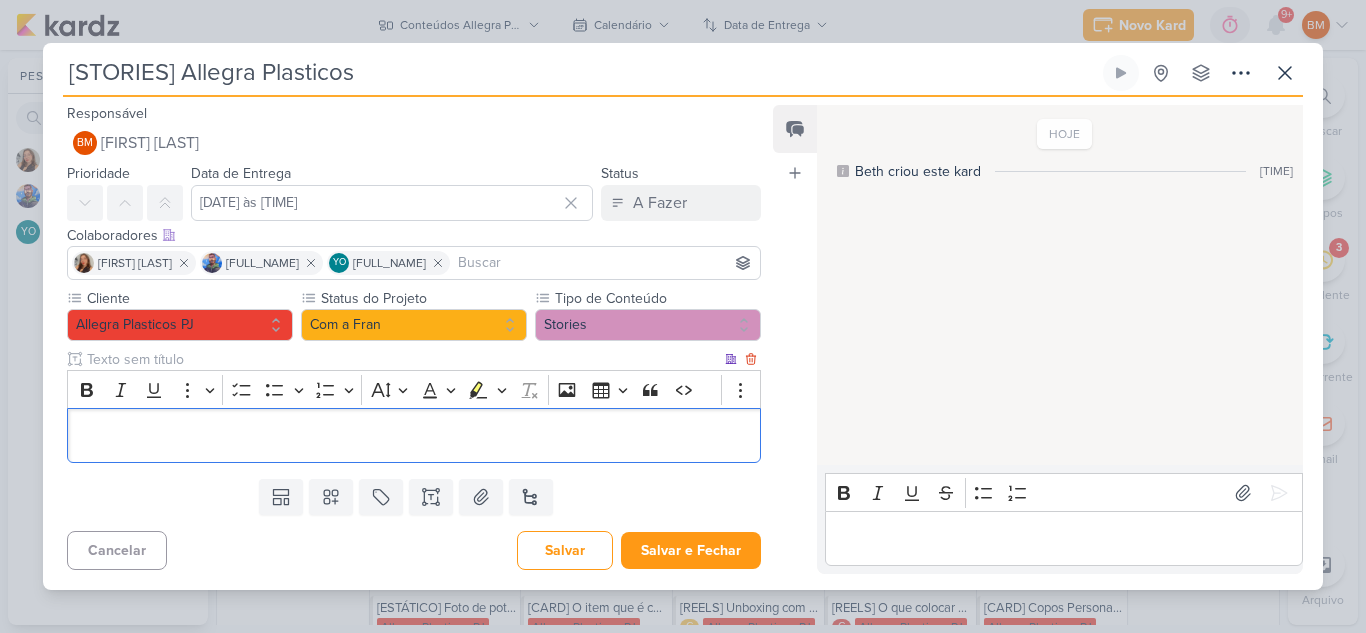 click at bounding box center (402, 359) 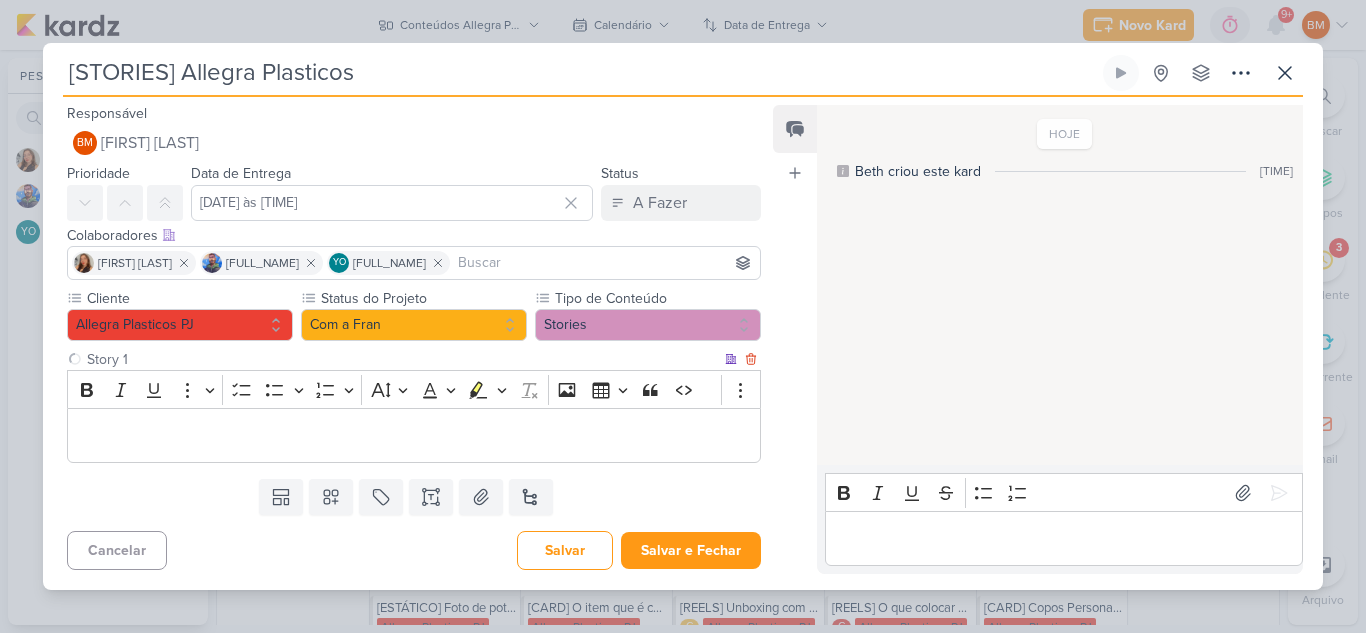 type on "Story 1" 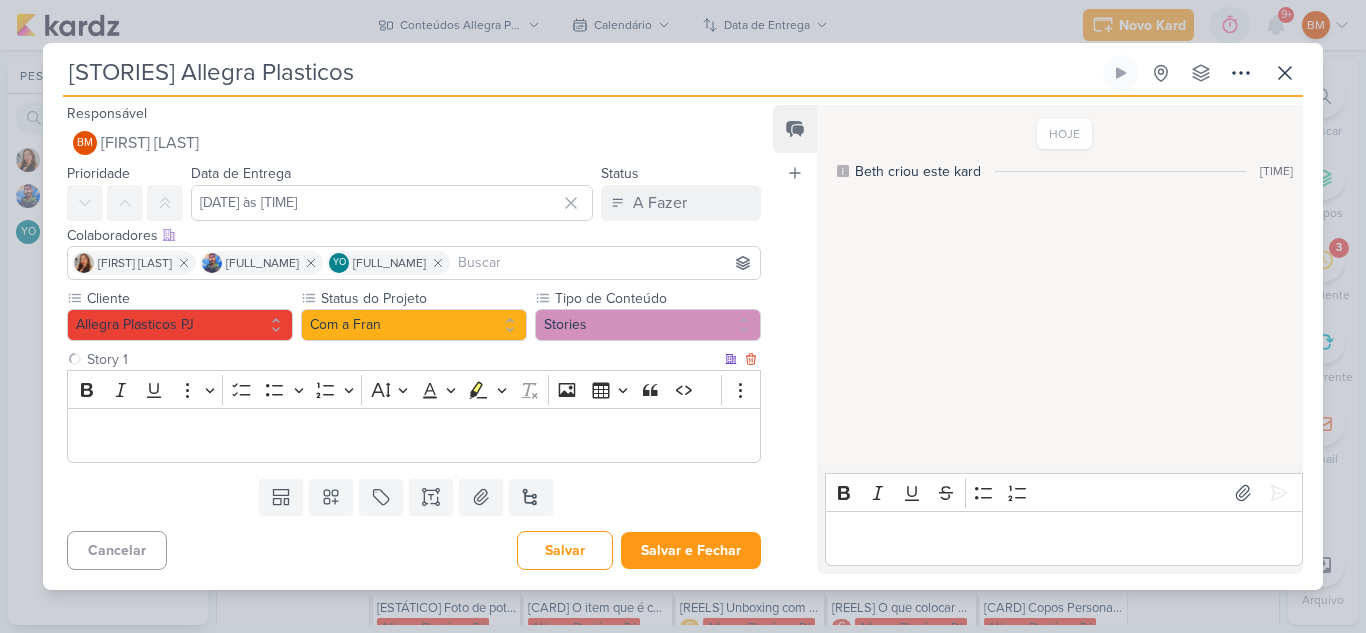 click at bounding box center [414, 435] 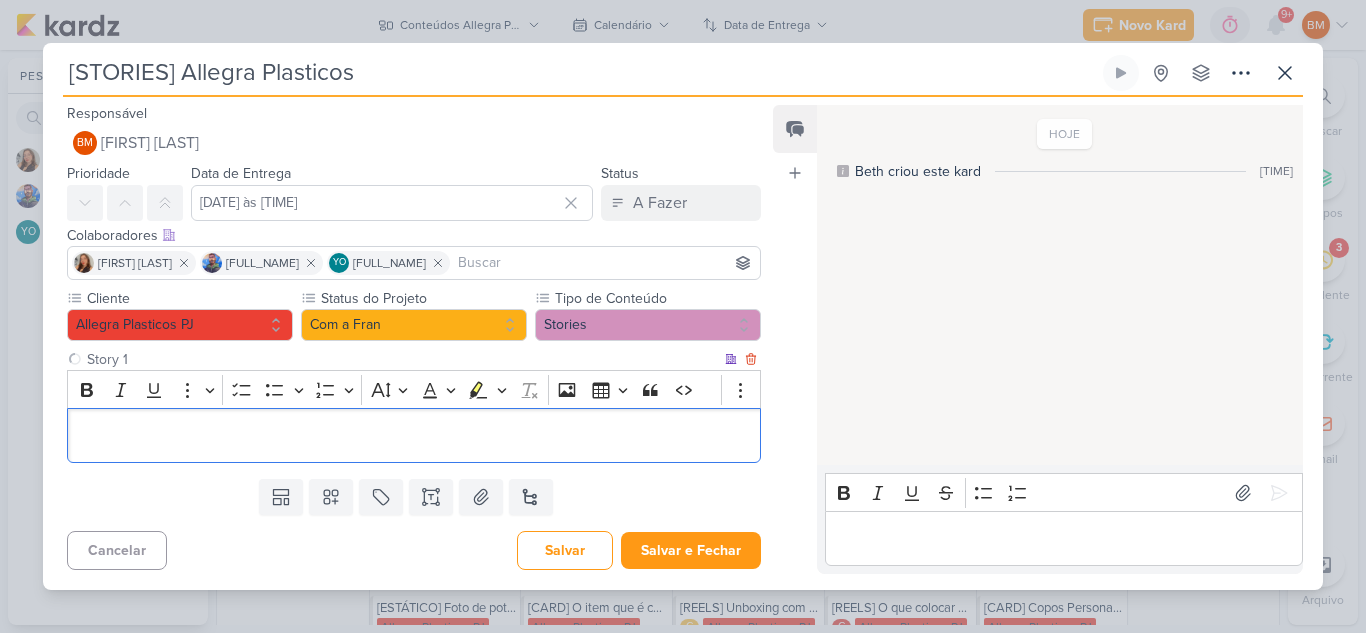 click at bounding box center (414, 435) 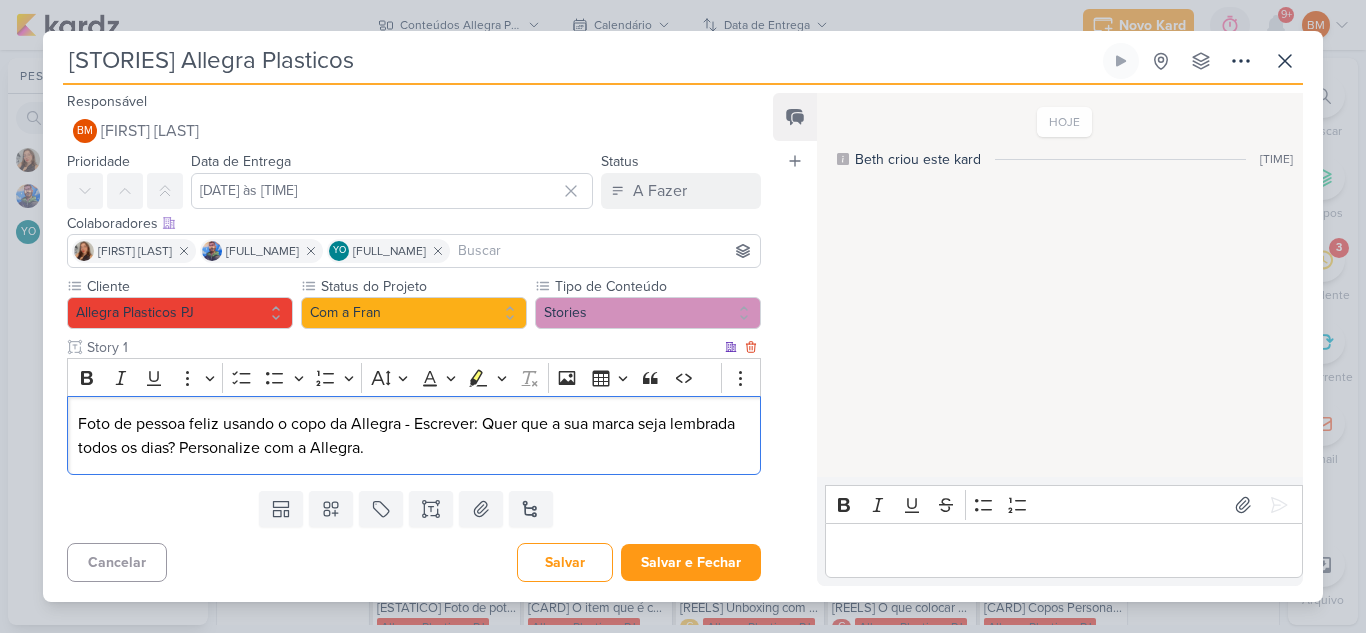 click on "Foto de pessoa feliz usando o copo da Allegra - Escrever: Quer que a sua marca seja lembrada todos os dias? Personalize com a Allegra." at bounding box center (414, 436) 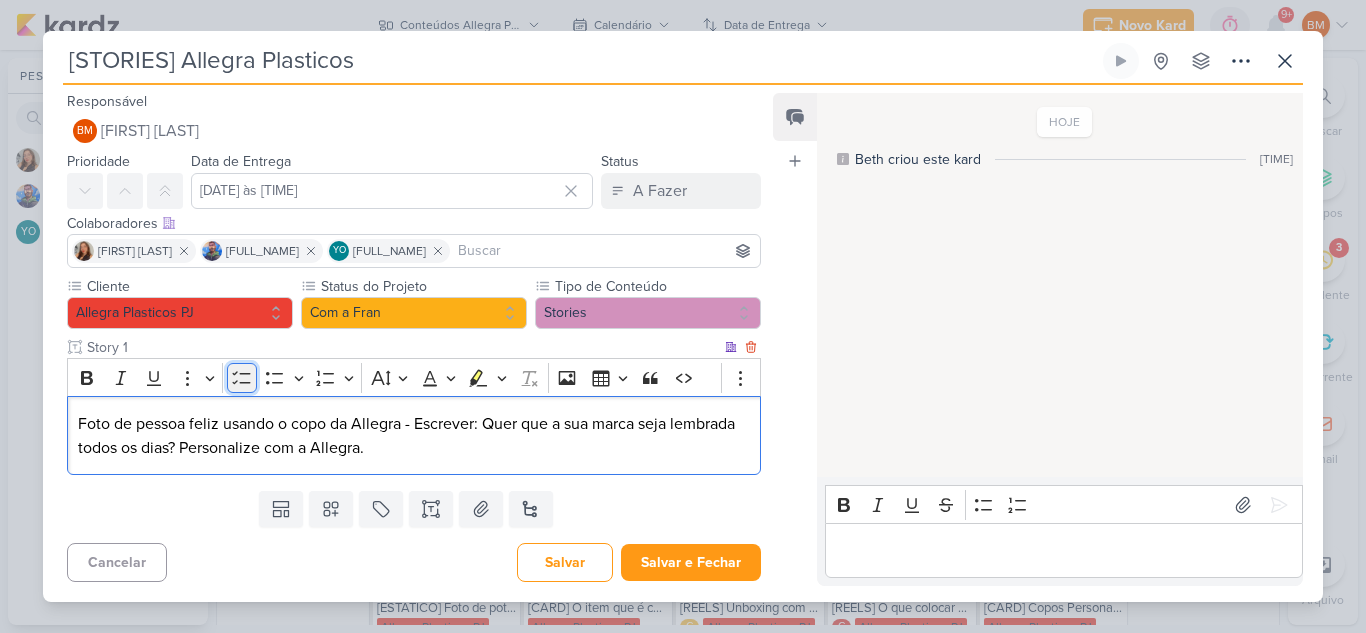 click 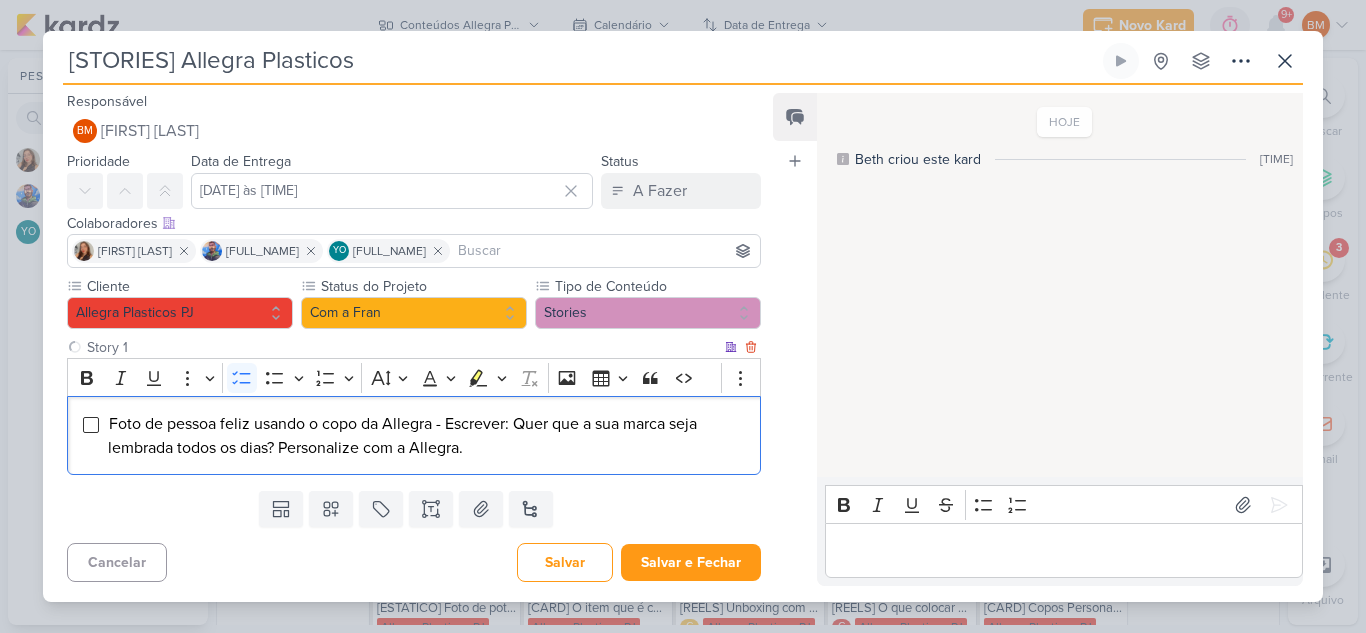 click on "Foto de pessoa feliz usando o copo da Allegra - Escrever: Quer que a sua marca seja lembrada todos os dias? Personalize com a Allegra." at bounding box center (402, 436) 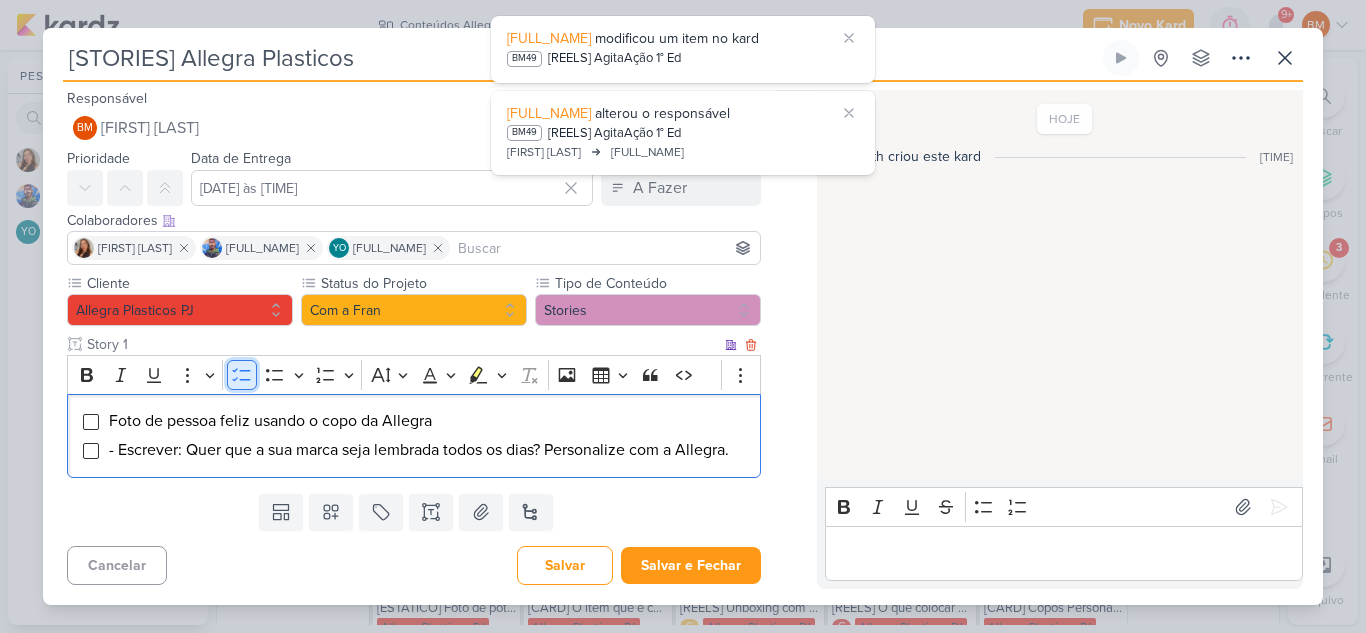click 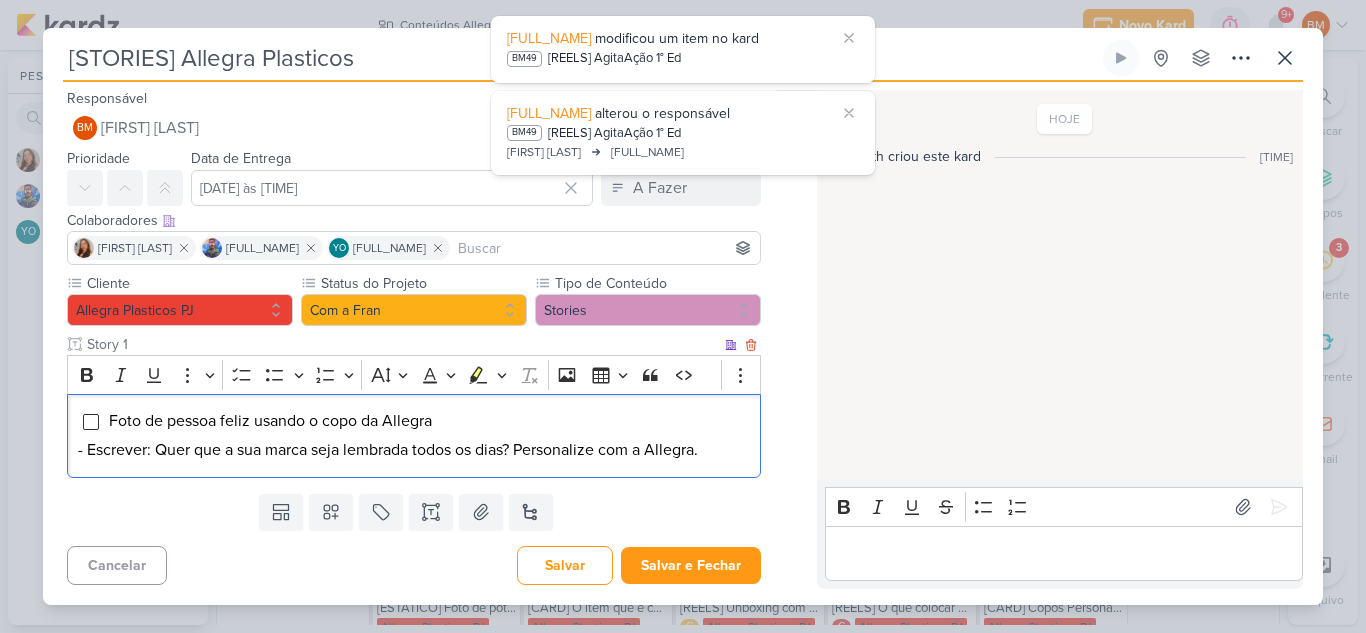 click on "- Escrever: Quer que a sua marca seja lembrada todos os dias? Personalize com a Allegra." at bounding box center [414, 450] 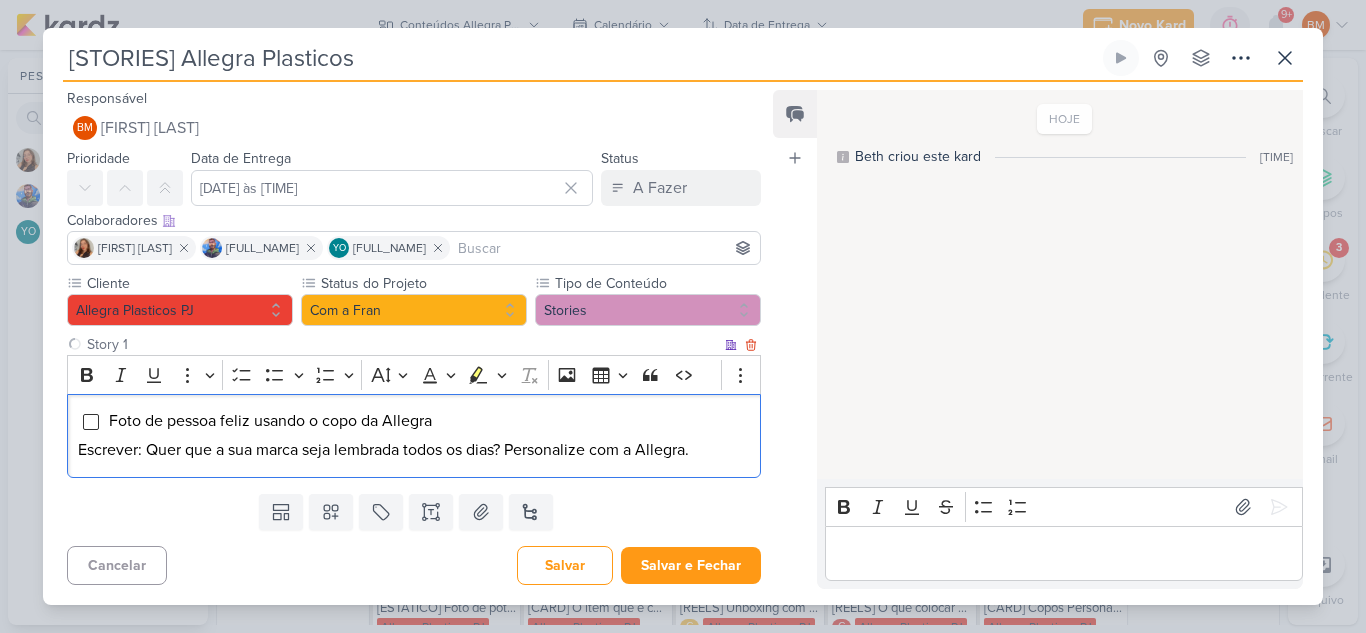 click on "Escrever: Quer que a sua marca seja lembrada todos os dias? Personalize com a Allegra." at bounding box center (414, 450) 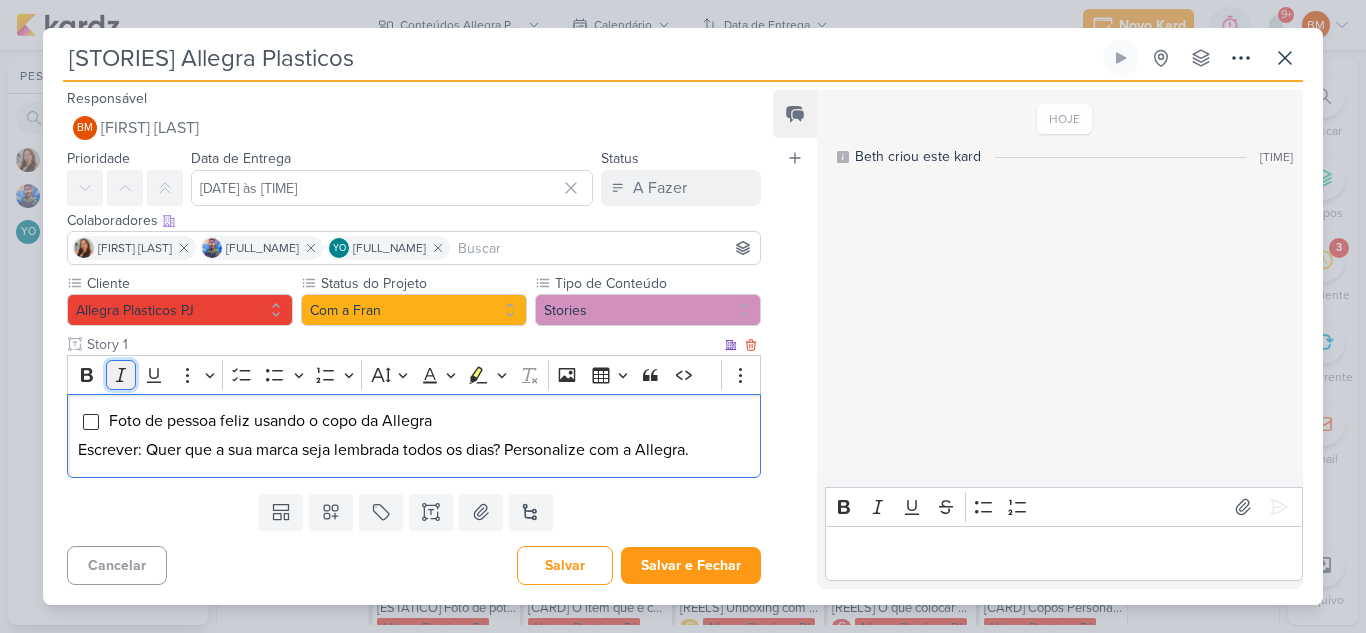 click 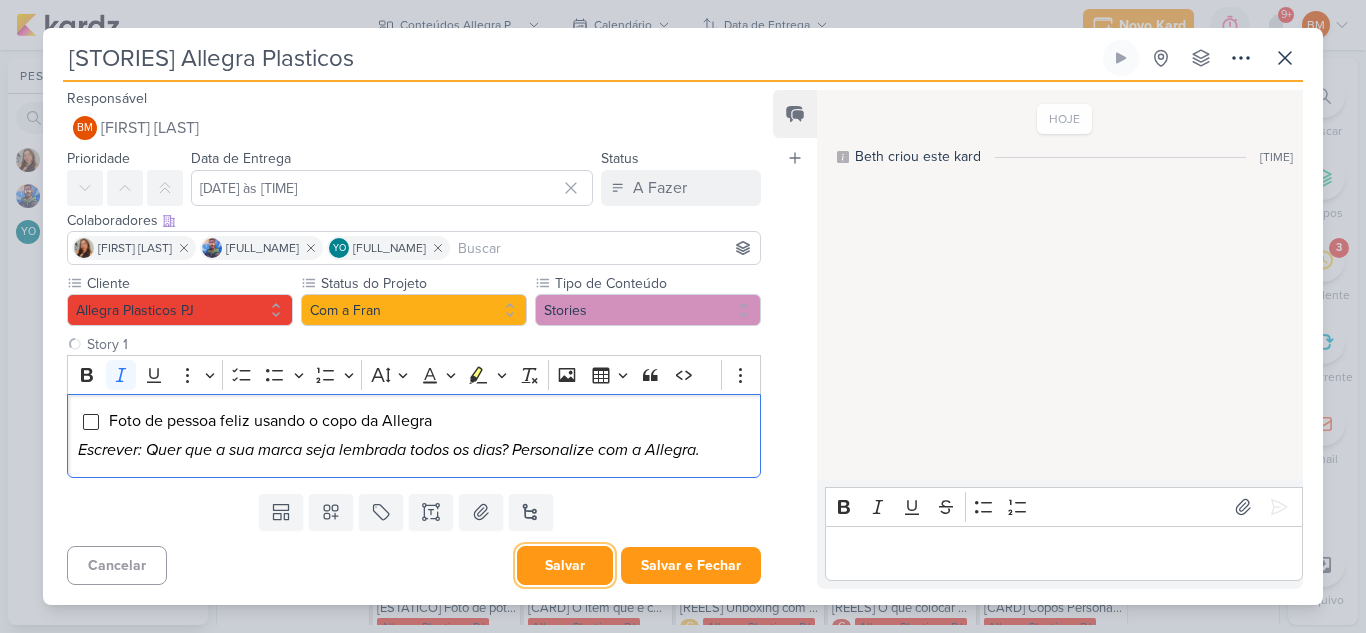 click on "Salvar" at bounding box center [565, 565] 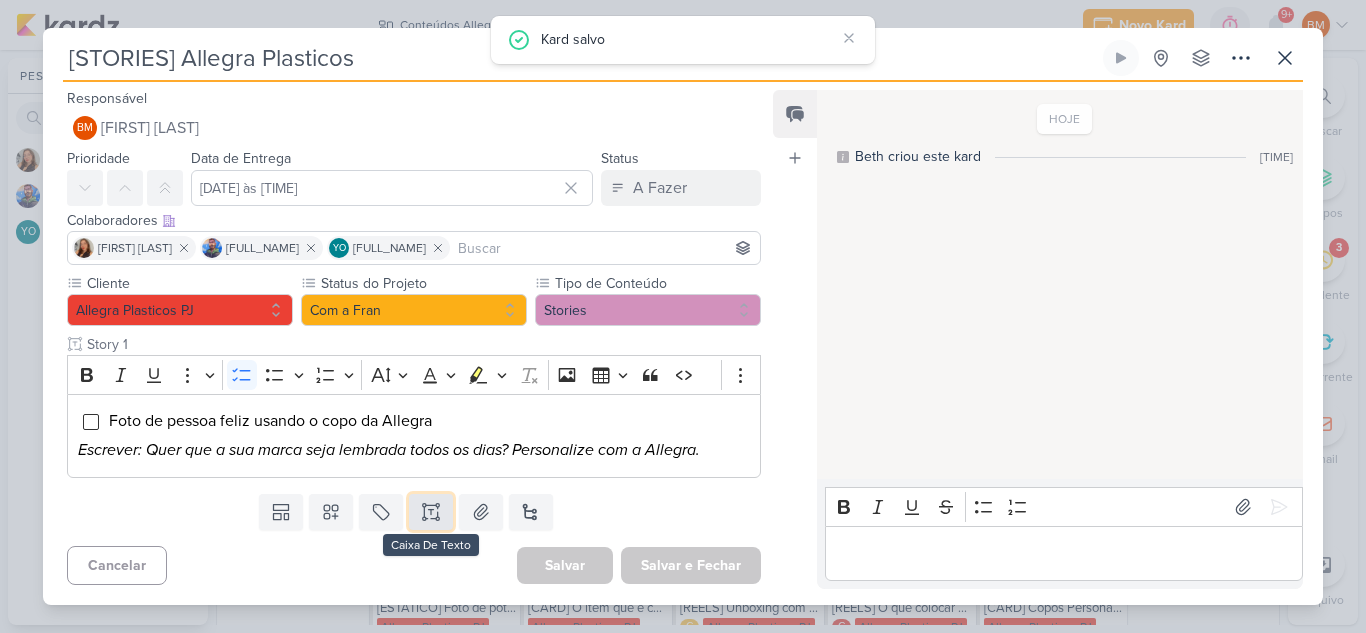 click 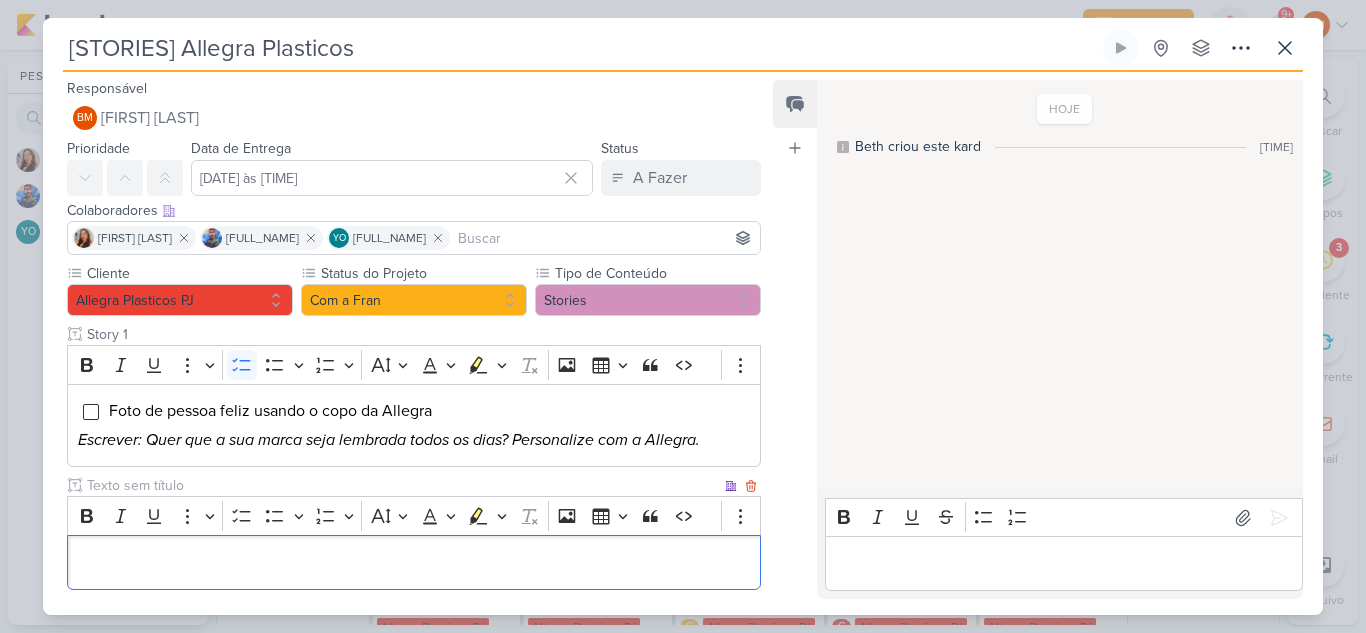 click at bounding box center (402, 485) 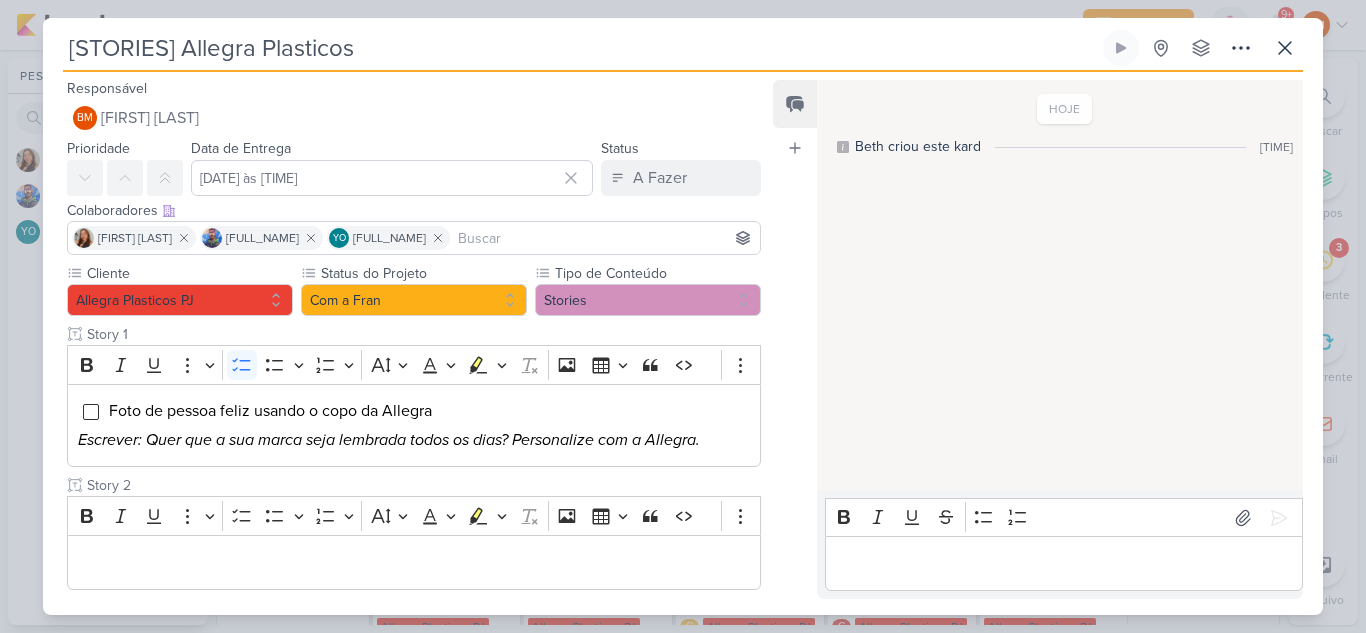 scroll, scrollTop: 102, scrollLeft: 0, axis: vertical 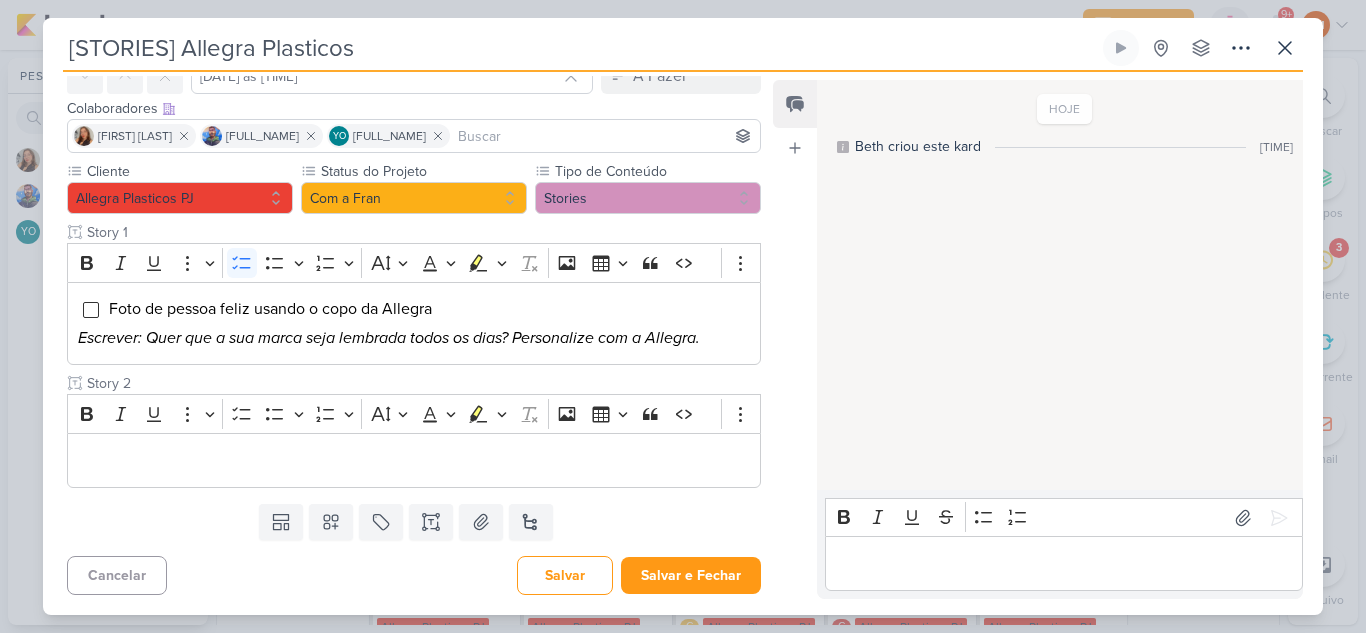 type on "Story 2" 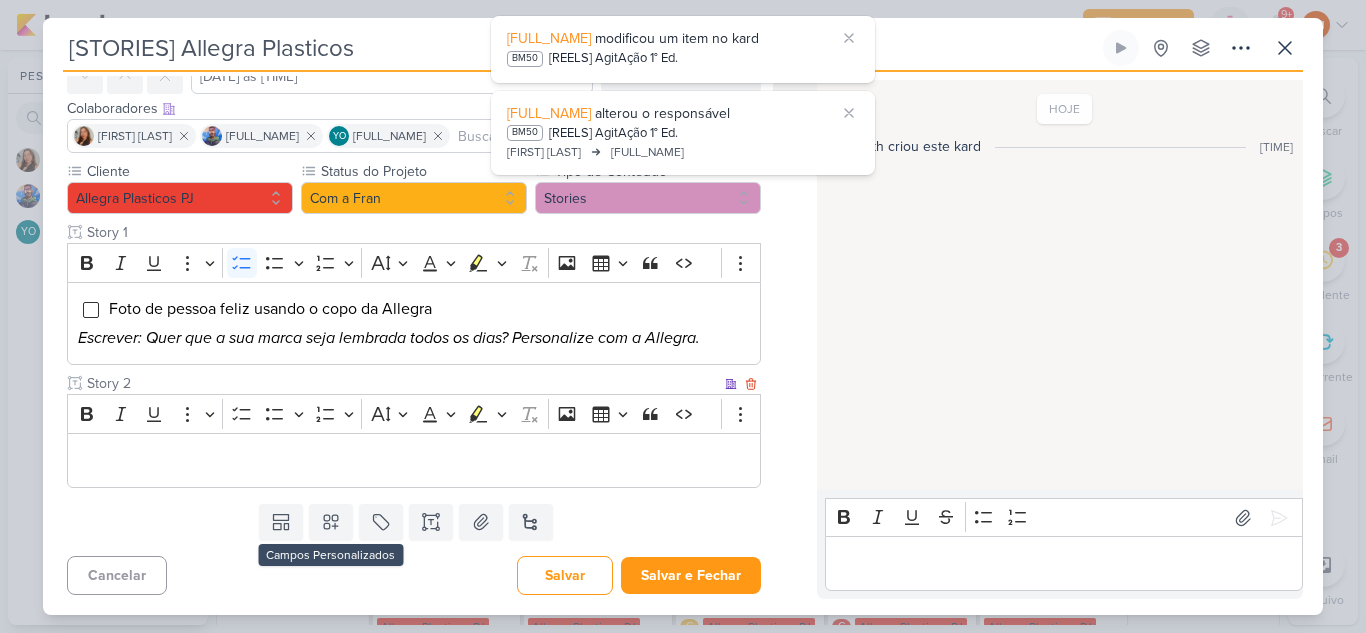 click at bounding box center (414, 461) 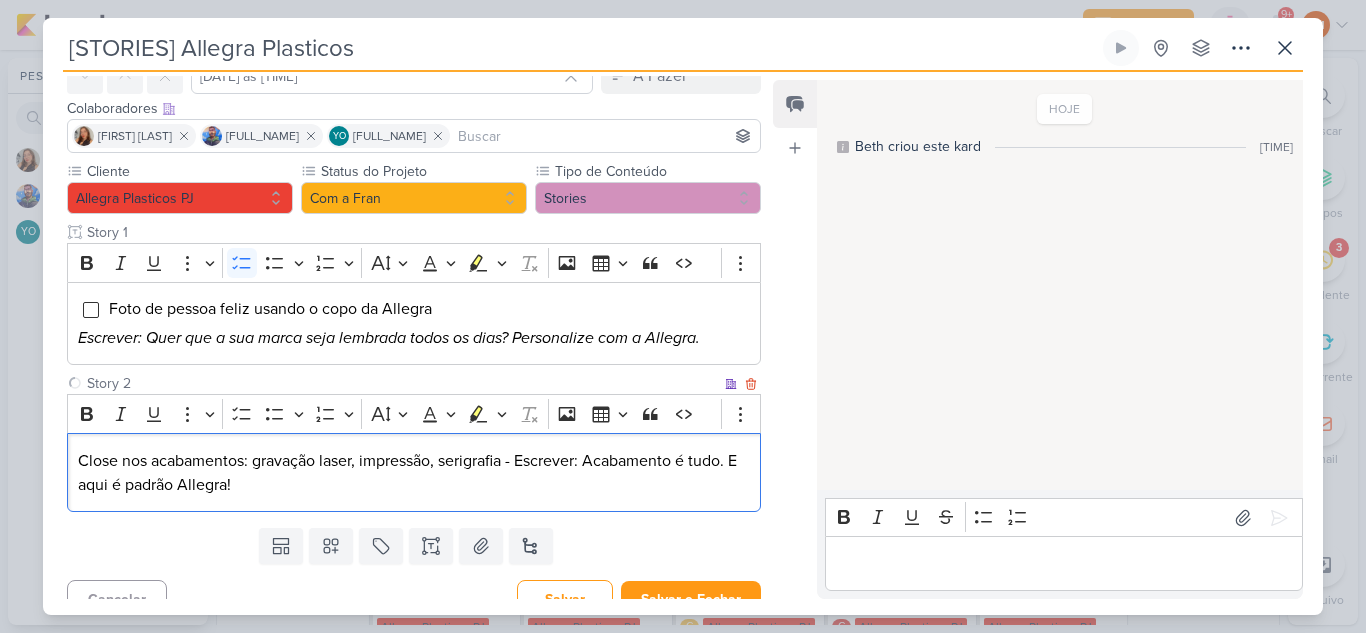 click on "Close nos acabamentos: gravação laser, impressão, serigrafia - Escrever: Acabamento é tudo. E aqui é padrão Allegra!" at bounding box center [414, 472] 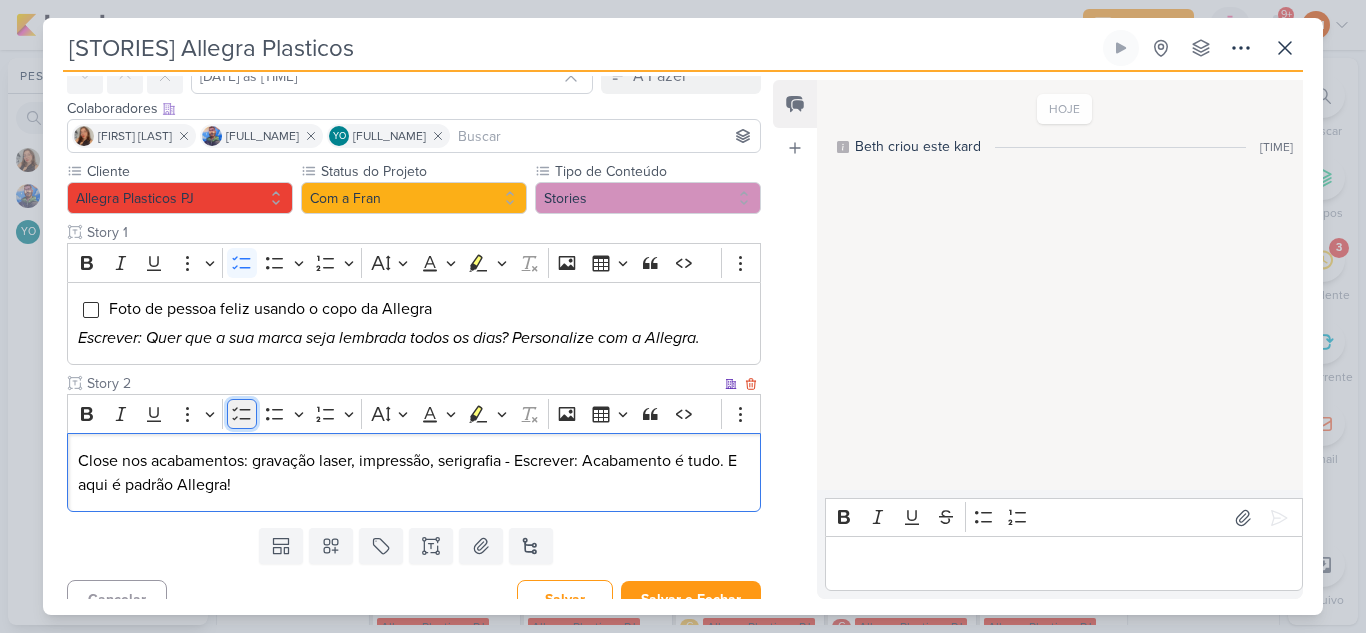 click 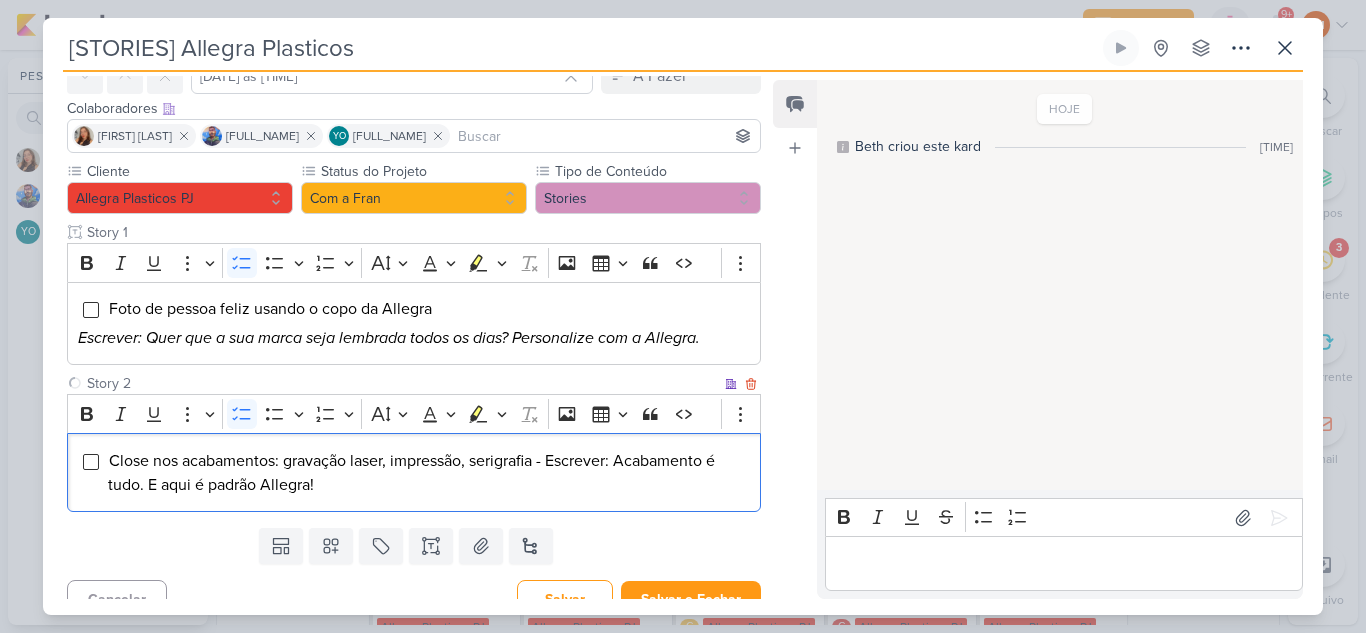 click on "Close nos acabamentos: gravação laser, impressão, serigrafia - Escrever: Acabamento é tudo. E aqui é padrão Allegra!" at bounding box center [411, 473] 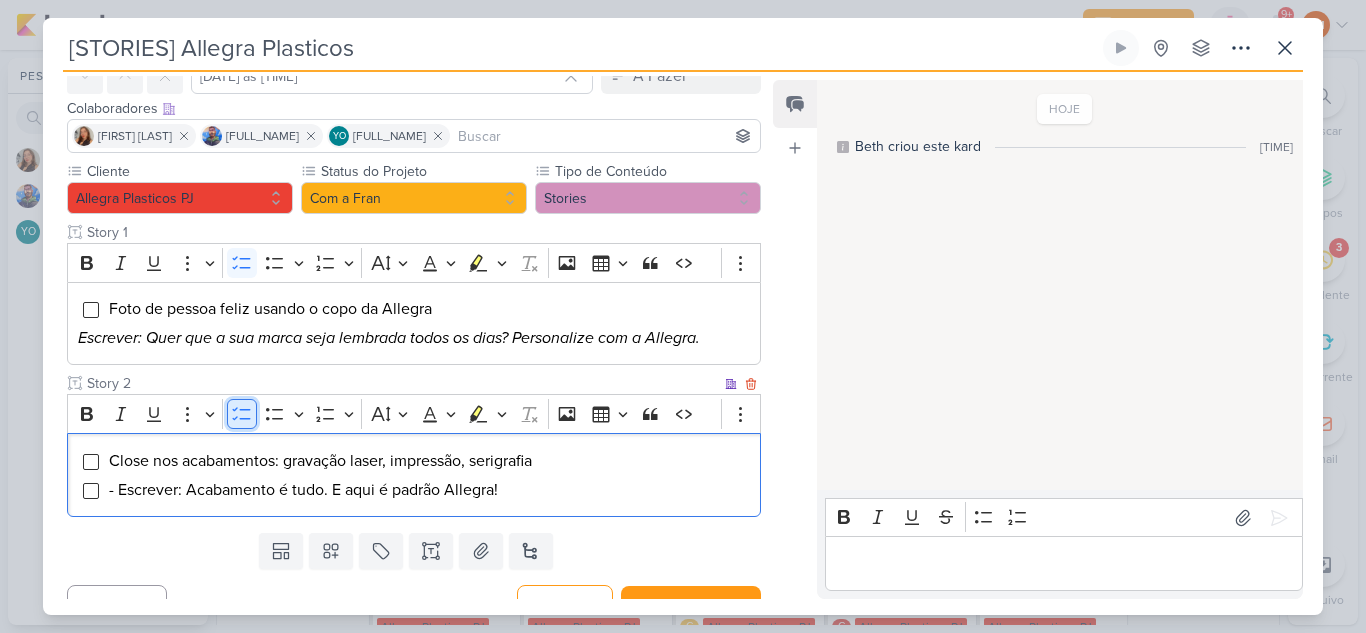 click 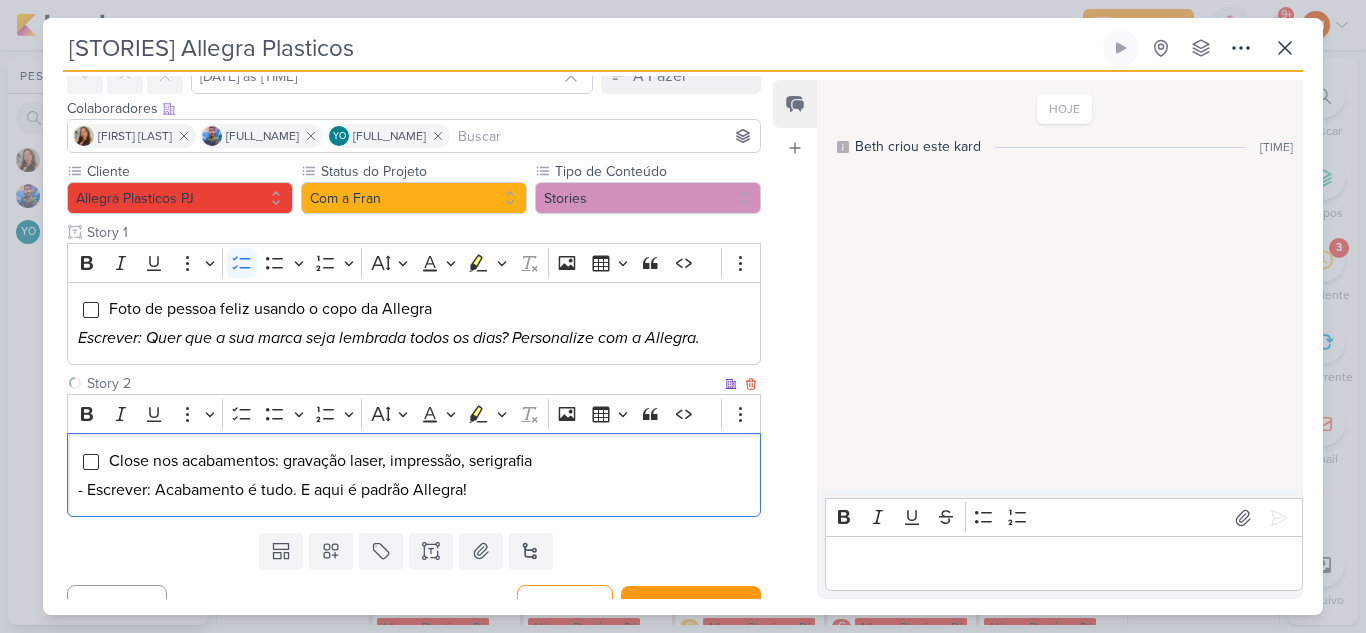 click on "- Escrever: Acabamento é tudo. E aqui é padrão Allegra!" at bounding box center [414, 490] 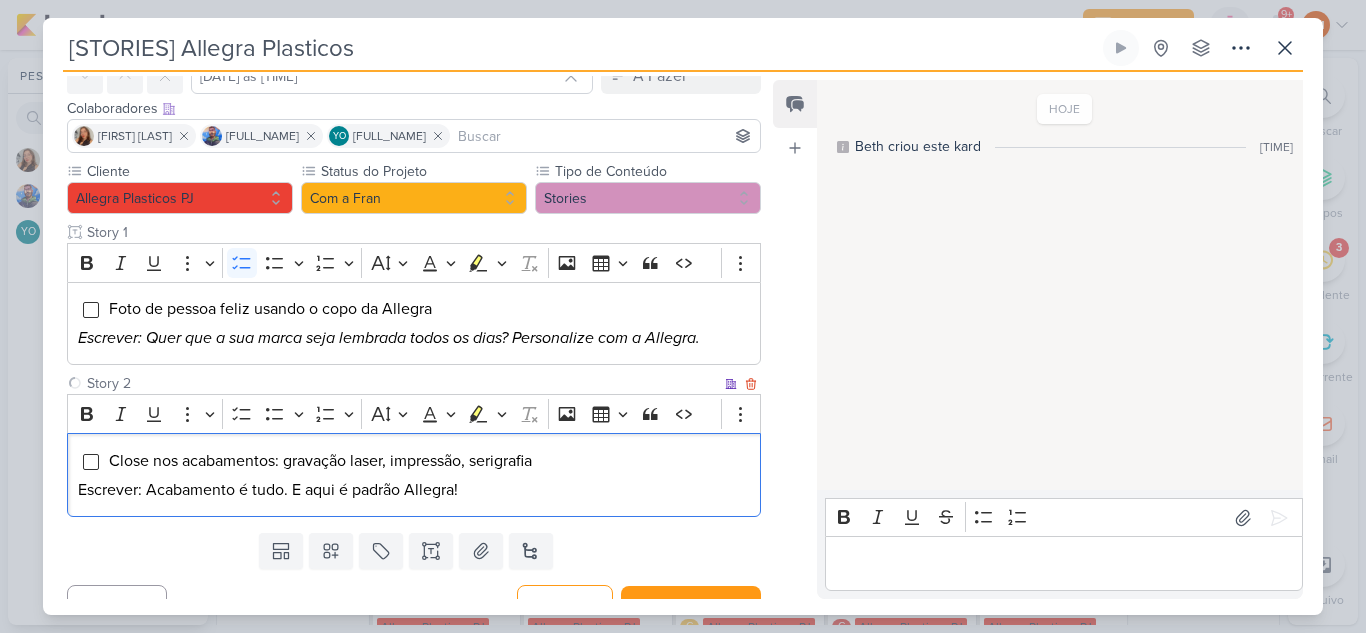 click on "Escrever: Acabamento é tudo. E aqui é padrão Allegra!" at bounding box center [414, 490] 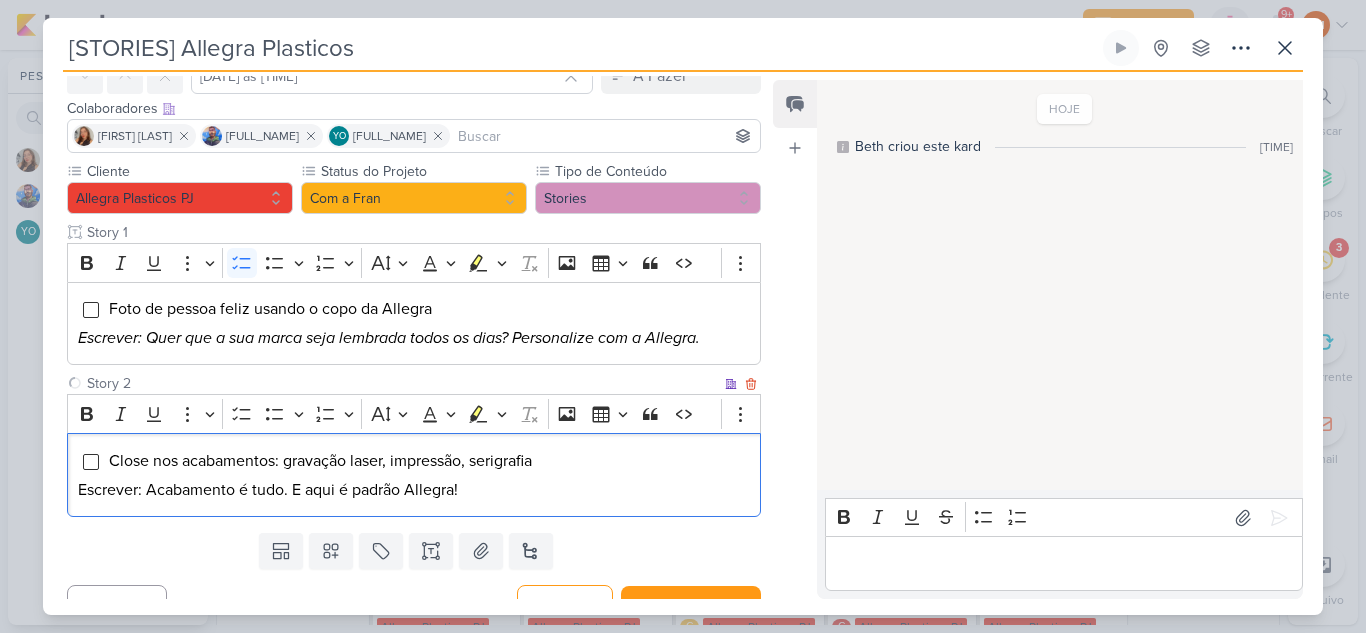 click on "Escrever: Acabamento é tudo. E aqui é padrão Allegra!" at bounding box center (414, 490) 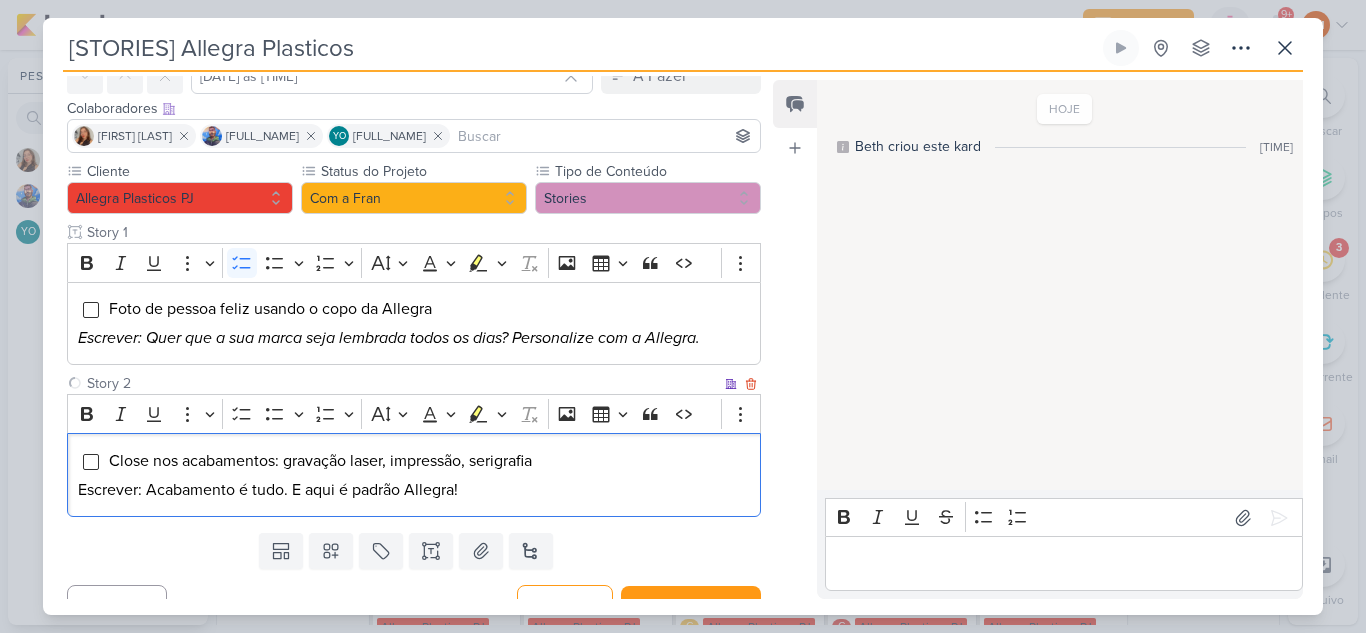 click on "Escrever: Acabamento é tudo. E aqui é padrão Allegra!" at bounding box center (414, 490) 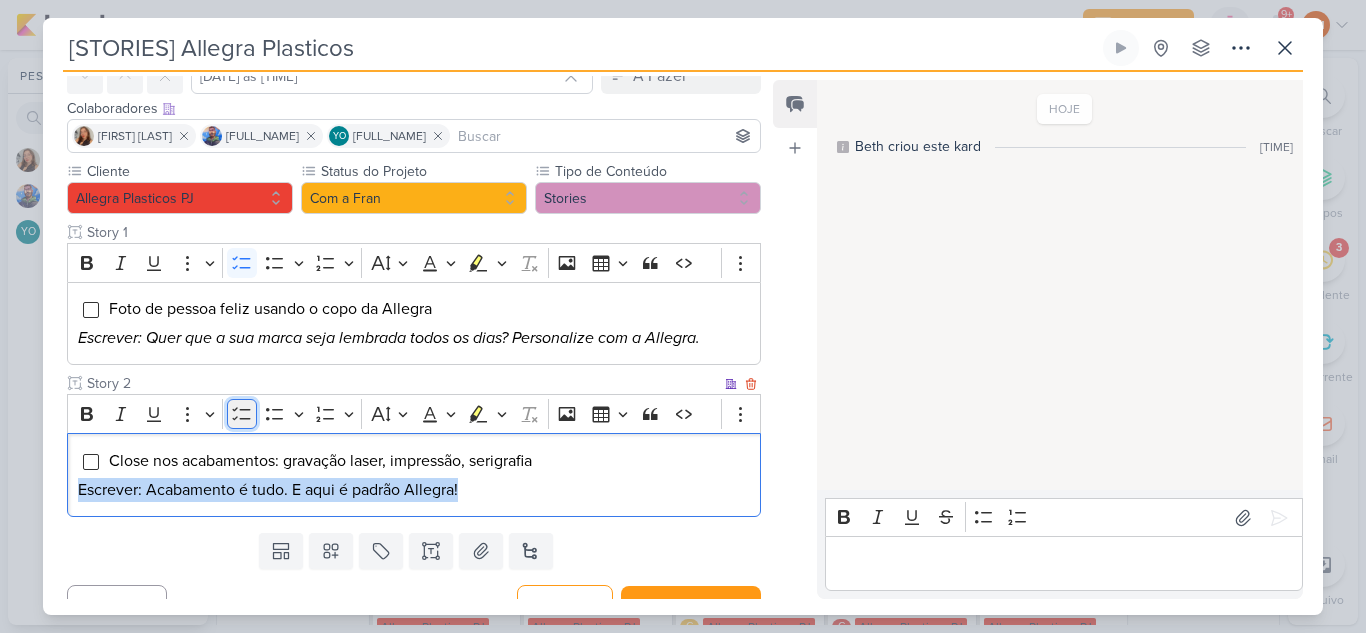 click 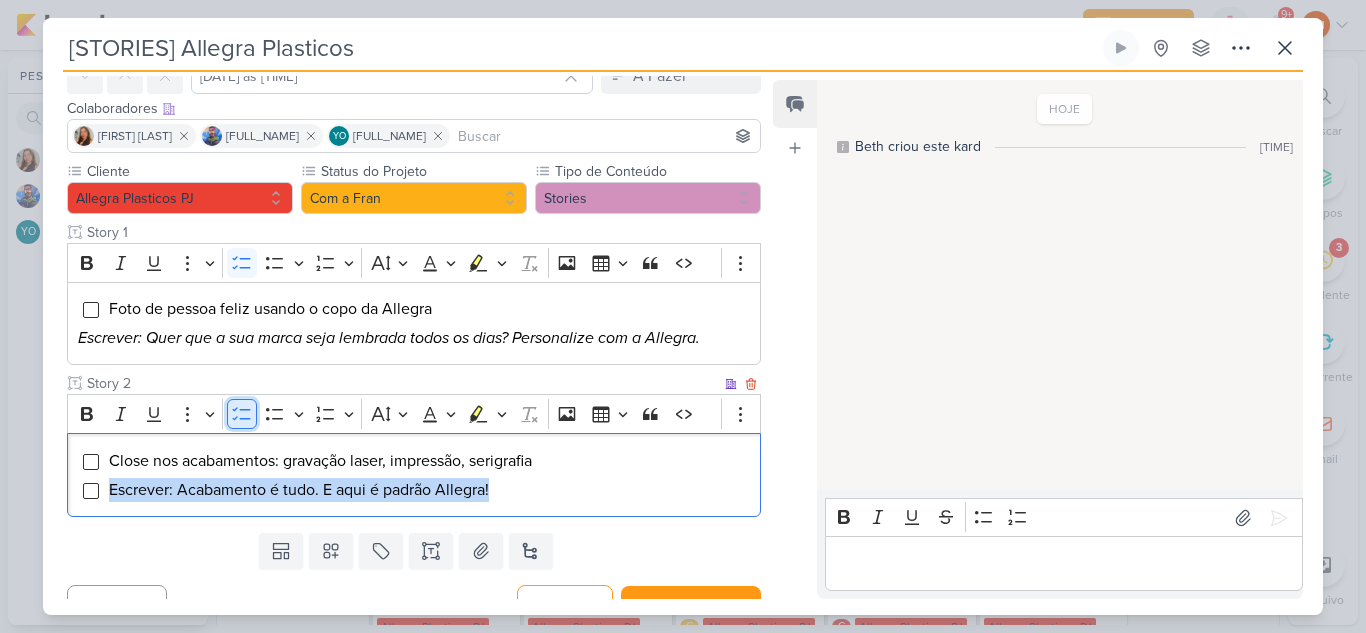 click 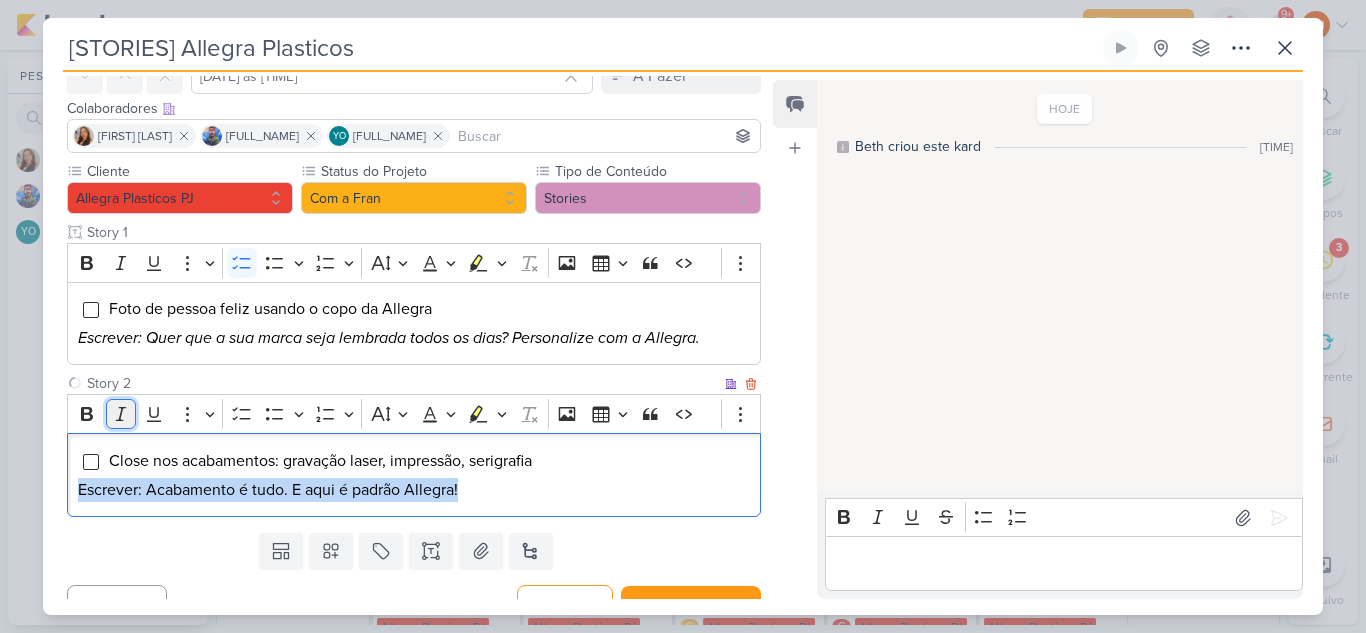 click 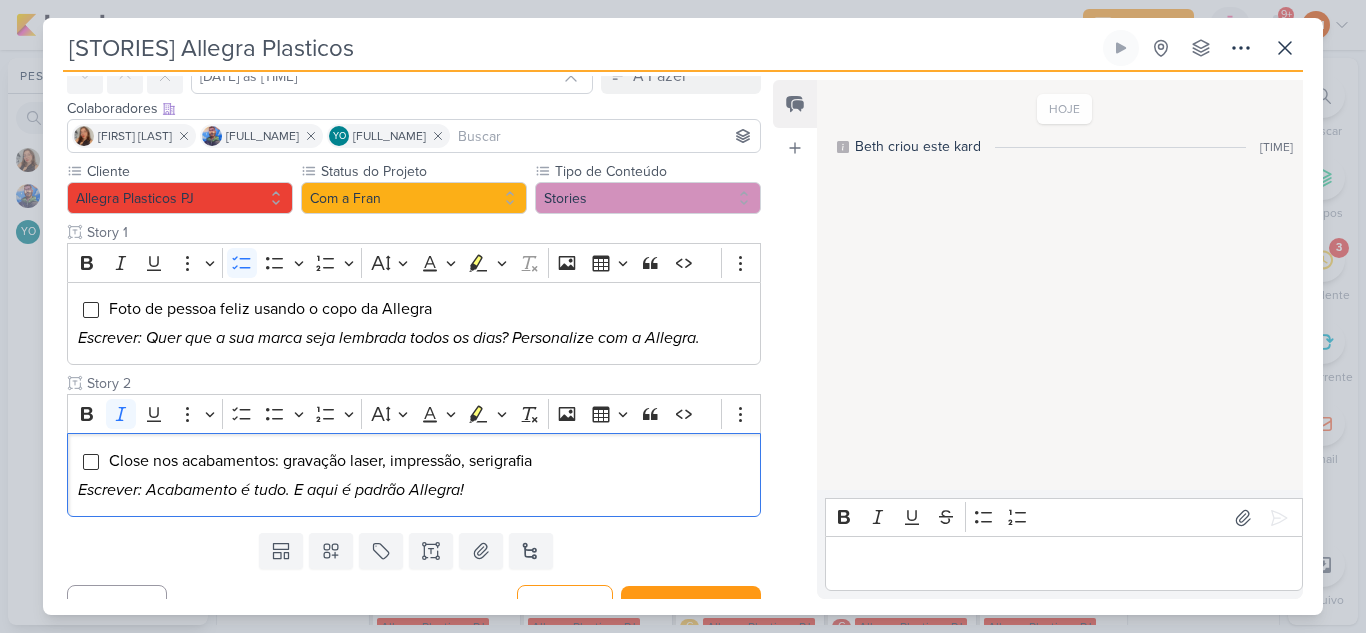 scroll, scrollTop: 131, scrollLeft: 0, axis: vertical 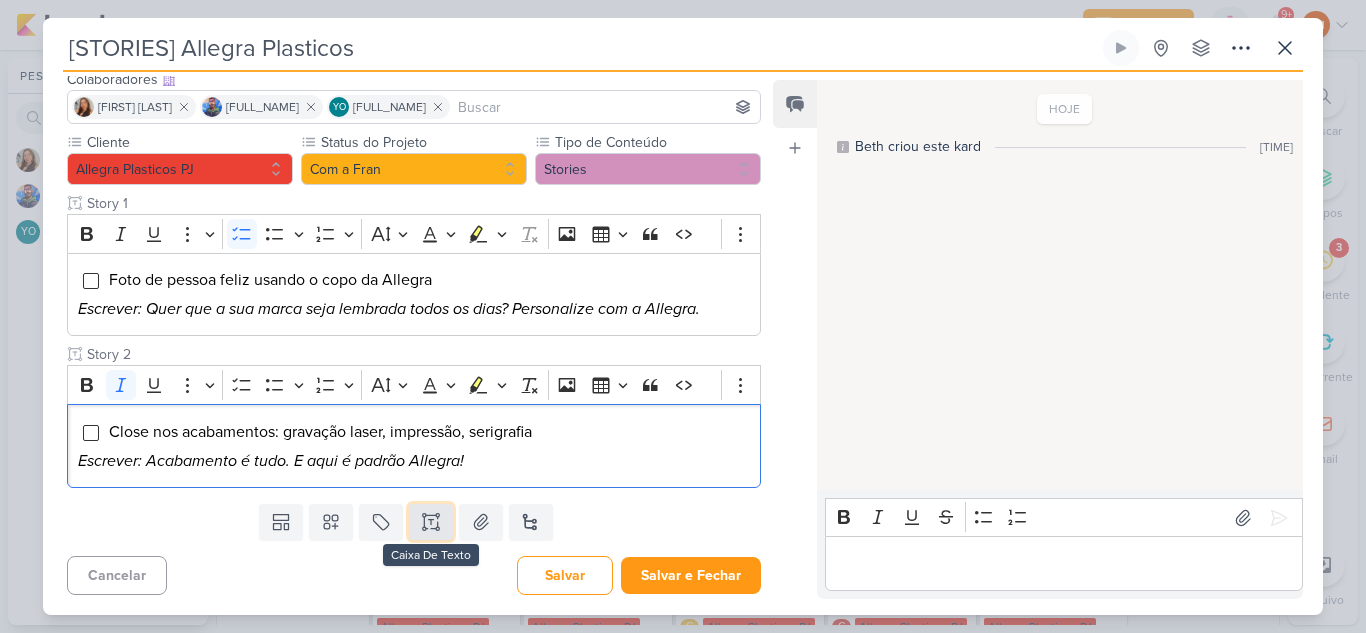 click at bounding box center (431, 522) 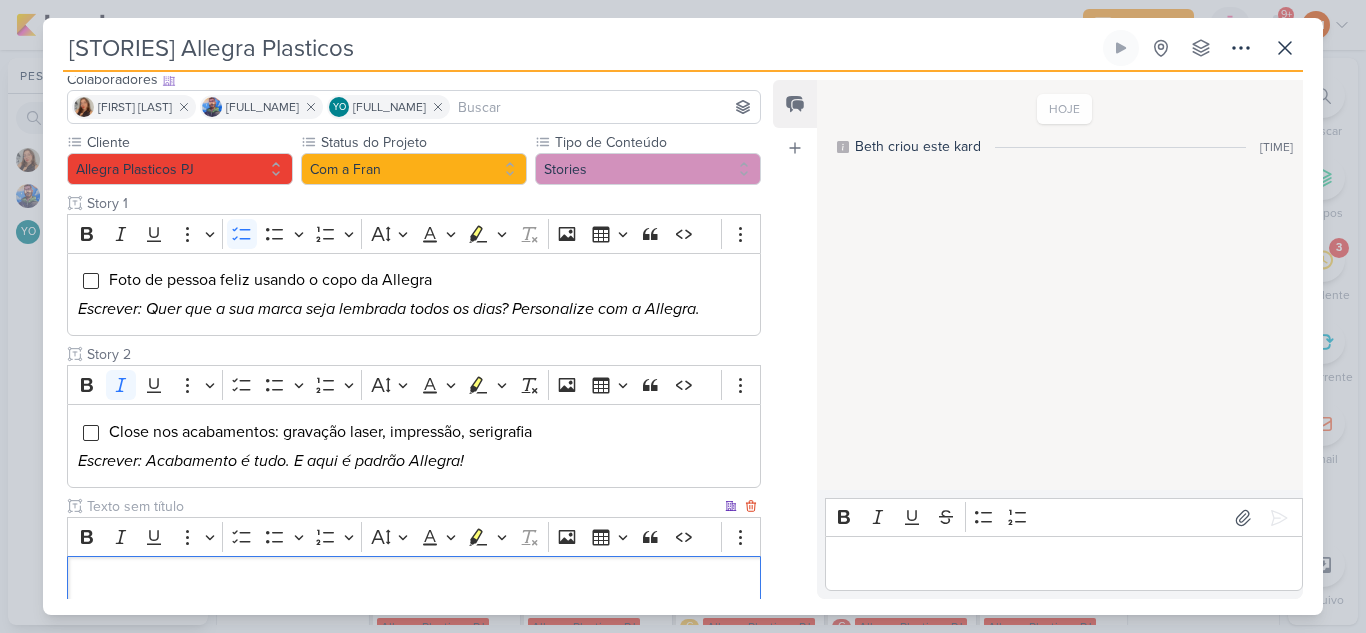 click at bounding box center [402, 506] 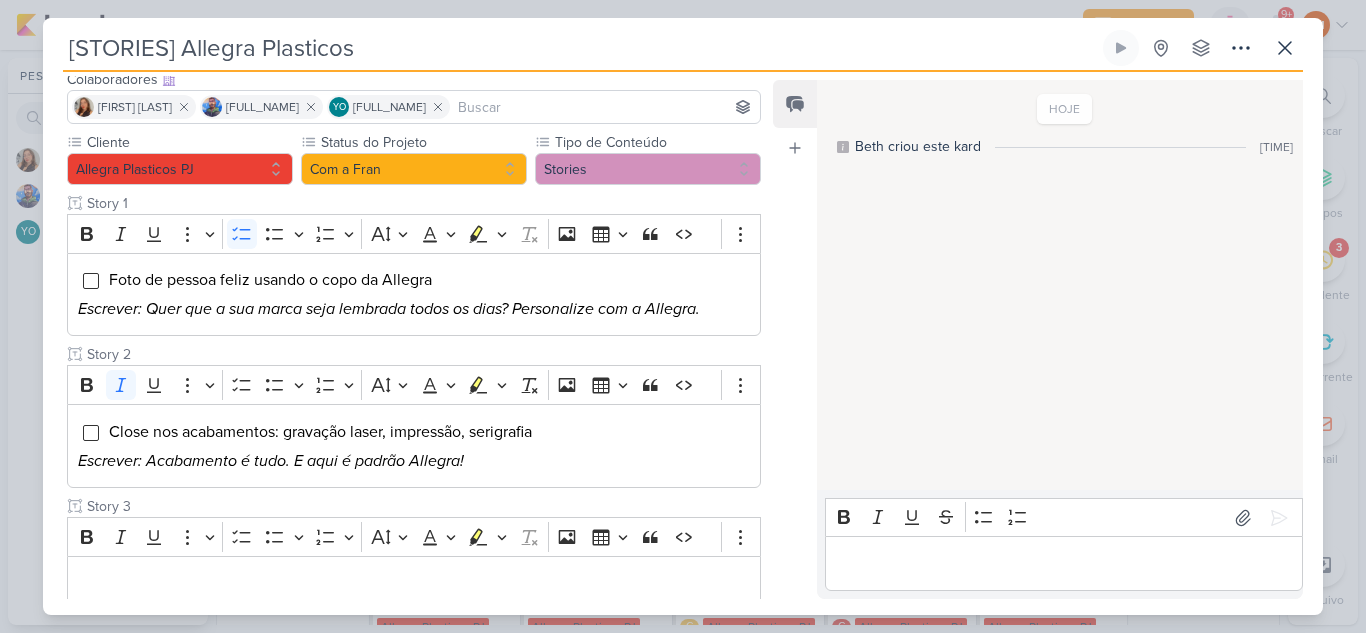 scroll, scrollTop: 253, scrollLeft: 0, axis: vertical 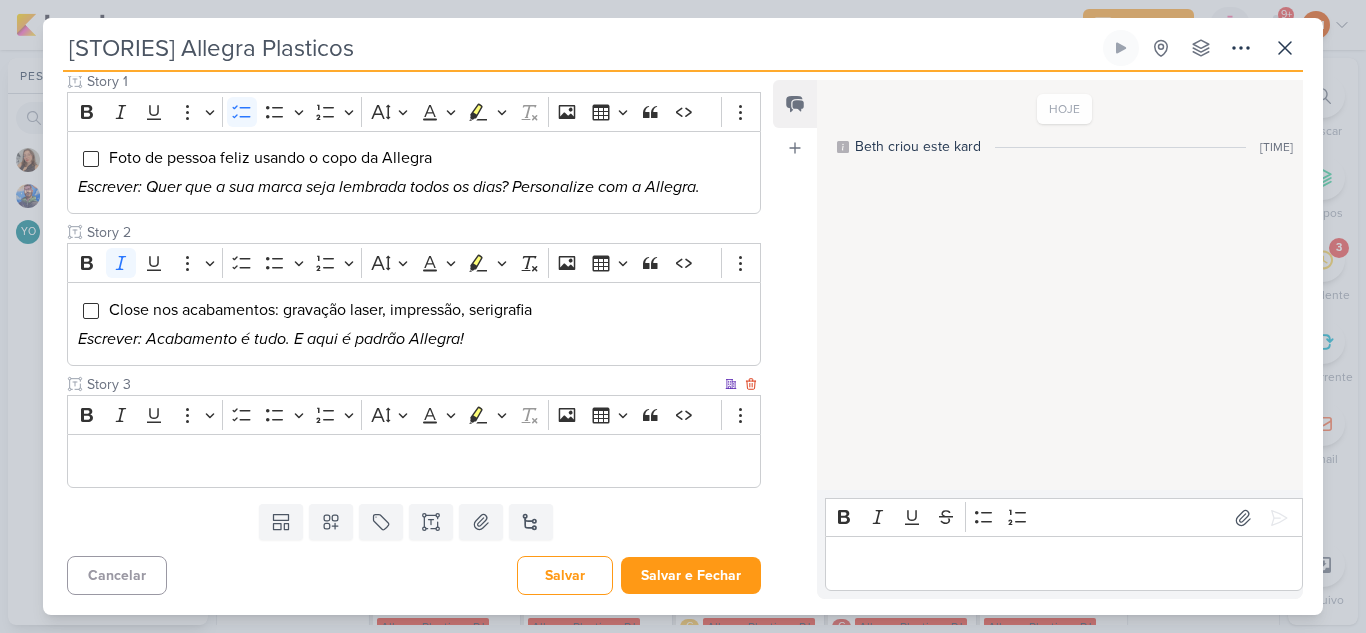 type on "Story 3" 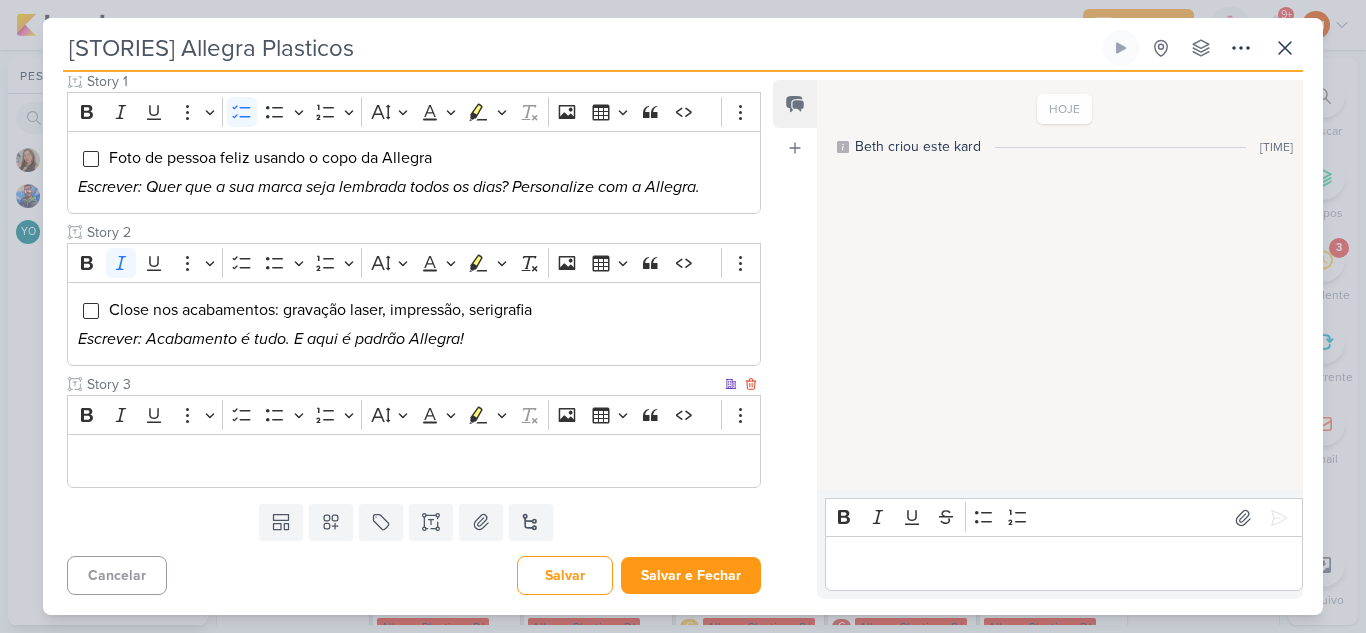 click at bounding box center (414, 461) 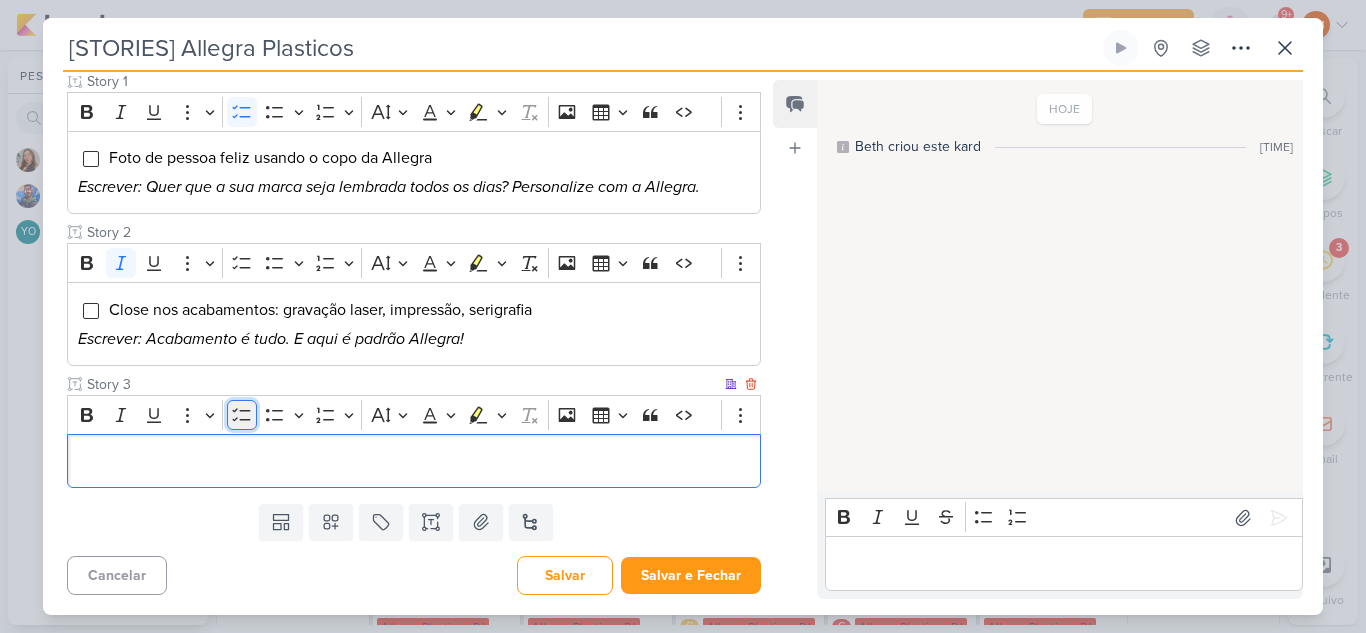 click 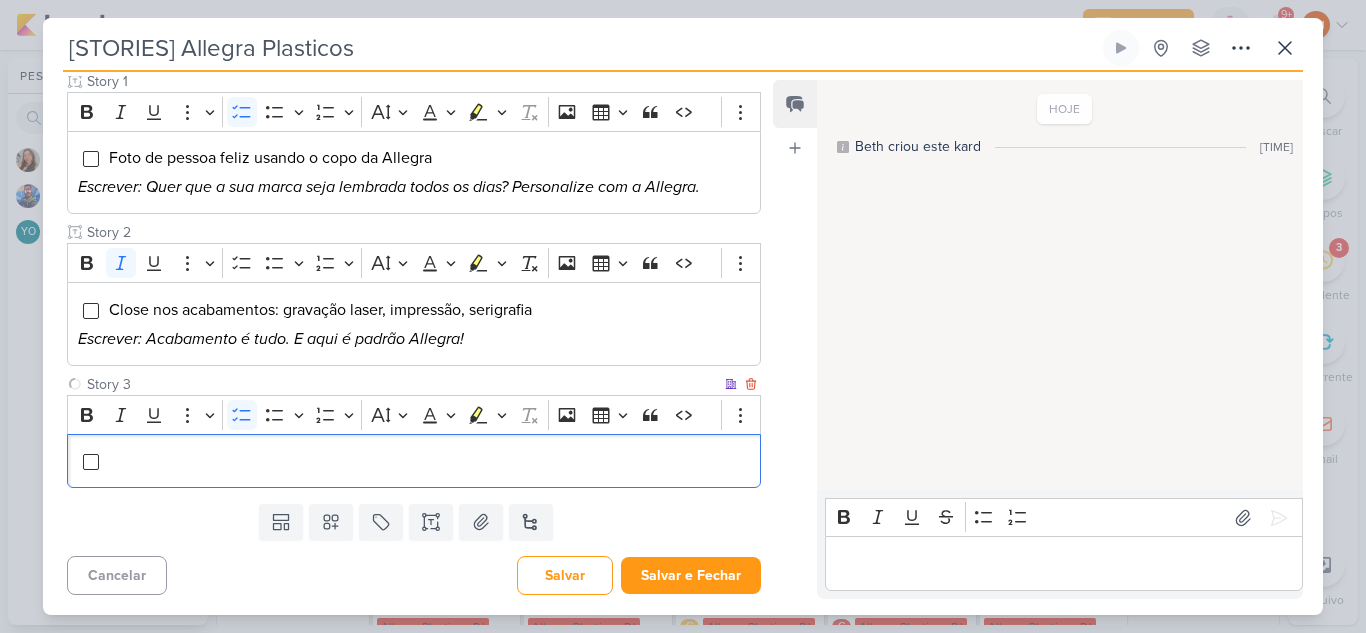 drag, startPoint x: 310, startPoint y: 394, endPoint x: 301, endPoint y: 474, distance: 80.50466 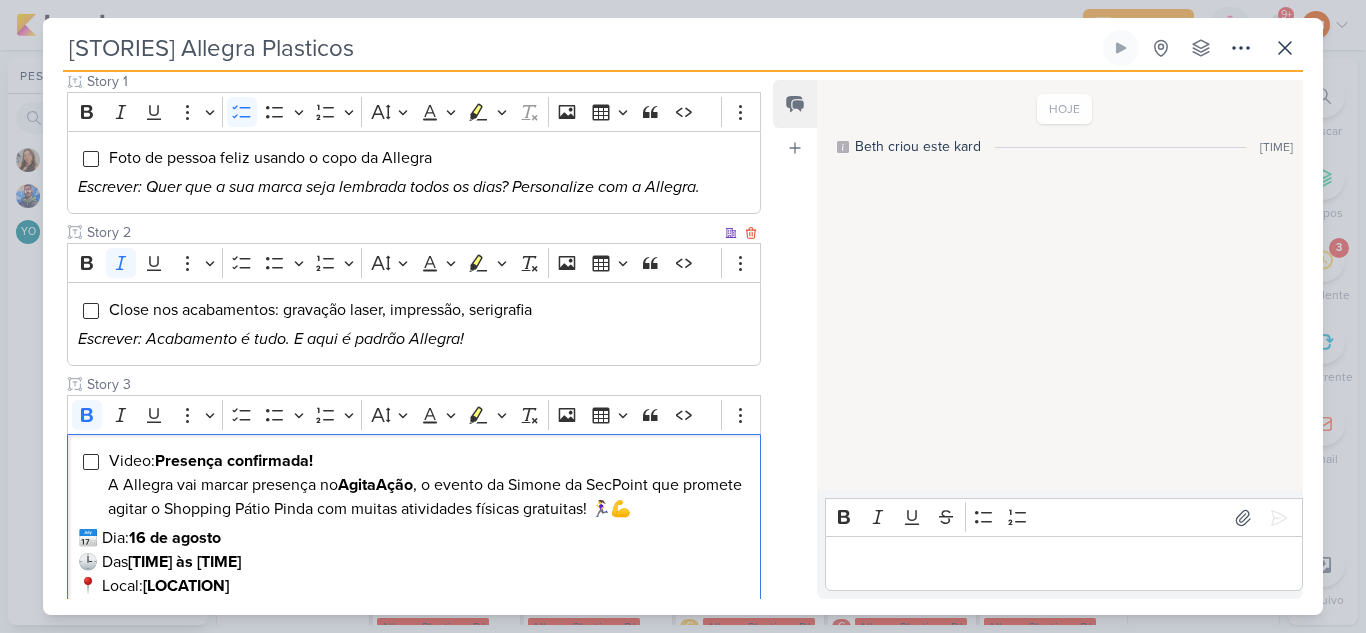 scroll, scrollTop: 322, scrollLeft: 0, axis: vertical 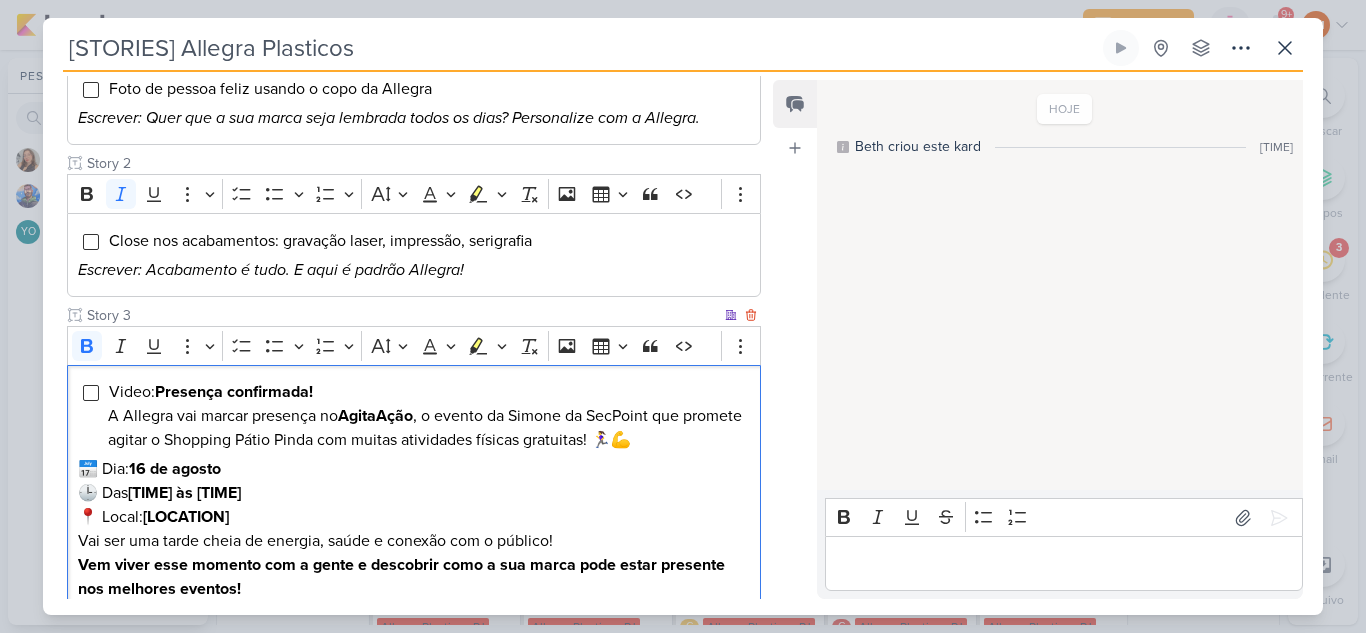 click on "Video: Presença confirmada! A Allegra vai marcar presença no AgitaAção, o evento da Simone da SecPoint que promete agitar o Shopping Pátio Pinda com muitas atividades físicas gratuitas! 🏃‍♀️💪" at bounding box center (425, 416) 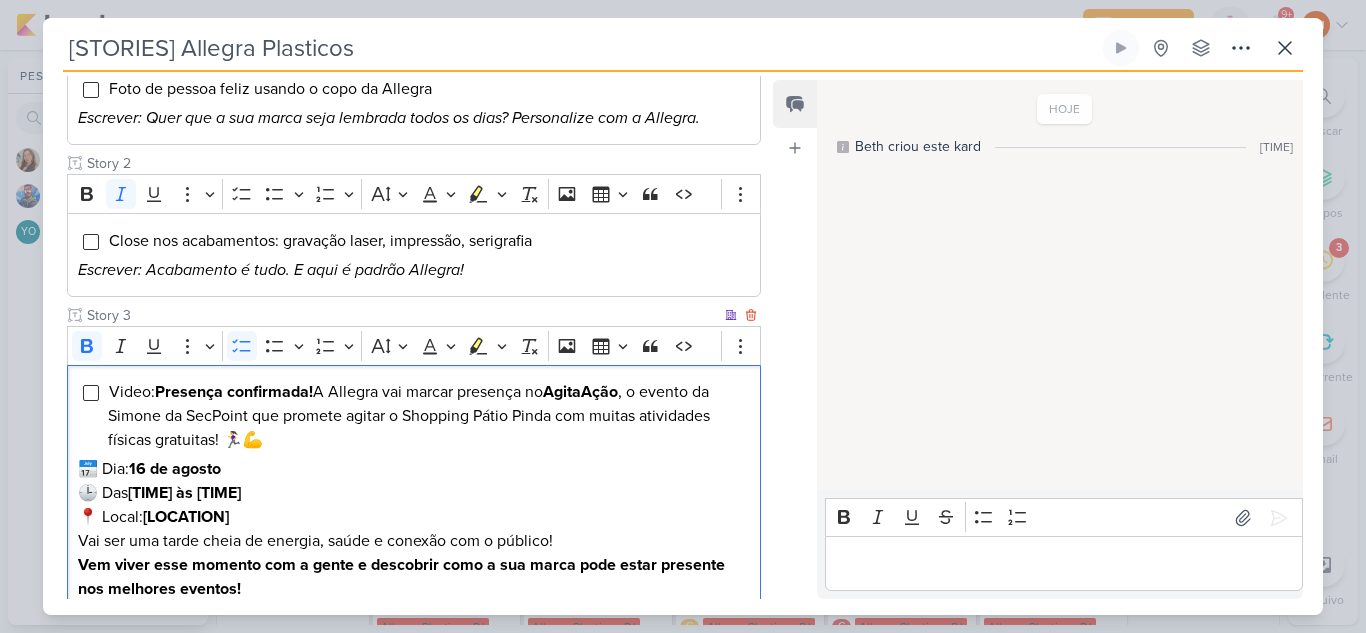 click on "📅 Dia: 16 de agosto 🕒 Das 14h às 18h 📍 Local: [LOCATION]" at bounding box center (414, 493) 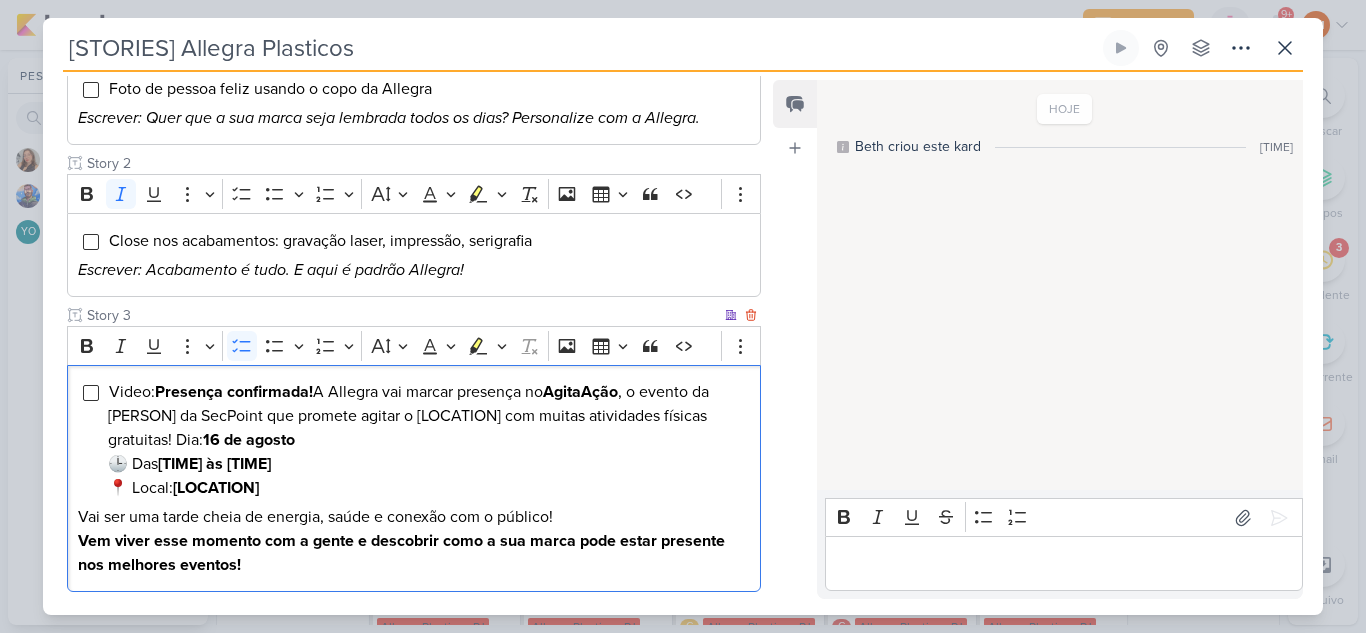 click on "Video: Presença confirmada! A Allegra vai marcar presença no AgitaAção , o evento da [PERSON] da SecPoint que promete agitar o [LOCATION] com muitas atividades físicas gratuitas! Dia: 16 de agosto 🕒 Das 14h às 18h 📍 Local: [LOCATION]" at bounding box center (408, 440) 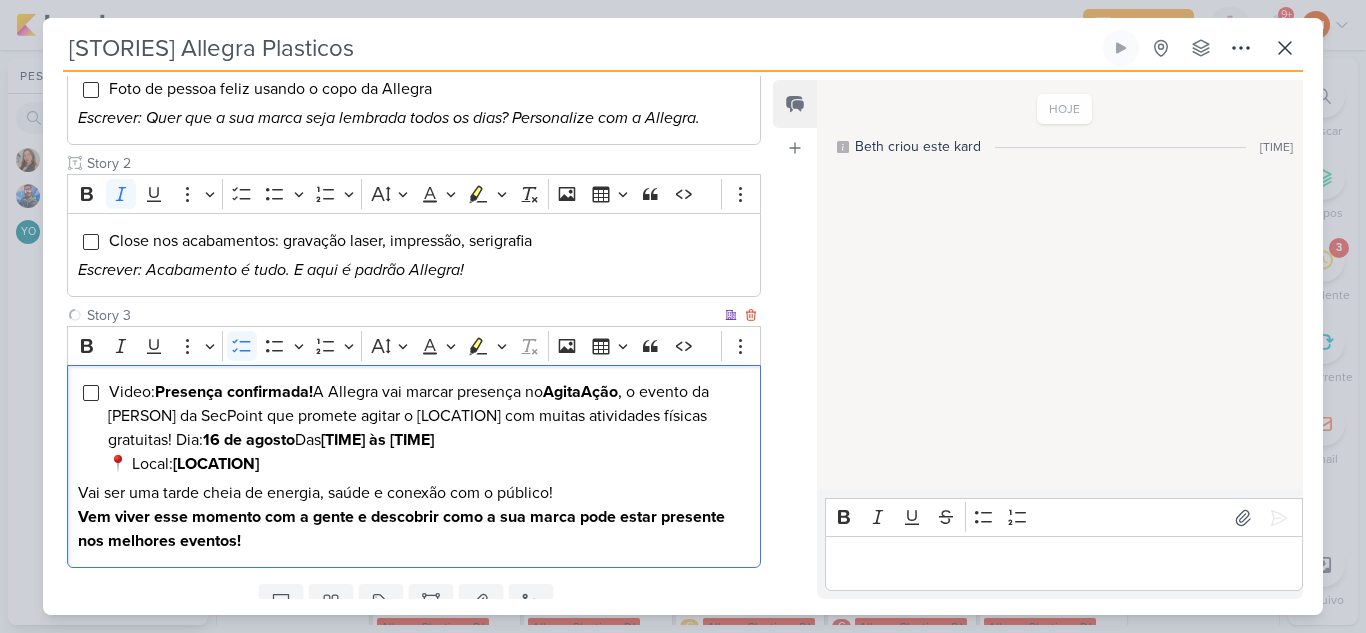 drag, startPoint x: 152, startPoint y: 466, endPoint x: 112, endPoint y: 470, distance: 40.1995 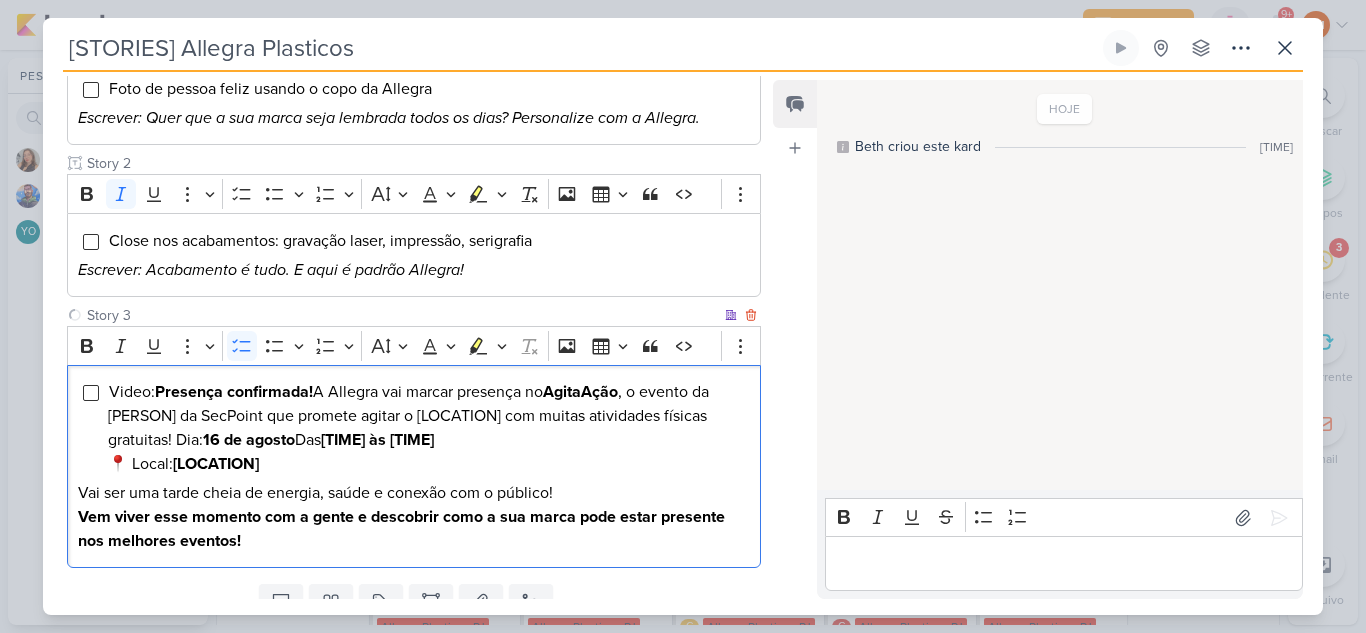 click on "Video: Presença confirmada! A Allegra vai marcar presença no AgitaAção, o evento da Simone da SecPoint que promete agitar o Shopping Pátio Pinda com muitas atividades físicas gratuitas! Dia: 16 de agosto Das 14h às 18h Local: Shopping Pátio Pinda" at bounding box center (408, 428) 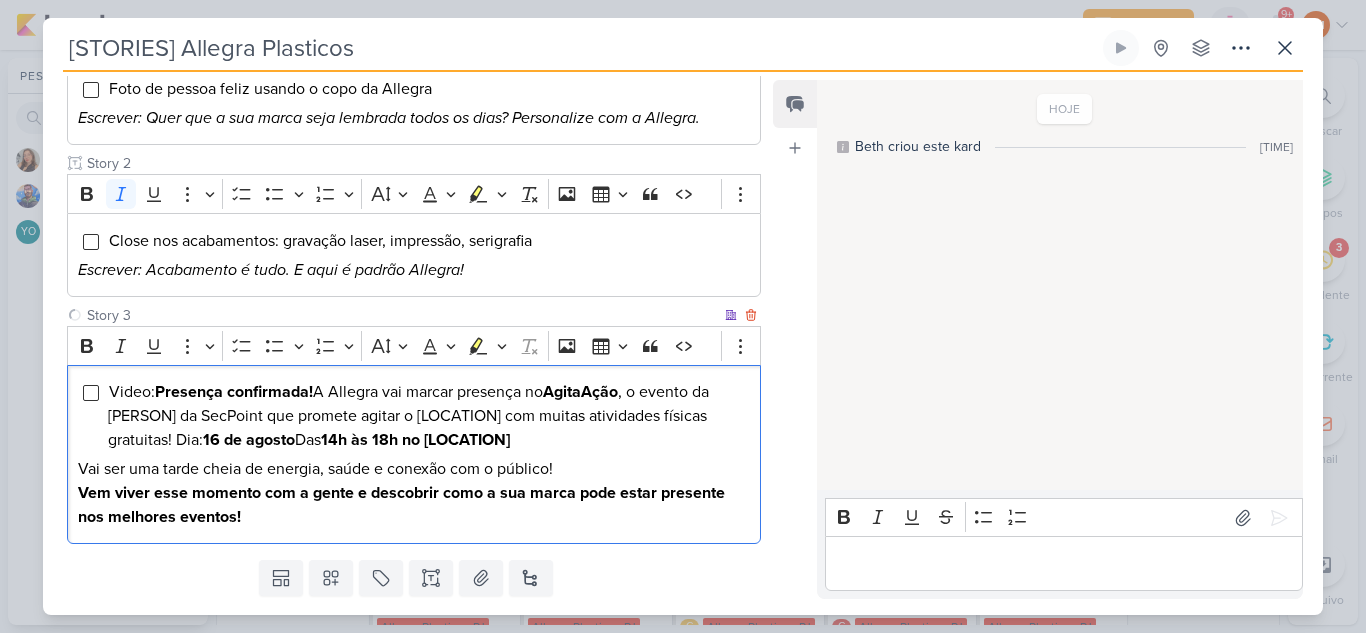 click on "Vai ser uma tarde cheia de energia, saúde e conexão com o público! Vem viver esse momento com a gente e descobrir como a sua marca pode estar presente nos melhores eventos!" at bounding box center (414, 493) 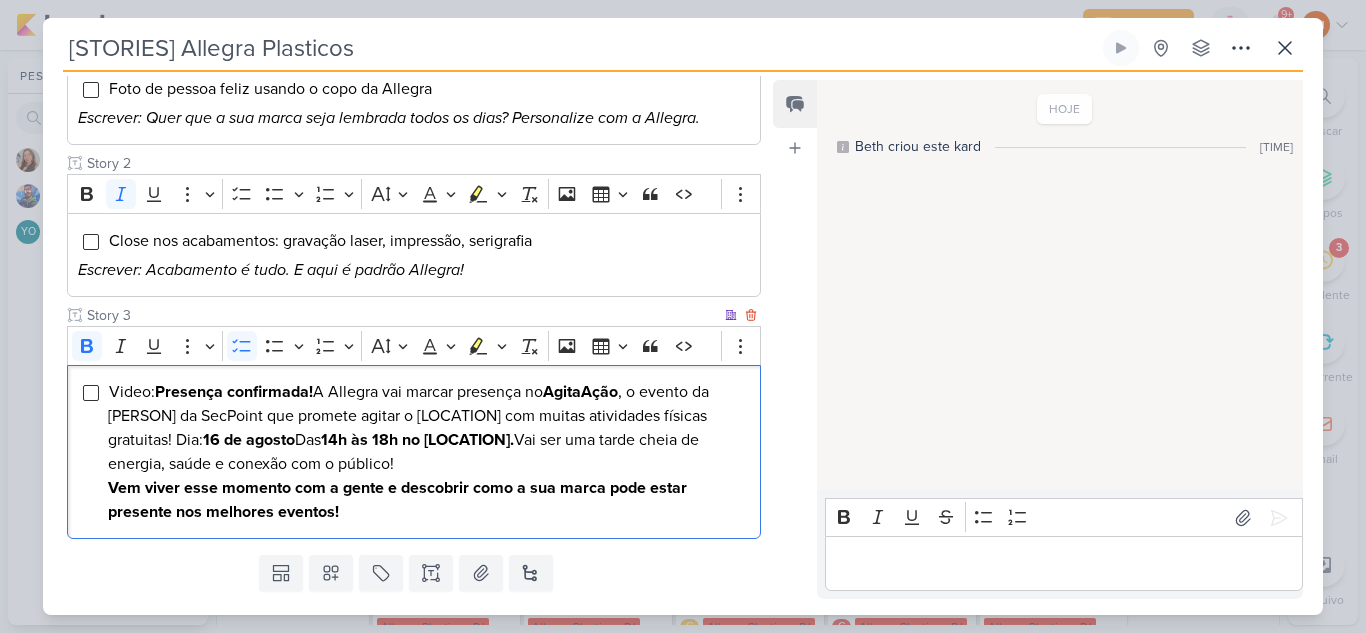 click on "Video: Presença confirmada! A Allegra vai marcar presença no AgitaAção, o evento da Simone da SecPoint que promete agitar o Shopping Pátio Pinda com muitas atividades físicas gratuitas! Dia: 16 de agosto Das 14h às 18h no Shopping Pátio Pinda. Vai ser uma tarde cheia de energia, saúde e conexão com o público! Vem viver esse momento com a gente e descobrir como a sua marca pode estar presente nos melhores eventos!" at bounding box center [414, 452] 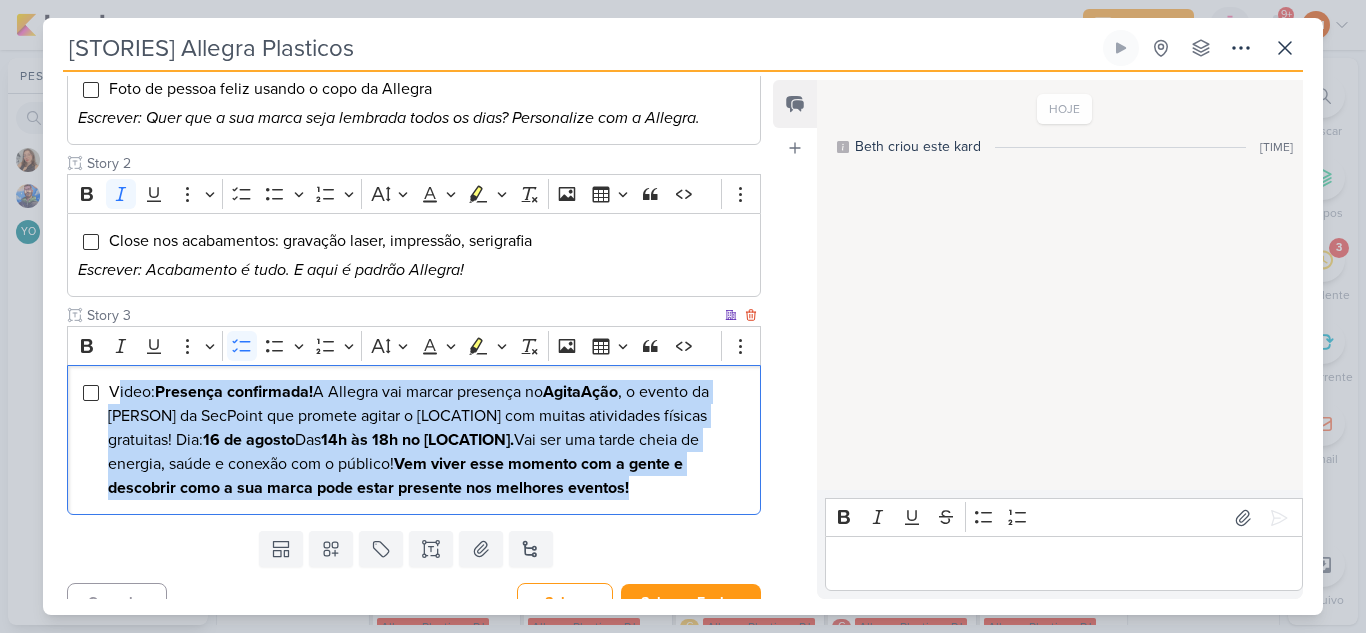 drag, startPoint x: 696, startPoint y: 489, endPoint x: 116, endPoint y: 393, distance: 587.8912 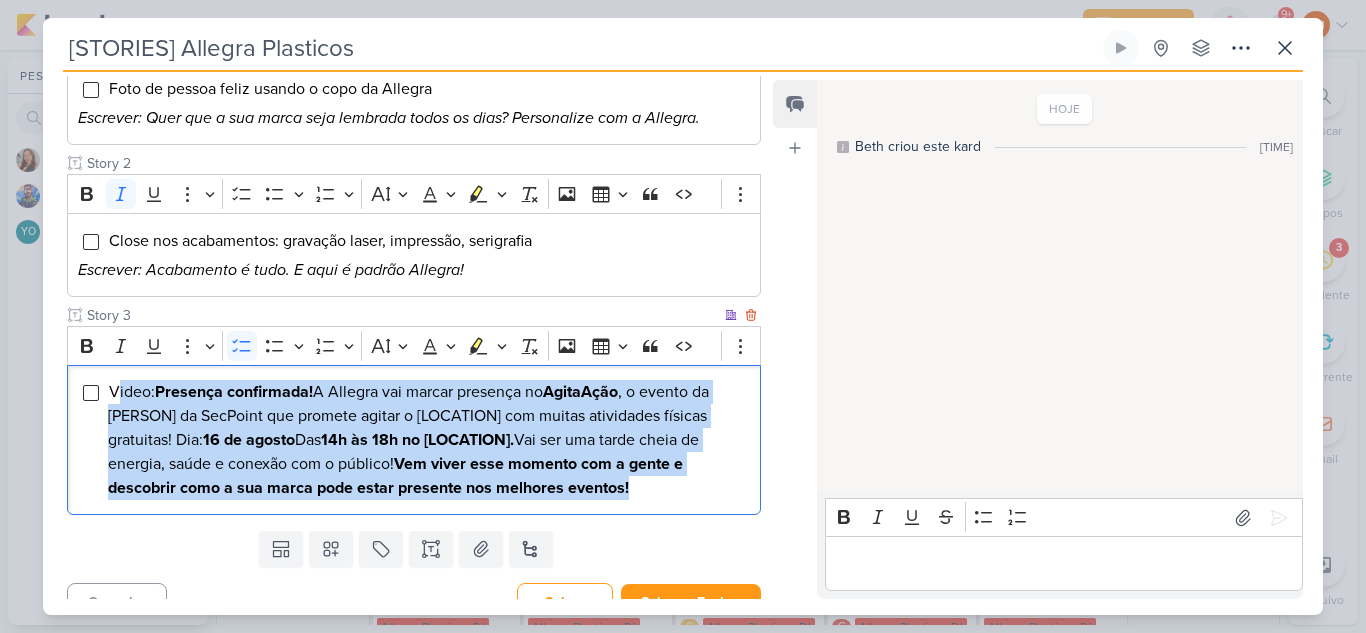 click on "Video: Presença confirmada! A Allegra vai marcar presença no AgitaAção, o evento da Simone da SecPoint que promete agitar o Shopping Pátio Pinda com muitas atividades físicas gratuitas! Dia: 16 de agosto Das 14h às 18h no Shopping Pátio Pinda. Vai ser uma tarde cheia de energia, saúde e conexão com o público! Vem viver esse momento com a gente e descobrir como a sua marca pode estar presente nos melhores eventos!" at bounding box center (429, 440) 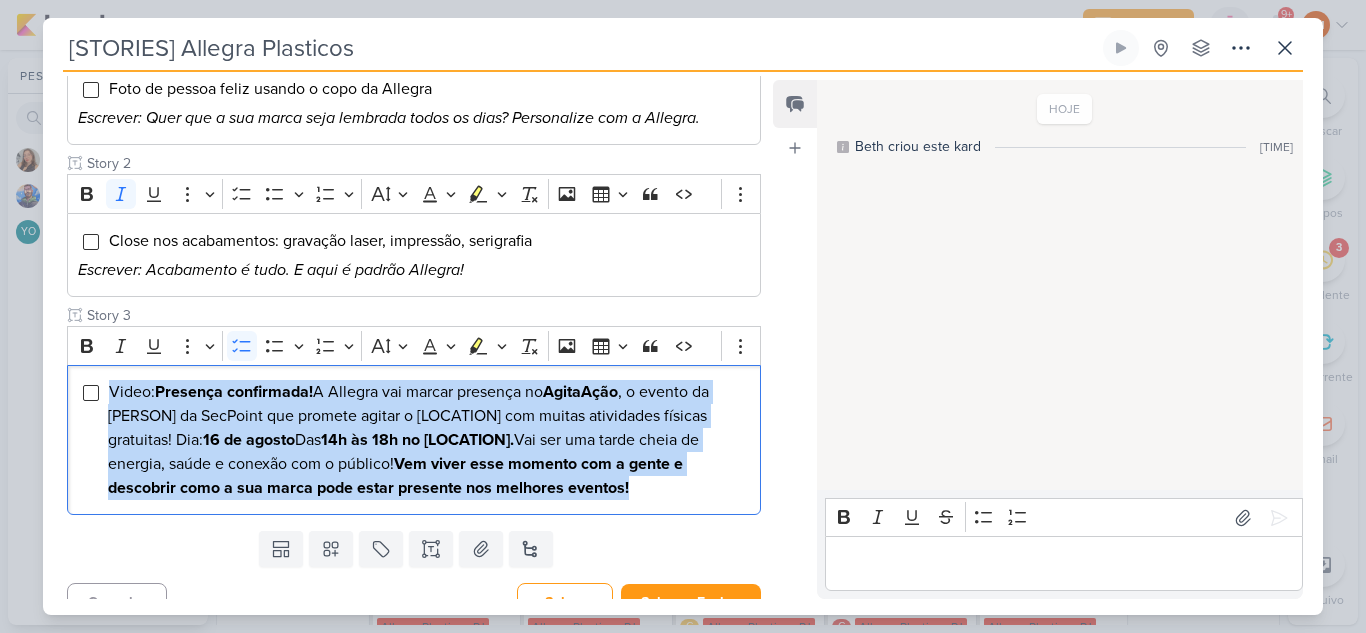 drag, startPoint x: 110, startPoint y: 391, endPoint x: 787, endPoint y: 493, distance: 684.6408 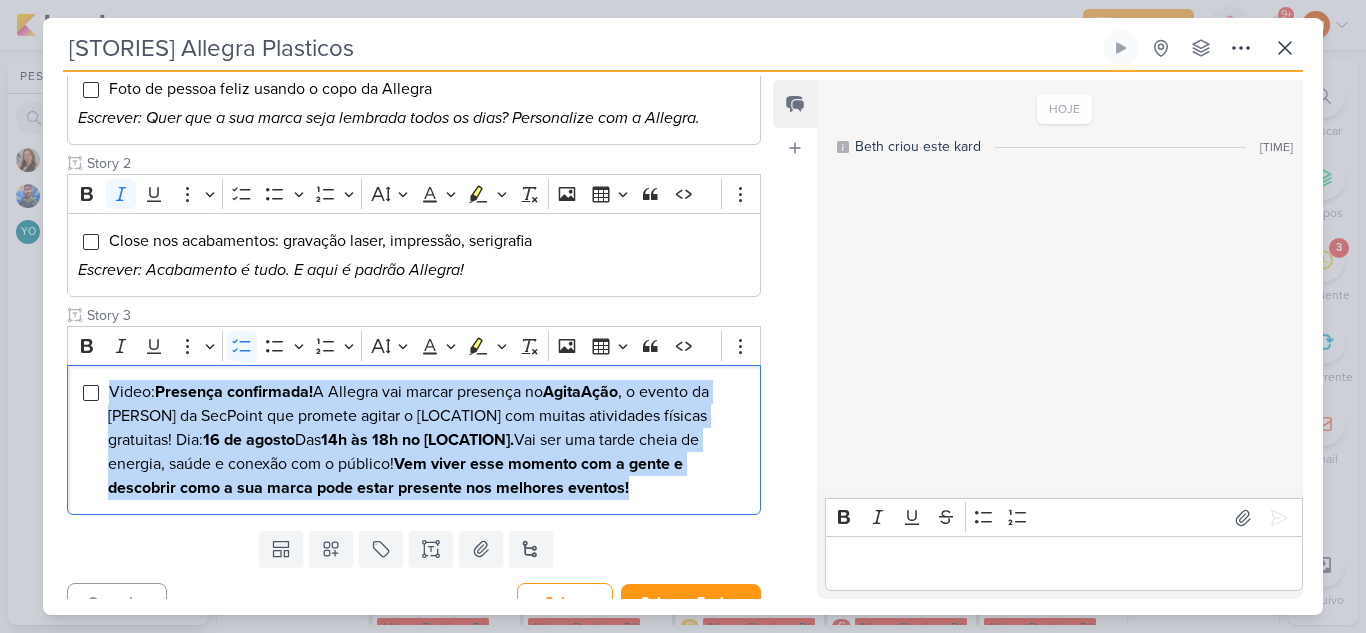 click on "Responsável
BM
[FIRST] [LAST]
Nenhum contato encontrado
create new contact
Novo Contato
Digite um endereço de email para criar um contato. Não se preocupe, tomaremos conta de todas as suas interações com esse contato através do email para que você possa colaborar com qualquer pessoa sem sair do Kardz
Email" at bounding box center (683, 343) 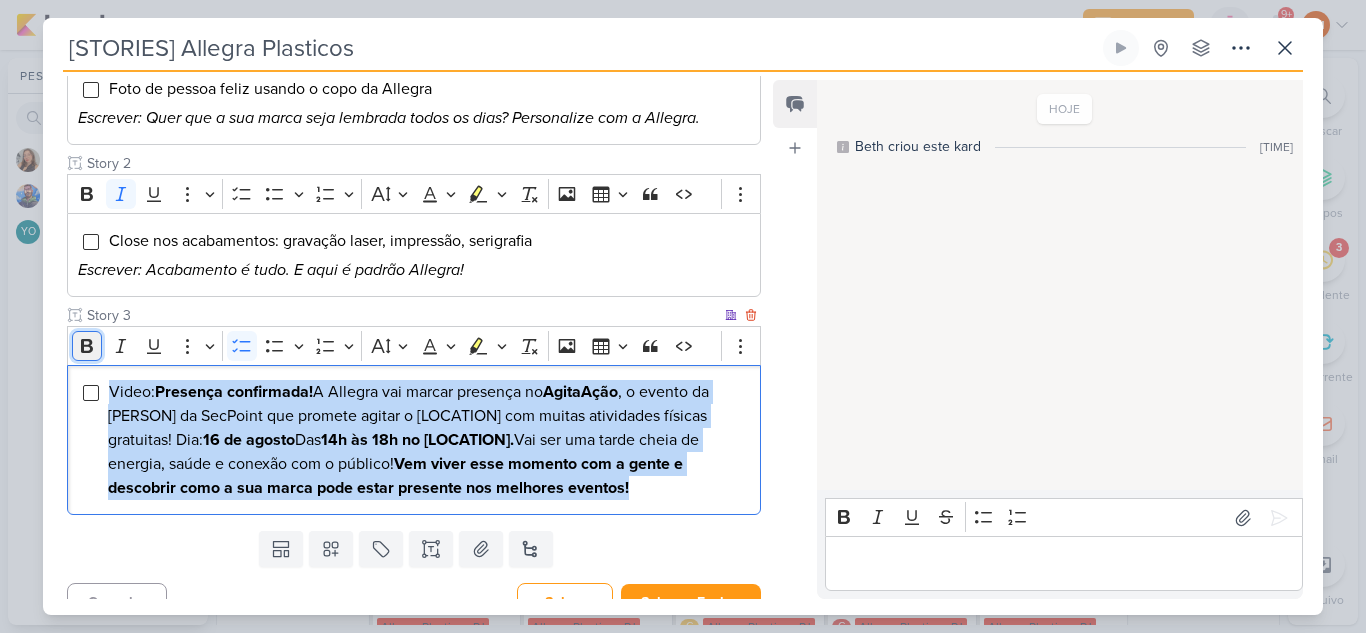 click 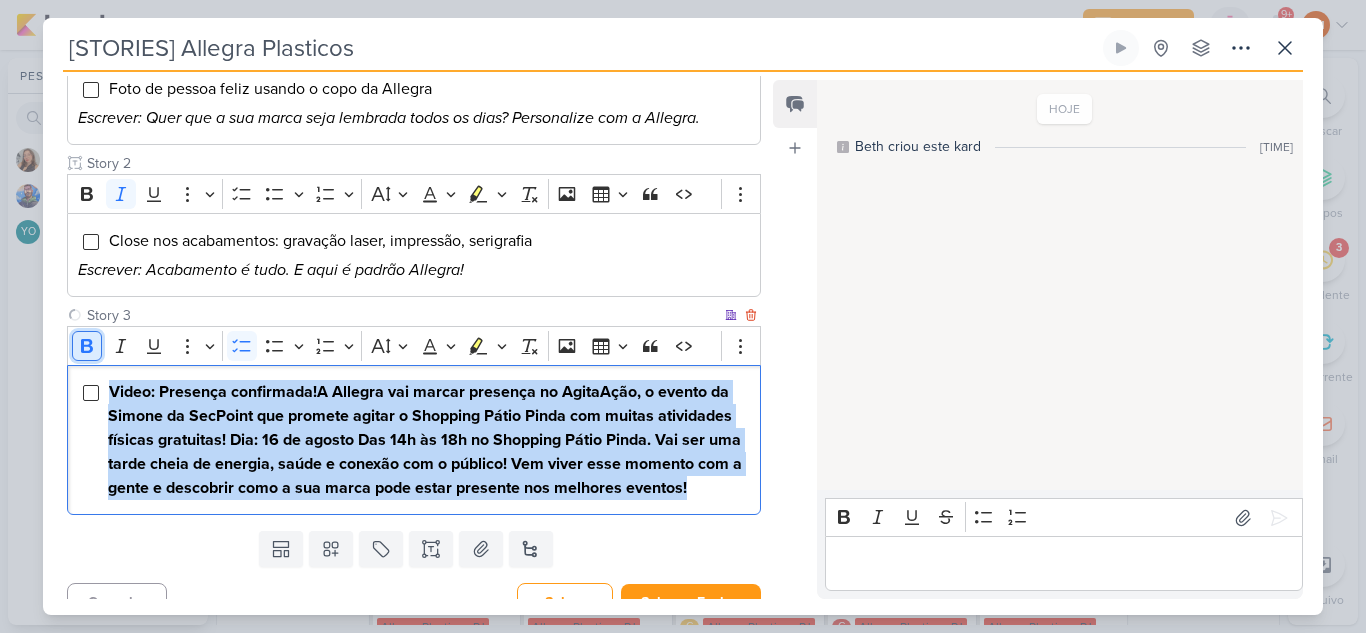 click 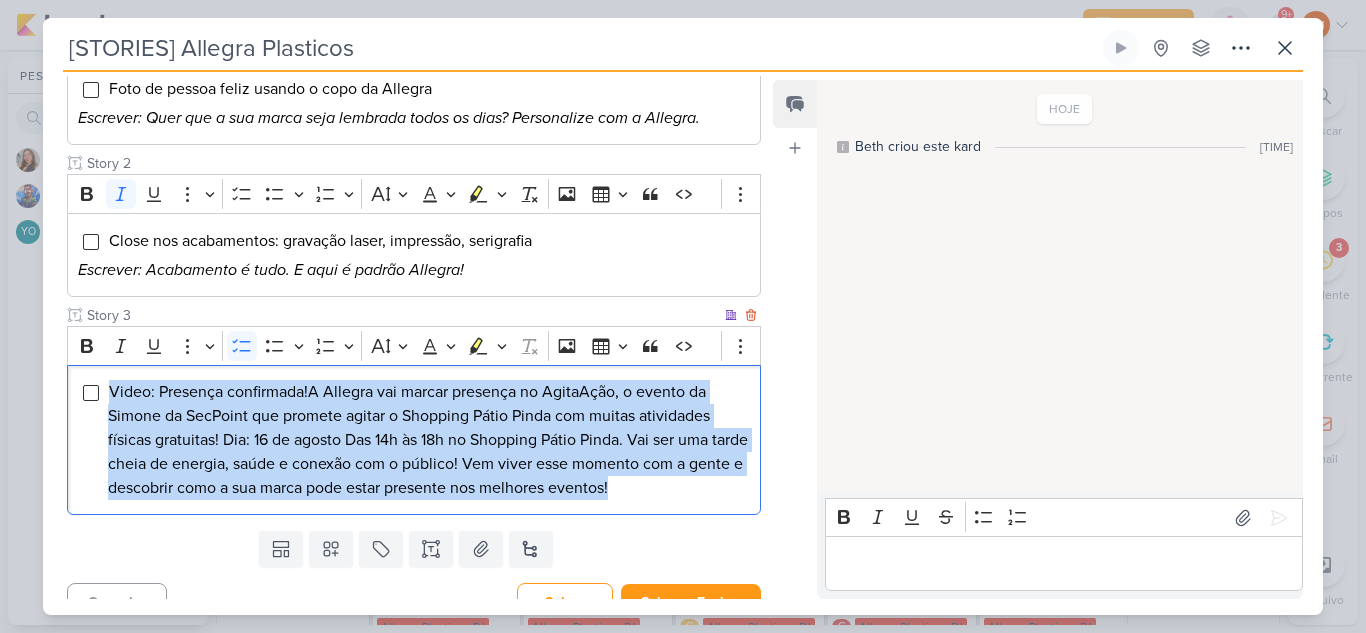 click on "Video: Presença confirmada!A Allegra vai marcar presença no AgitaAção, o evento da Simone da SecPoint que promete agitar o Shopping Pátio Pinda com muitas atividades físicas gratuitas! Dia: 16 de agosto Das 14h às 18h no Shopping Pátio Pinda. Vai ser uma tarde cheia de energia, saúde e conexão com o público! Vem viver esse momento com a gente e descobrir como a sua marca pode estar presente nos melhores eventos!" at bounding box center (428, 440) 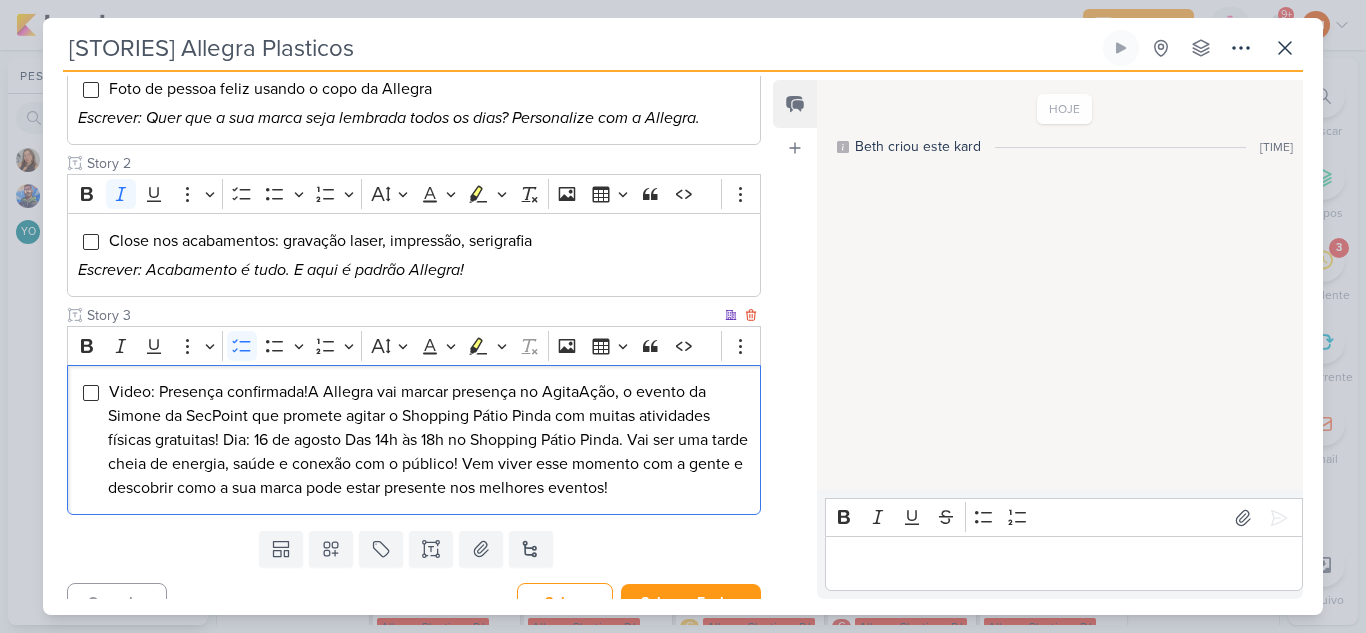 click on "Video: Presença confirmada!A Allegra vai marcar presença no AgitaAção, o evento da Simone da SecPoint que promete agitar o Shopping Pátio Pinda com muitas atividades físicas gratuitas! Dia: 16 de agosto Das 14h às 18h no Shopping Pátio Pinda. Vai ser uma tarde cheia de energia, saúde e conexão com o público! Vem viver esse momento com a gente e descobrir como a sua marca pode estar presente nos melhores eventos!" at bounding box center [428, 440] 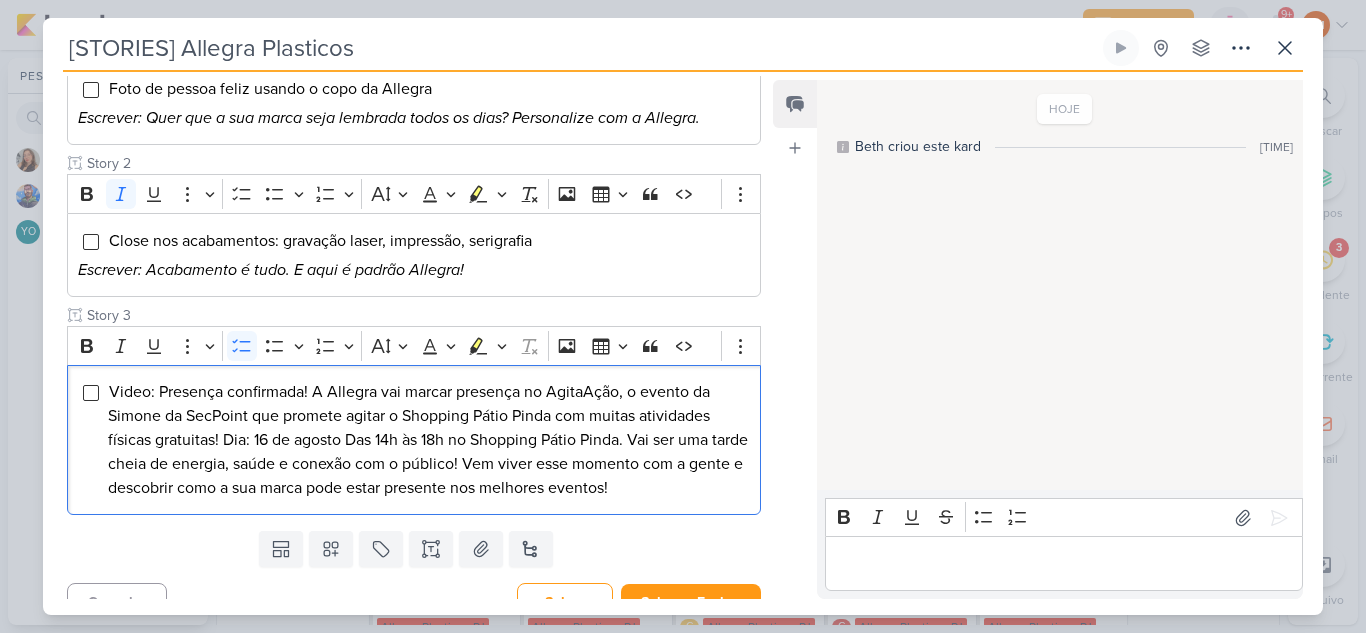 scroll, scrollTop: 349, scrollLeft: 0, axis: vertical 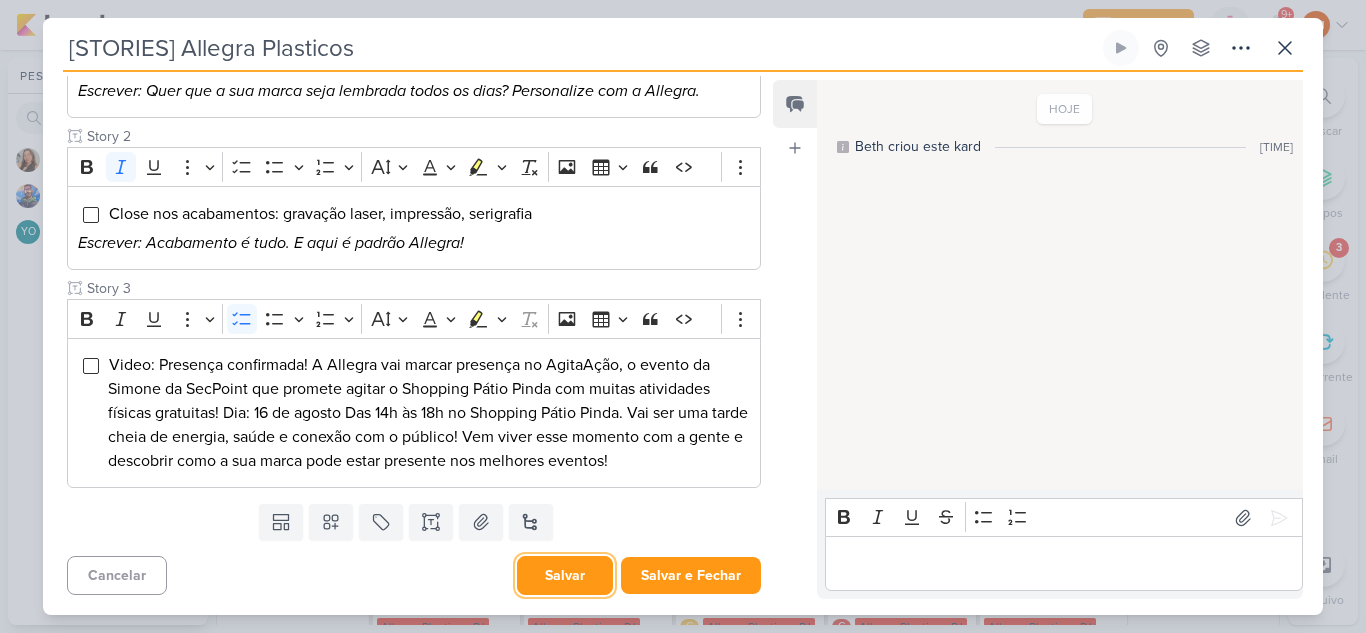 click on "Salvar" at bounding box center [565, 575] 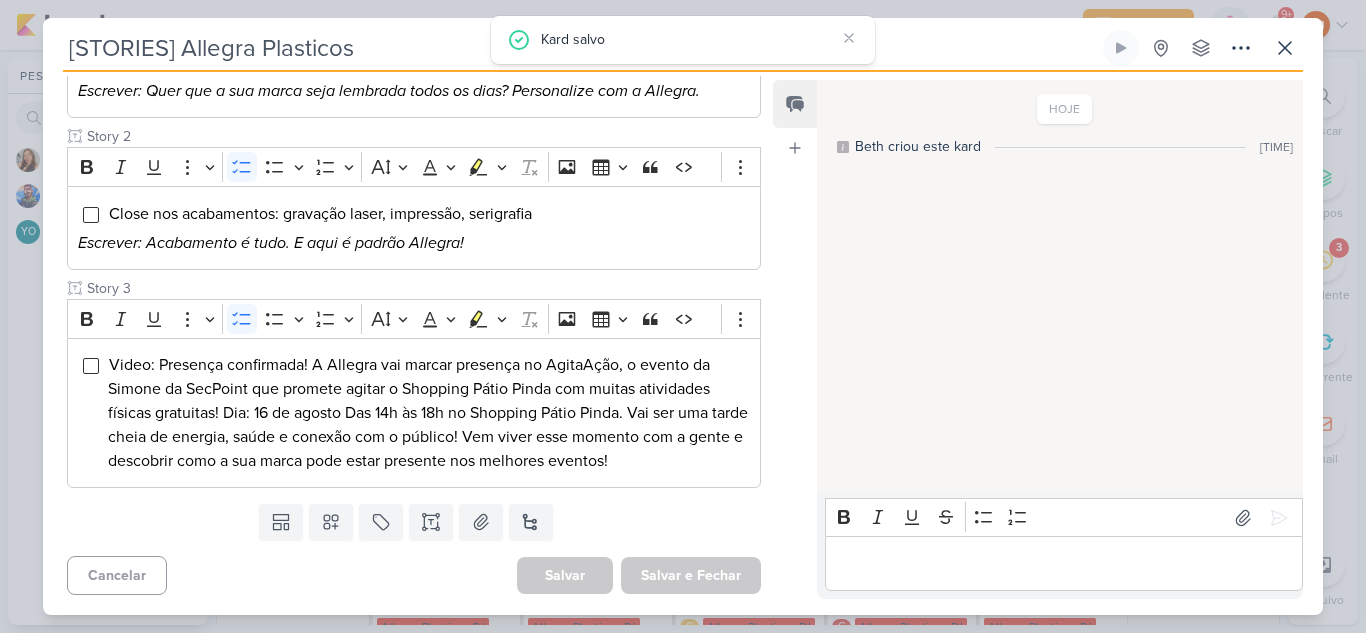 scroll, scrollTop: 349, scrollLeft: 0, axis: vertical 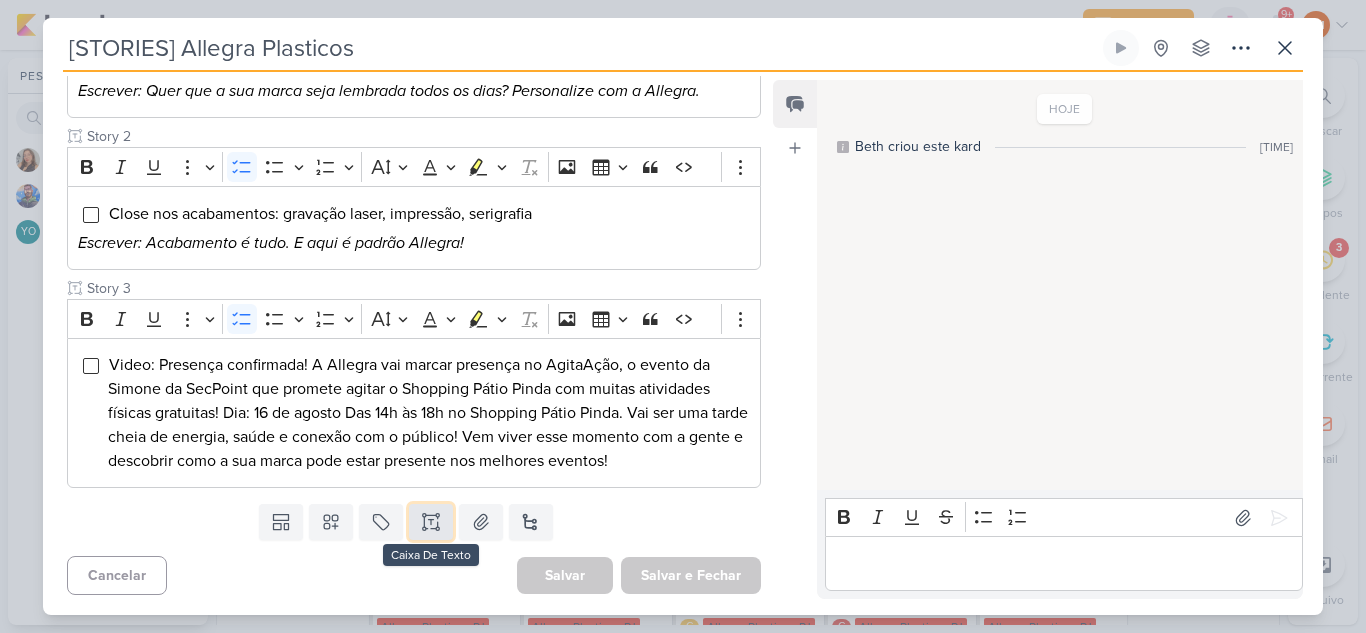 click 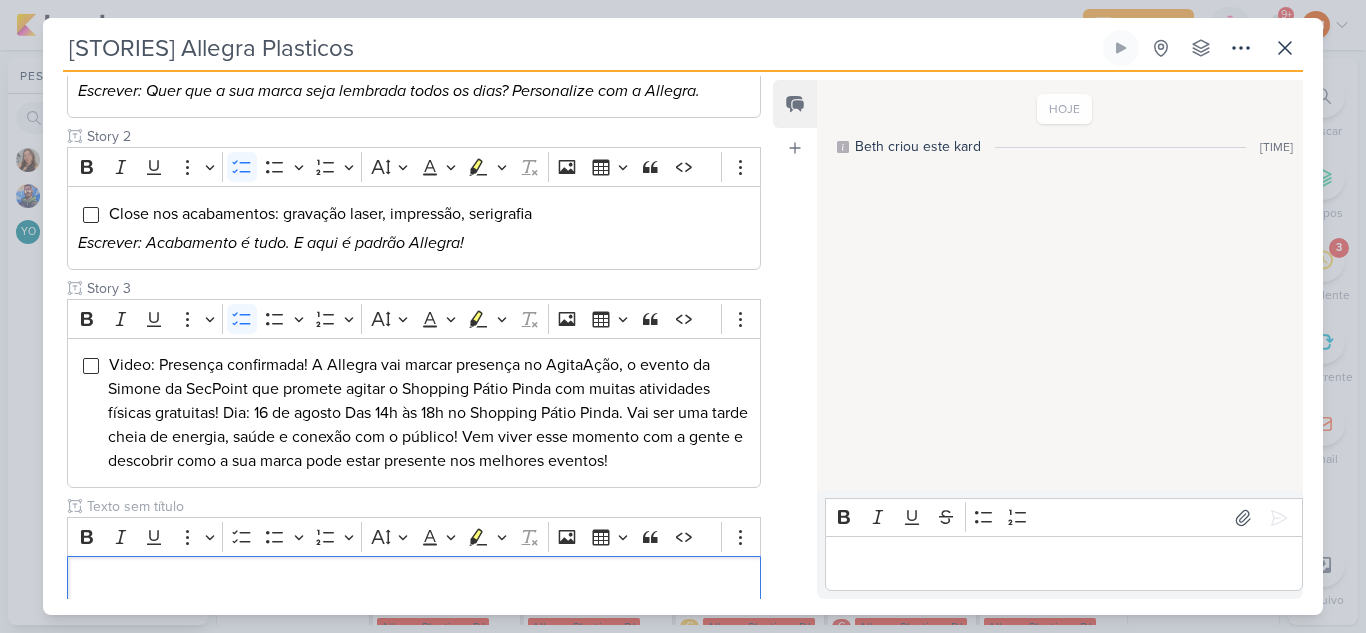 click at bounding box center [402, 506] 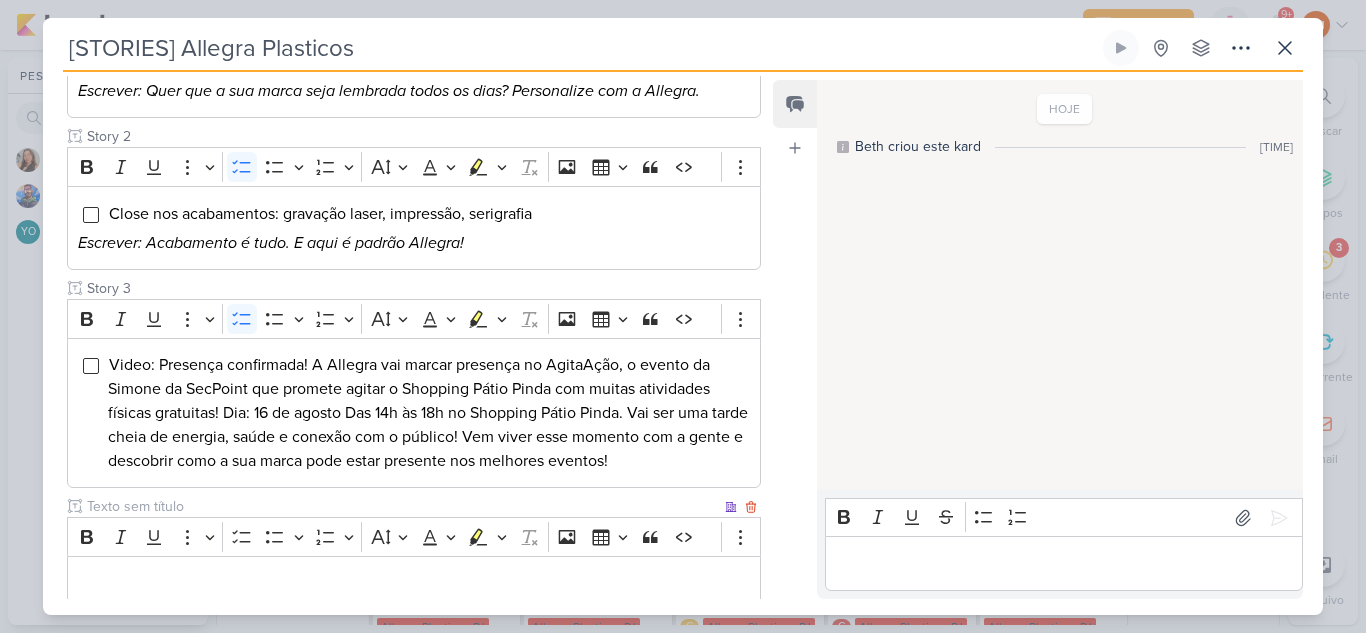 type on "{" 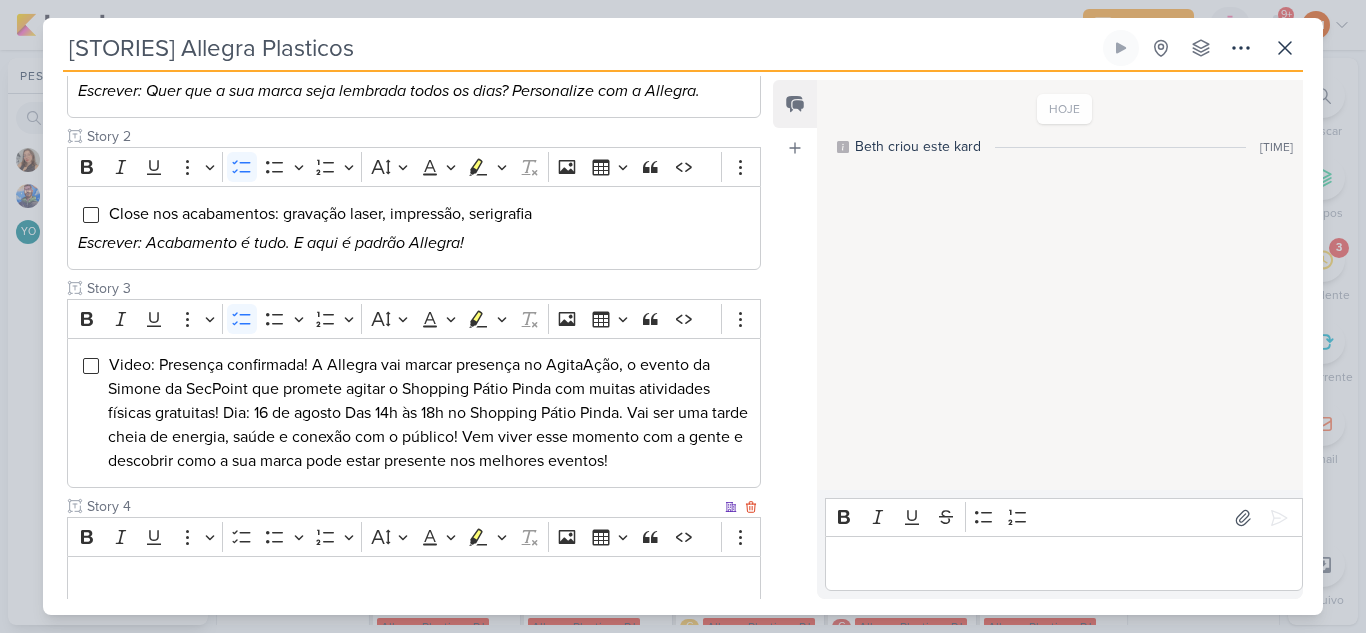 type on "Story 4" 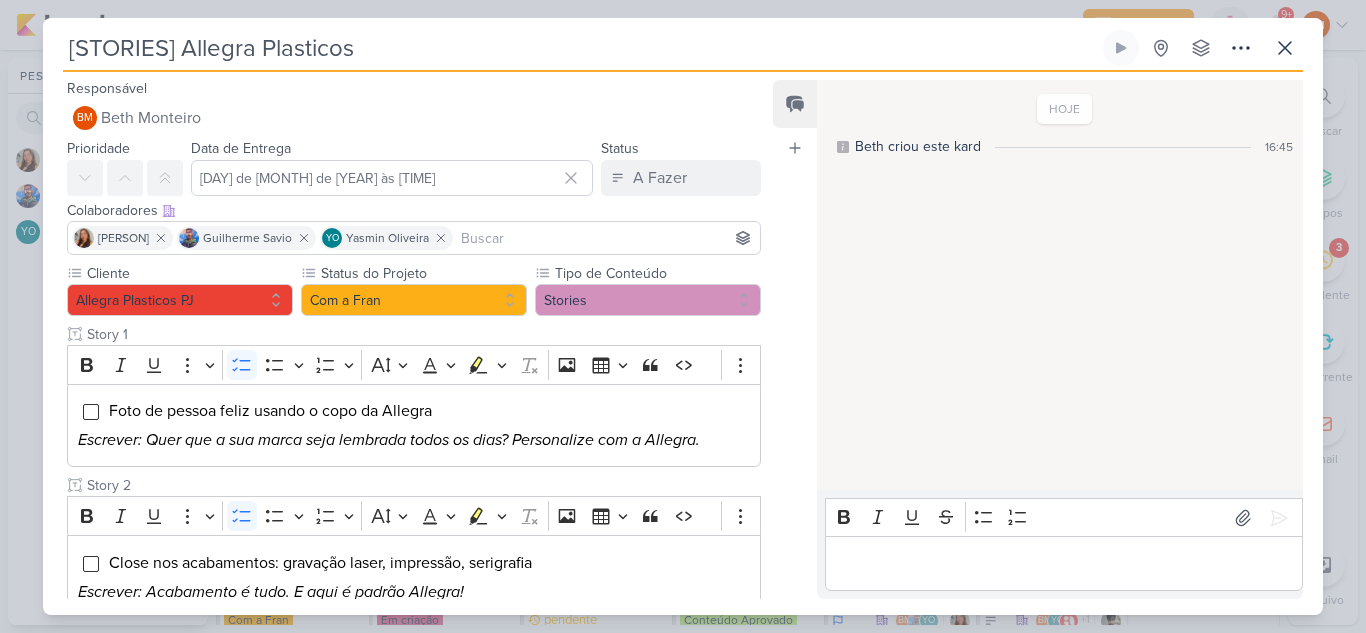 scroll, scrollTop: 0, scrollLeft: 0, axis: both 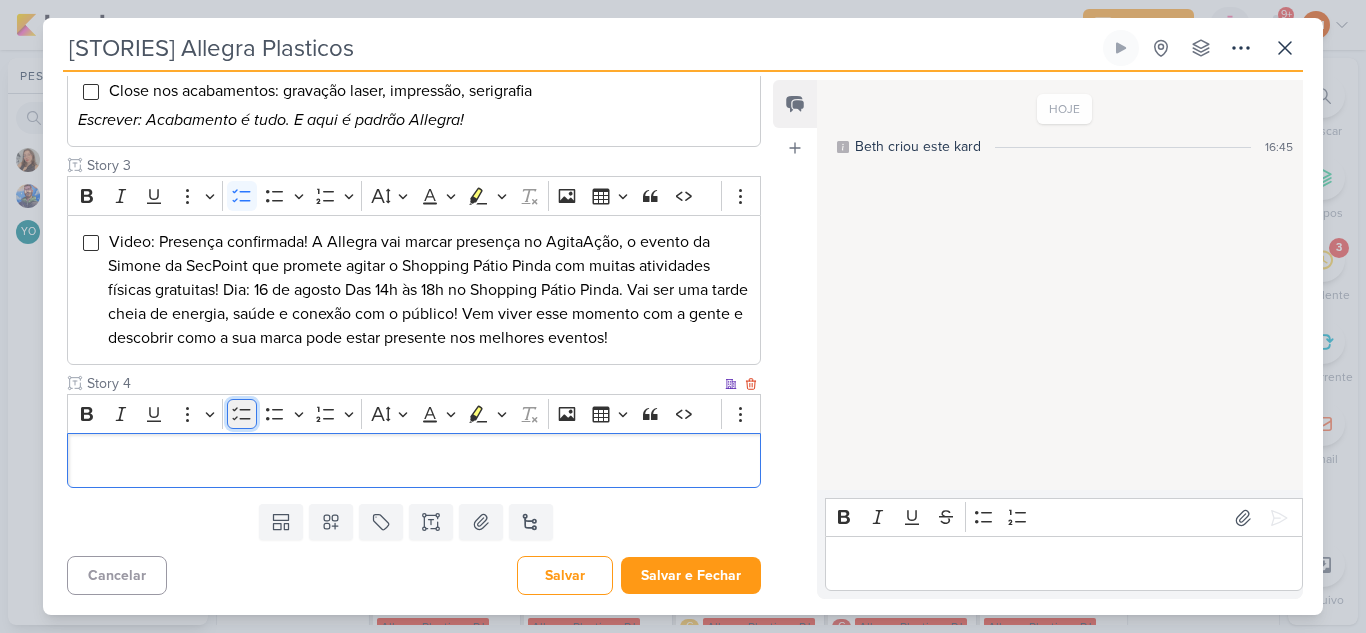 click on "To-do List" at bounding box center [242, 414] 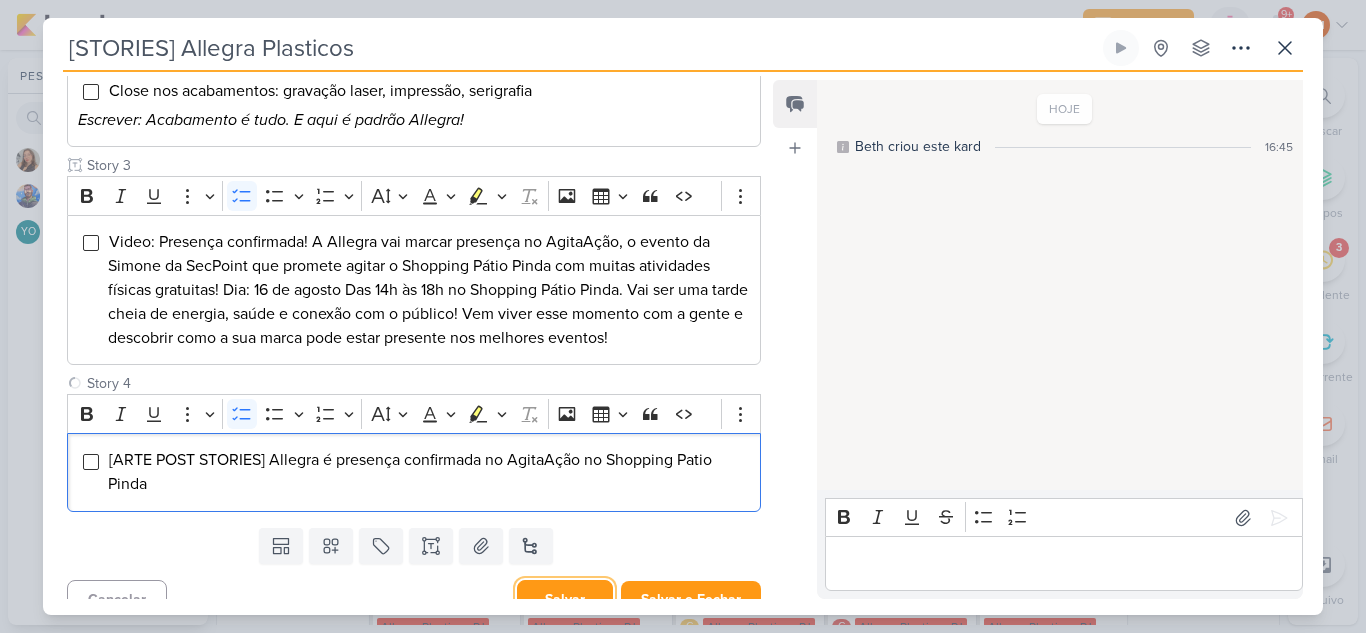 click on "Salvar" at bounding box center [565, 599] 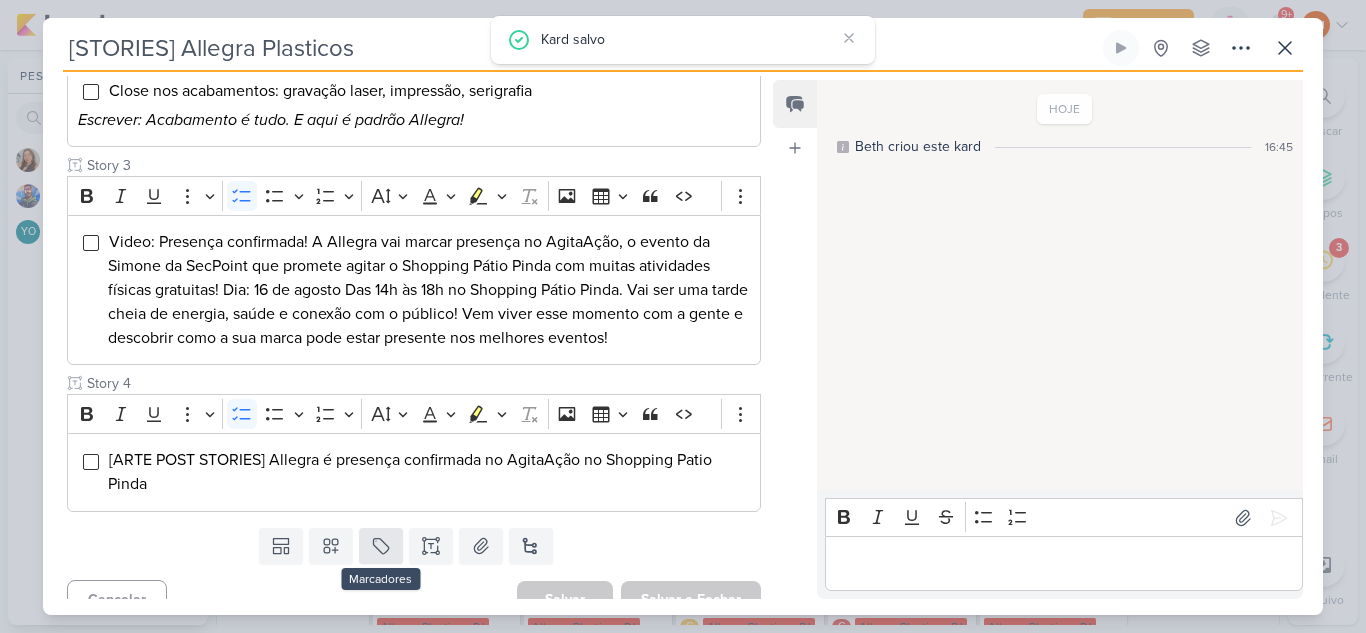 scroll, scrollTop: 496, scrollLeft: 0, axis: vertical 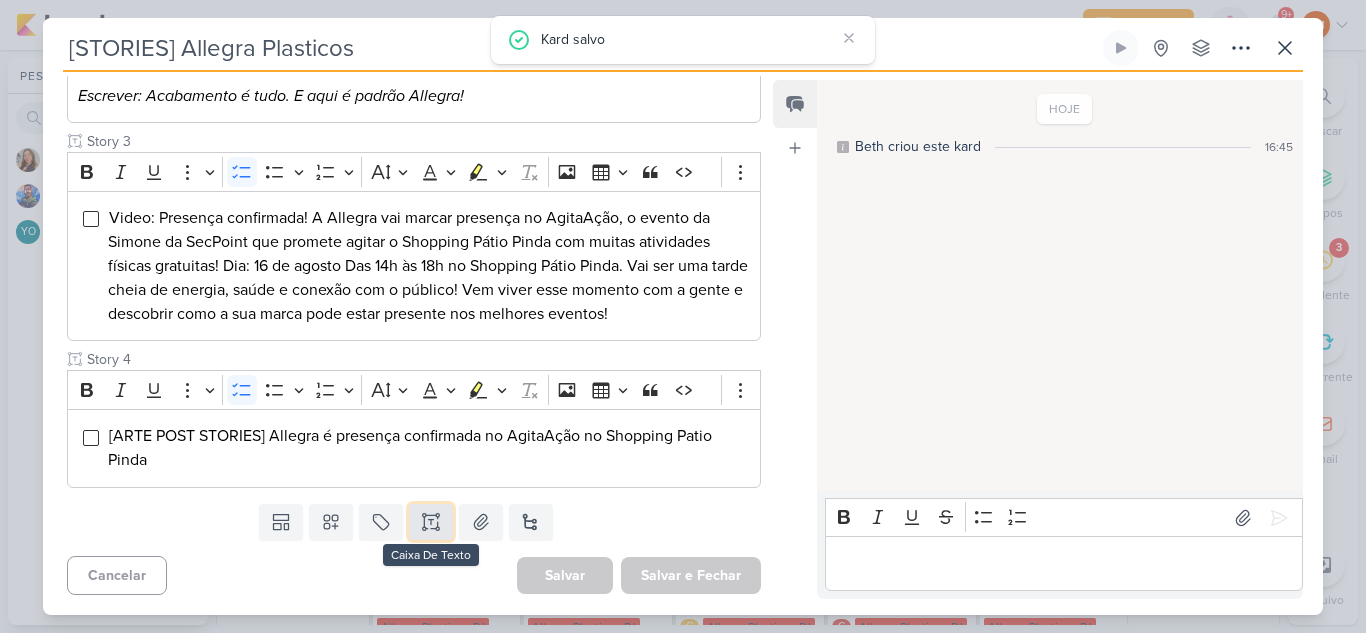 click 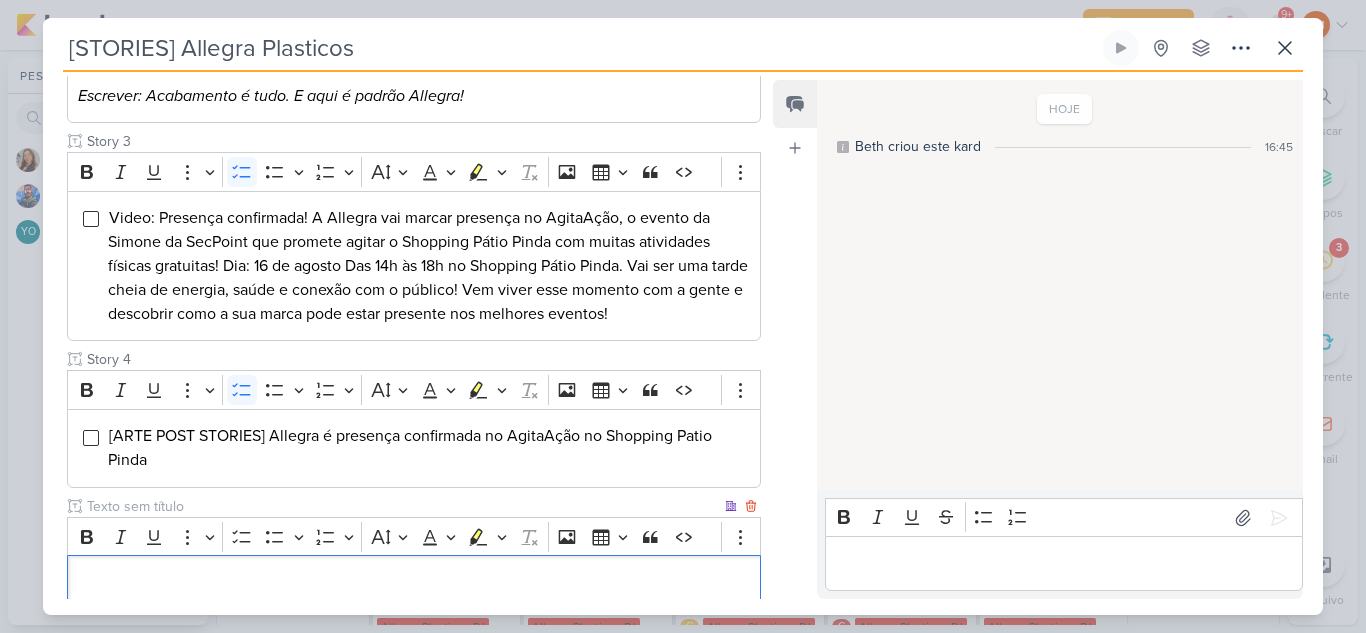 click at bounding box center (402, 506) 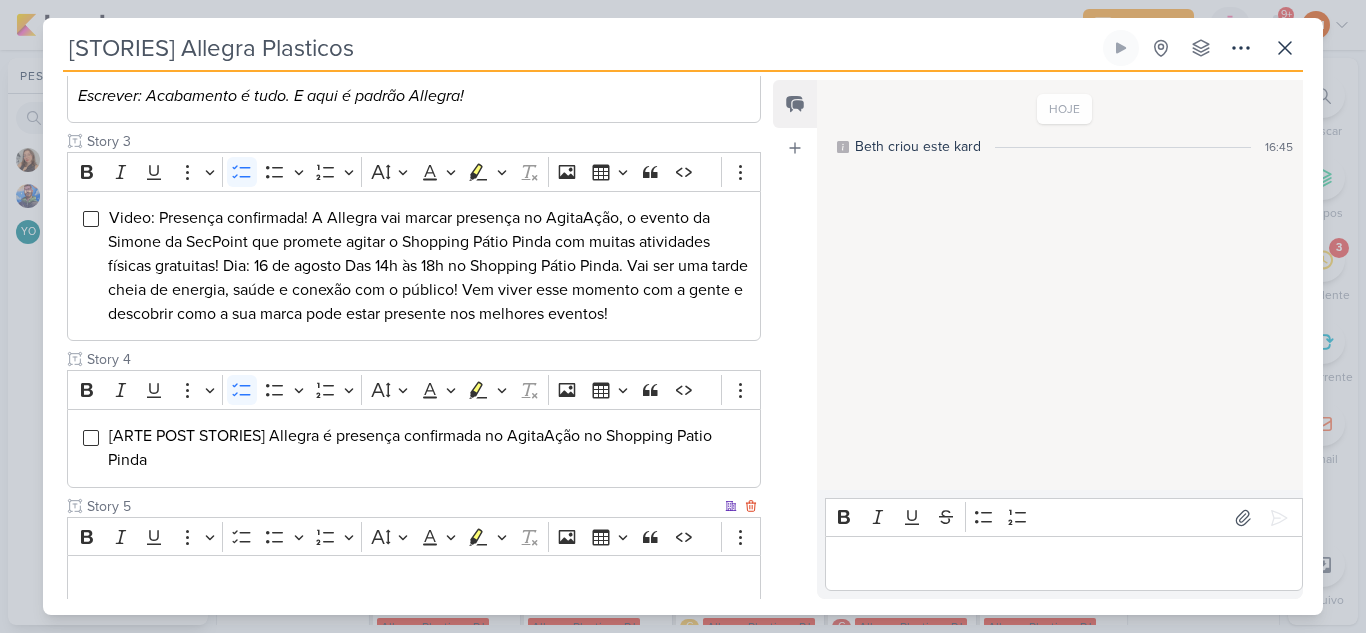 type on "Story 5" 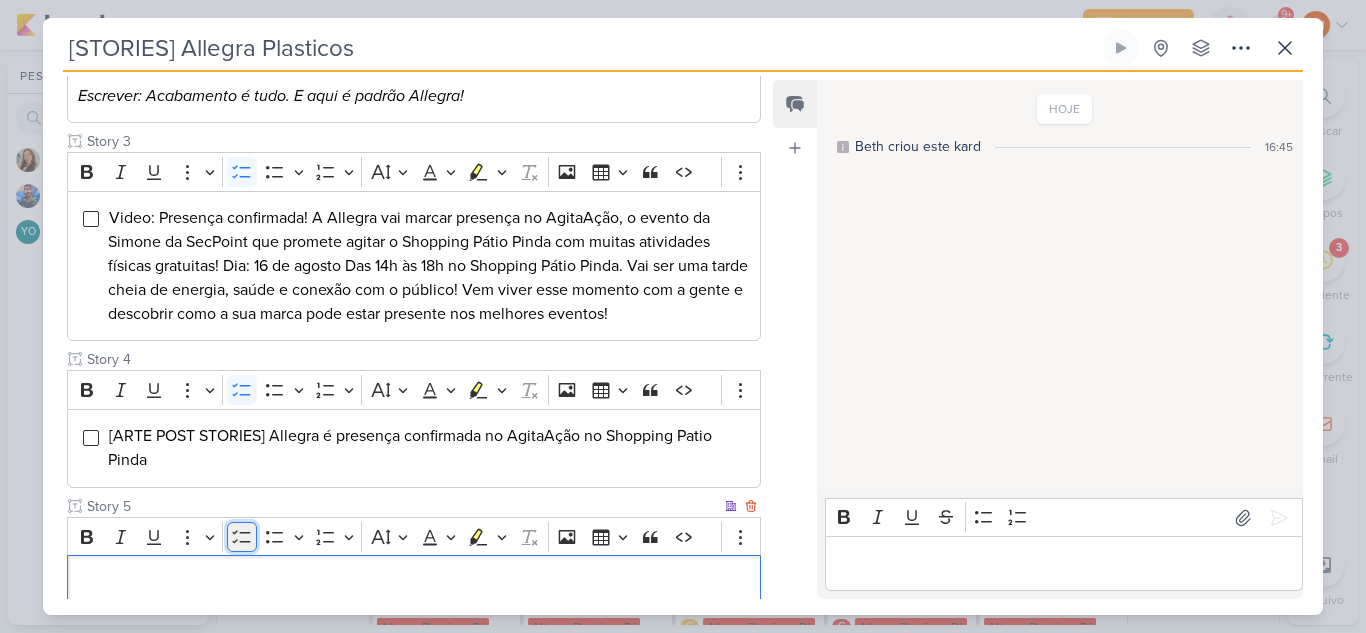 click 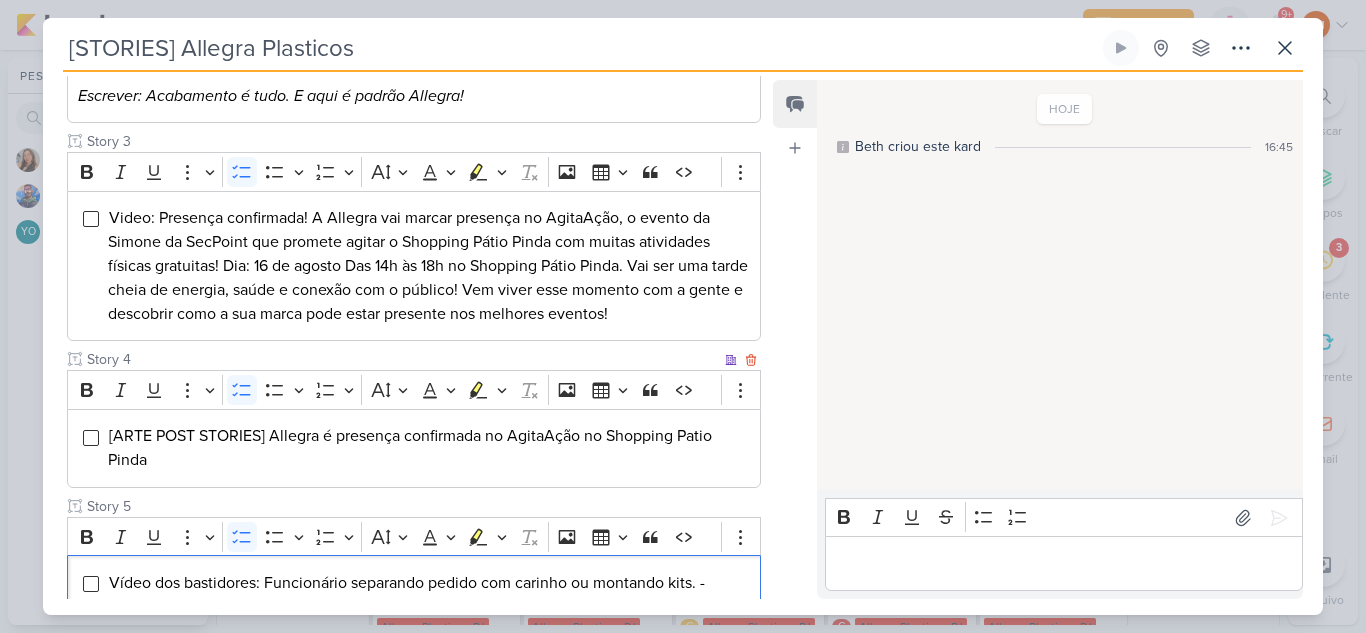 scroll, scrollTop: 514, scrollLeft: 0, axis: vertical 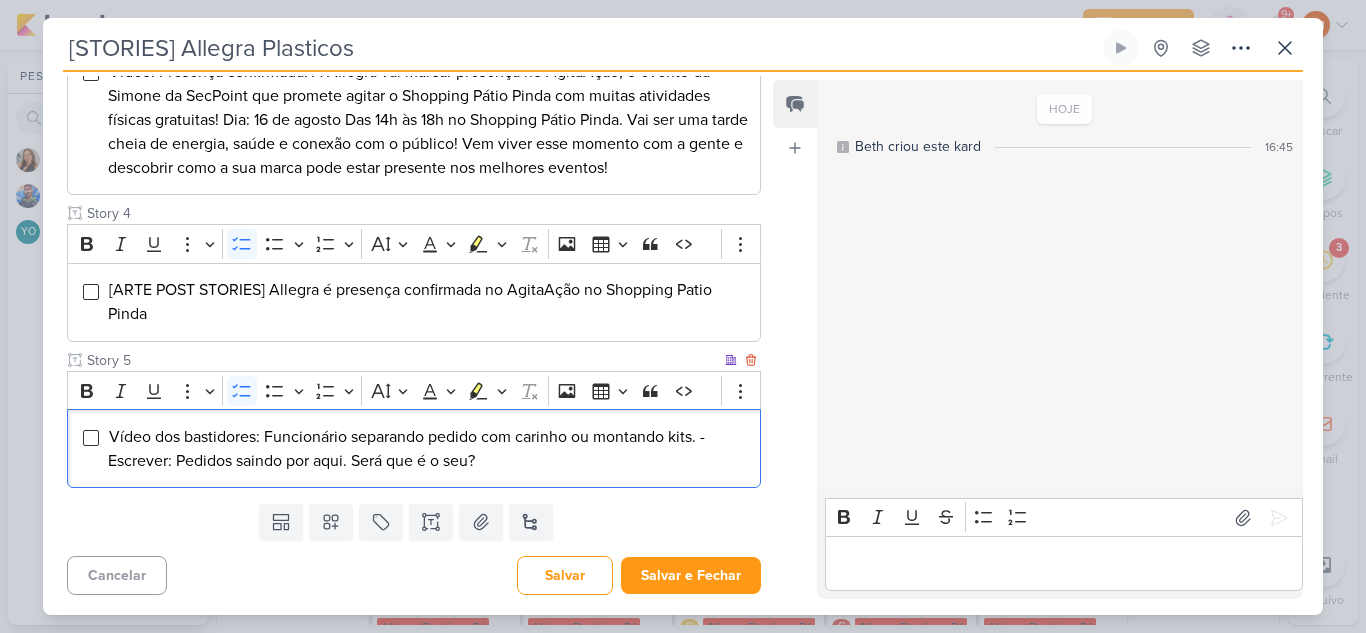 click on "Vídeo dos bastidores: Funcionário separando pedido com carinho ou montando kits. - Escrever: Pedidos saindo por aqui. Será que é o seu?" at bounding box center (406, 449) 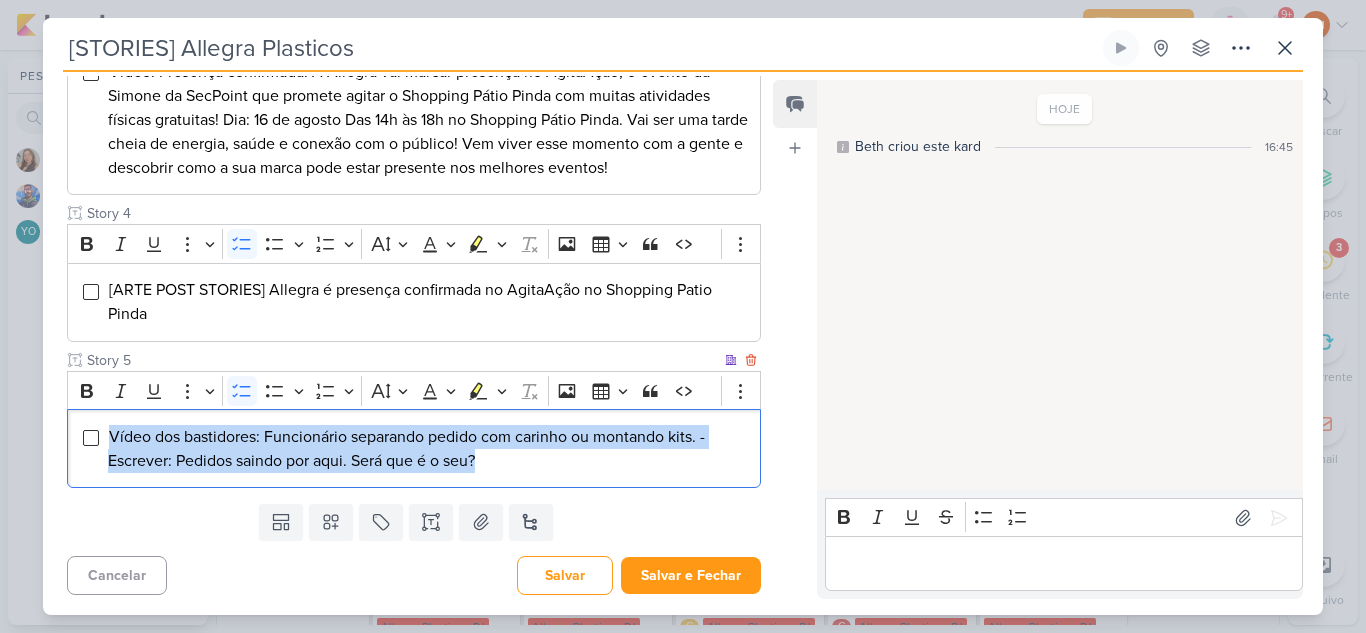 click on "Vídeo dos bastidores: Funcionário separando pedido com carinho ou montando kits. - Escrever: Pedidos saindo por aqui. Será que é o seu?" at bounding box center [406, 449] 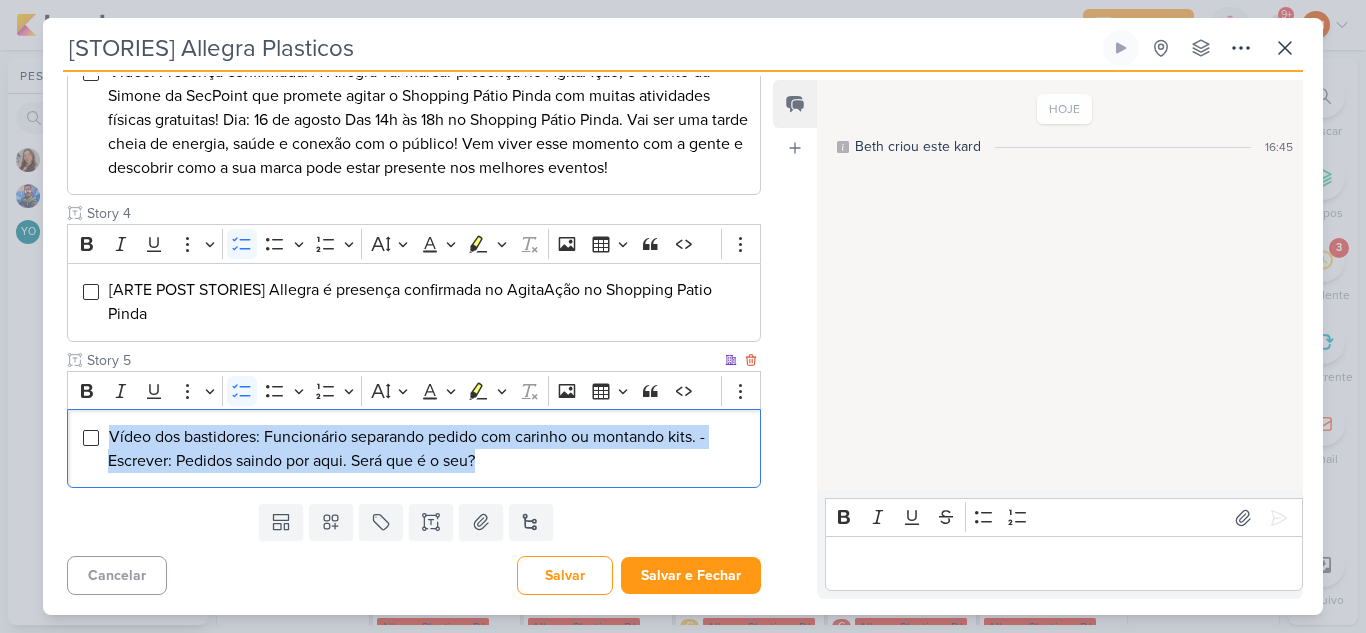 click on "Vídeo dos bastidores: Funcionário separando pedido com carinho ou montando kits. - Escrever: Pedidos saindo por aqui. Será que é o seu?" at bounding box center (406, 449) 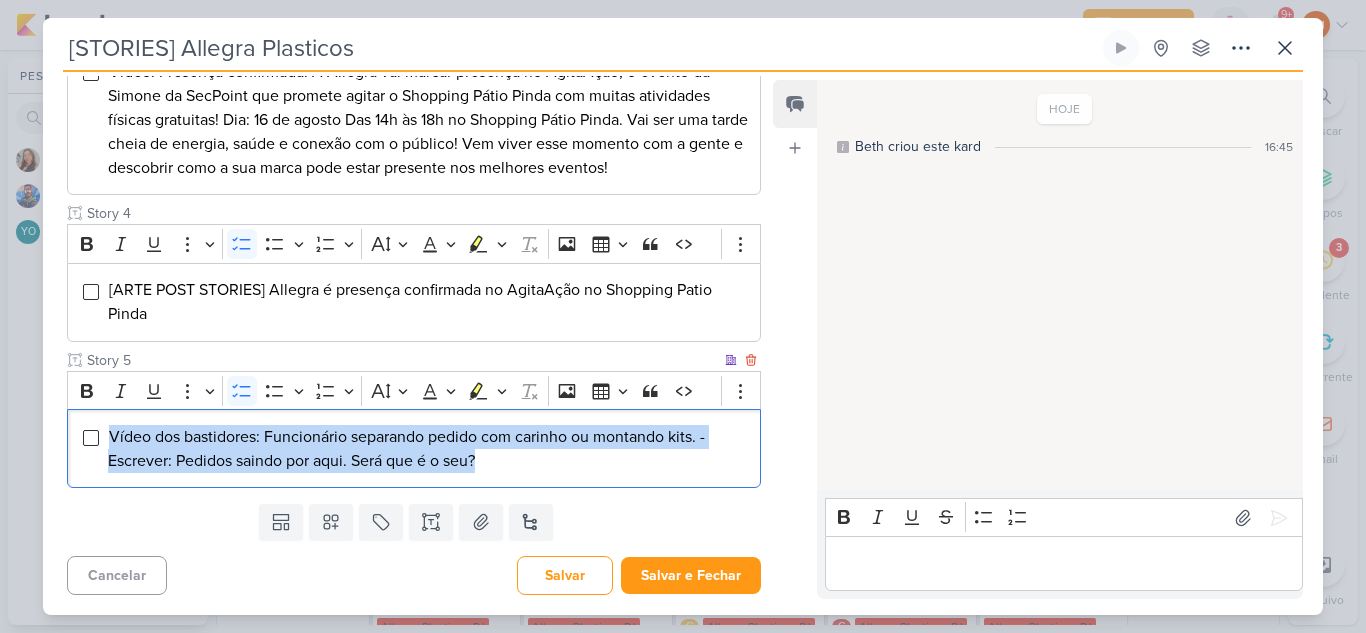 click on "Vídeo dos bastidores: Funcionário separando pedido com carinho ou montando kits. - Escrever: Pedidos saindo por aqui. Será que é o seu?" at bounding box center [406, 449] 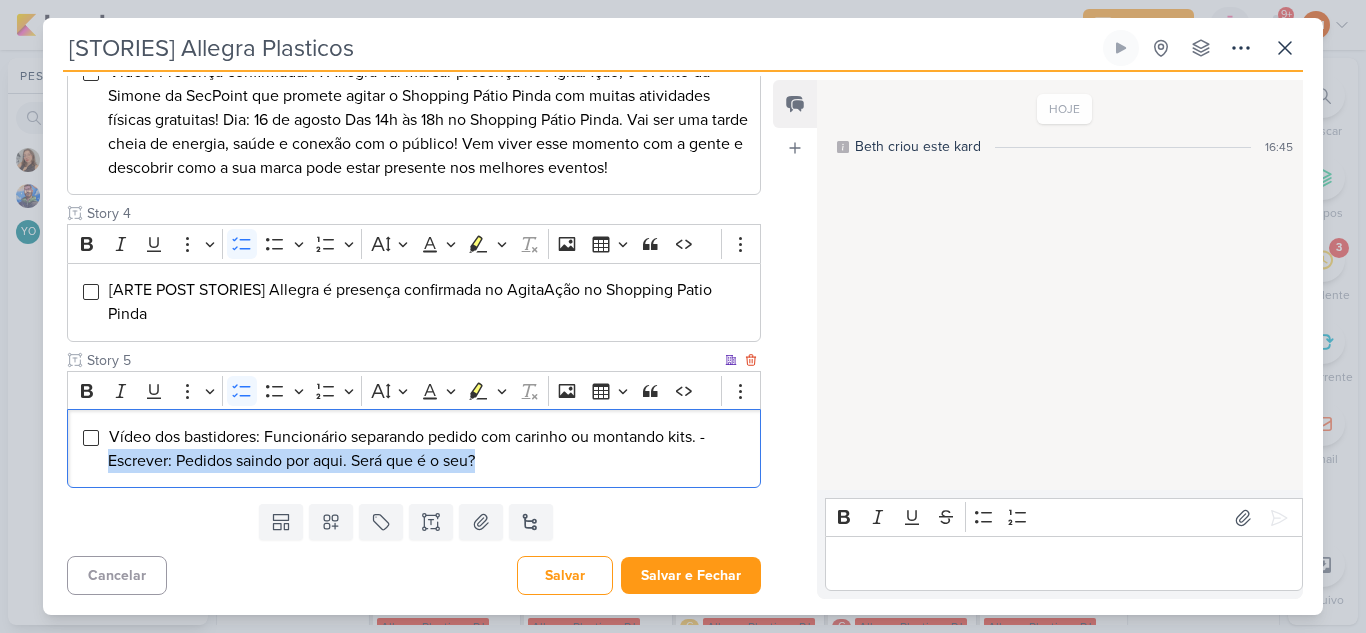 drag, startPoint x: 492, startPoint y: 463, endPoint x: 106, endPoint y: 459, distance: 386.02072 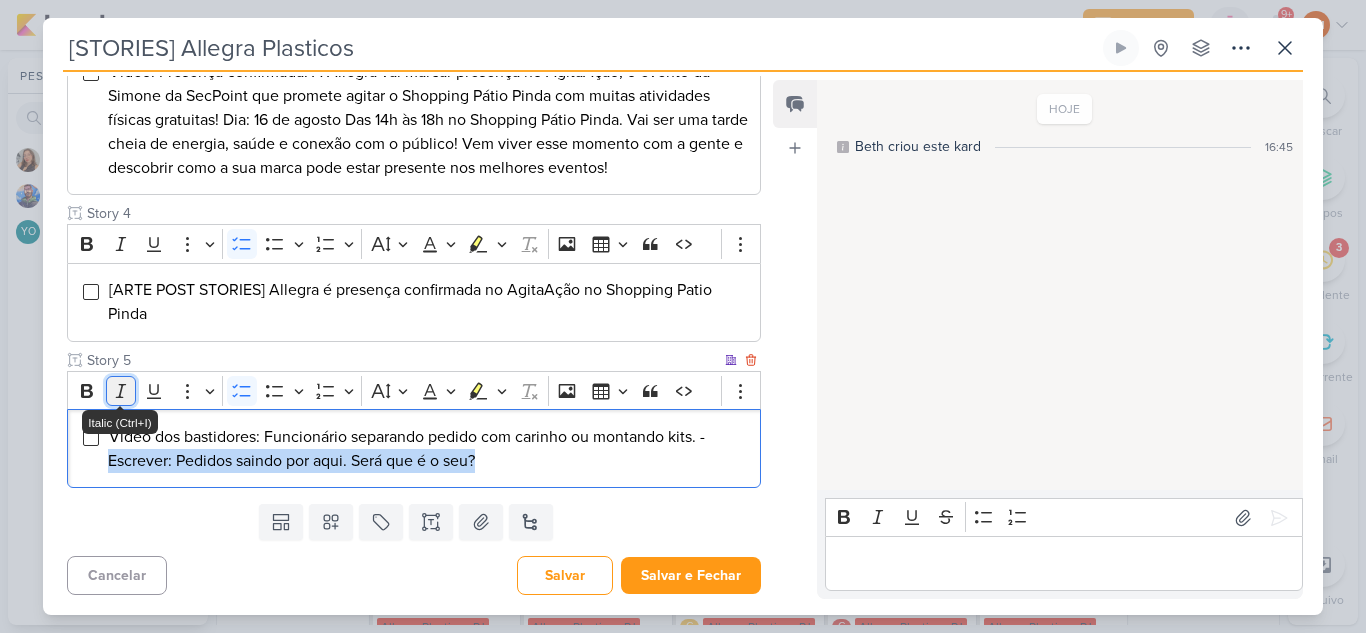 click 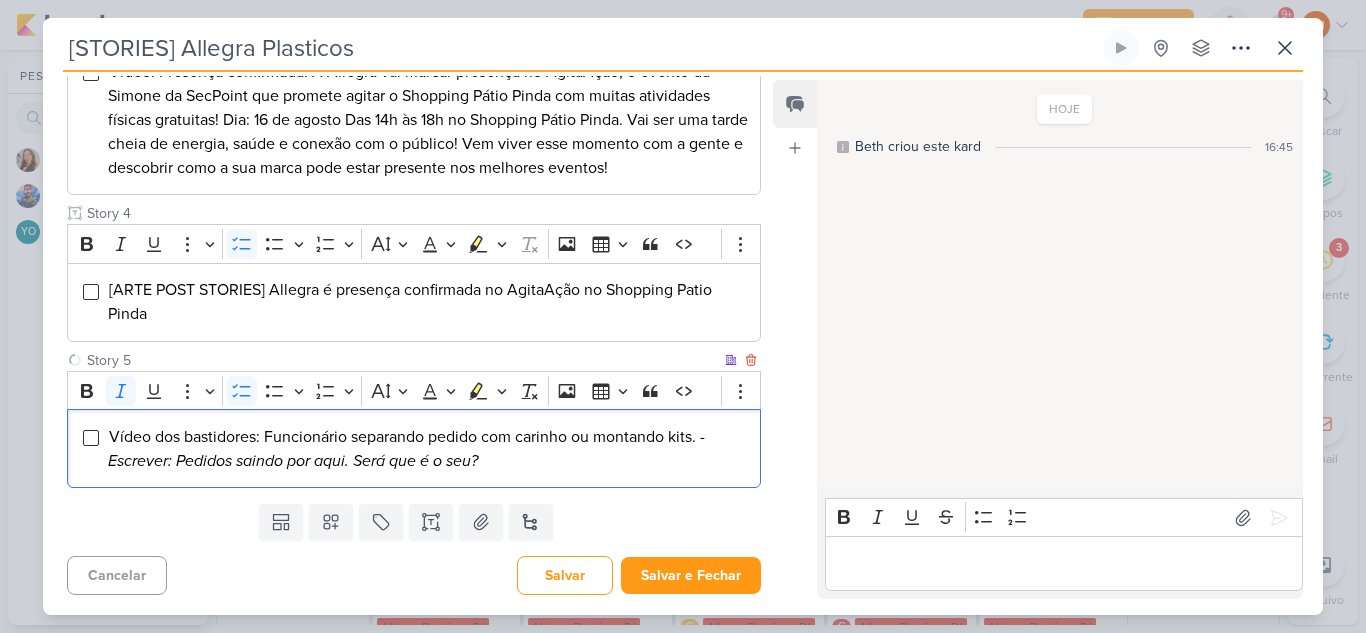 click on "Vídeo dos bastidores: Funcionário separando pedido com carinho ou montando kits. -  Escrever: Pedidos saindo por aqui. Será que é o seu?" at bounding box center [429, 449] 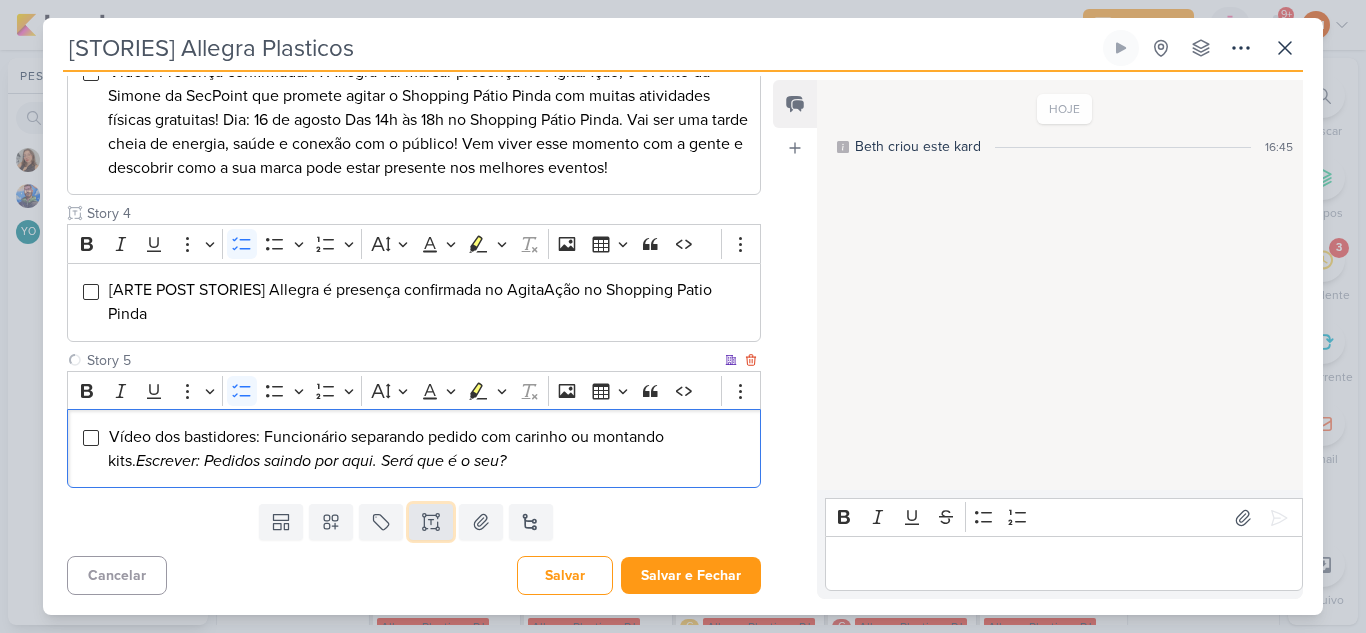 click at bounding box center [431, 522] 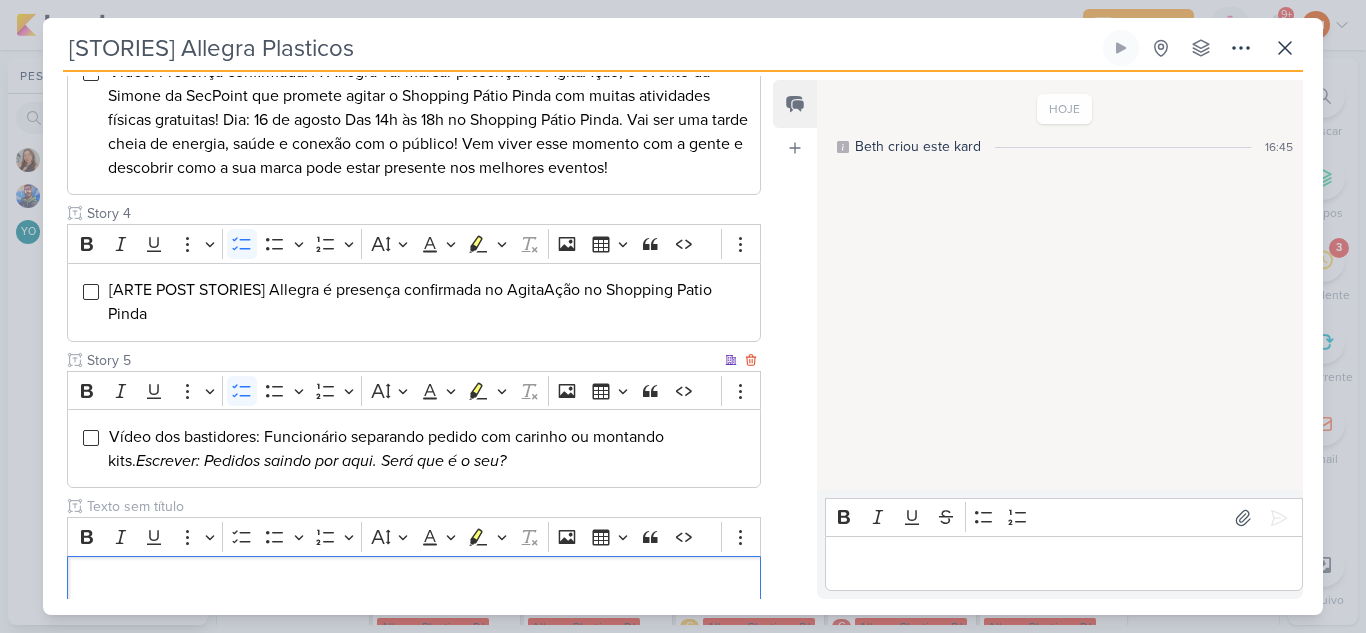 click at bounding box center [422, 506] 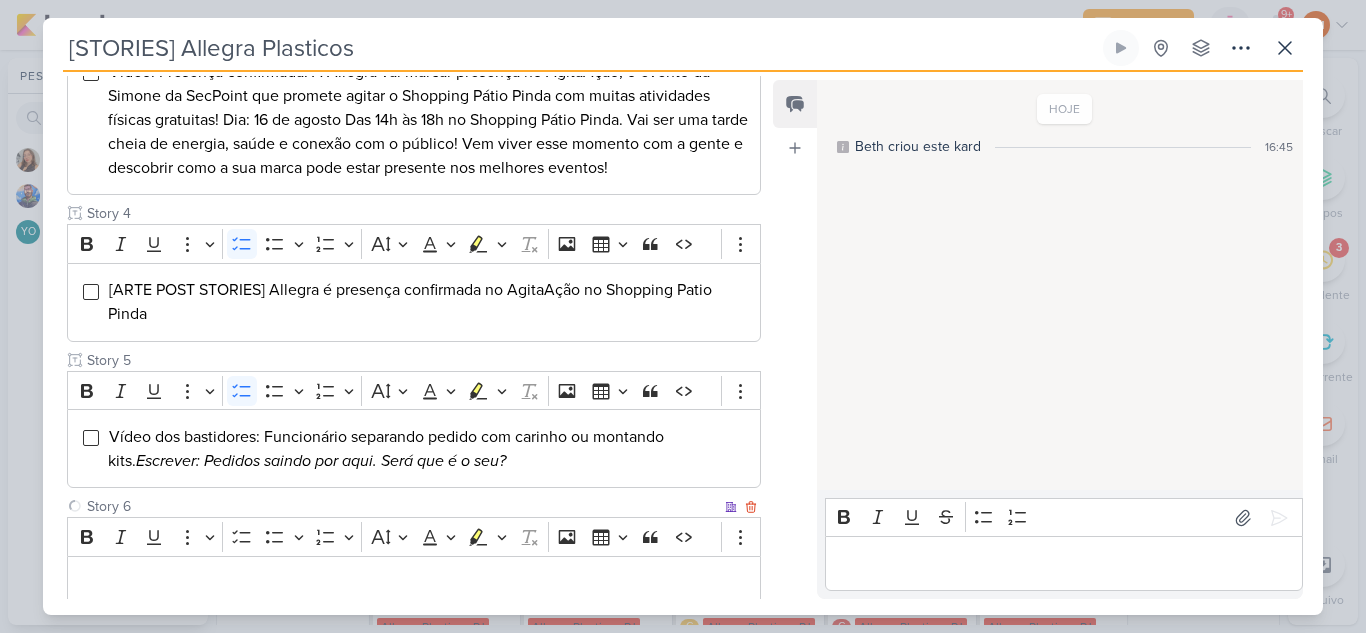 type on "Story 6" 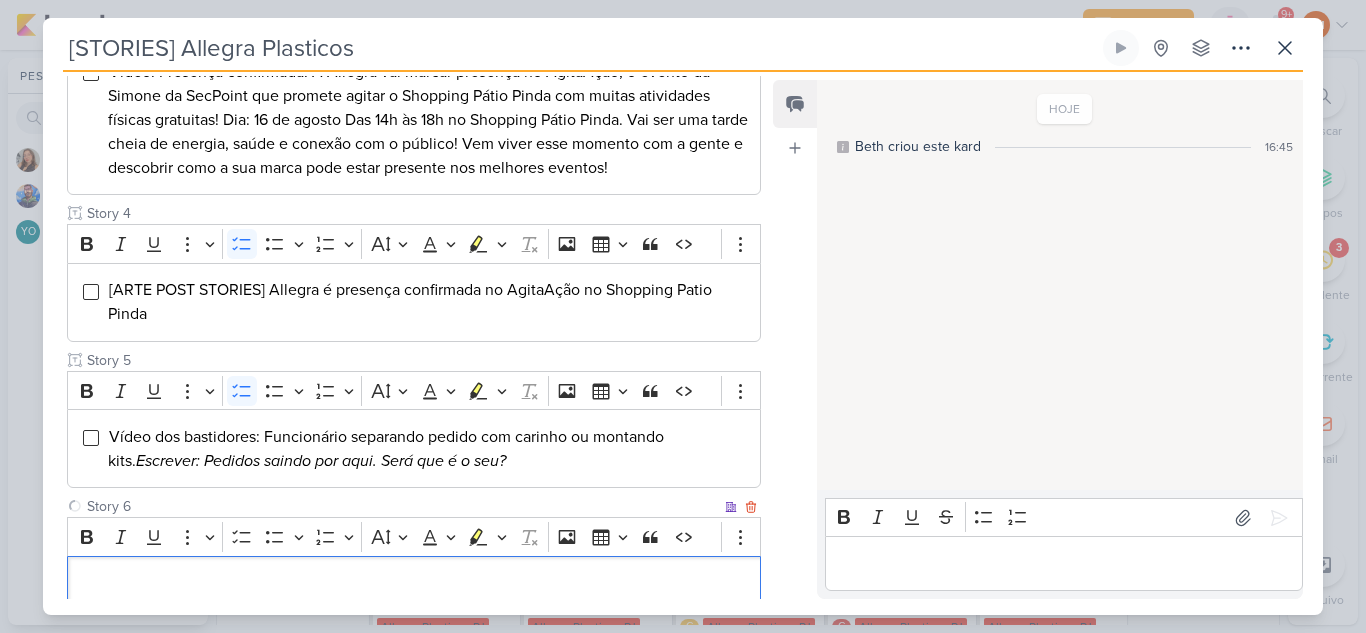 click on "Bold Italic Underline More To-do List Bulleted List Bulleted List Numbered List Numbered List Font Size Font Color Remove color Highlight Highlight Remove Format Insert image Insert table Block quote Code" at bounding box center [394, 537] 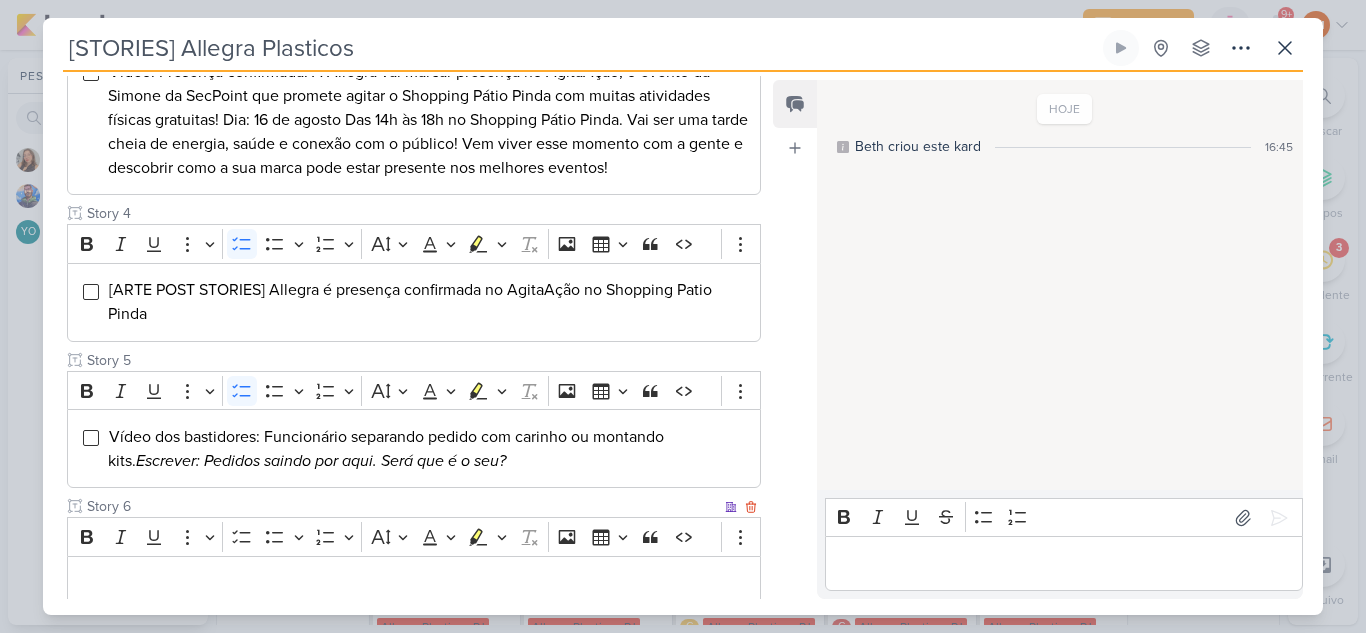 click at bounding box center (414, 583) 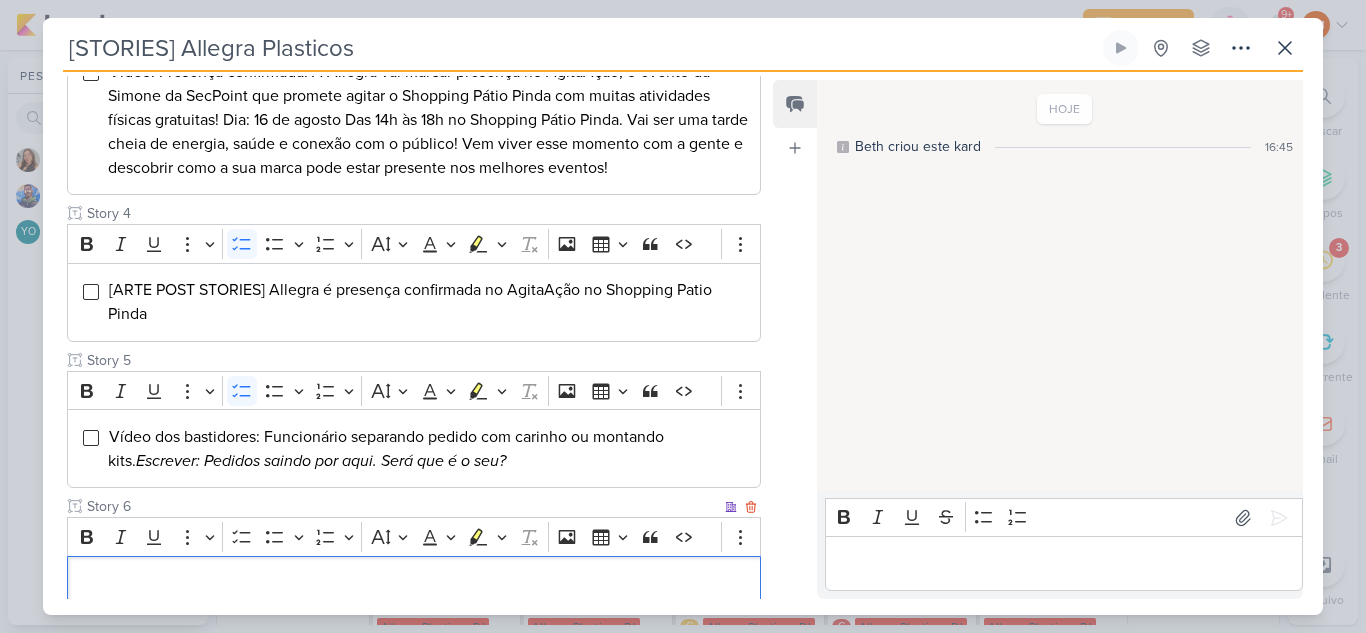 click at bounding box center (414, 583) 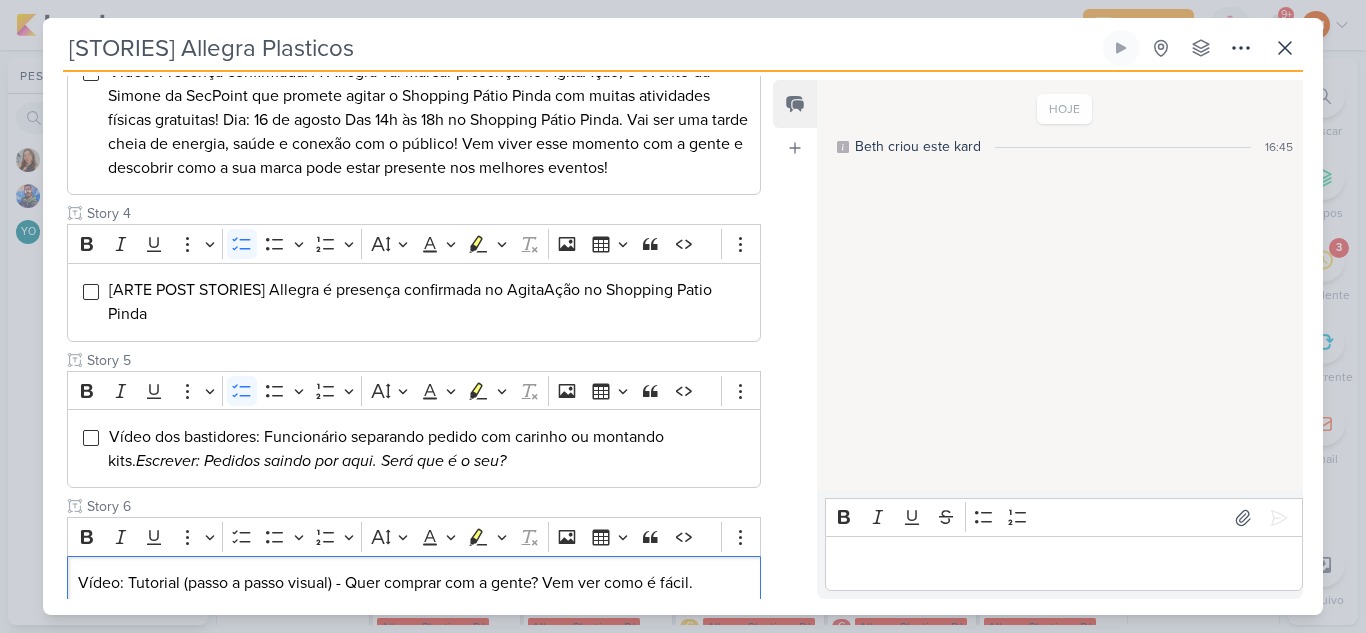 scroll, scrollTop: 765, scrollLeft: 0, axis: vertical 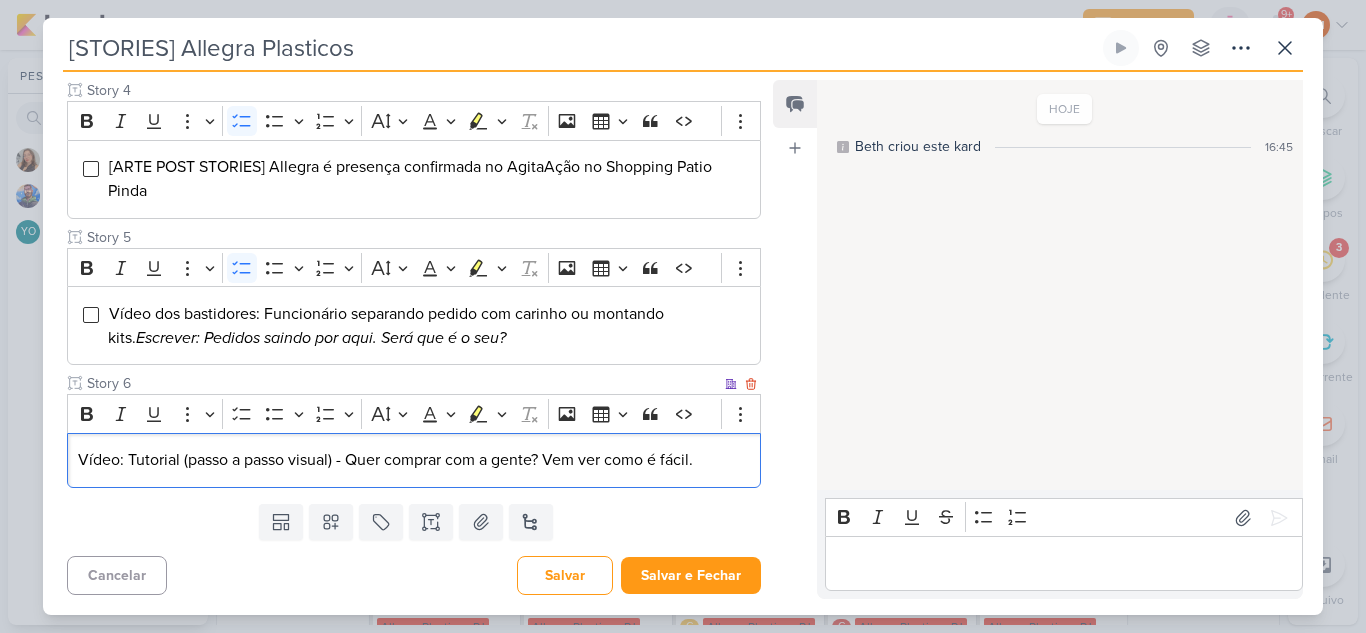 click on "Vídeo: Tutorial (passo a passo visual) - Quer comprar com a gente? Vem ver como é fácil." at bounding box center [414, 460] 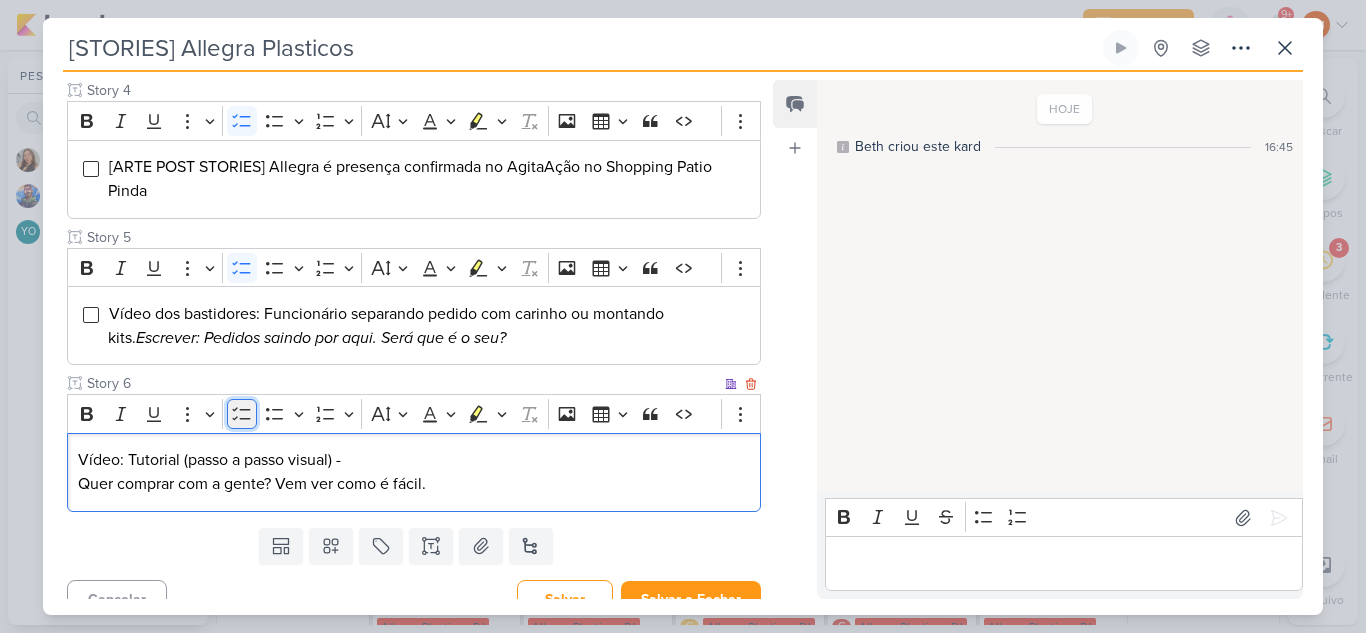 click 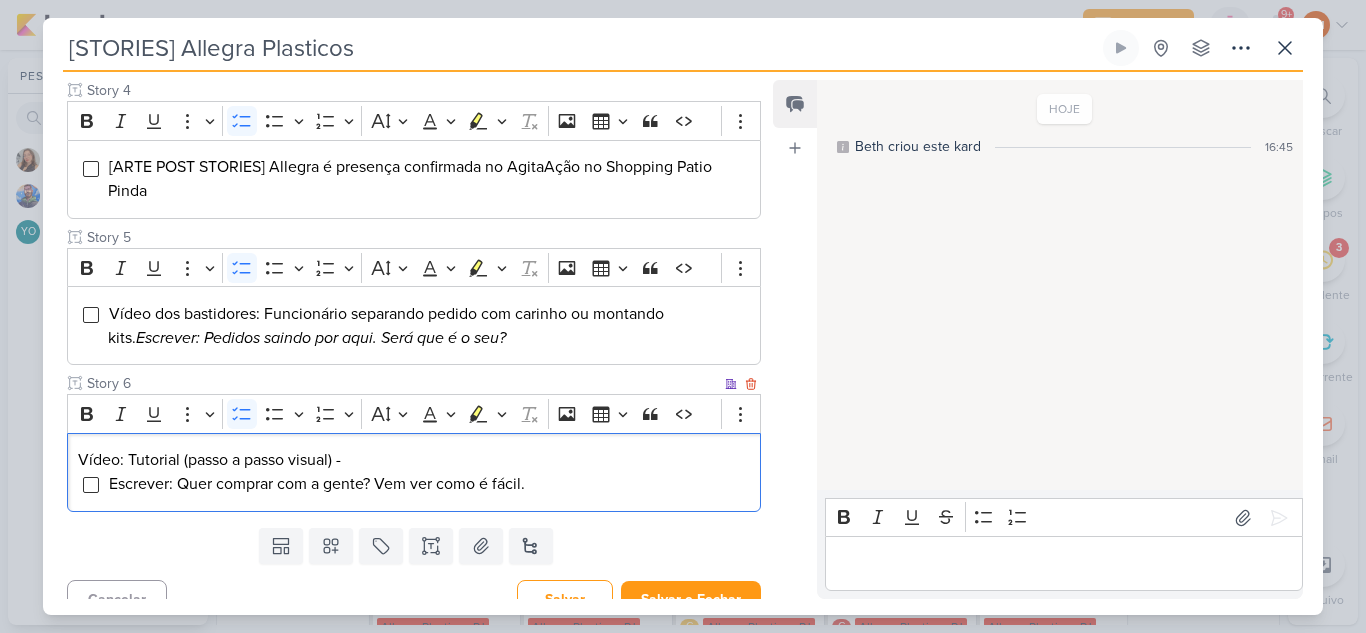 click on "Vídeo: Tutorial (passo a passo visual) -" at bounding box center [414, 460] 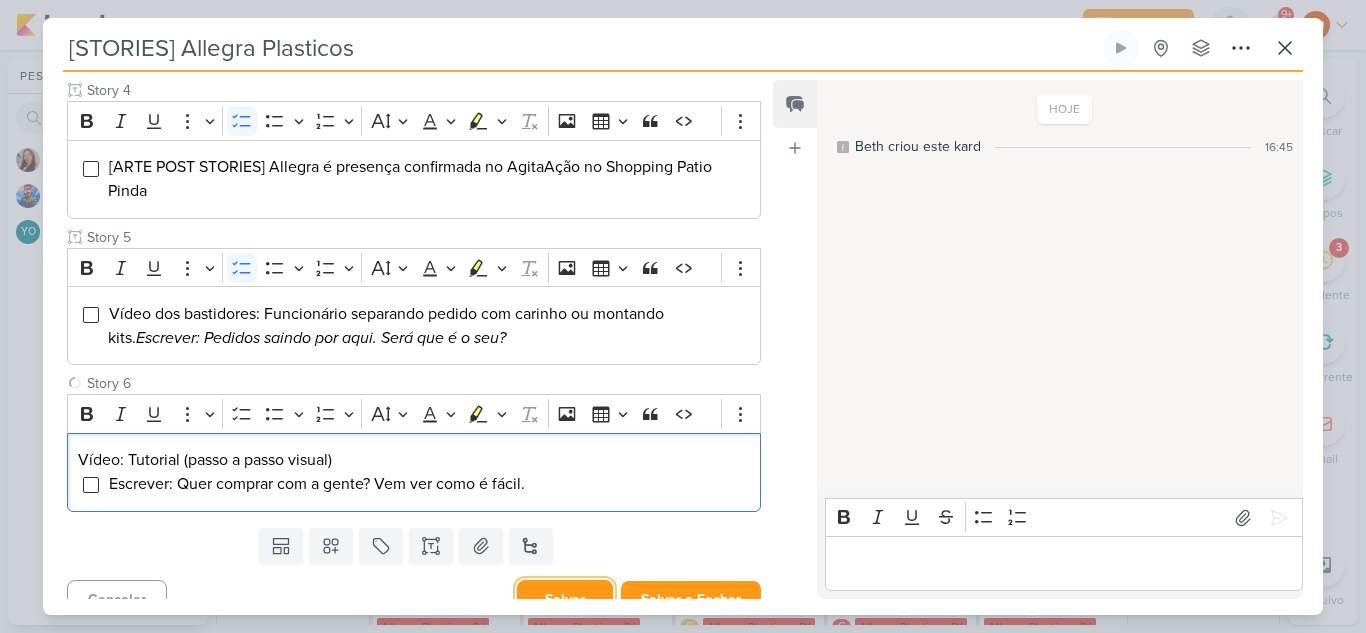 click on "Salvar" at bounding box center [565, 599] 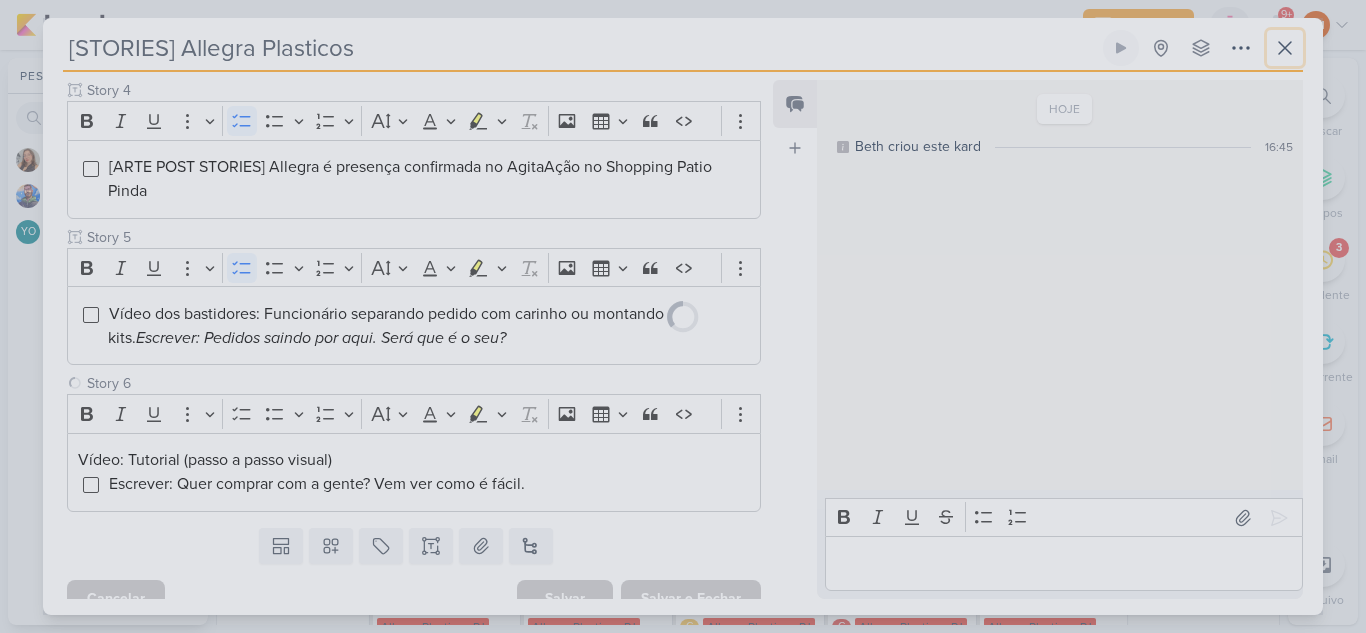 click 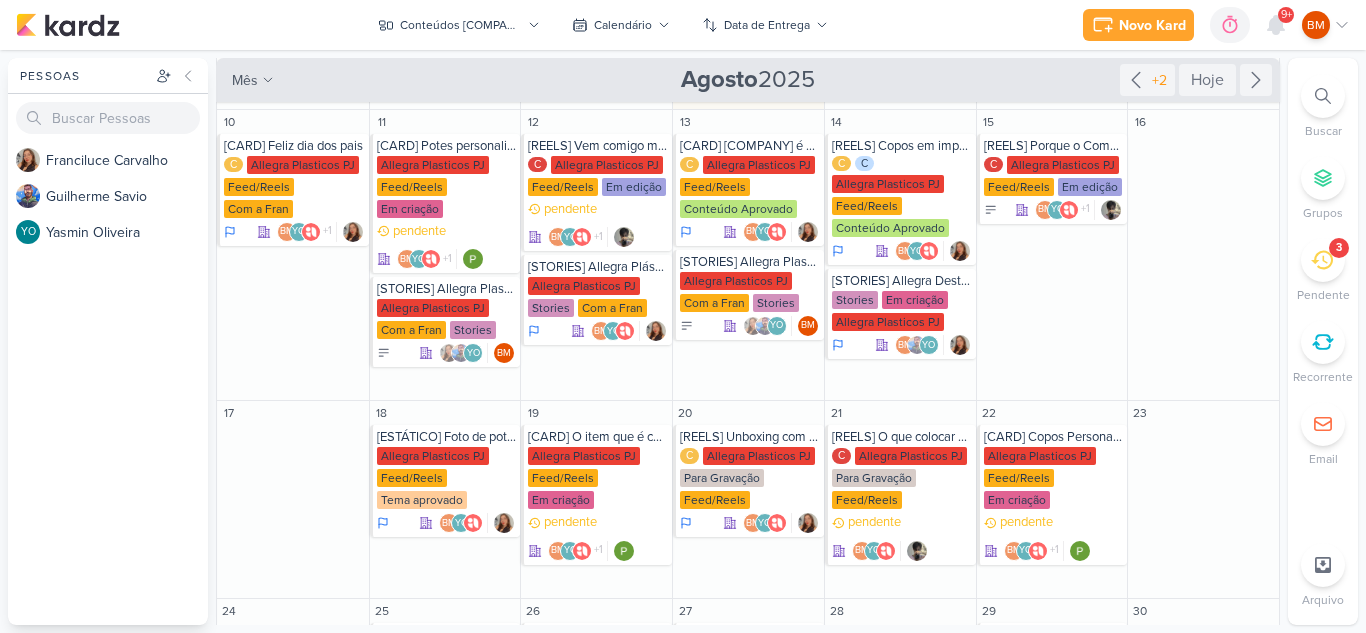 scroll, scrollTop: 376, scrollLeft: 0, axis: vertical 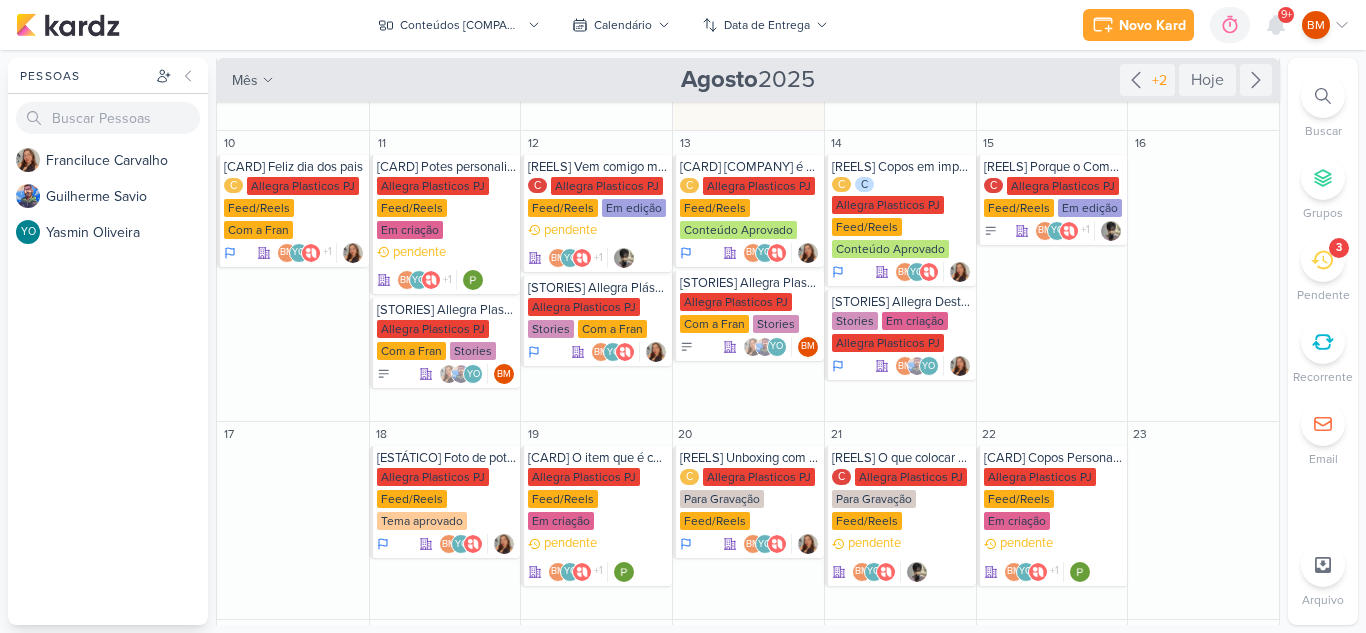 click 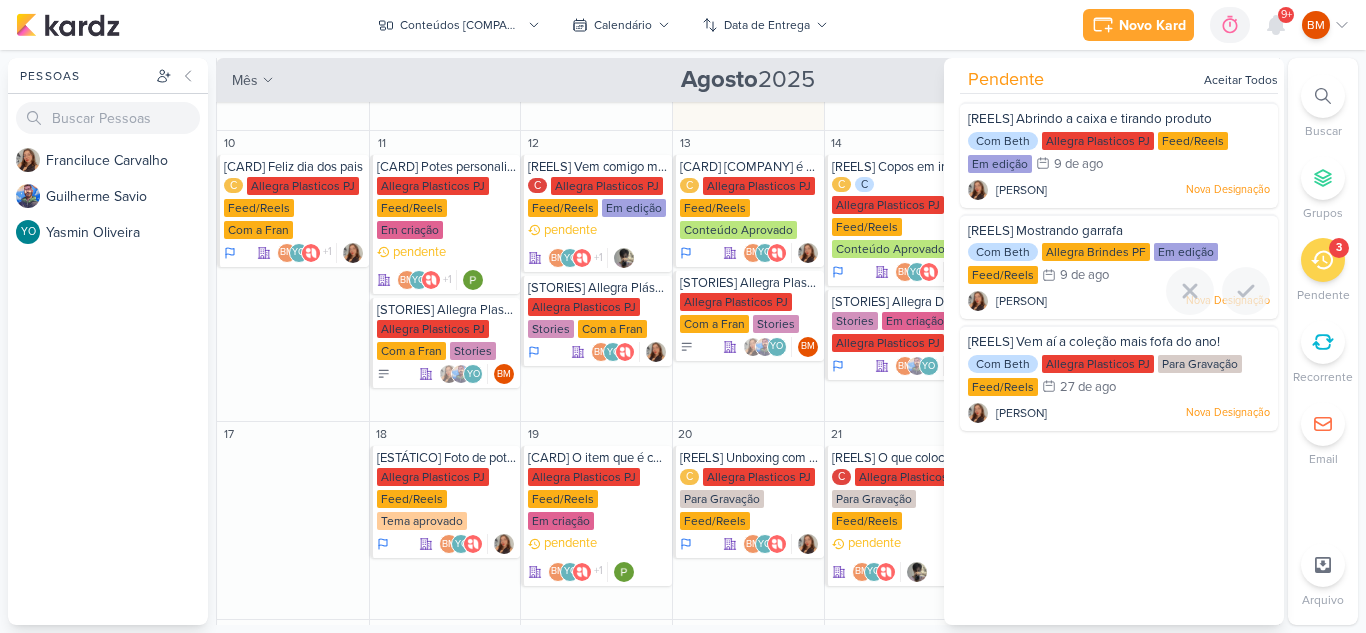 click on "[REELS] Mostrando garrafa
Com Beth
Allegra Brindes PF
Em edição
Feed/Reels
9/8
9 de ago" at bounding box center (1119, 267) 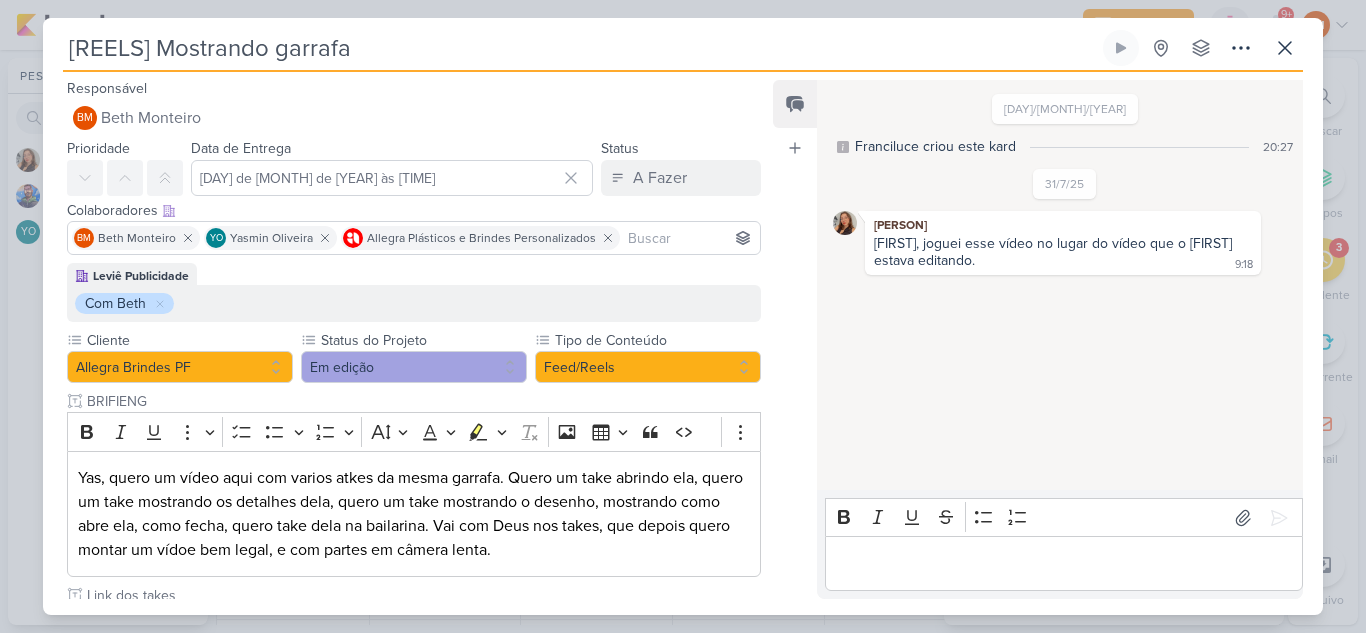 scroll, scrollTop: 236, scrollLeft: 0, axis: vertical 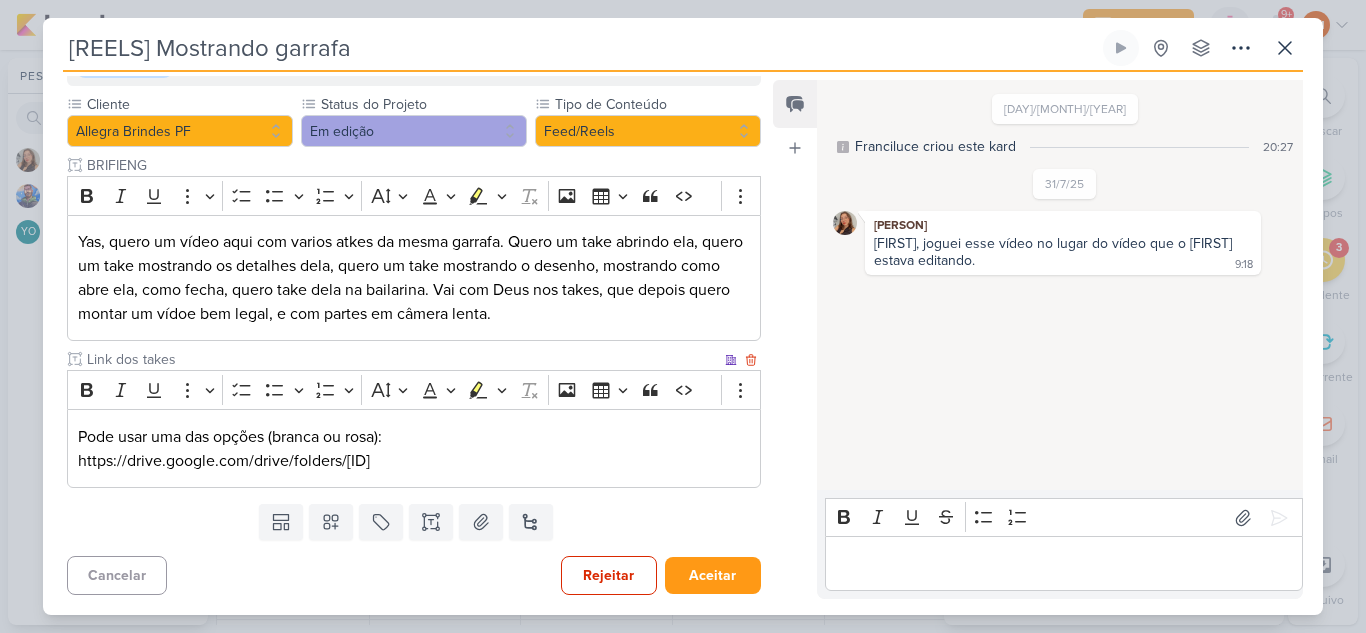 click on "https://drive.google.com/drive/folders/1ZM1wo4X_jEiaHg-tOqx6LQXLc8VNOdzJ" at bounding box center [414, 461] 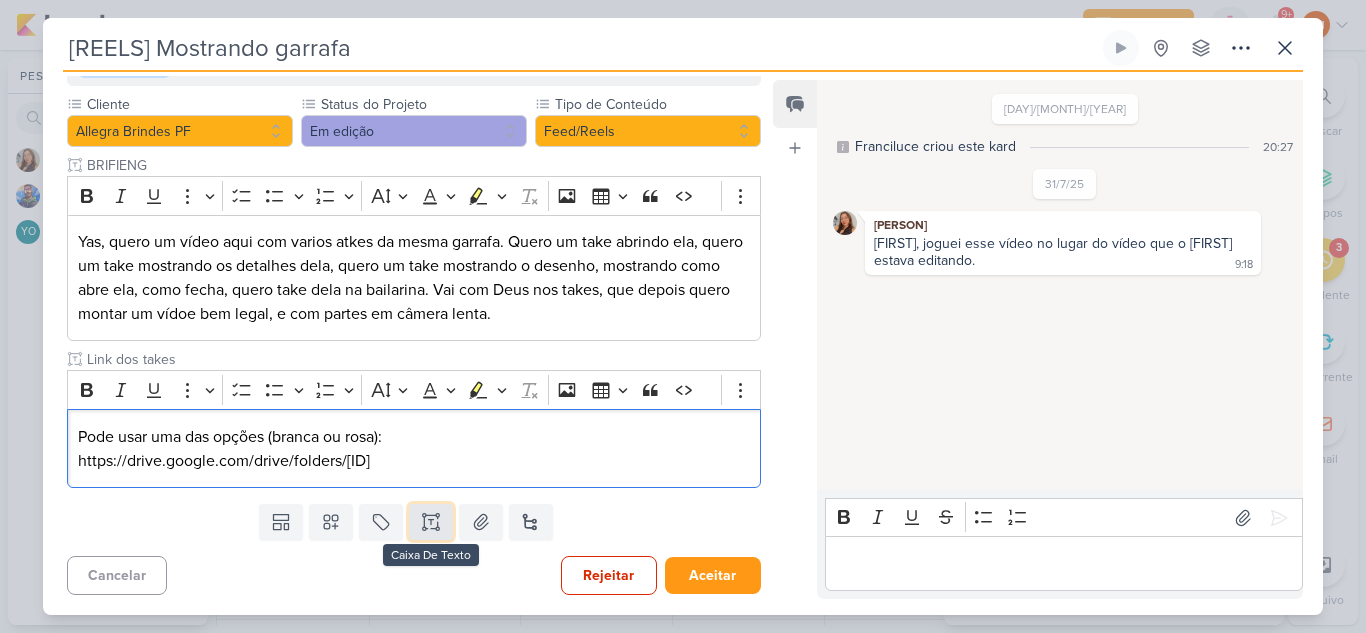 click 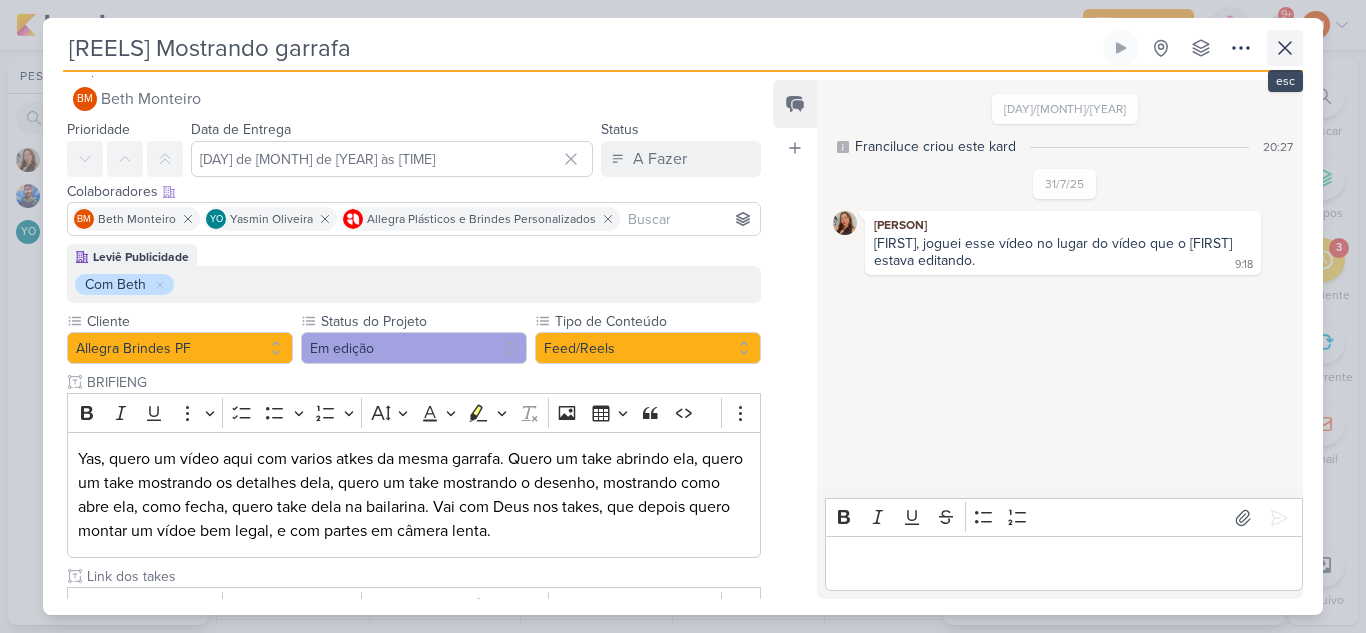scroll, scrollTop: 19, scrollLeft: 0, axis: vertical 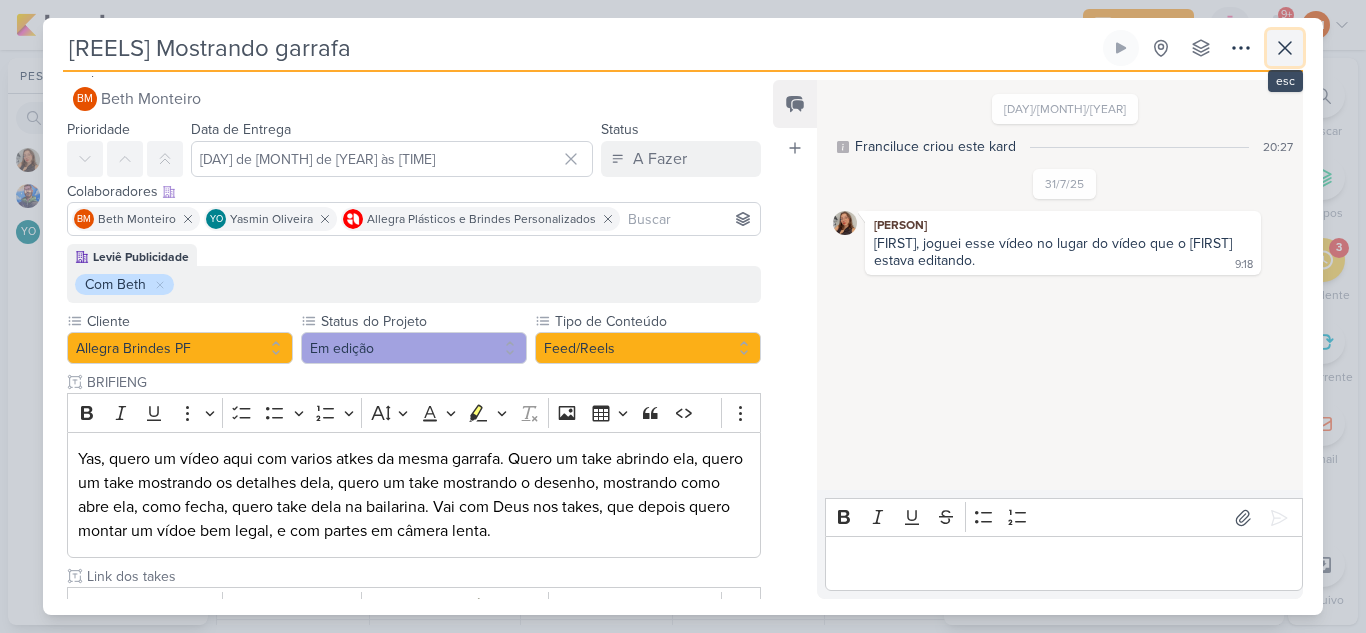 click 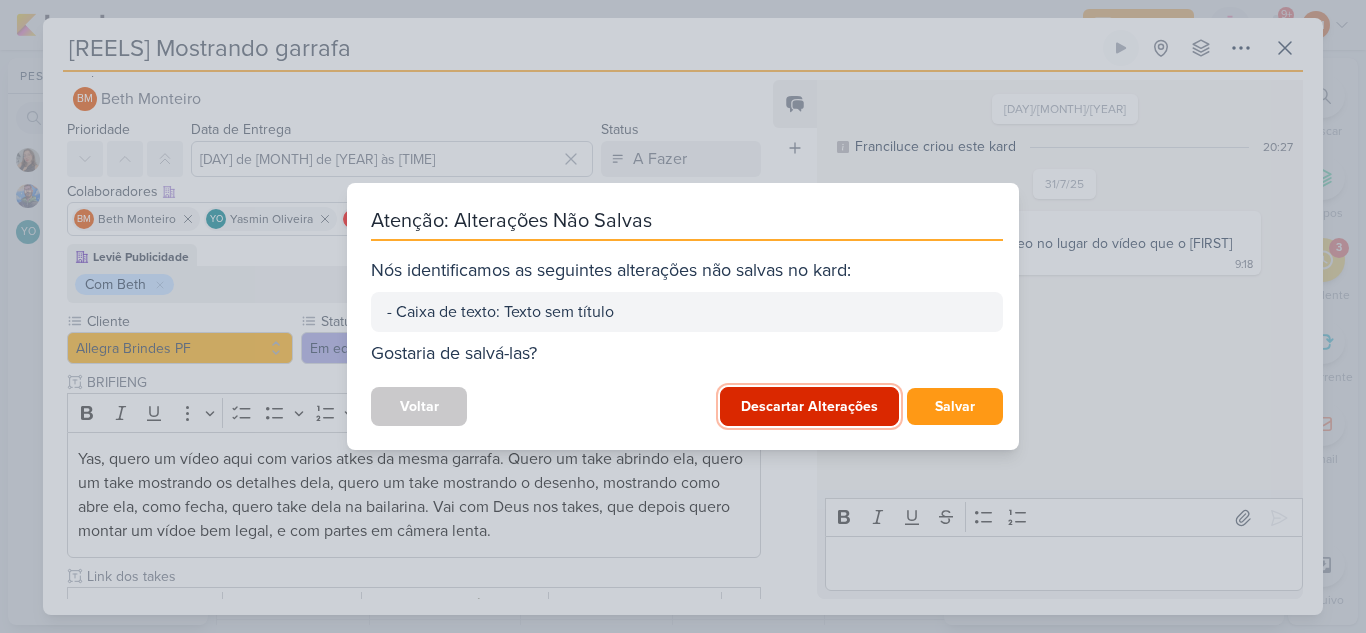 click on "Descartar Alterações" at bounding box center (809, 406) 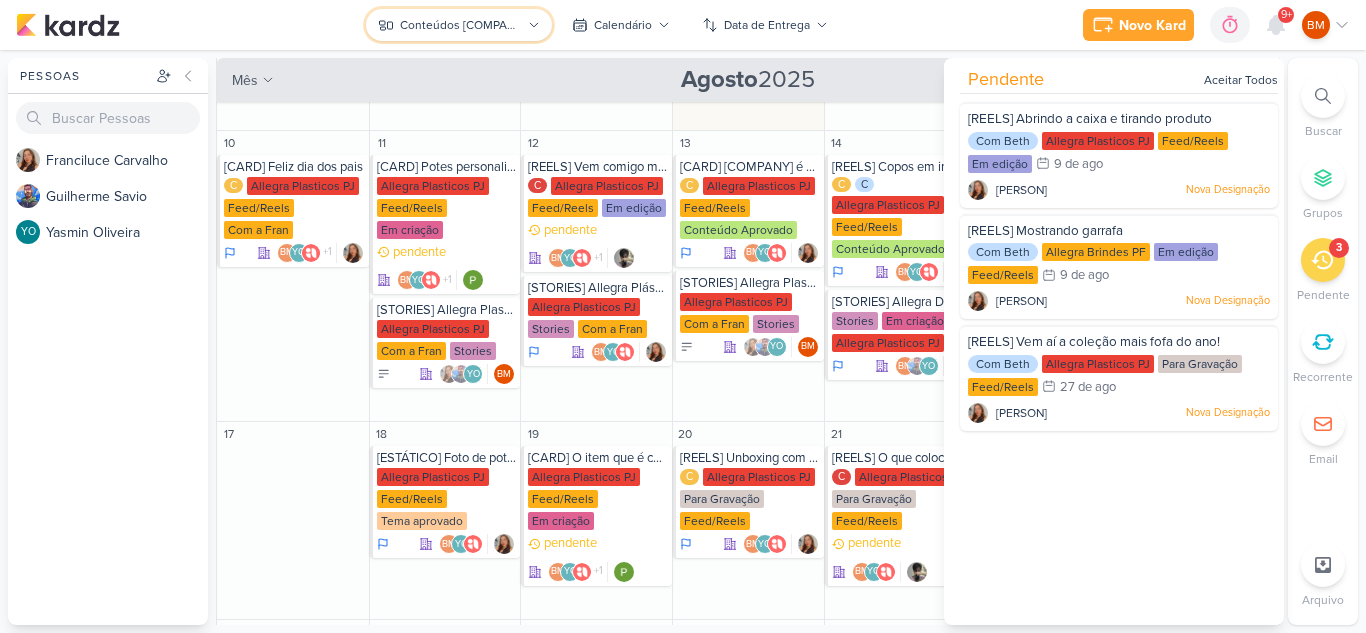 click 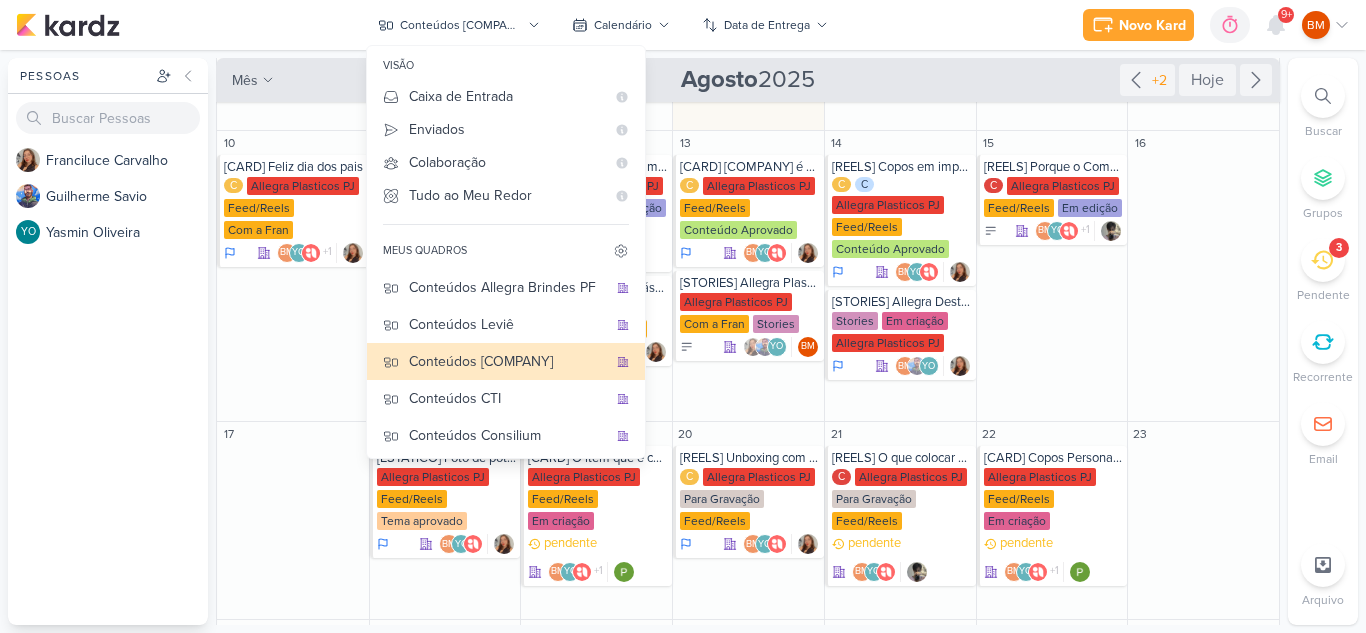 click on "F r a n c i l u c e   C a r v a l h o
G u i l h e r m e   S a v i o
YO
Y a s m i n   O l i v e i r a" at bounding box center [108, 383] 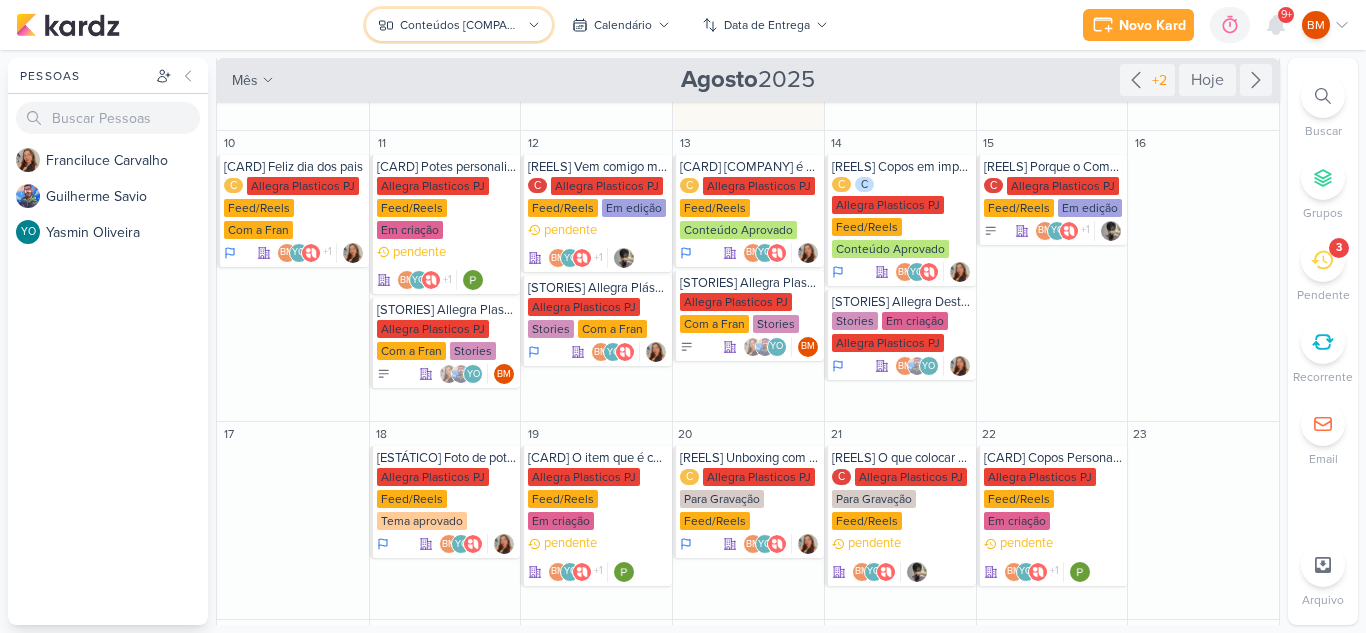 click on "Conteúdos Allegra Plásticos" at bounding box center (460, 25) 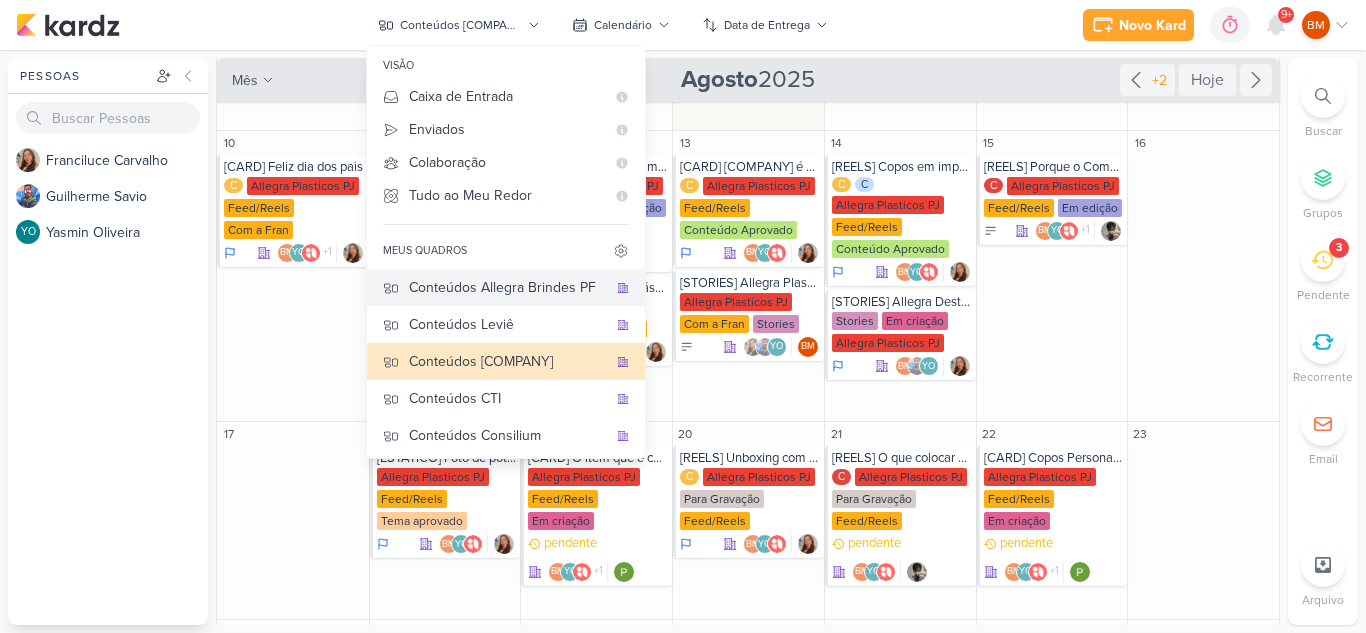 click on "Conteúdos Allegra Brindes PF" at bounding box center (508, 287) 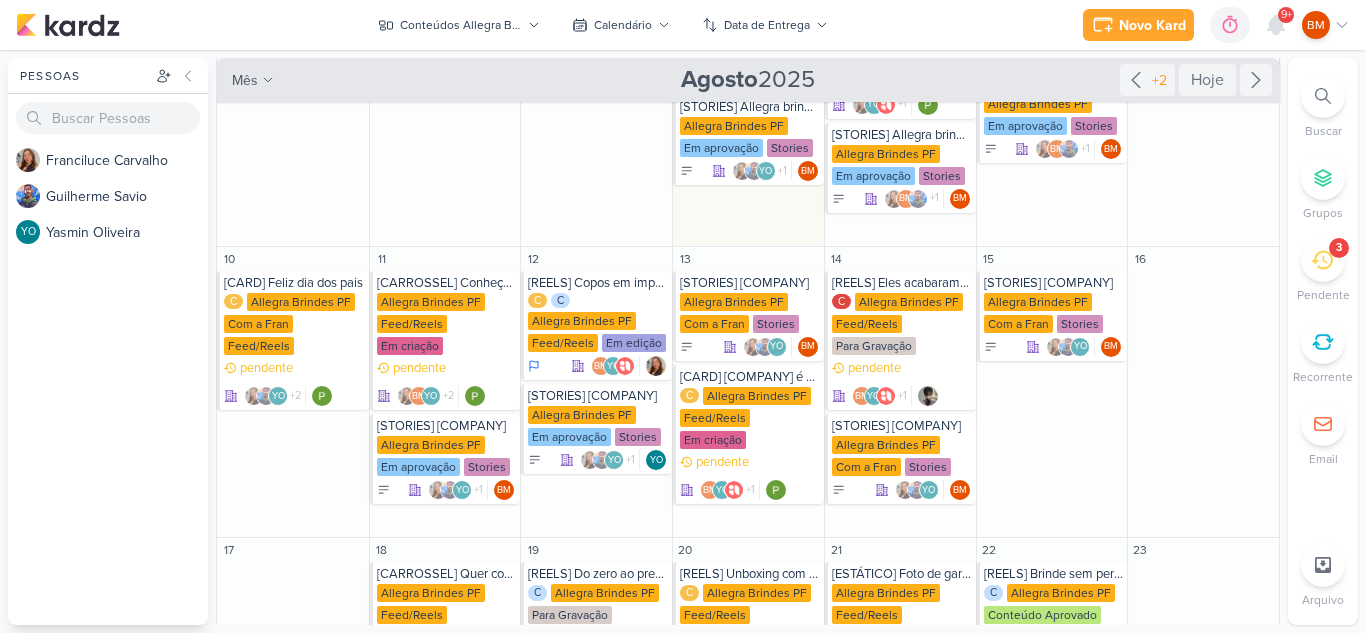 scroll, scrollTop: 484, scrollLeft: 0, axis: vertical 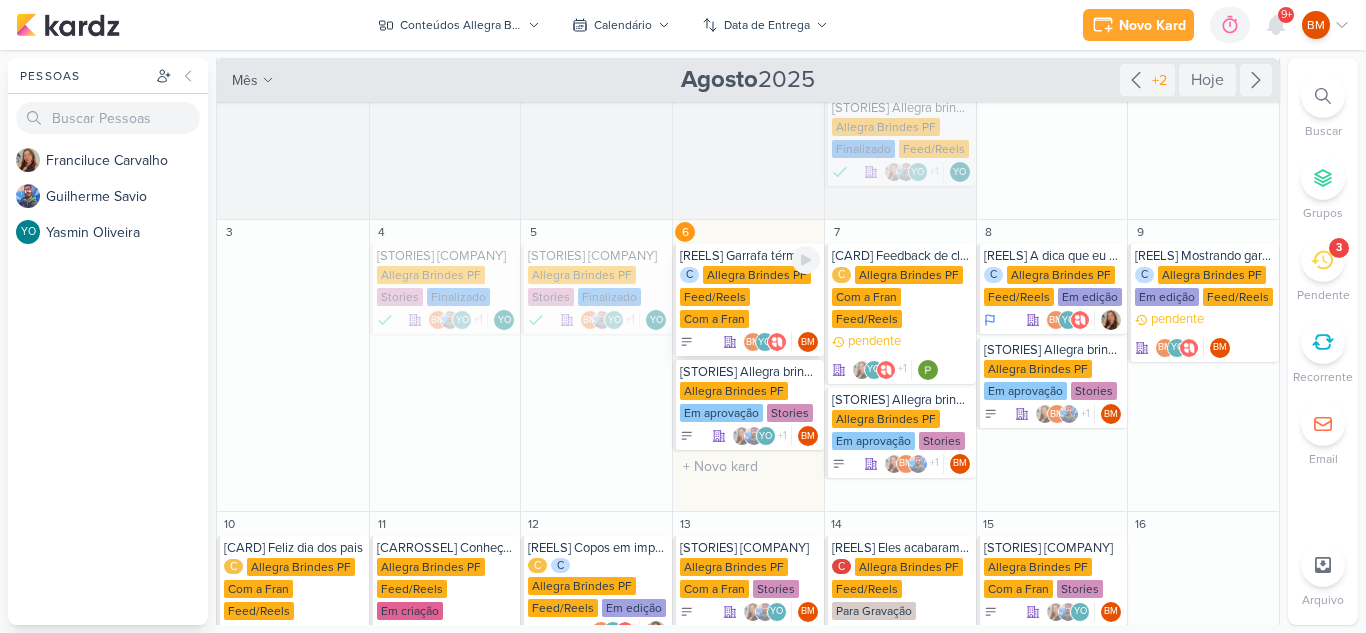 click on "C
Allegra Brindes PF
Feed/Reels
Com a Fran" at bounding box center (750, 298) 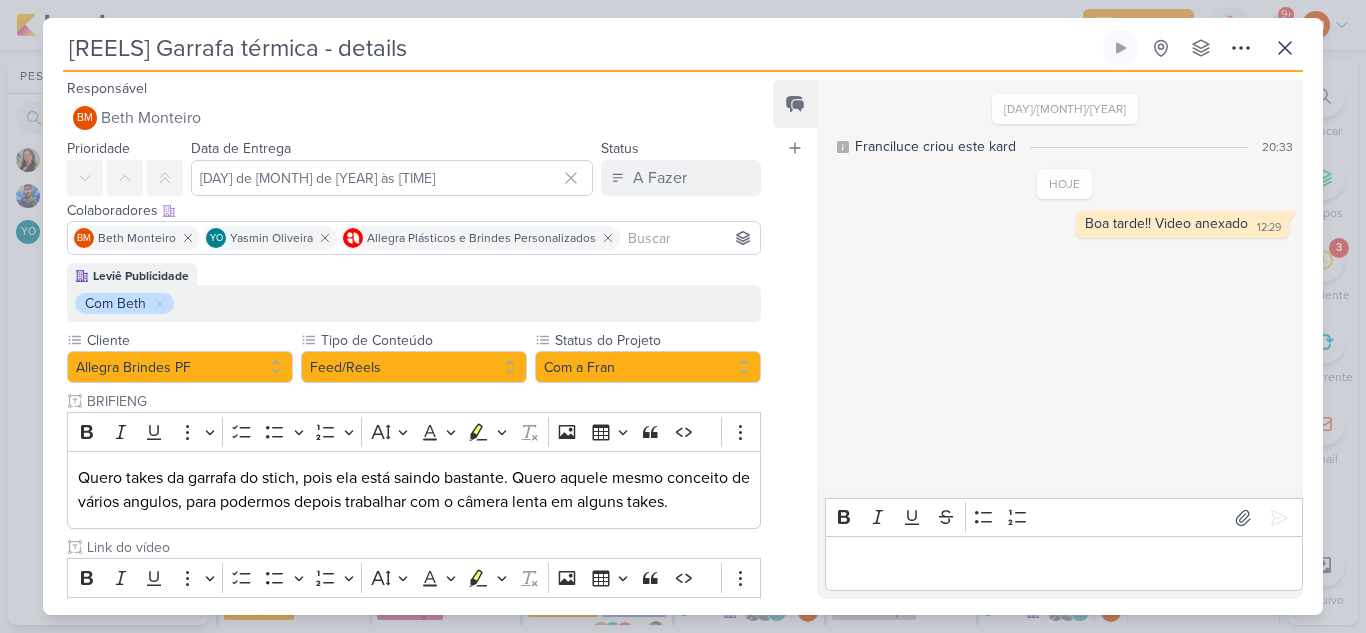 scroll, scrollTop: 164, scrollLeft: 0, axis: vertical 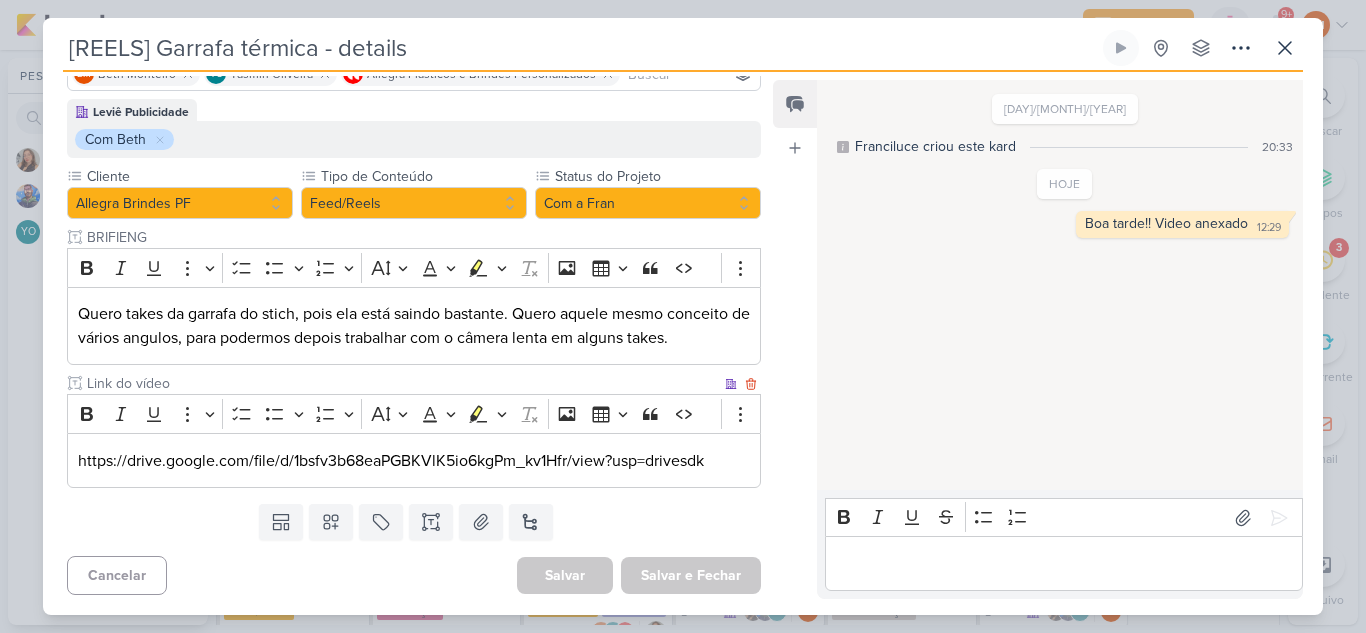 click on "https://drive.google.com/file/d/1bsfv3b68eaPGBKVlK5io6kgPm_kv1Hfr/view?usp=drivesdk" at bounding box center (414, 461) 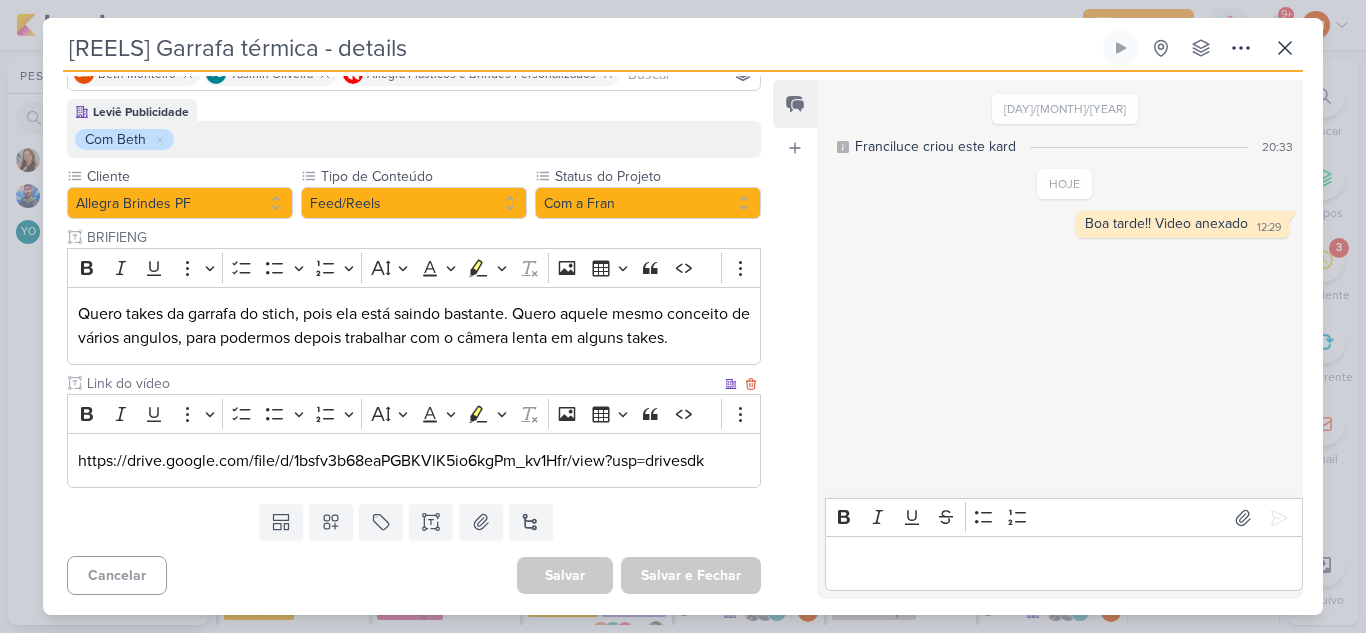 click on "https://drive.google.com/file/d/1bsfv3b68eaPGBKVlK5io6kgPm_kv1Hfr/view?usp=drivesdk" at bounding box center (414, 461) 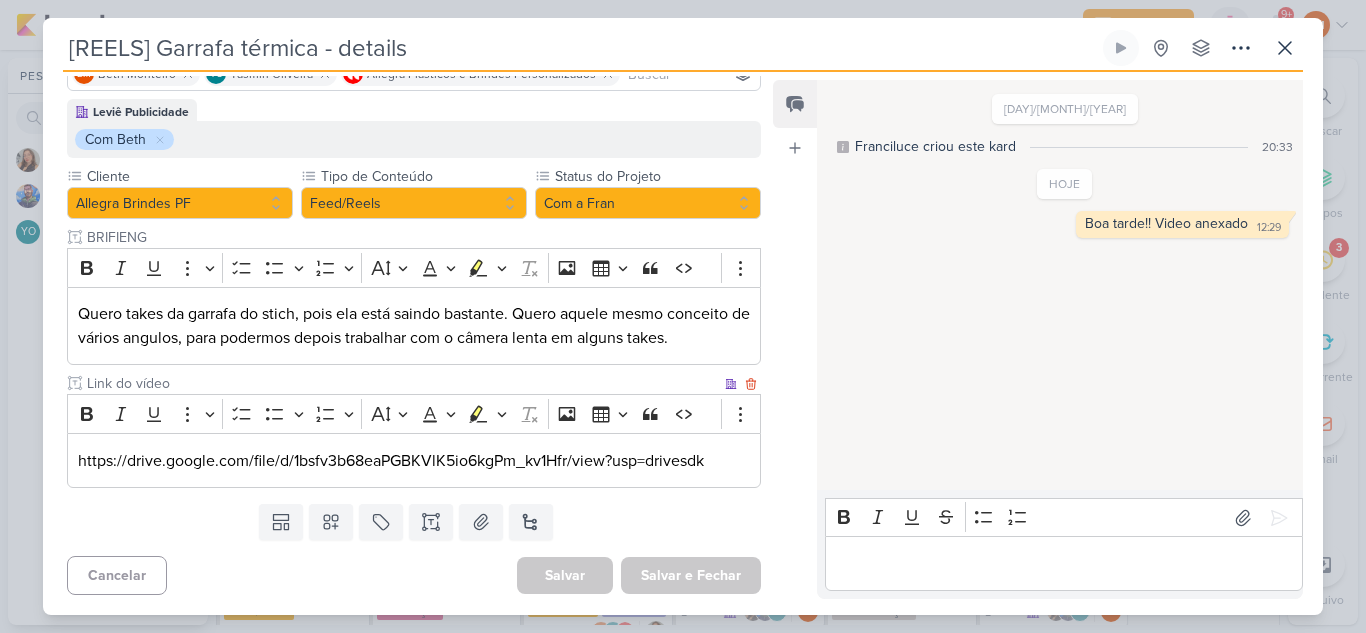 click on "https://drive.google.com/file/d/1bsfv3b68eaPGBKVlK5io6kgPm_kv1Hfr/view?usp=drivesdk" at bounding box center [414, 461] 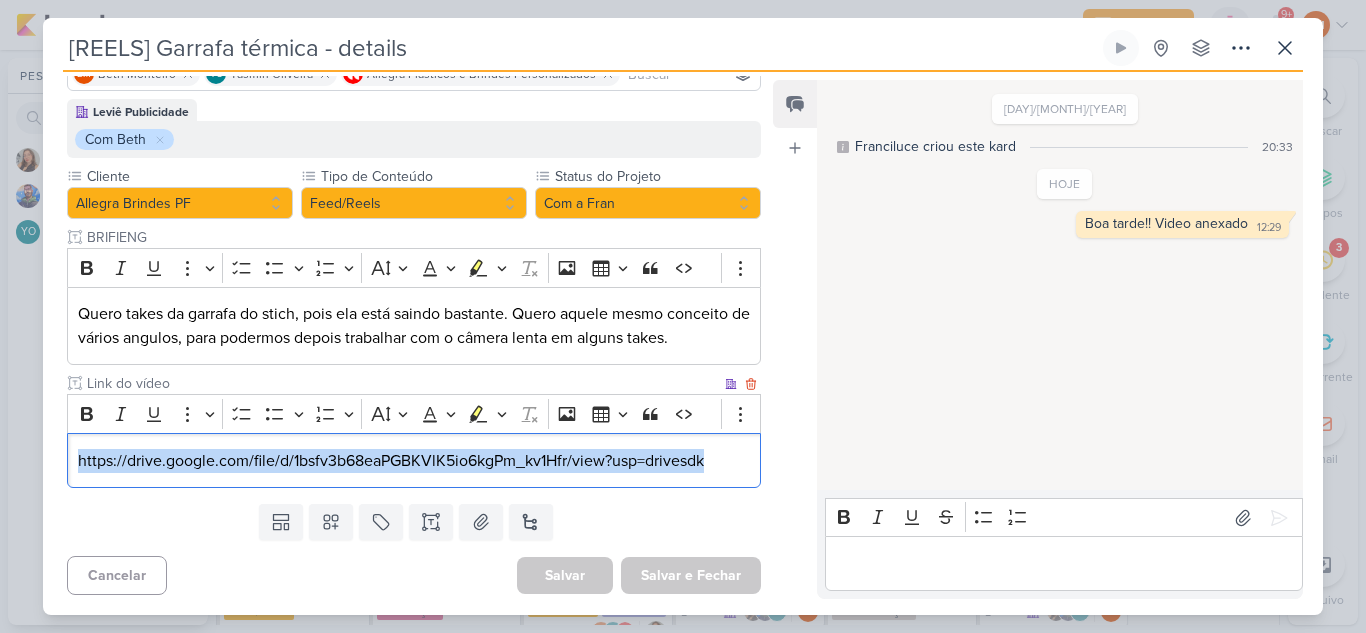 copy on "https://drive.google.com/file/d/1bsfv3b68eaPGBKVlK5io6kgPm_kv1Hfr/view?usp=drivesdk" 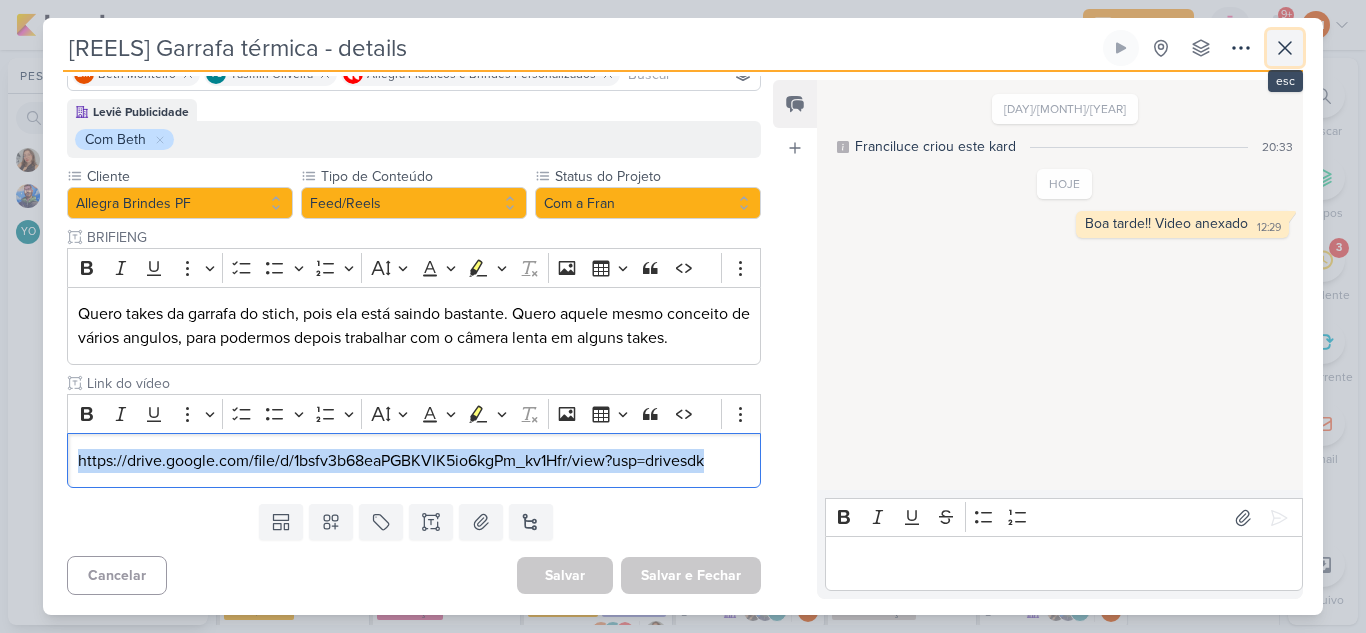 click 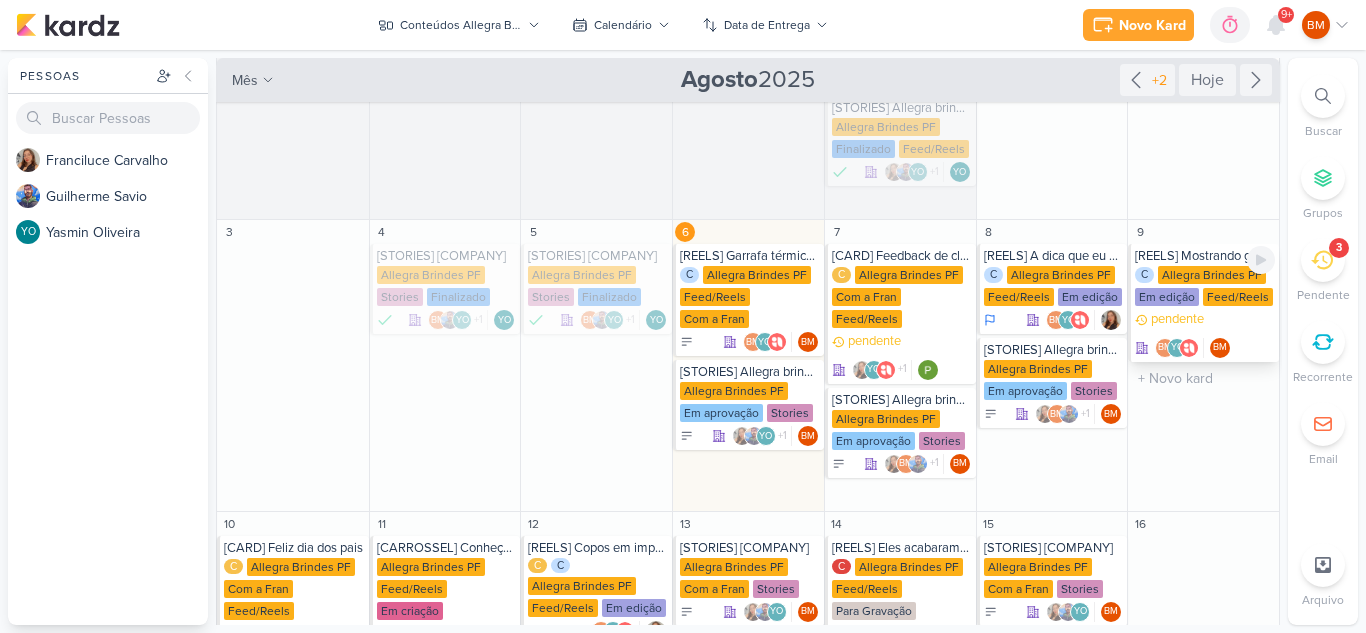 click on "Allegra Brindes PF" at bounding box center (1212, 275) 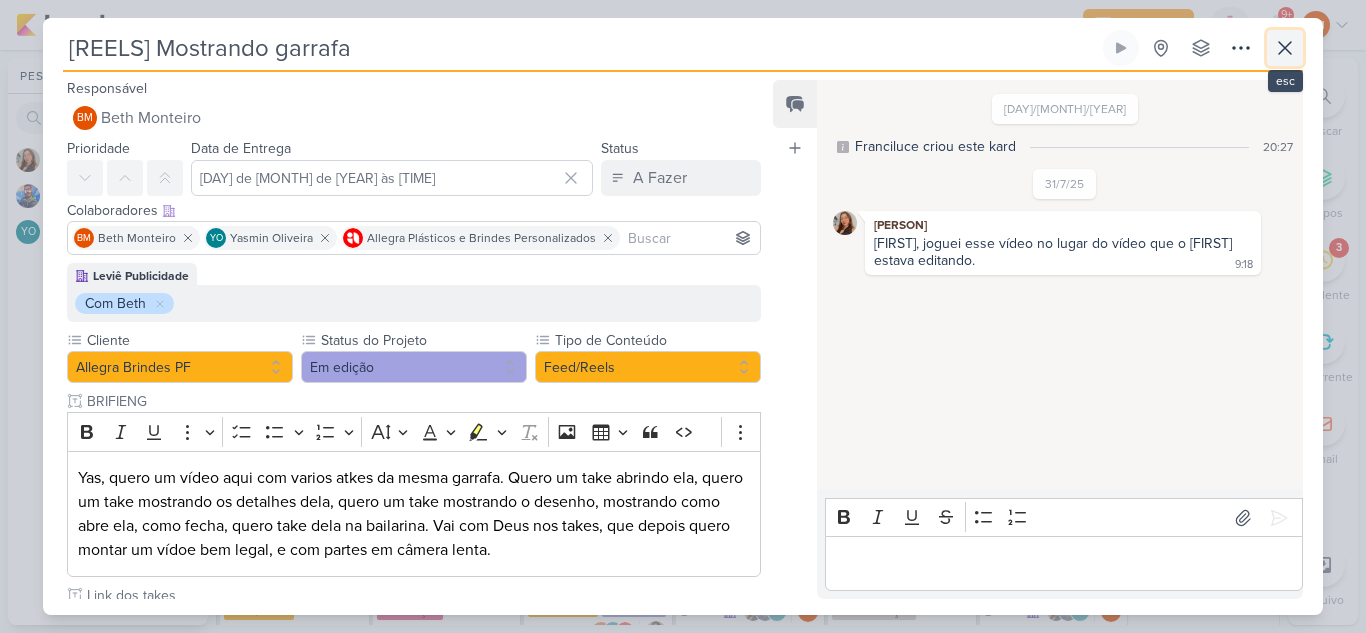 click 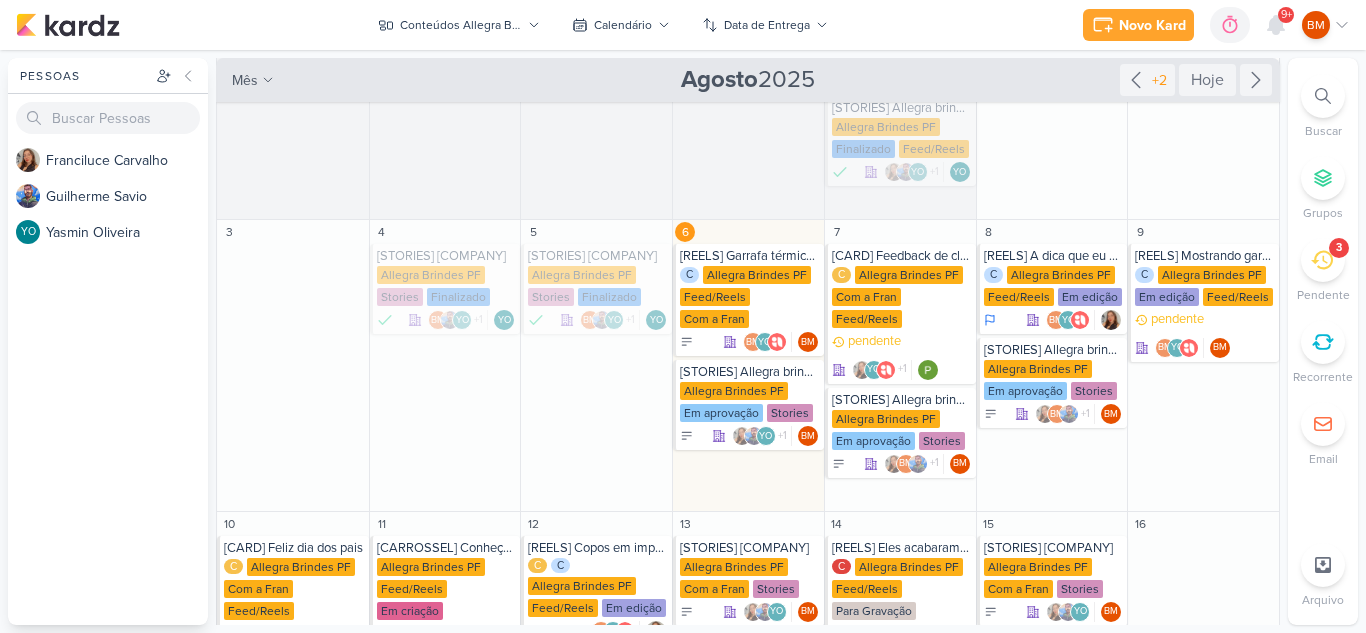 click on "3" at bounding box center (1323, 260) 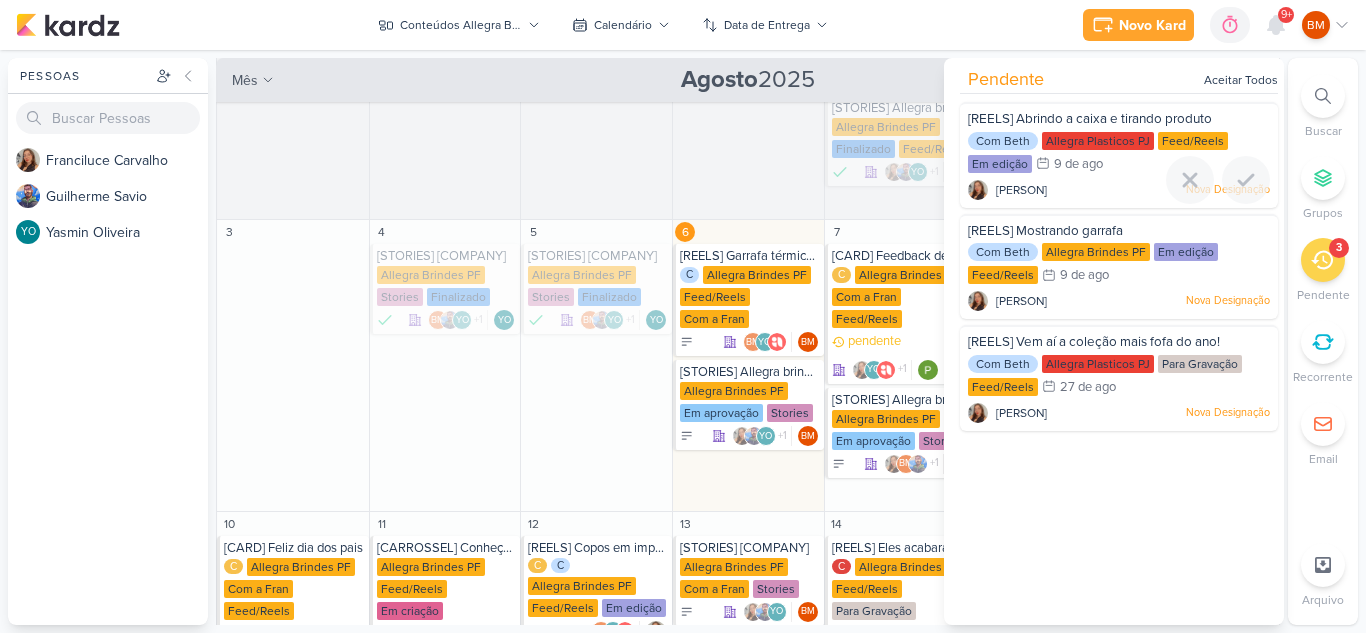 click on "[REELS] Abrindo a caixa e tirando produto" at bounding box center [1090, 119] 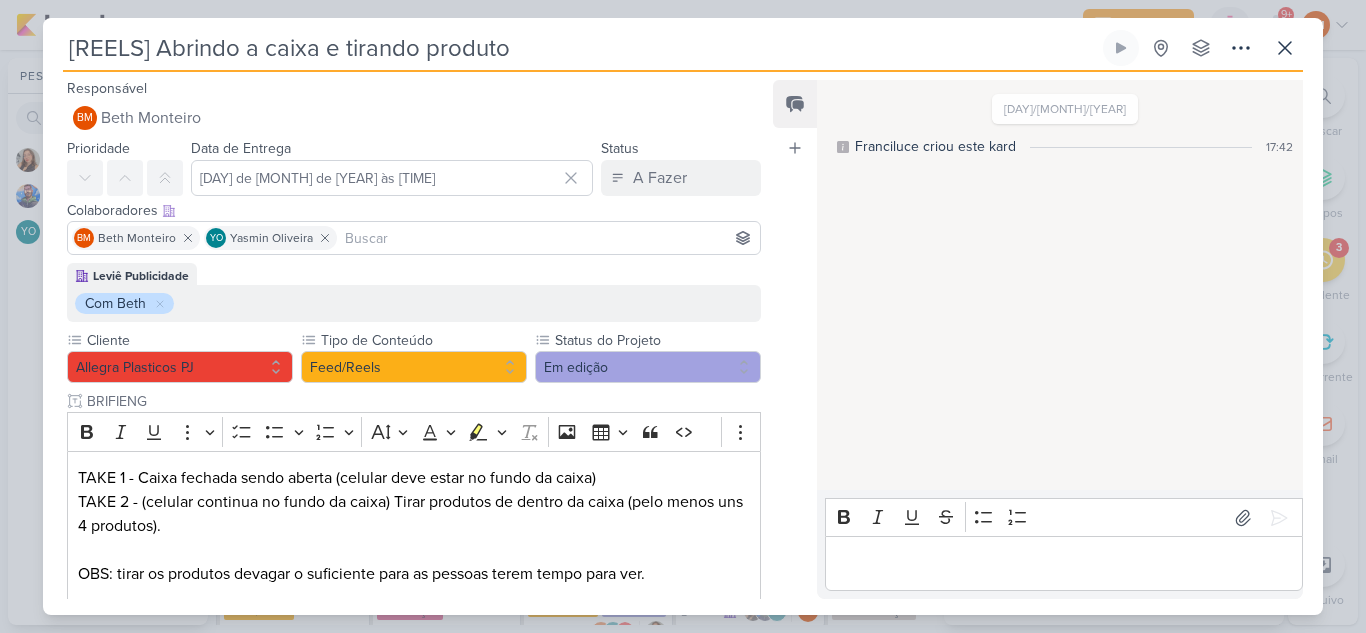 scroll, scrollTop: 185, scrollLeft: 0, axis: vertical 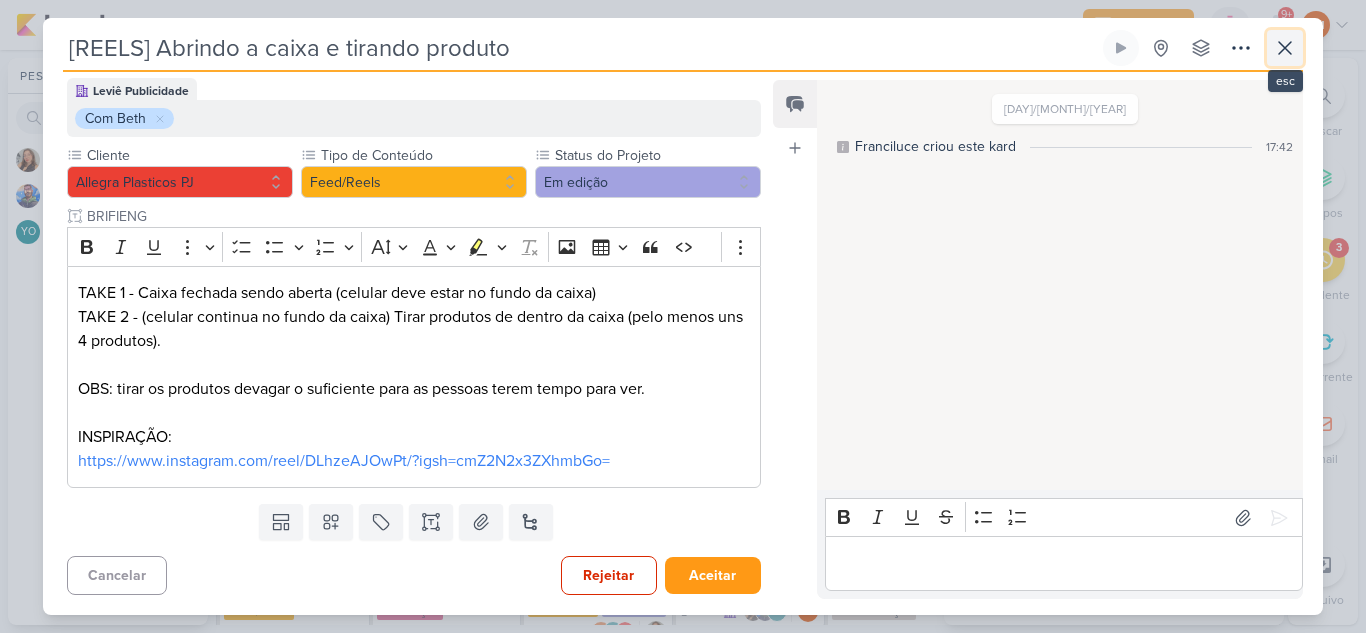 click at bounding box center [1285, 48] 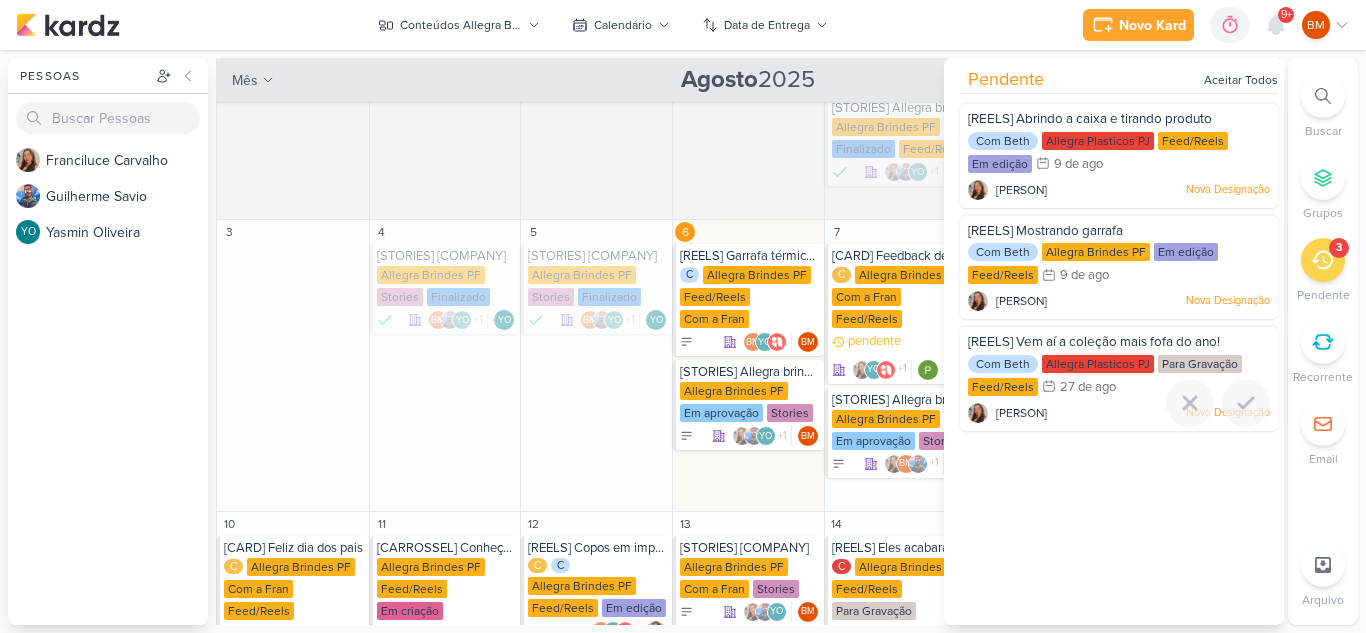 click on "27 de ago" at bounding box center [1088, 387] 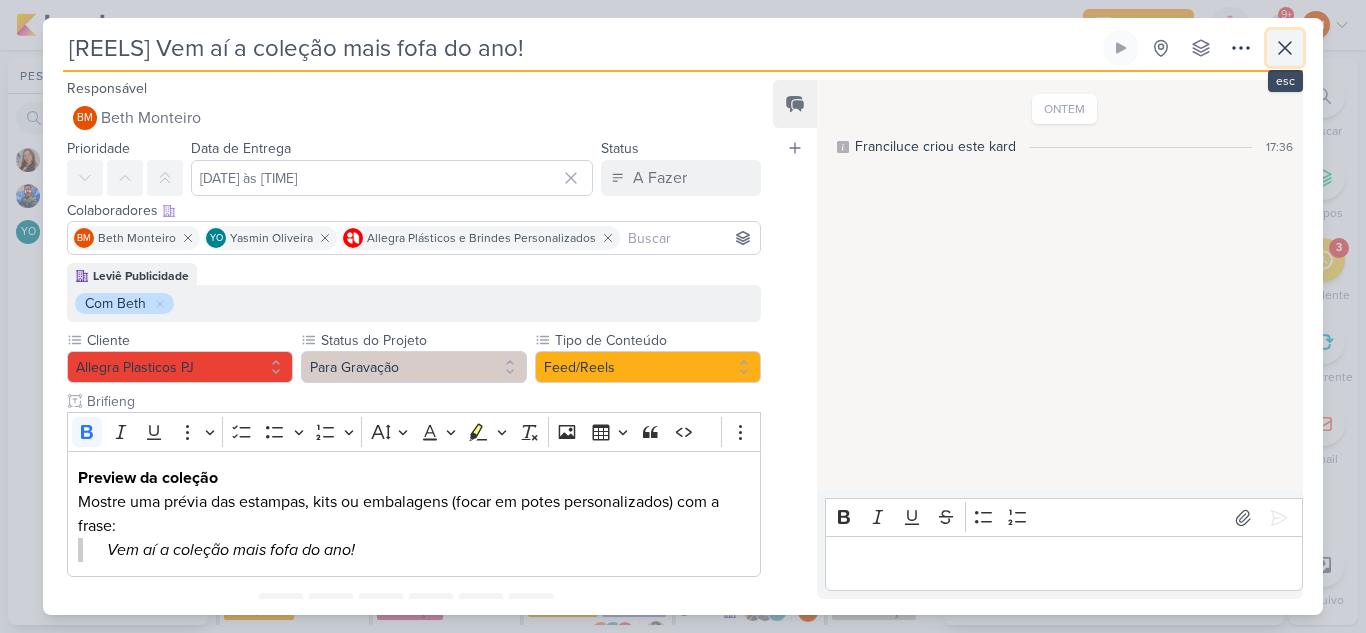 click 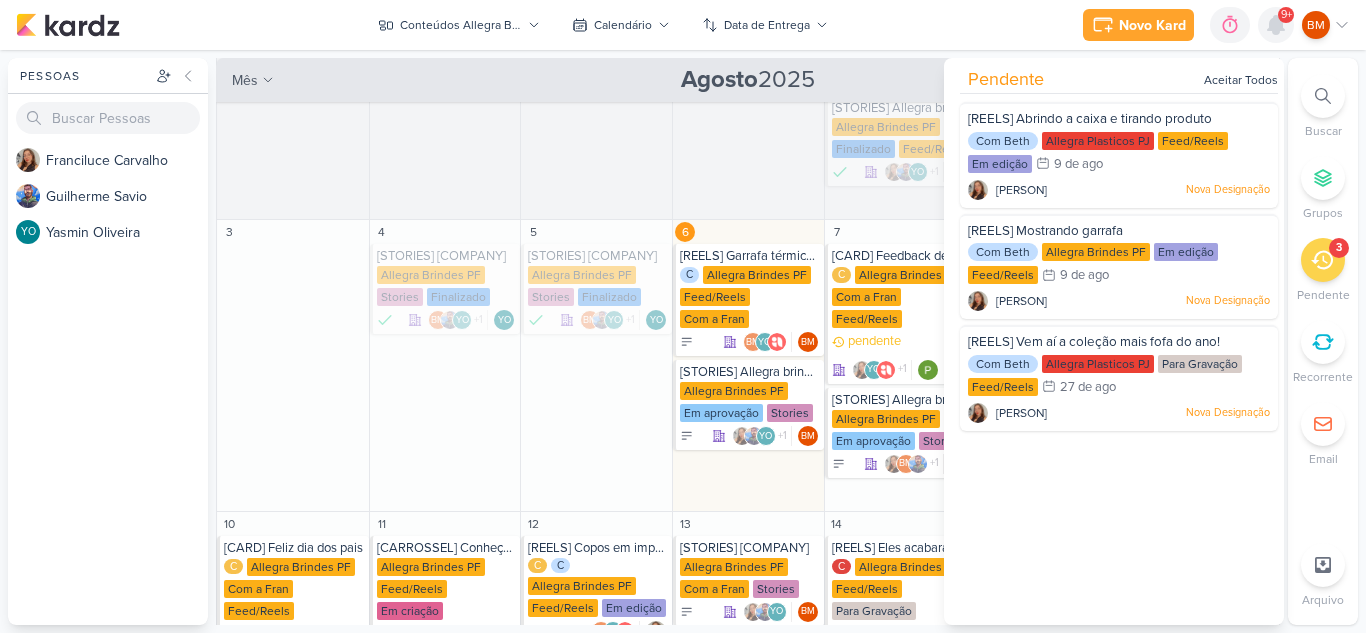 click 